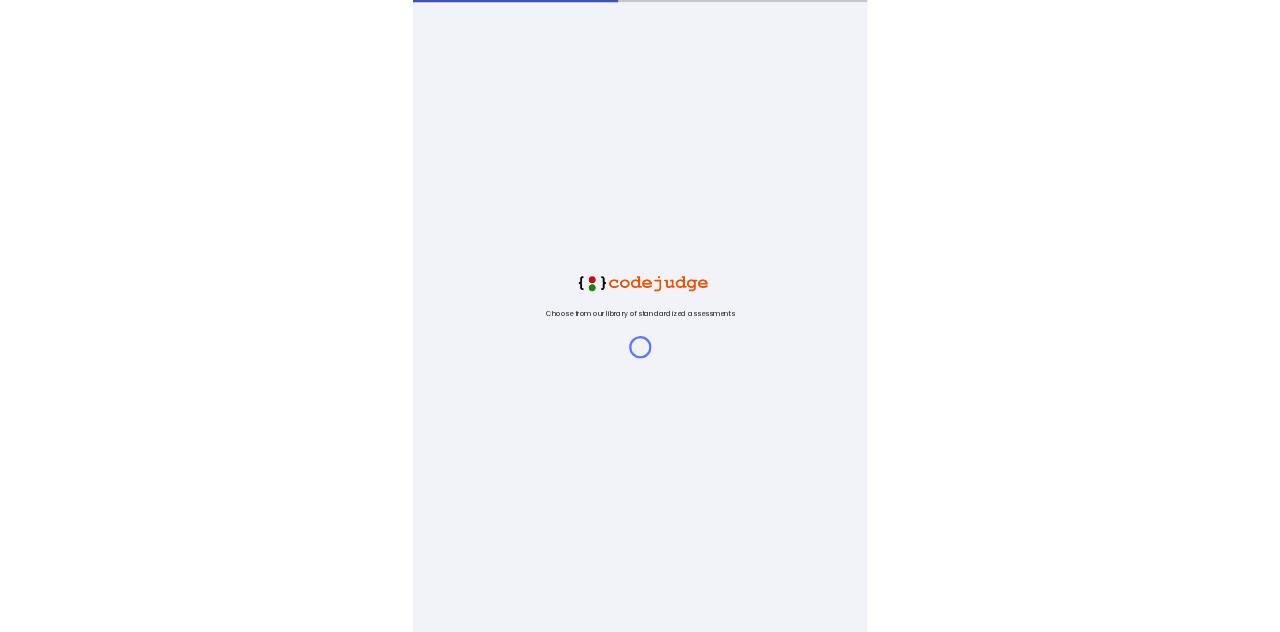 scroll, scrollTop: 0, scrollLeft: 0, axis: both 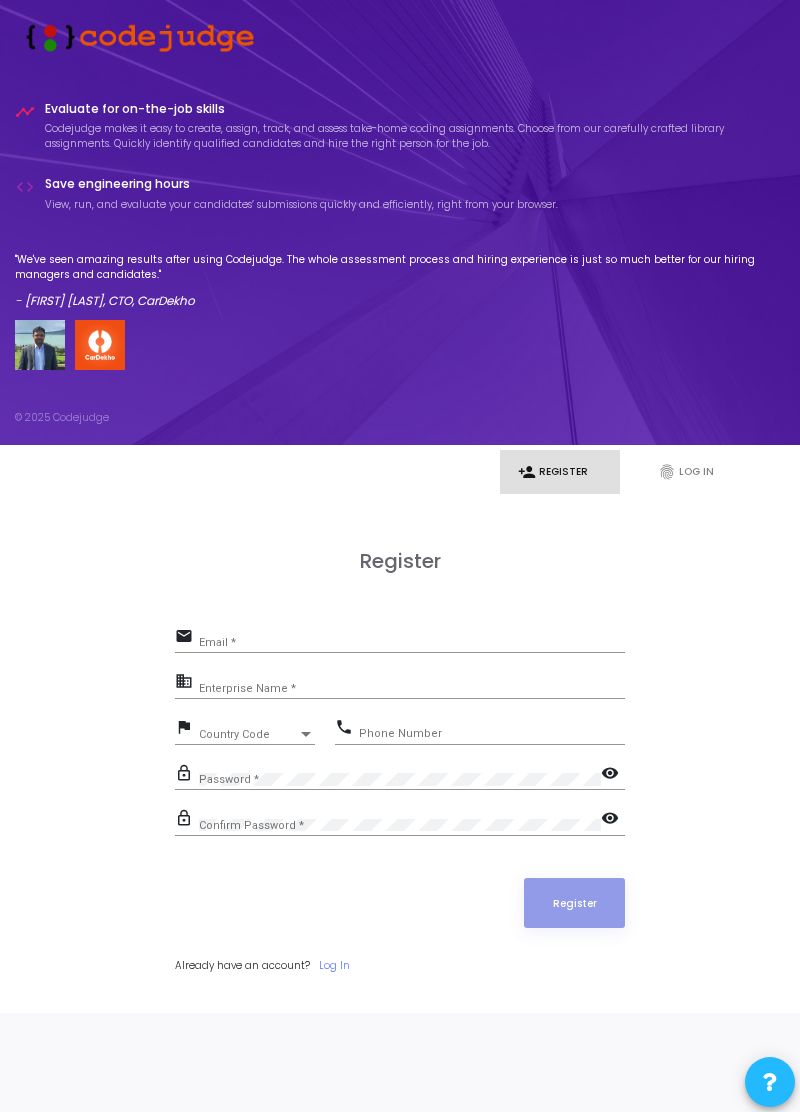 click on "Email *" at bounding box center [412, 643] 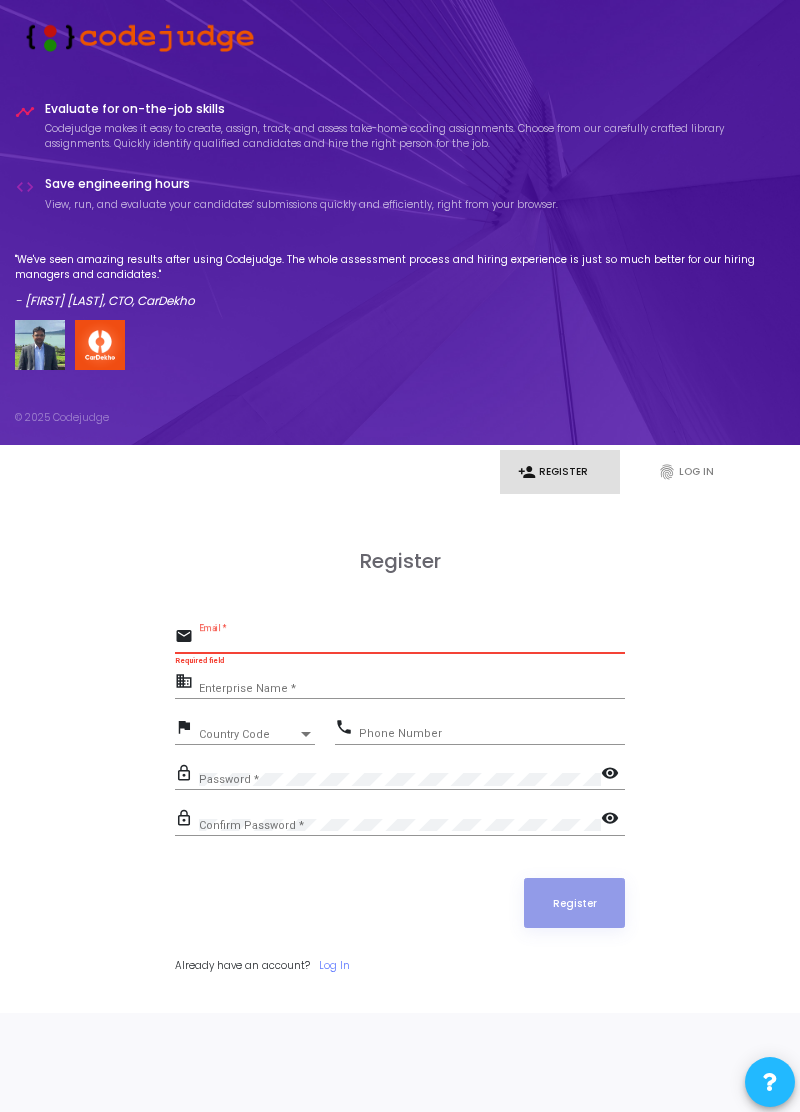 paste on "[EMAIL]" 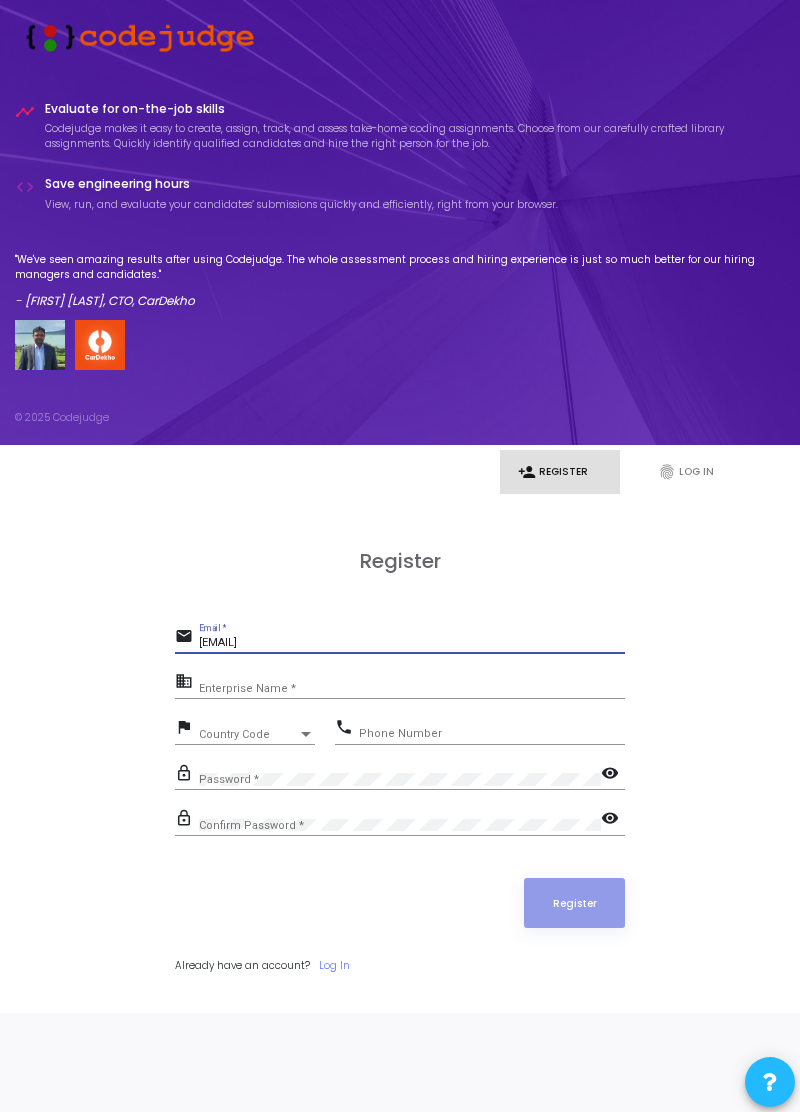 type on "[EMAIL]" 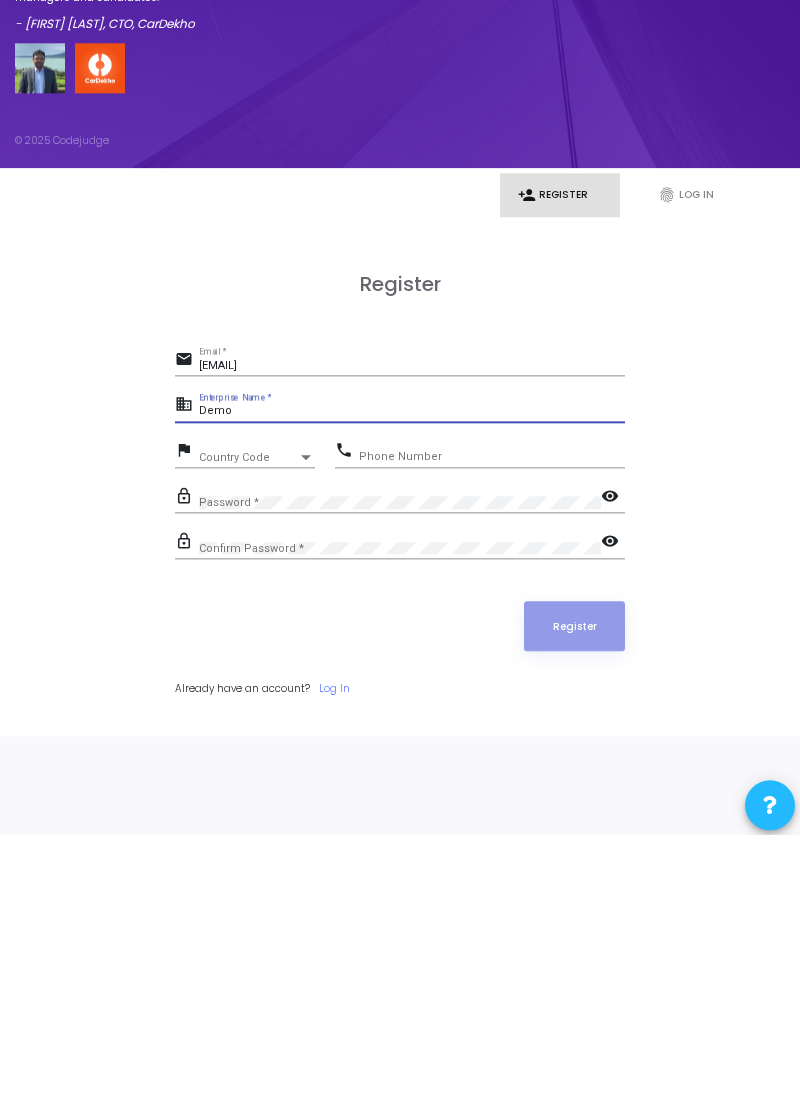 click on "lock_outline Confirm Password *  visibility" 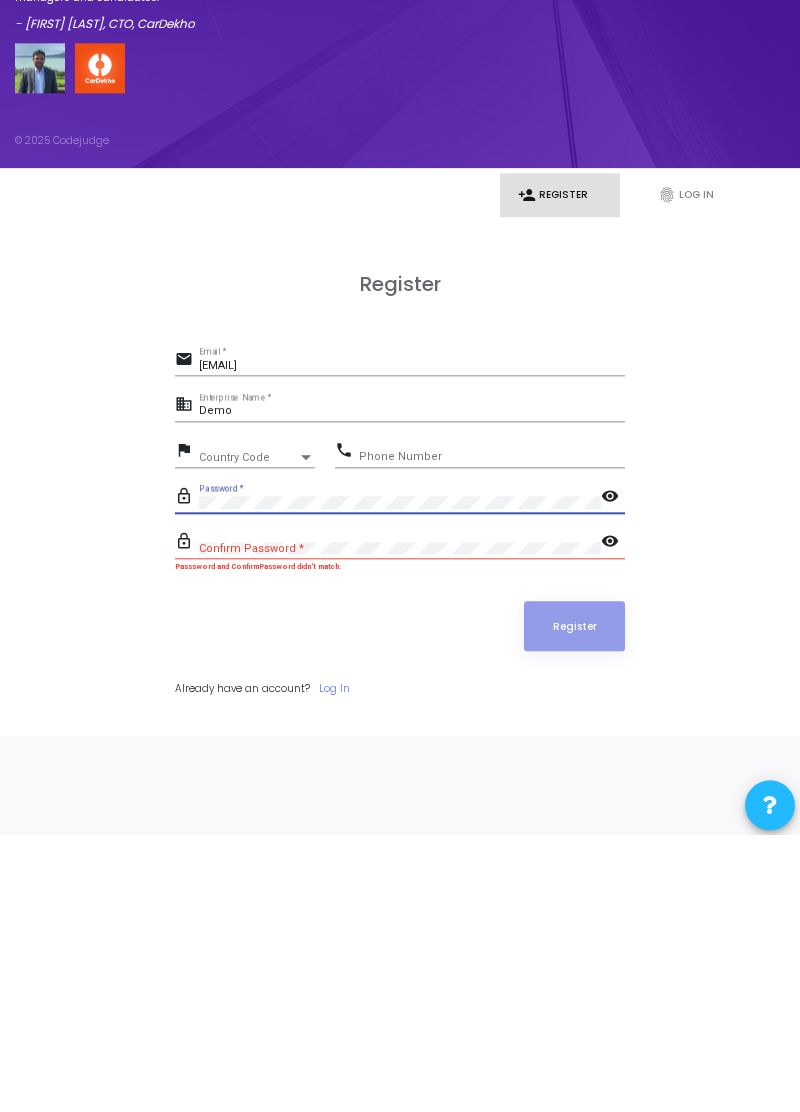 click on "Confirm Password *" 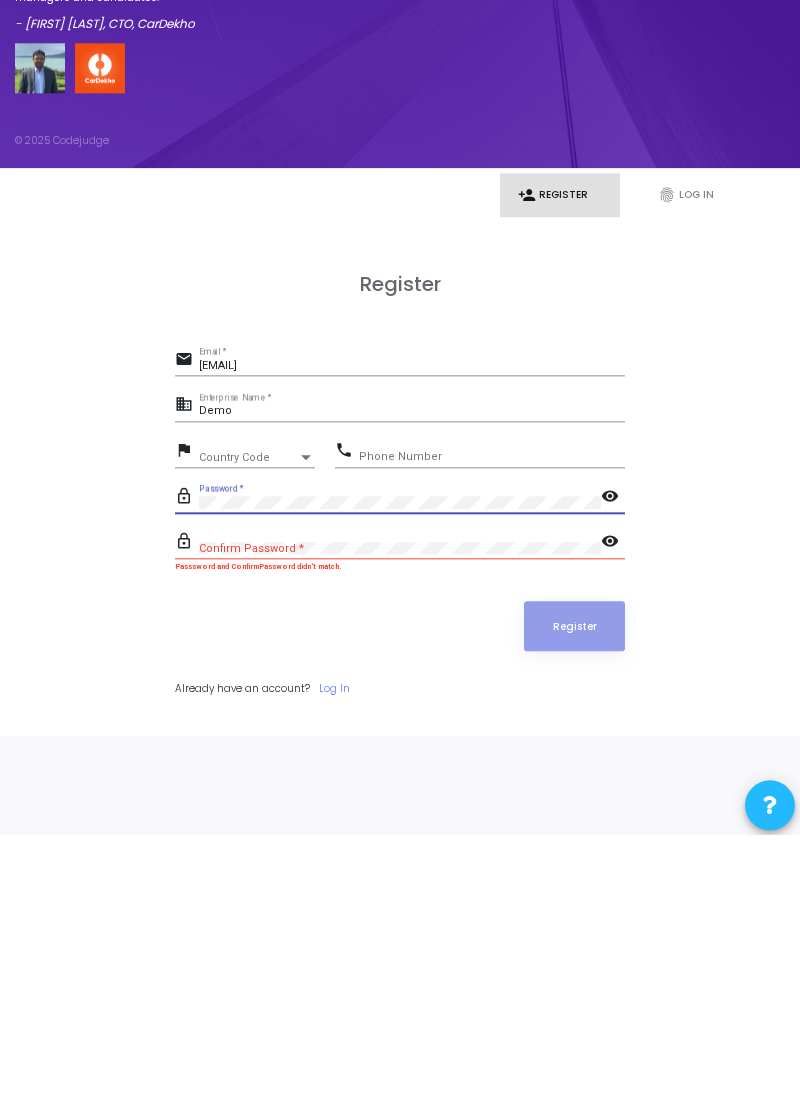 click on "visibility" 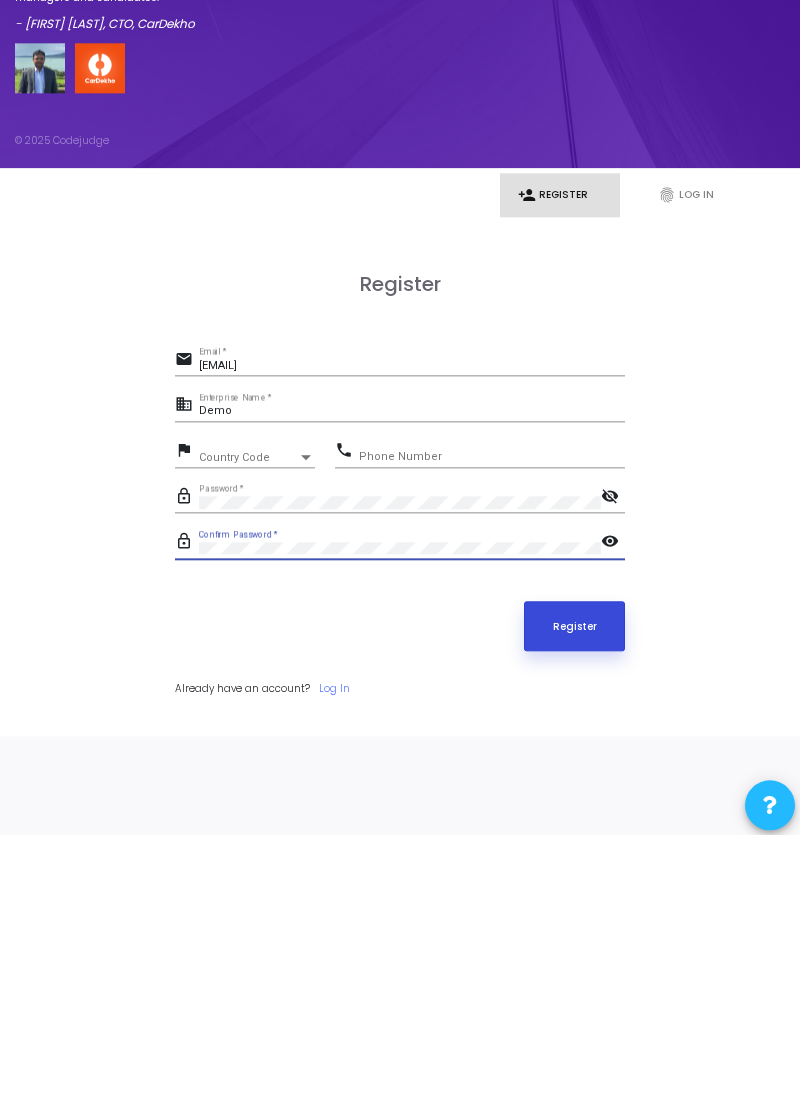 click on "Register" at bounding box center [574, 903] 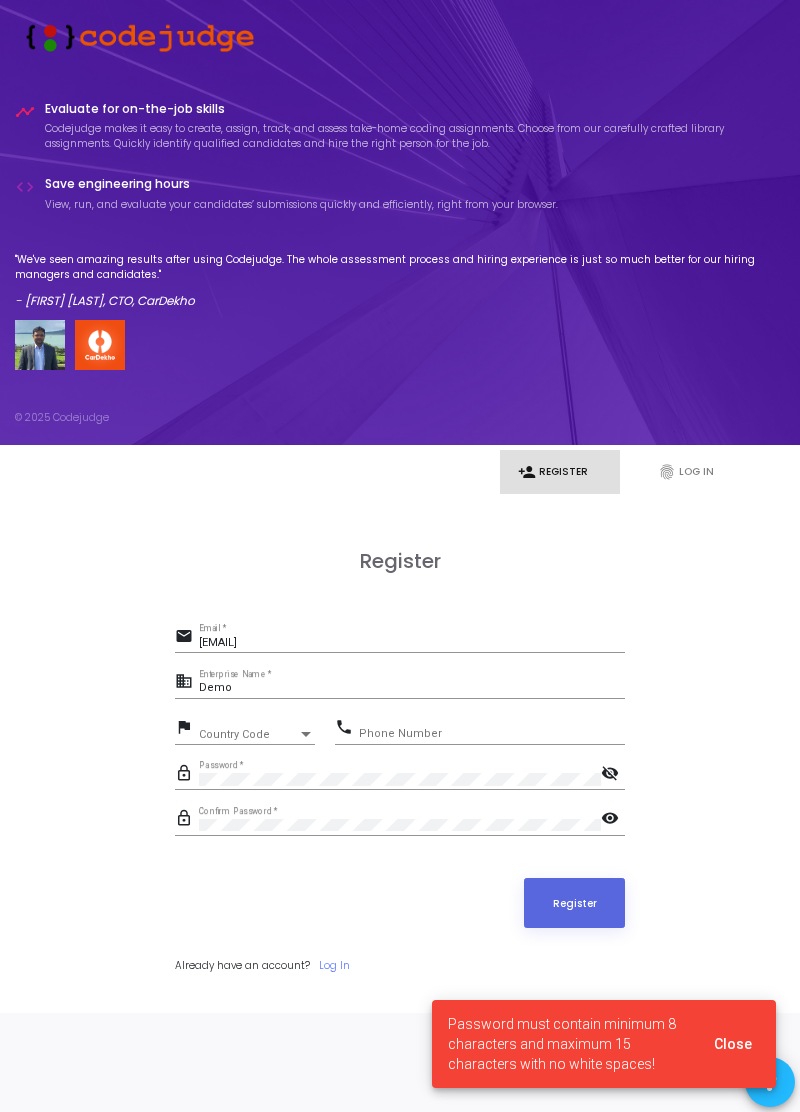 click on "visibility_off" 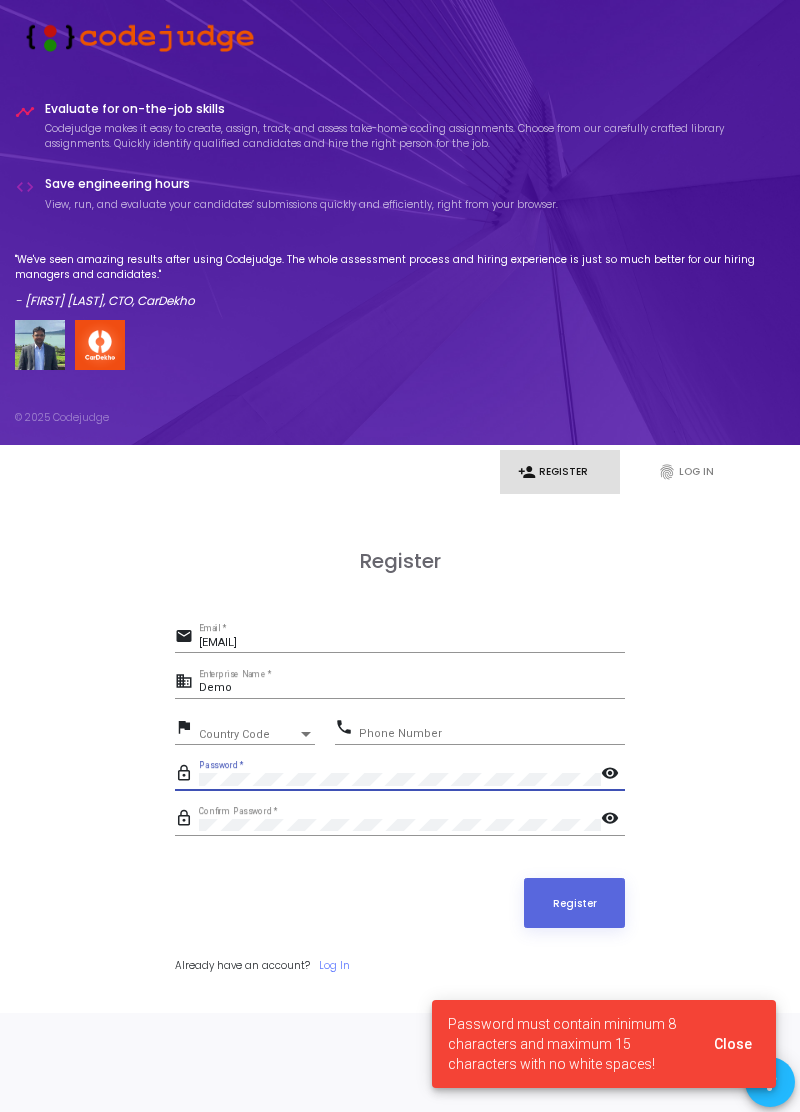 click on "visibility" 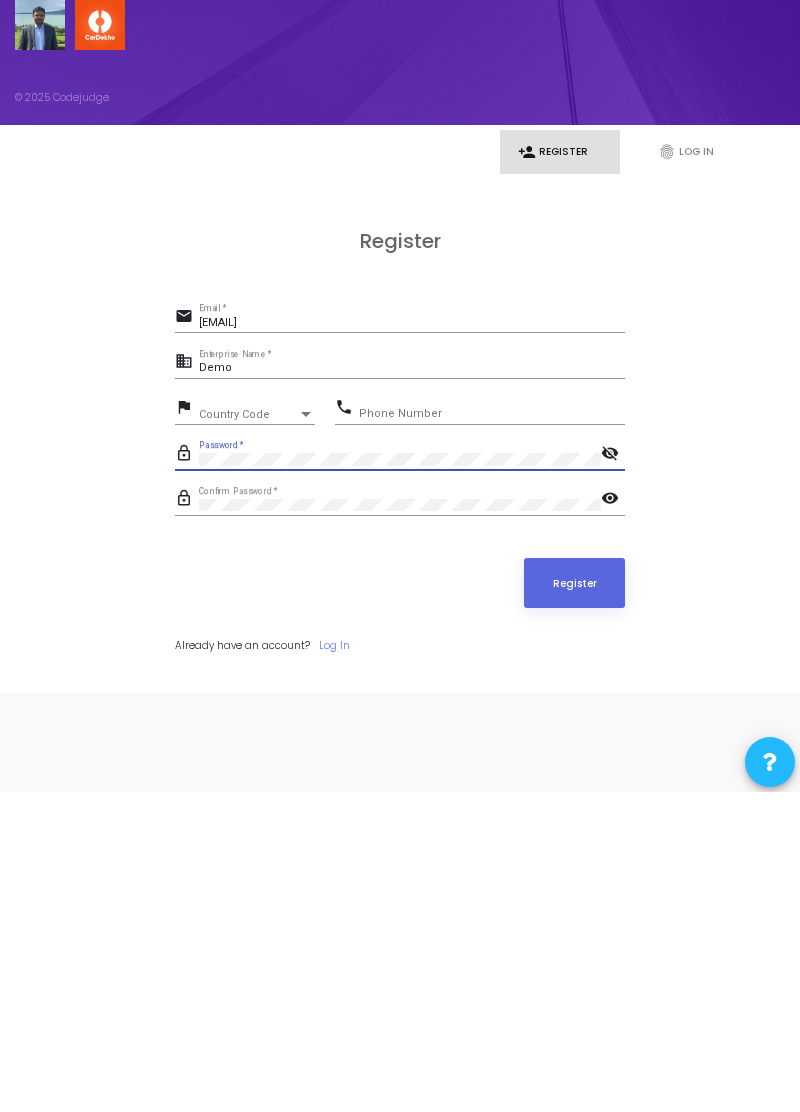 click on "visibility" 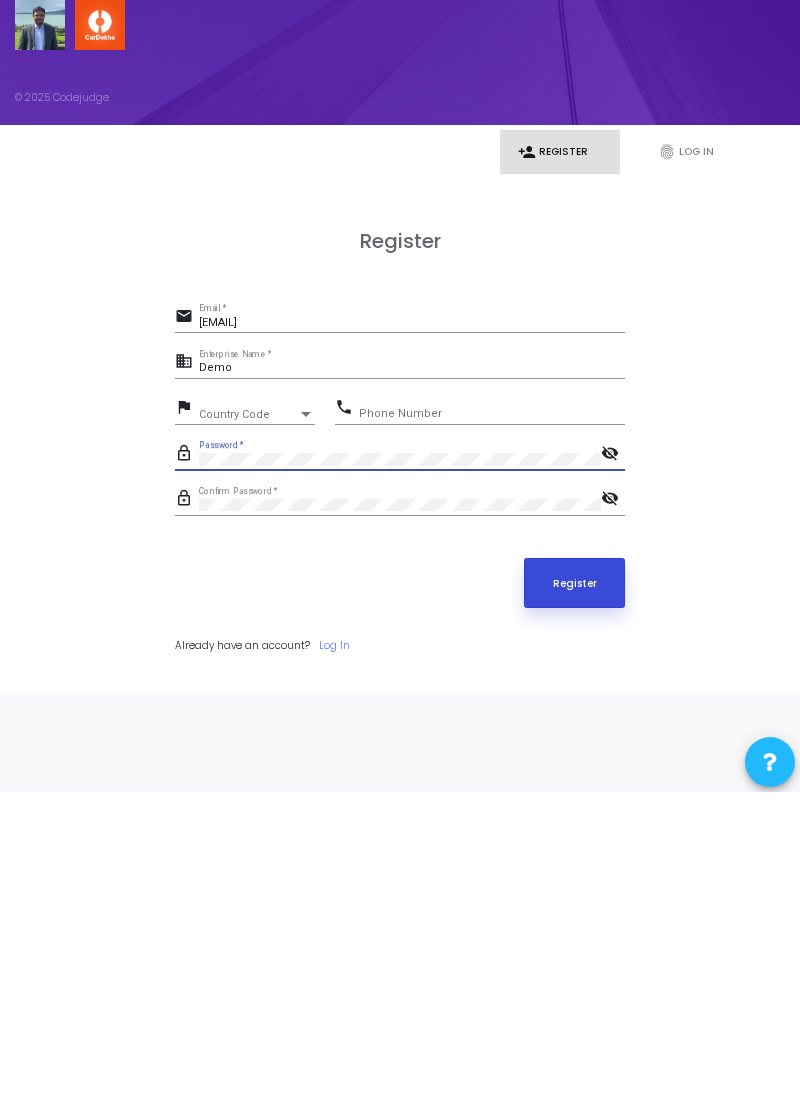 click on "Register" at bounding box center (574, 903) 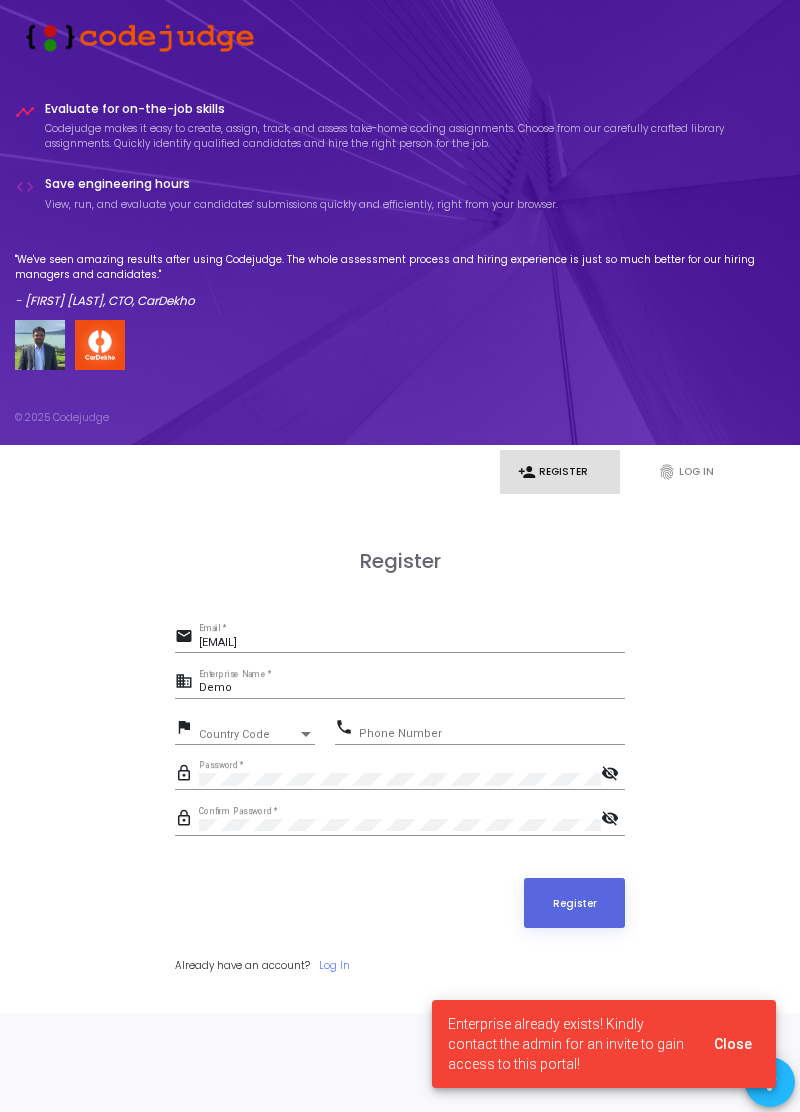 click on "[DEMO]" at bounding box center (412, 688) 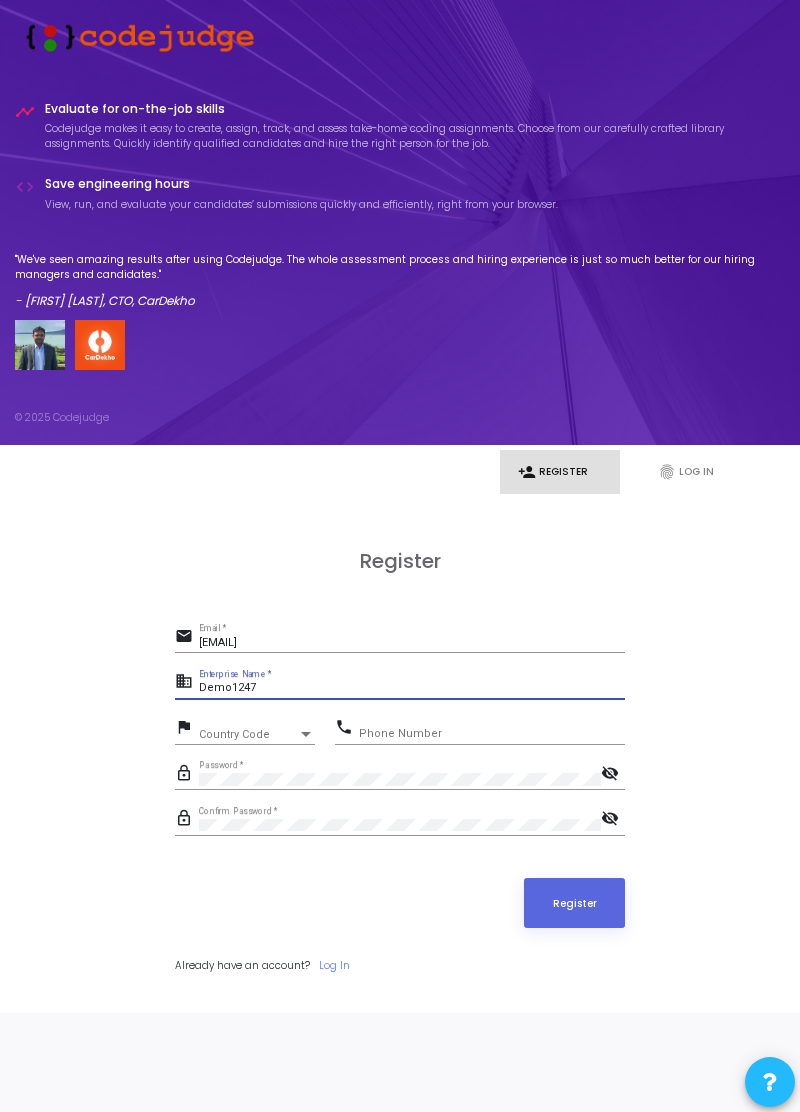 type on "Demo1247" 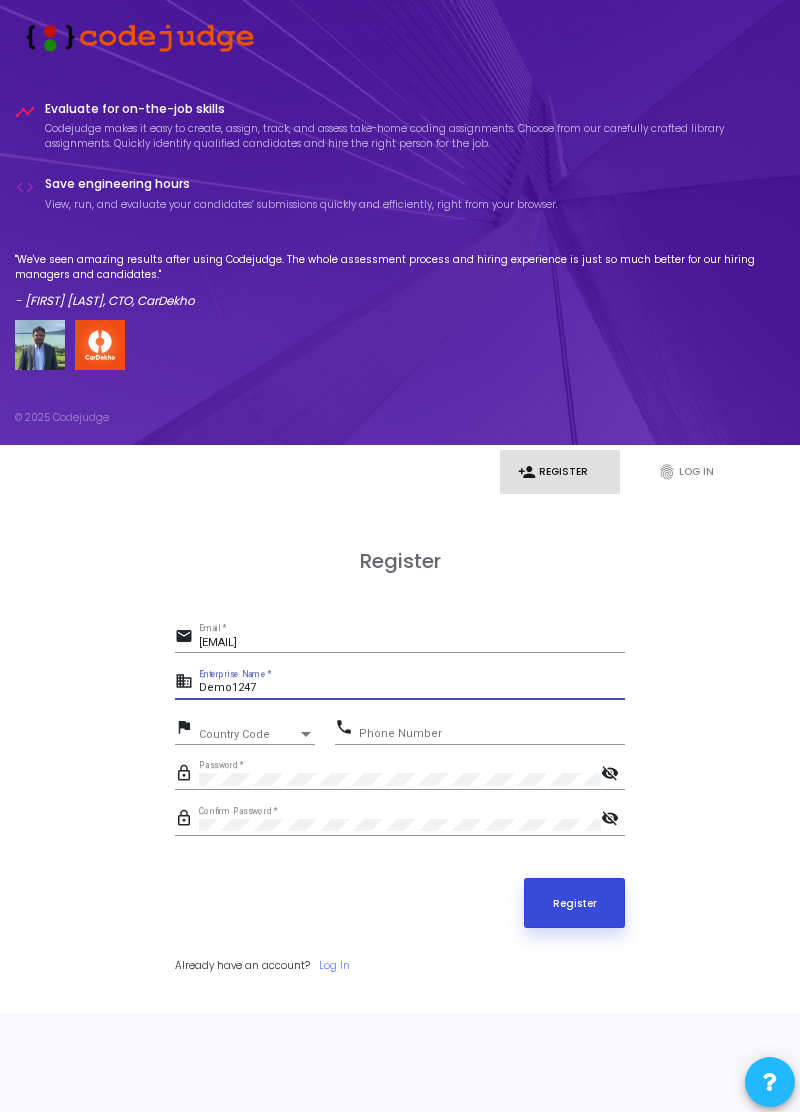 click on "Register" at bounding box center (574, 903) 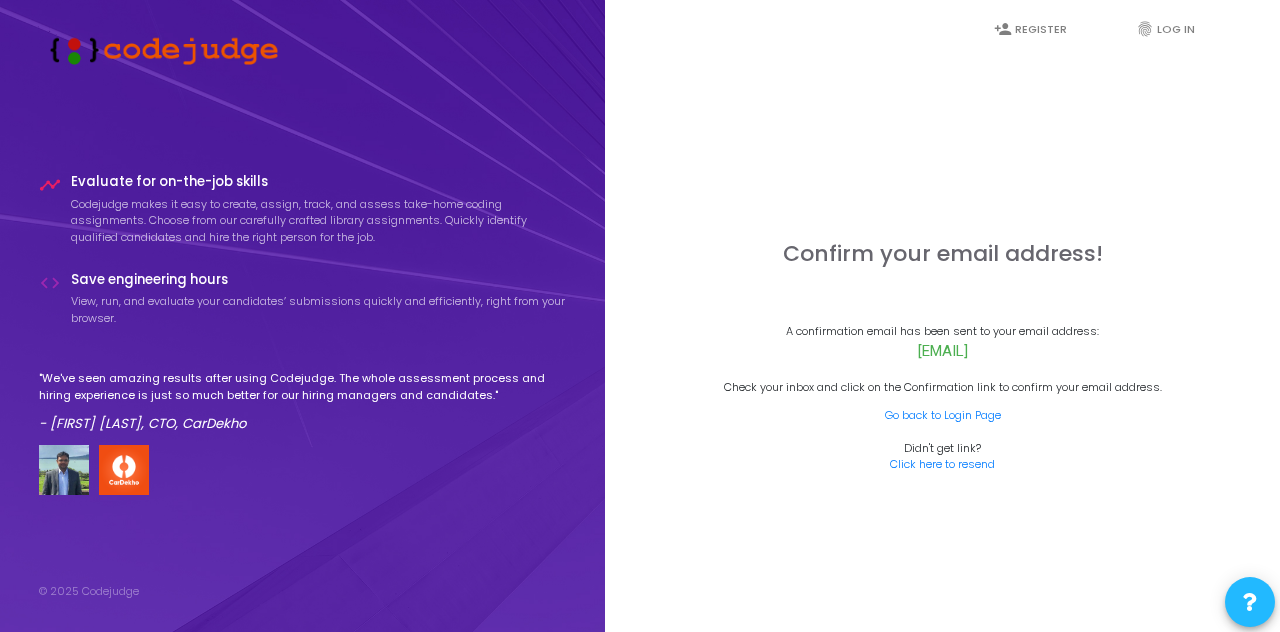 copy on "copicad159@nicext.com" 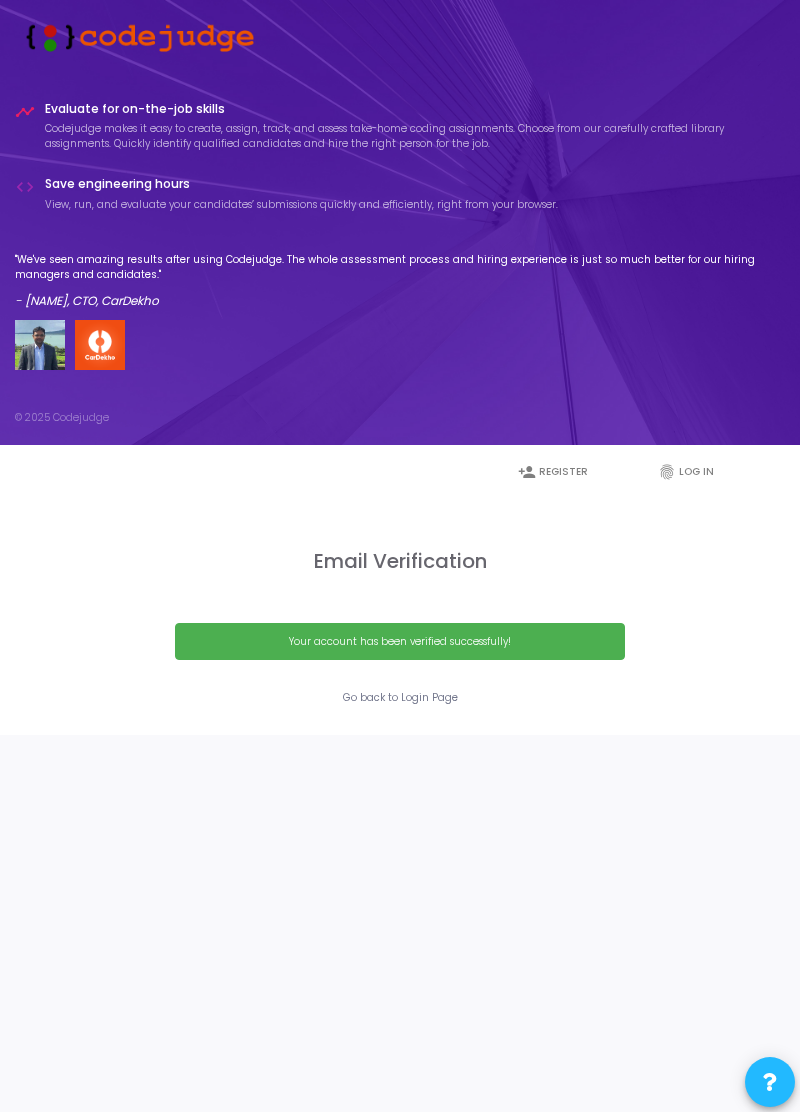 scroll, scrollTop: 0, scrollLeft: 0, axis: both 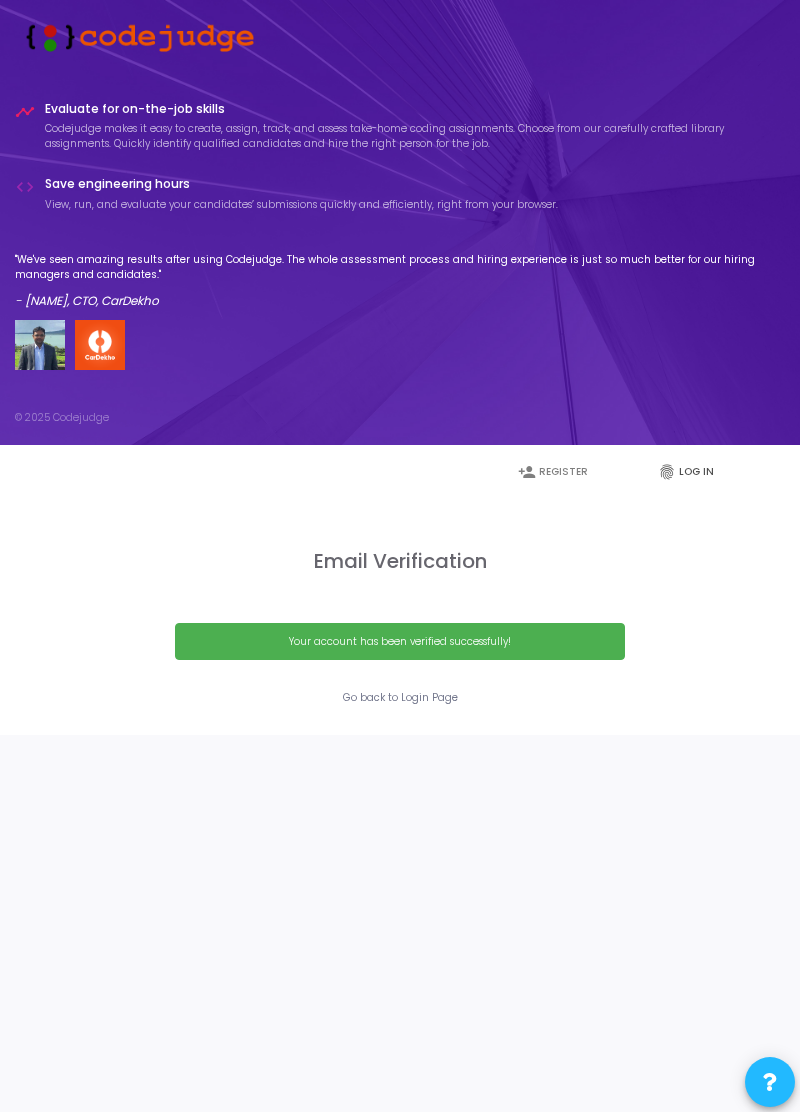 click on "fingerprint  Log In" at bounding box center [700, 472] 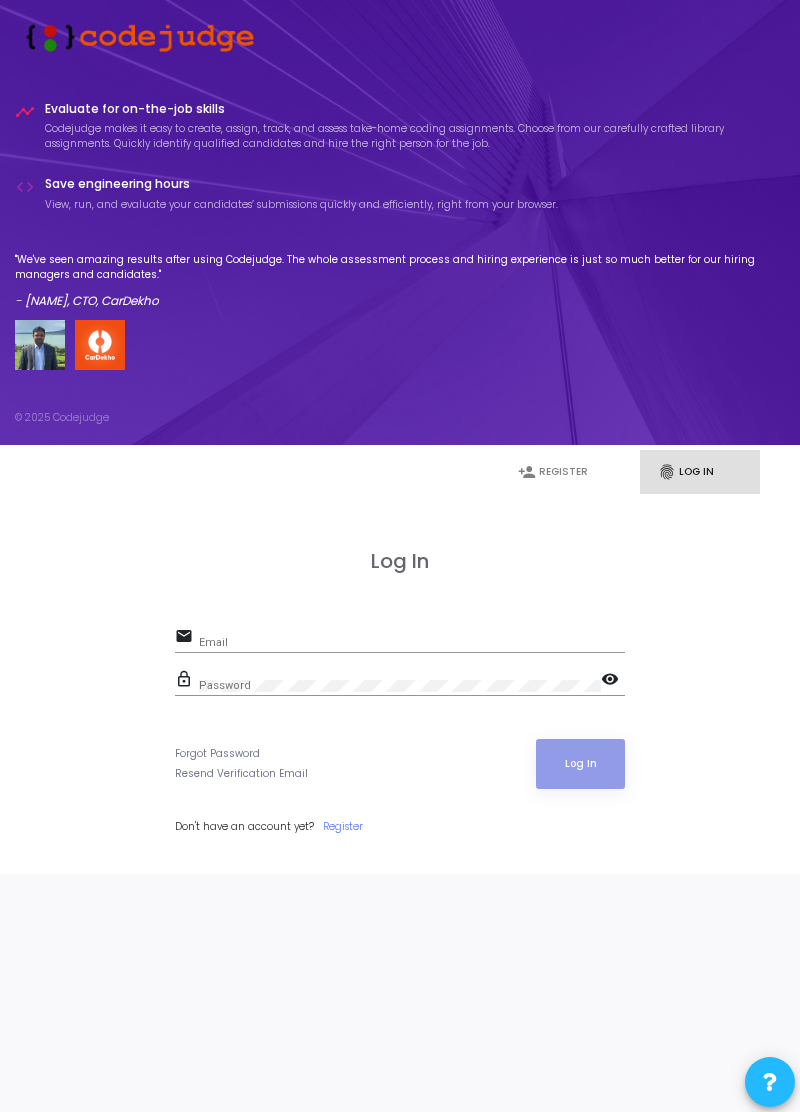 click on "lock_outline Password  visibility" 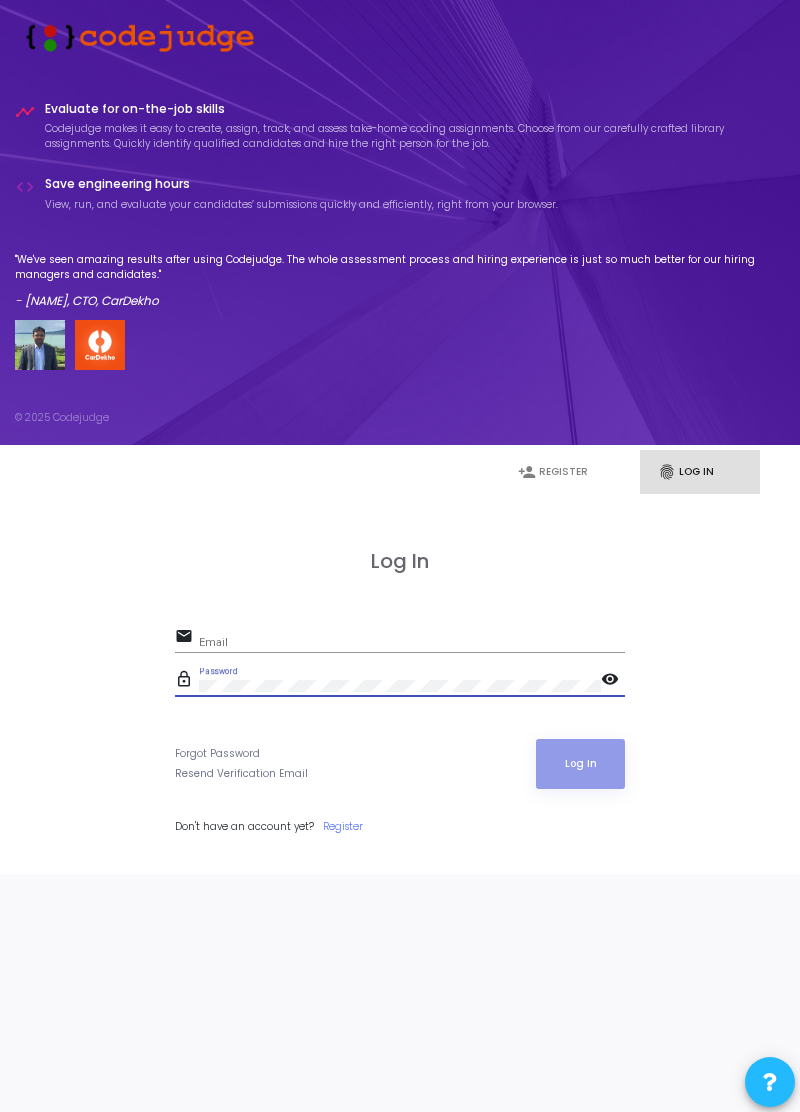 click on "Email" 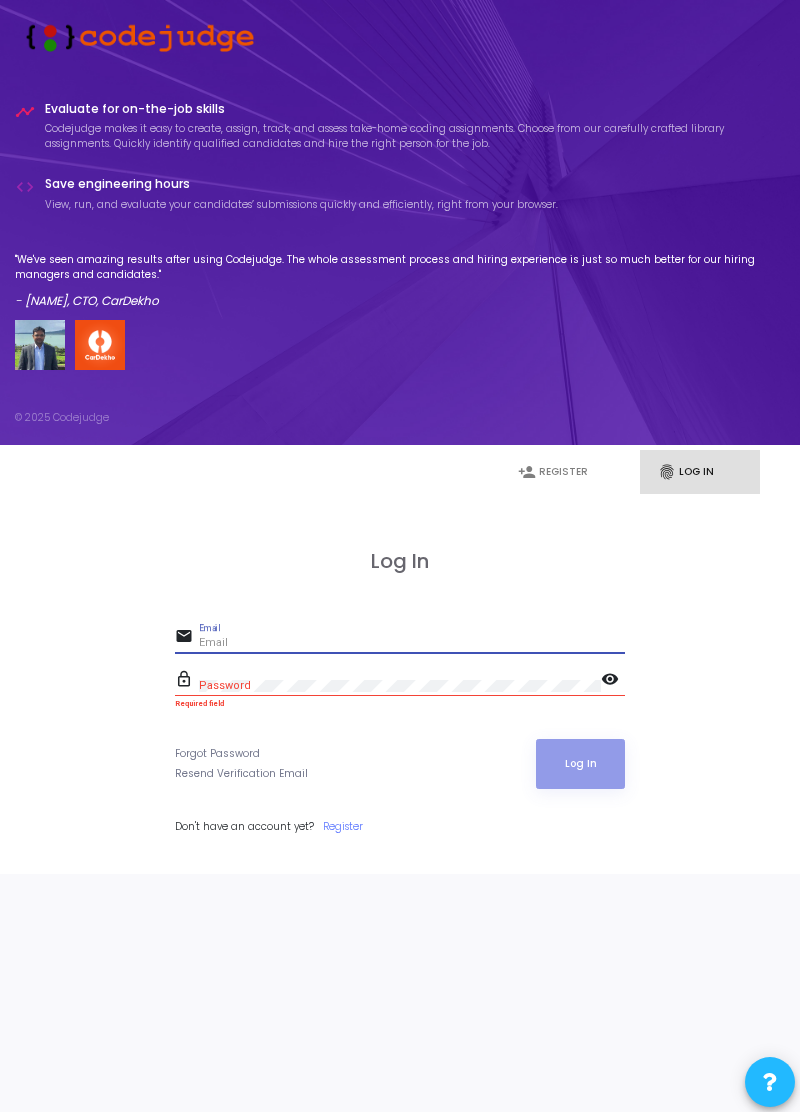 paste on "[EMAIL]" 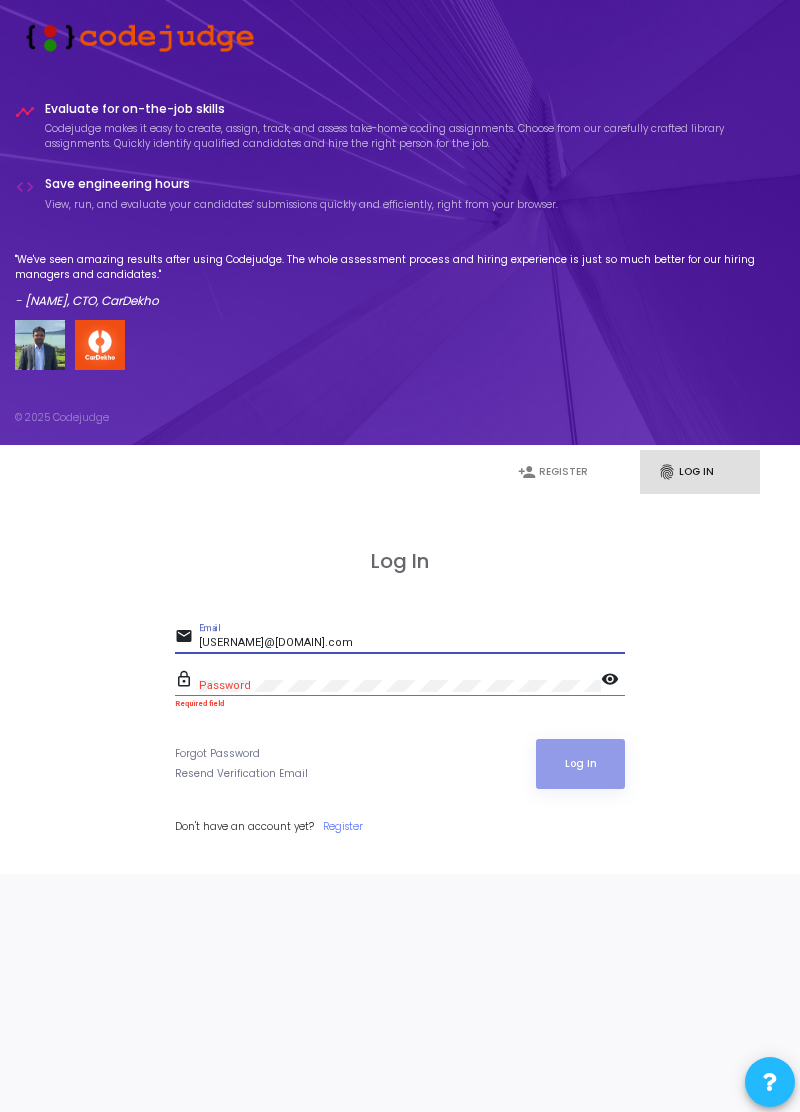 type on "[EMAIL]" 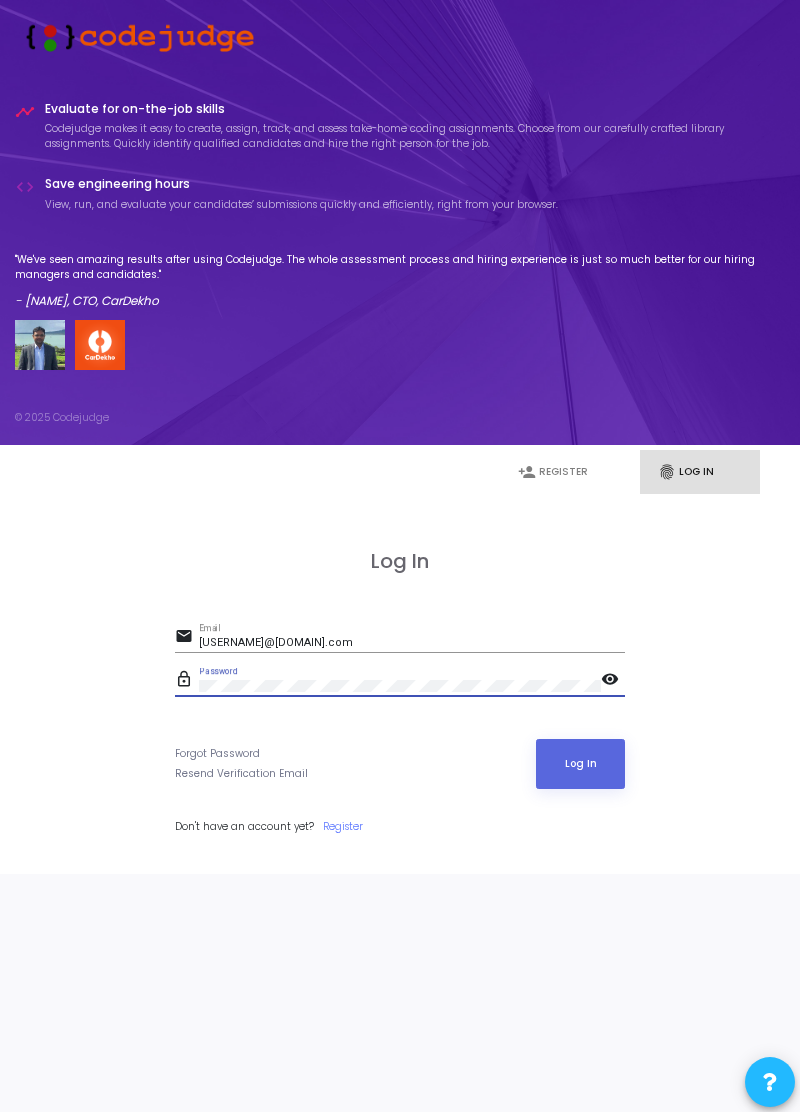 click on "visibility" 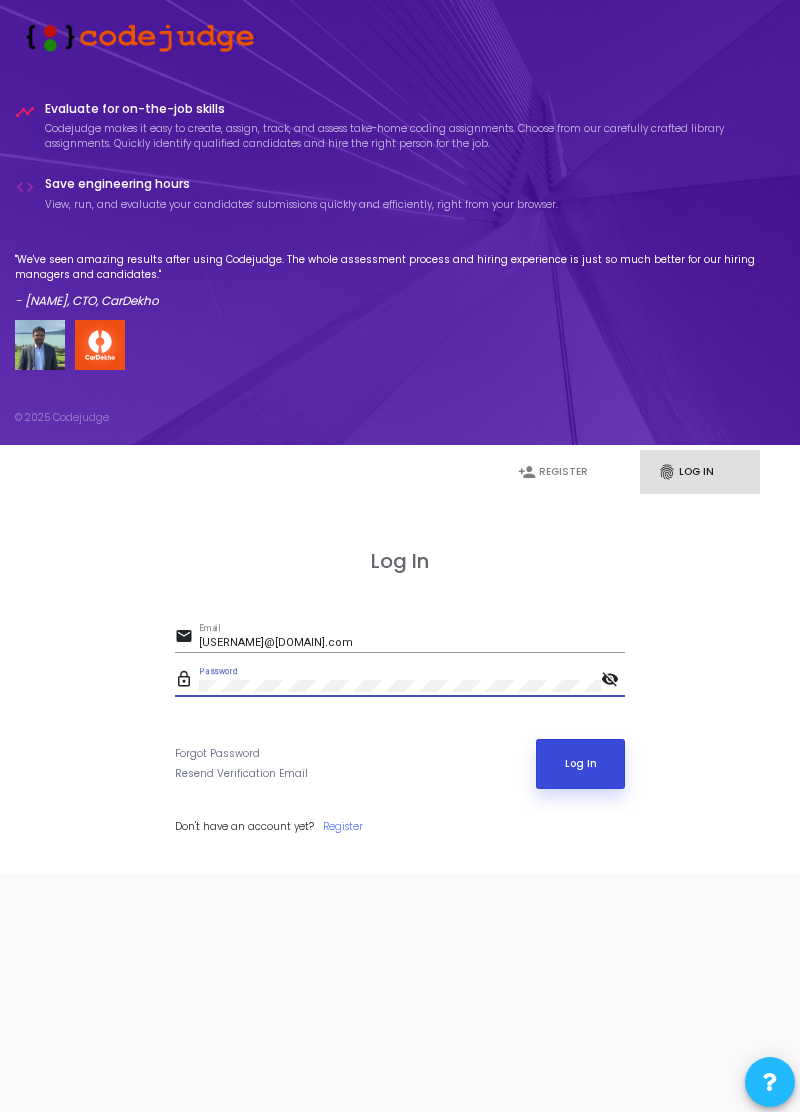 click on "Log In" at bounding box center [580, 764] 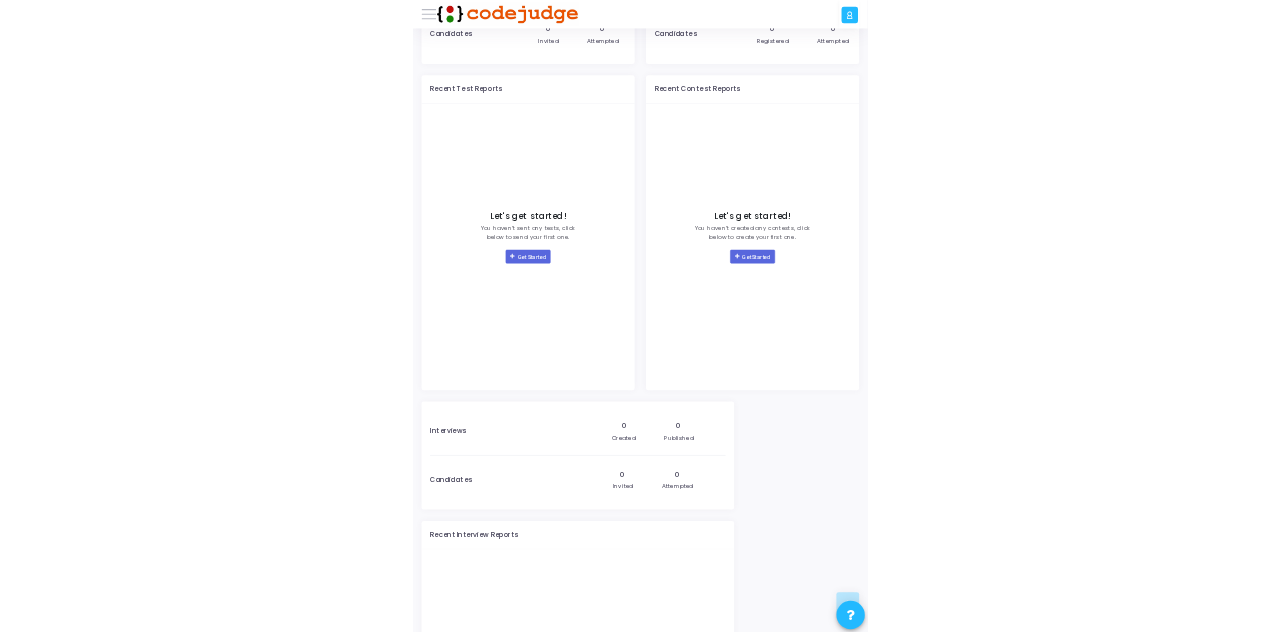 scroll, scrollTop: 0, scrollLeft: 0, axis: both 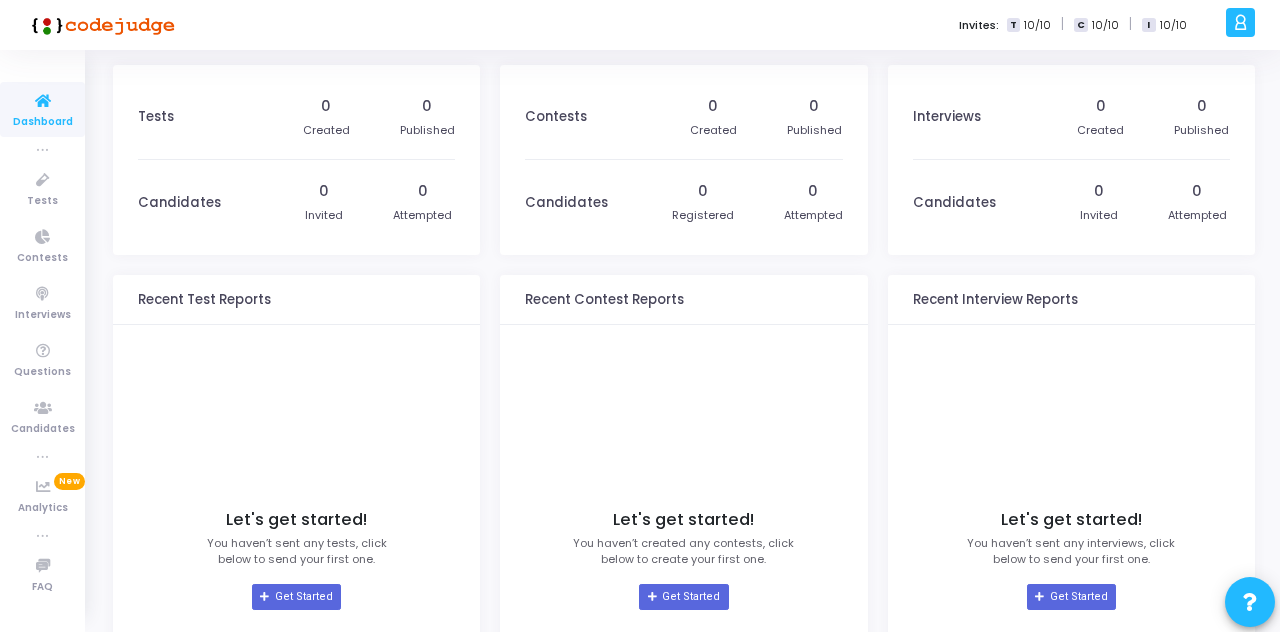 click on "Tests" at bounding box center (42, 201) 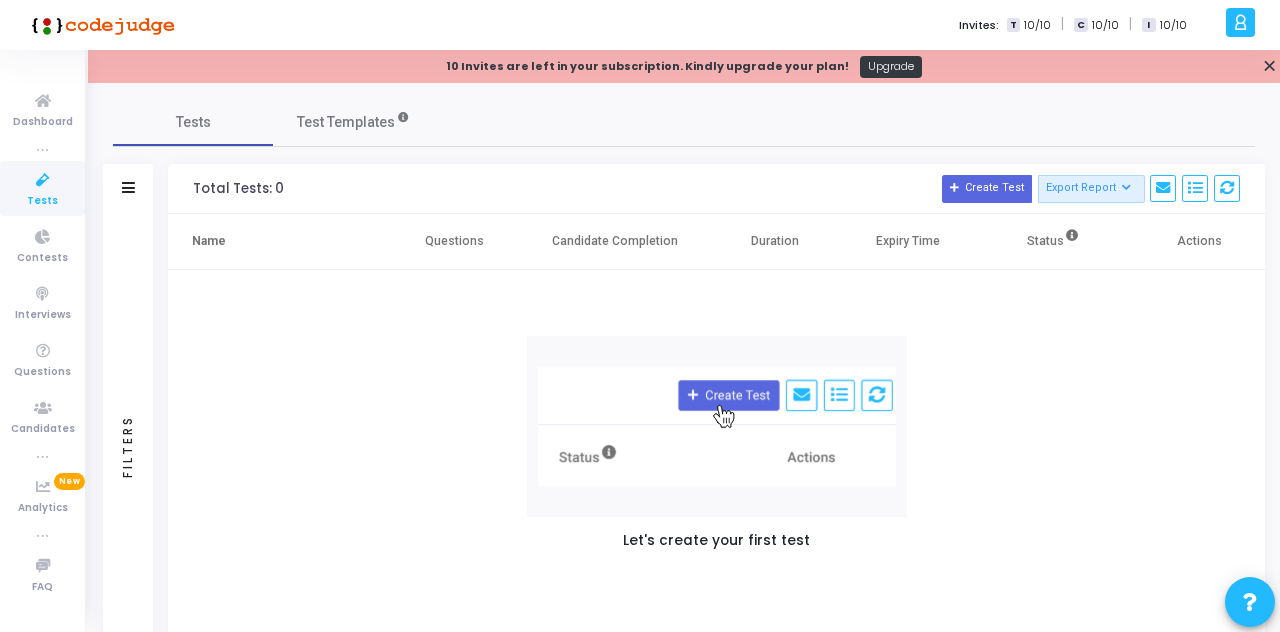 click on "Create Test" at bounding box center [987, 189] 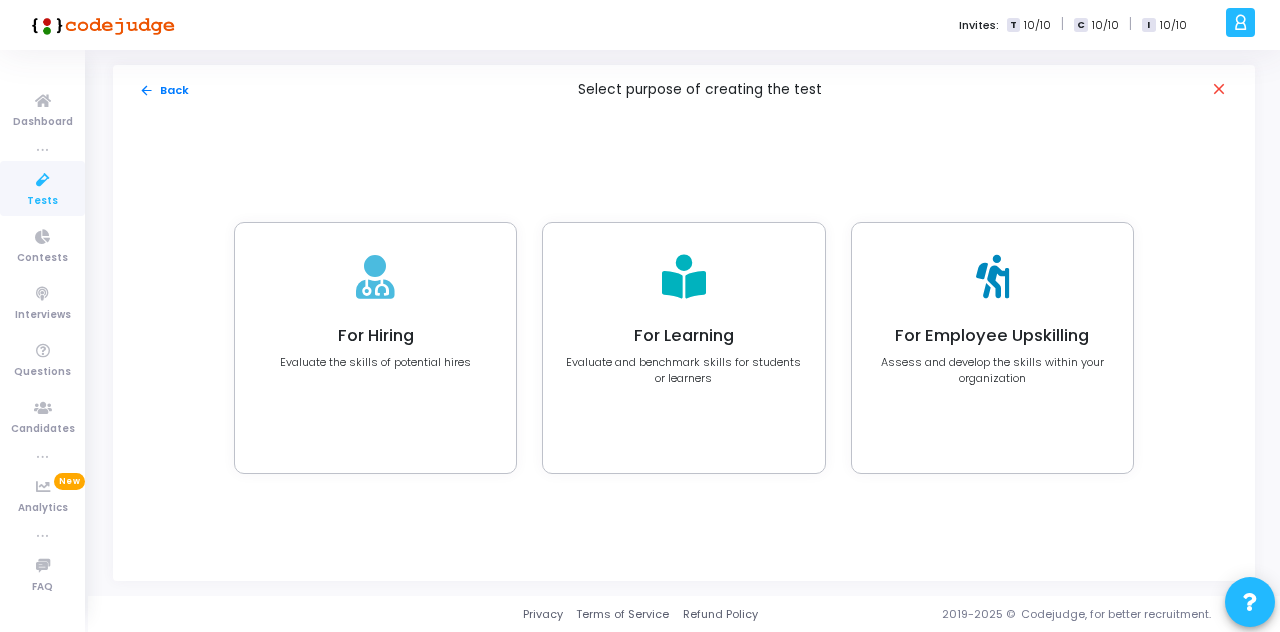 click on "For Learning Evaluate and benchmark skills for students or learners" 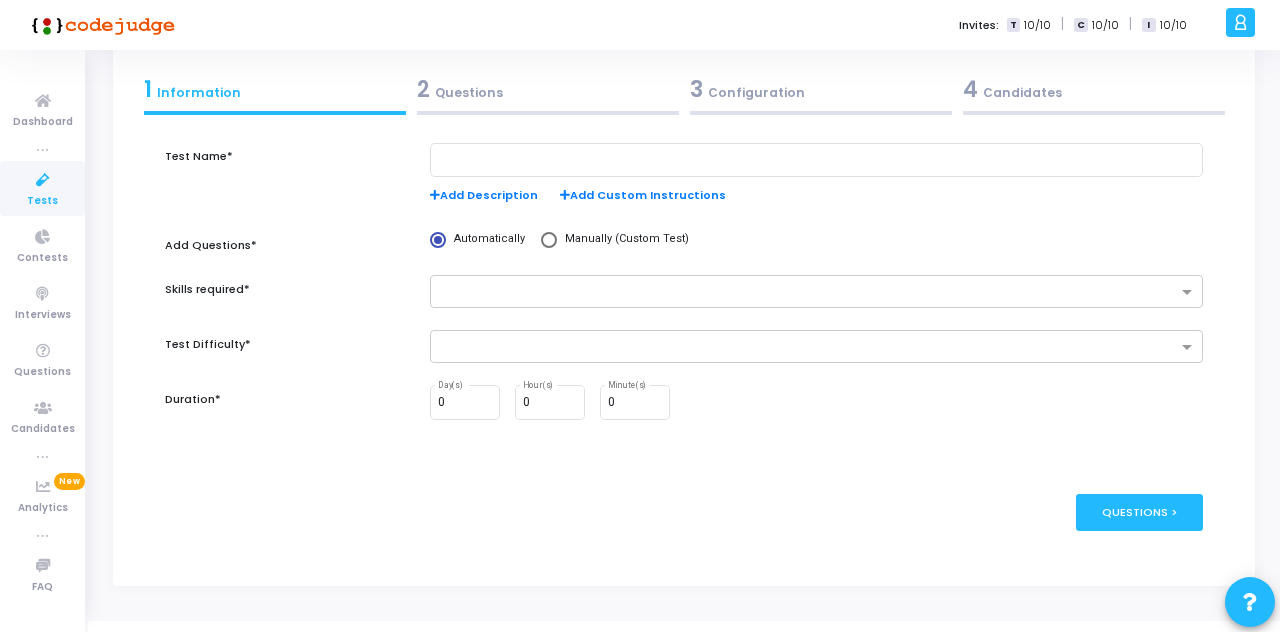 scroll, scrollTop: 130, scrollLeft: 0, axis: vertical 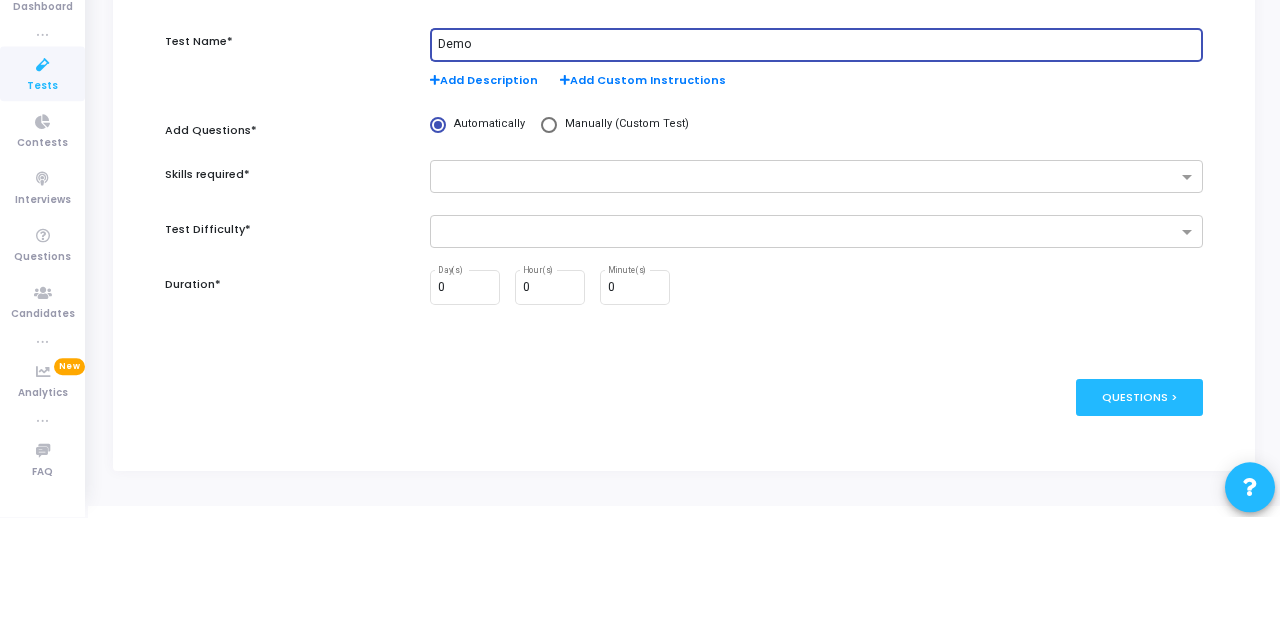 type on "Demo" 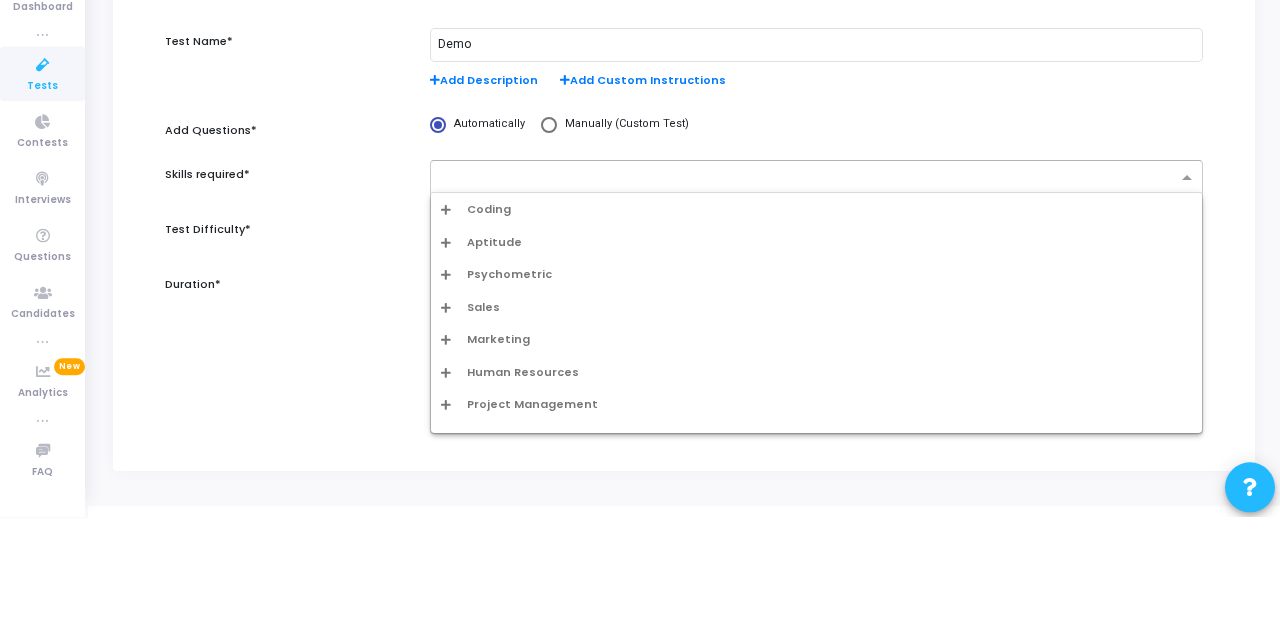 click on "Coding" at bounding box center [816, 324] 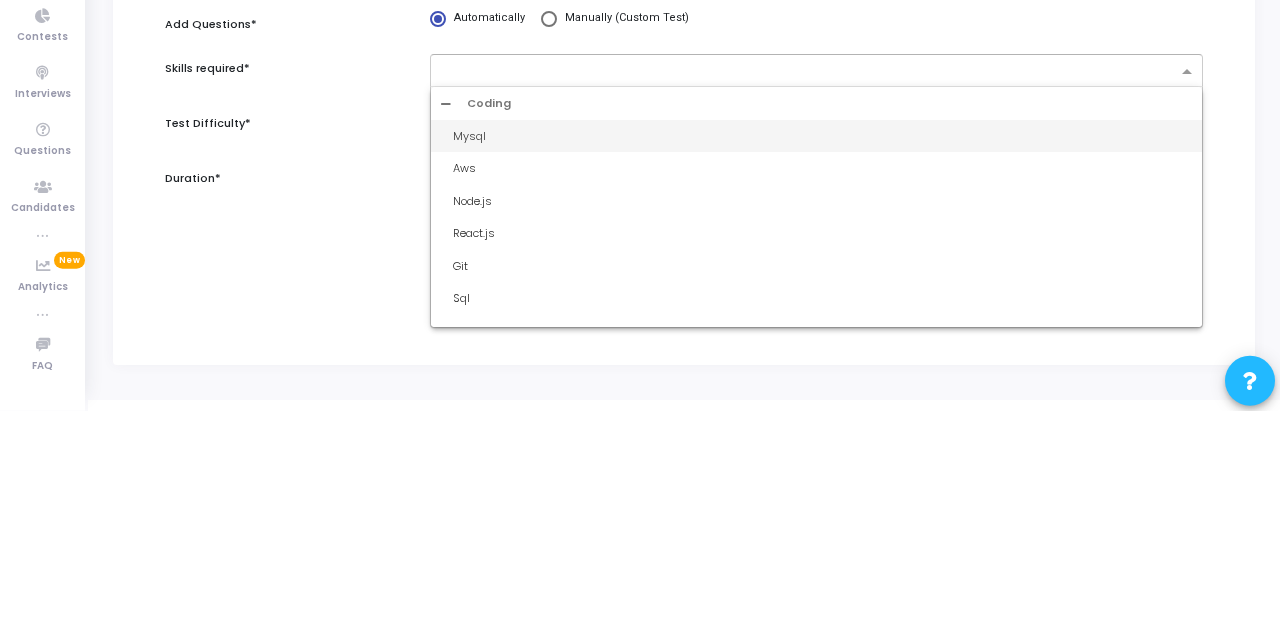 scroll, scrollTop: 130, scrollLeft: 0, axis: vertical 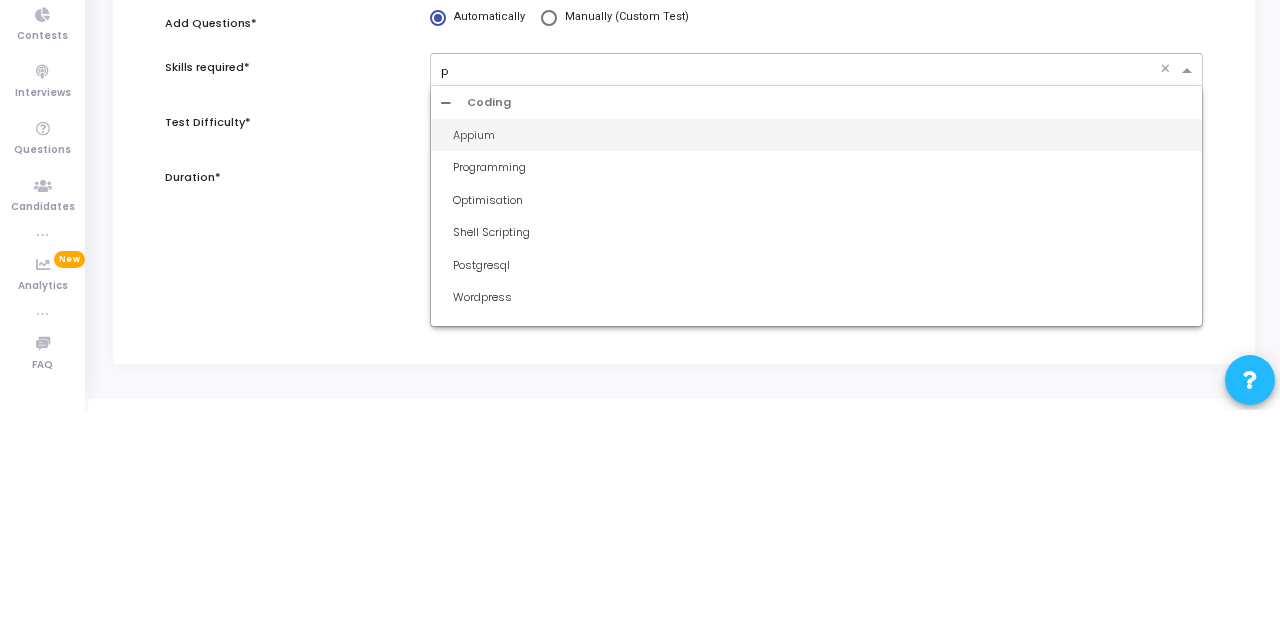 type on "py" 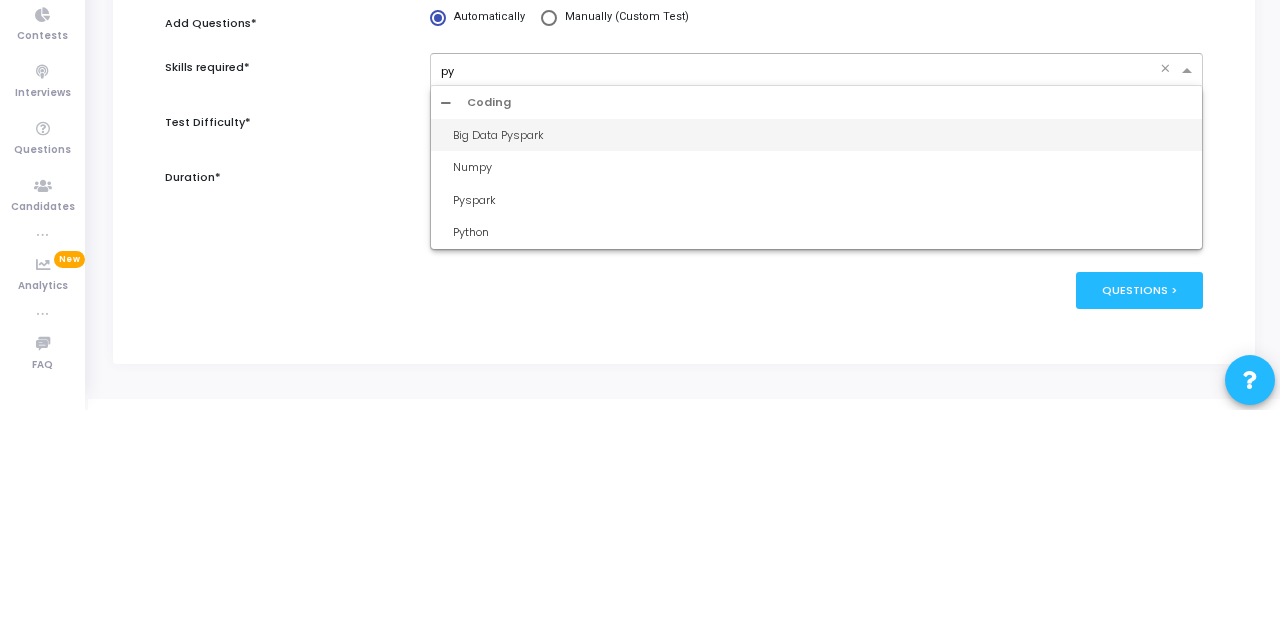 click on "Python" at bounding box center (822, 454) 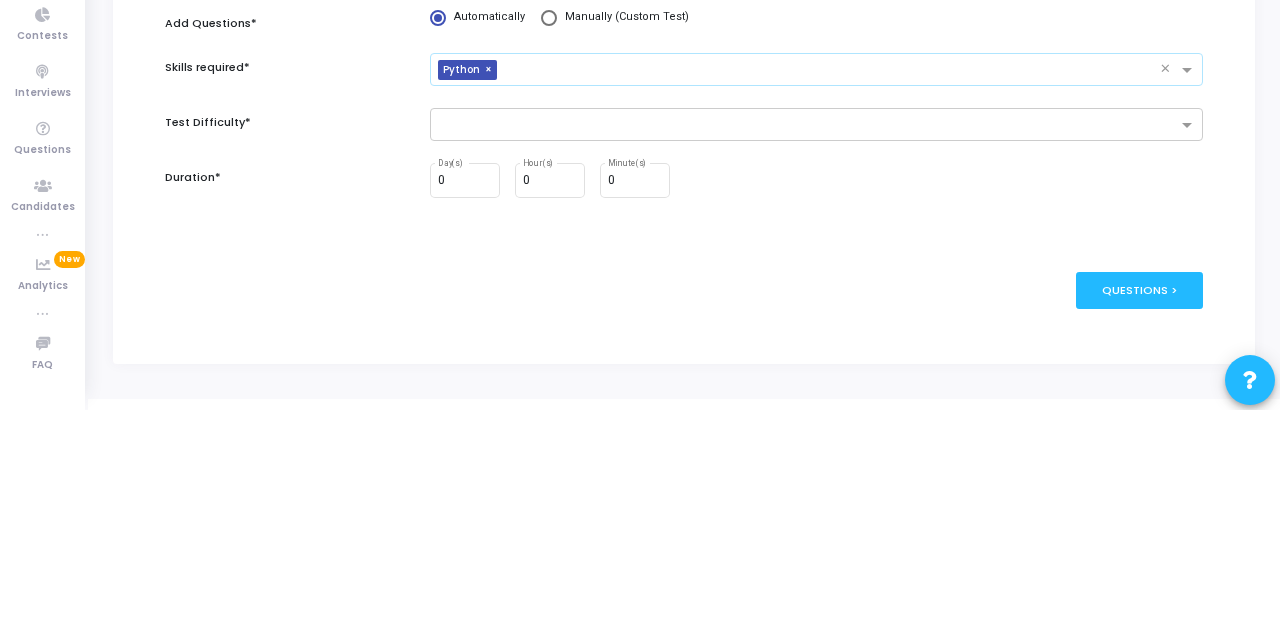 click at bounding box center [809, 348] 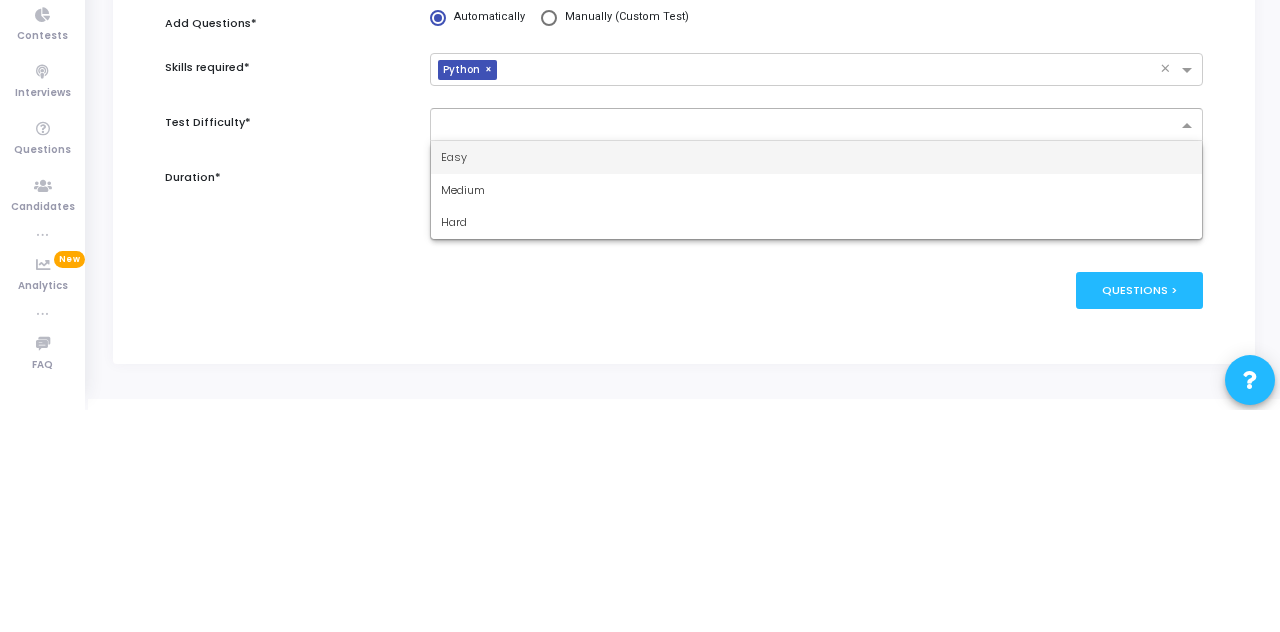 click on "Medium" at bounding box center (816, 412) 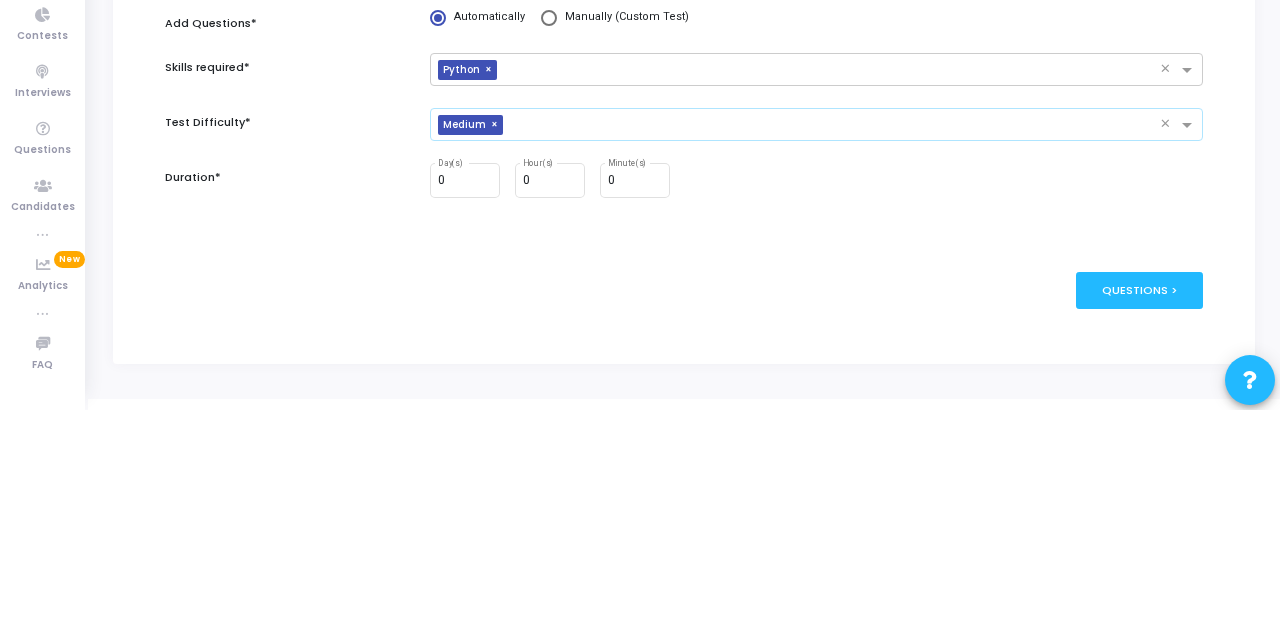 click on "0" at bounding box center (465, 403) 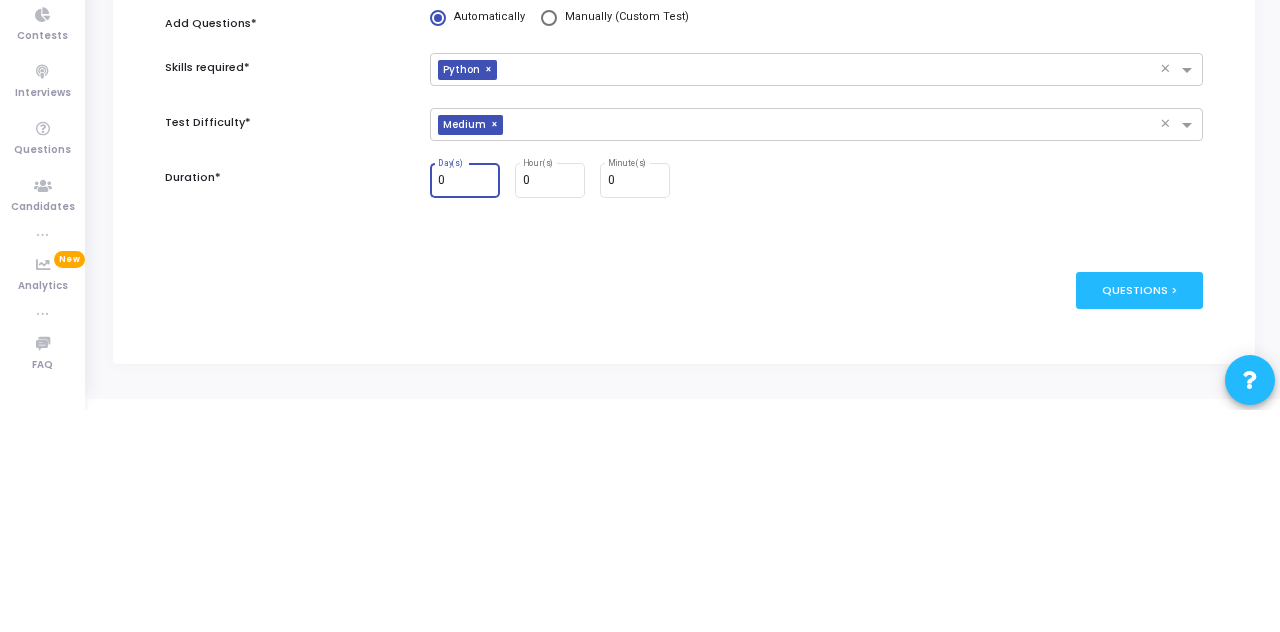 click on "0" at bounding box center [550, 403] 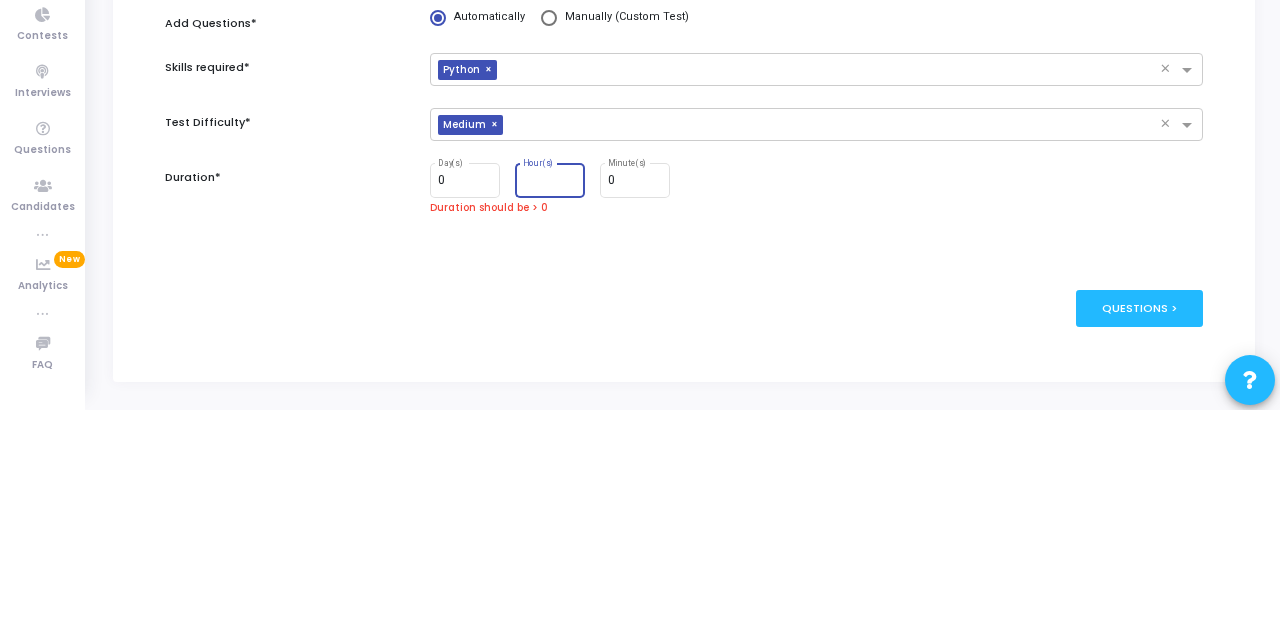 type on "1" 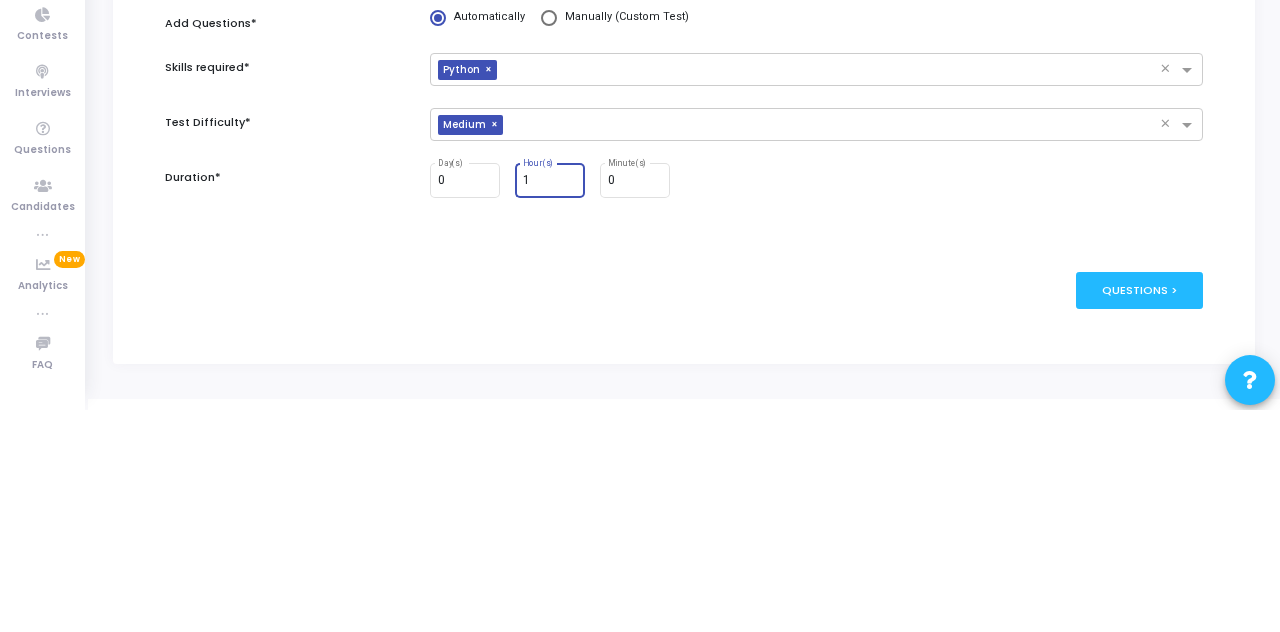 click on "Questions >" at bounding box center [1139, 512] 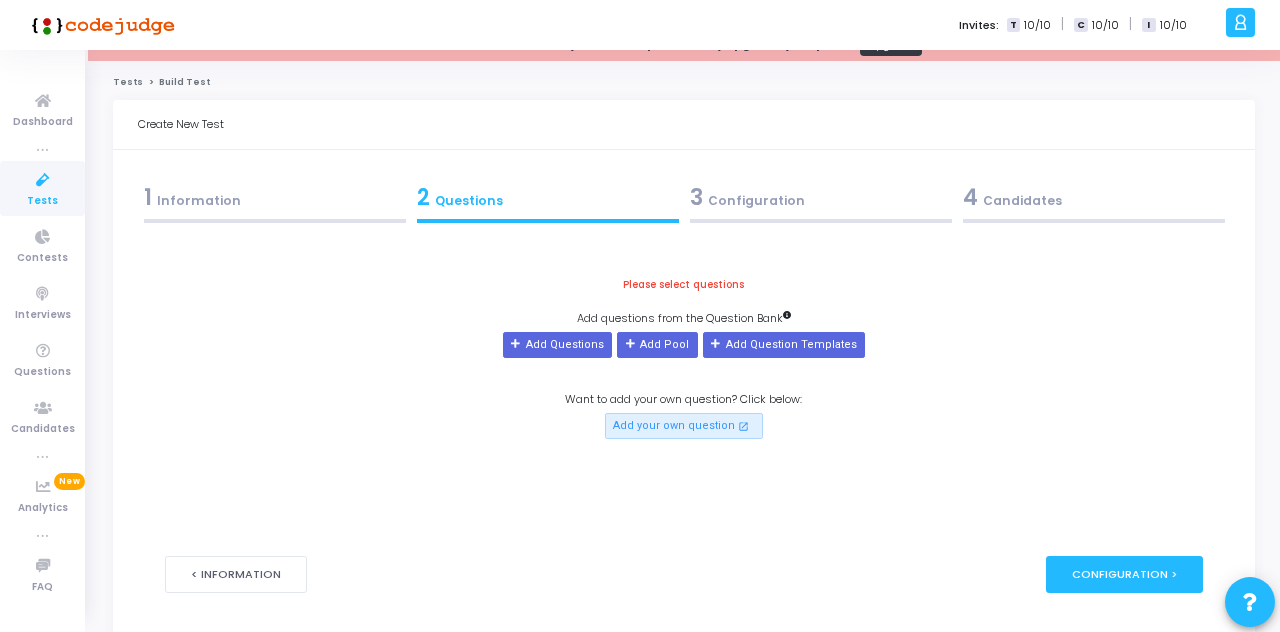 scroll, scrollTop: 0, scrollLeft: 0, axis: both 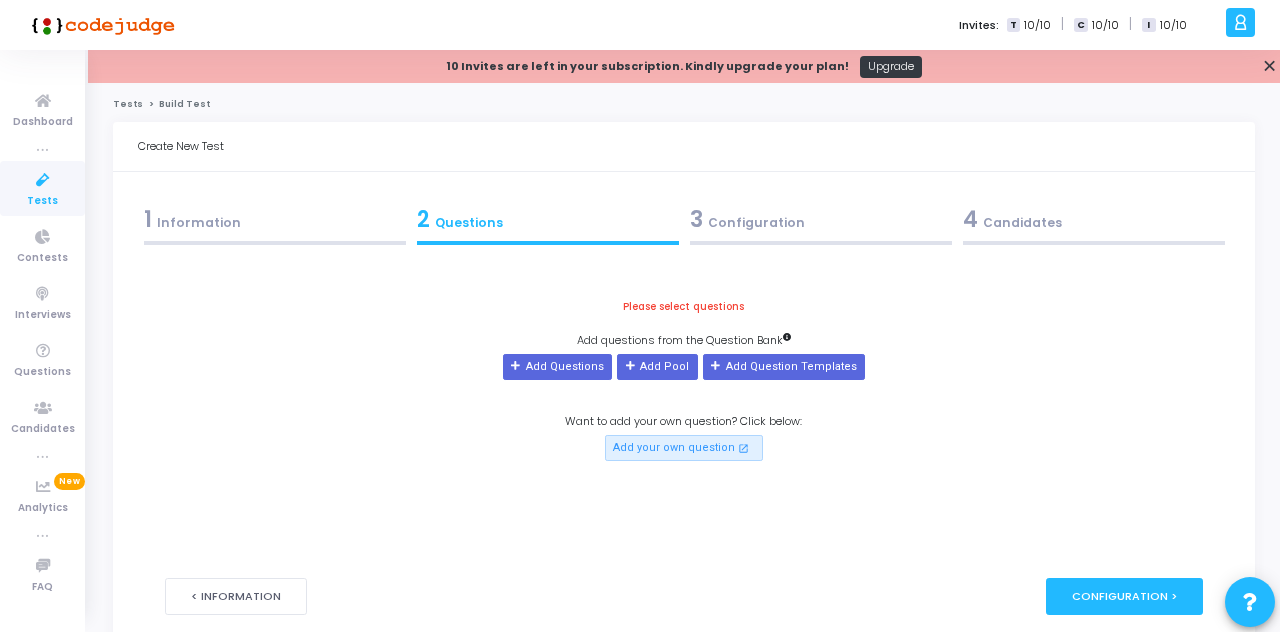 click on "Add Pool" at bounding box center (657, 367) 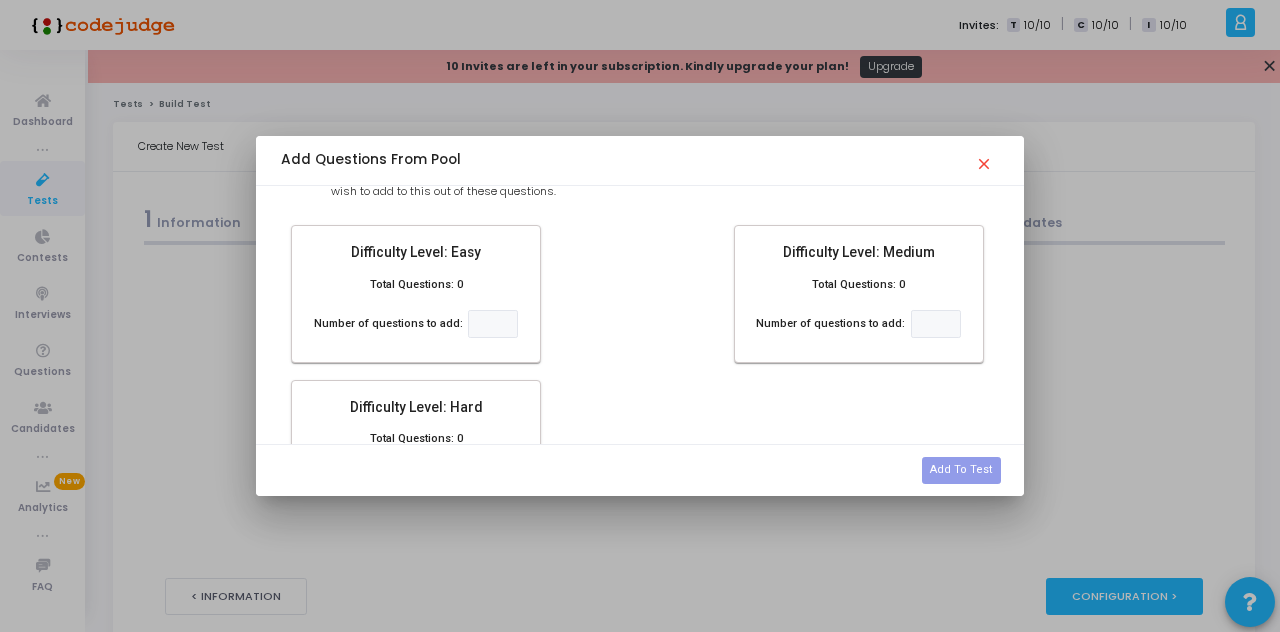 scroll, scrollTop: 95, scrollLeft: 0, axis: vertical 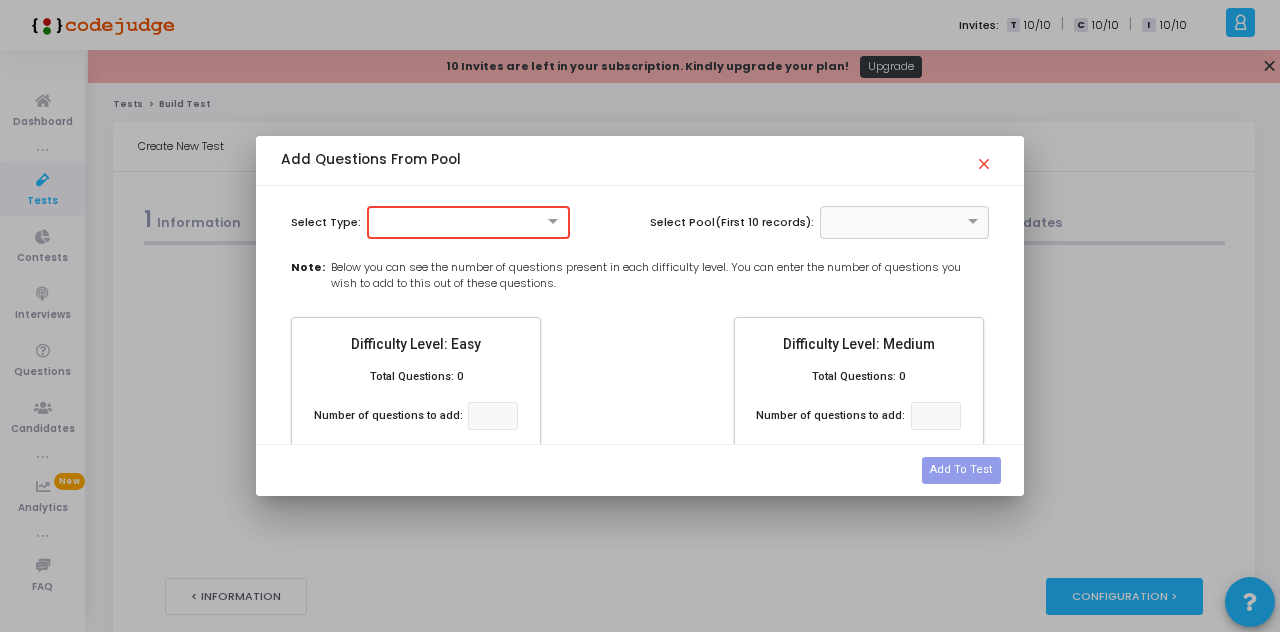 click at bounding box center [469, 222] 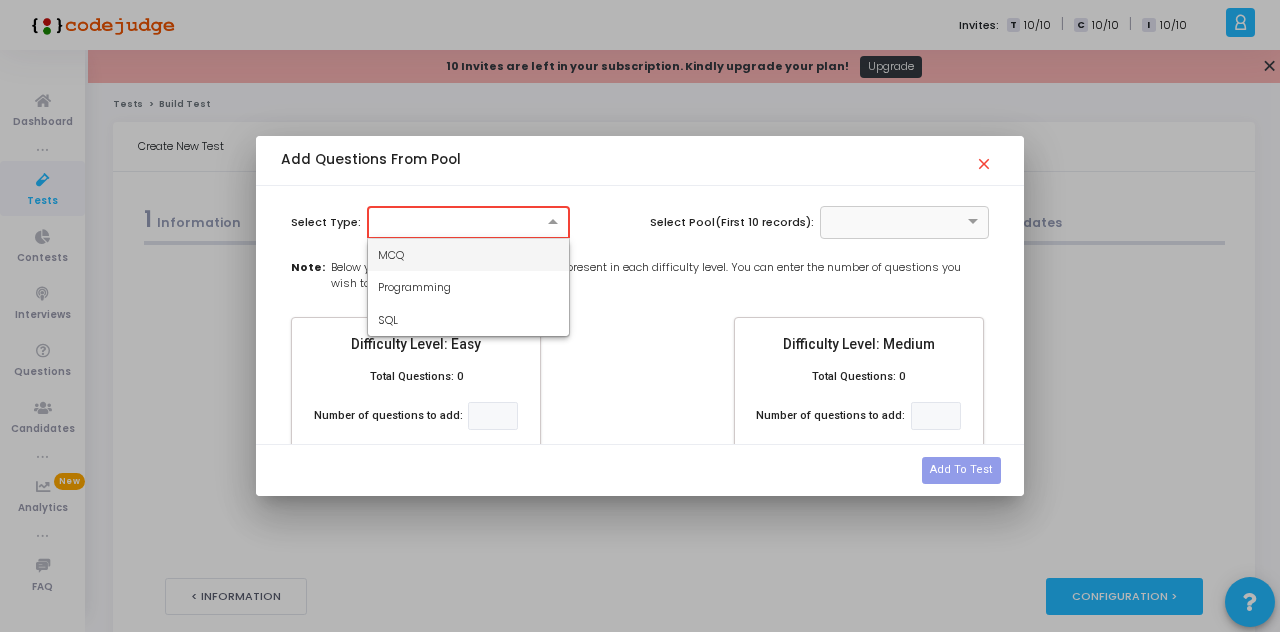 click on "Programming" at bounding box center (469, 287) 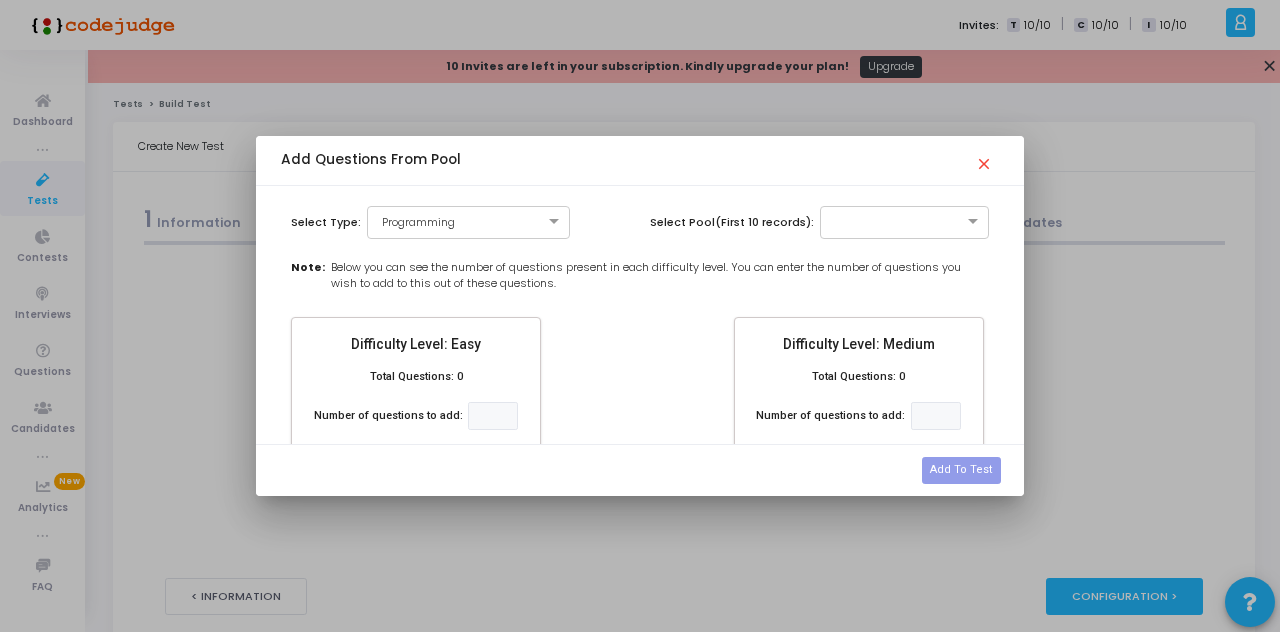 click at bounding box center [905, 222] 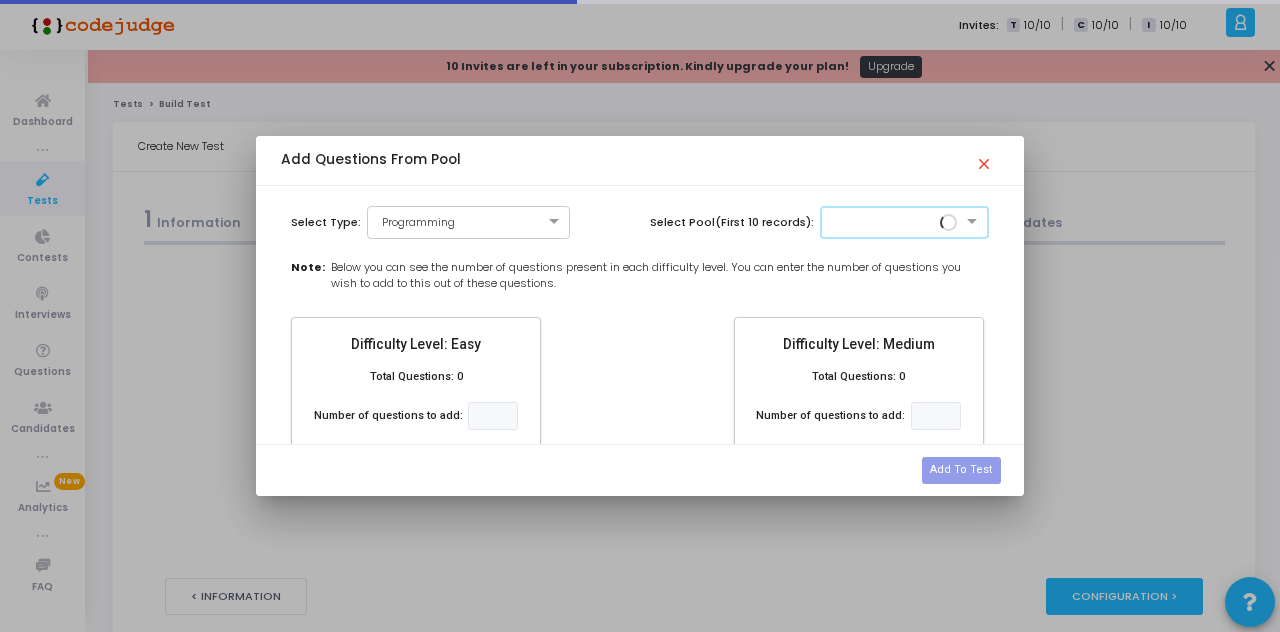 click on "Below you can see the number of questions present in each difficulty level. You can enter the number of questions you wish to add to this out of these questions." at bounding box center [660, 275] 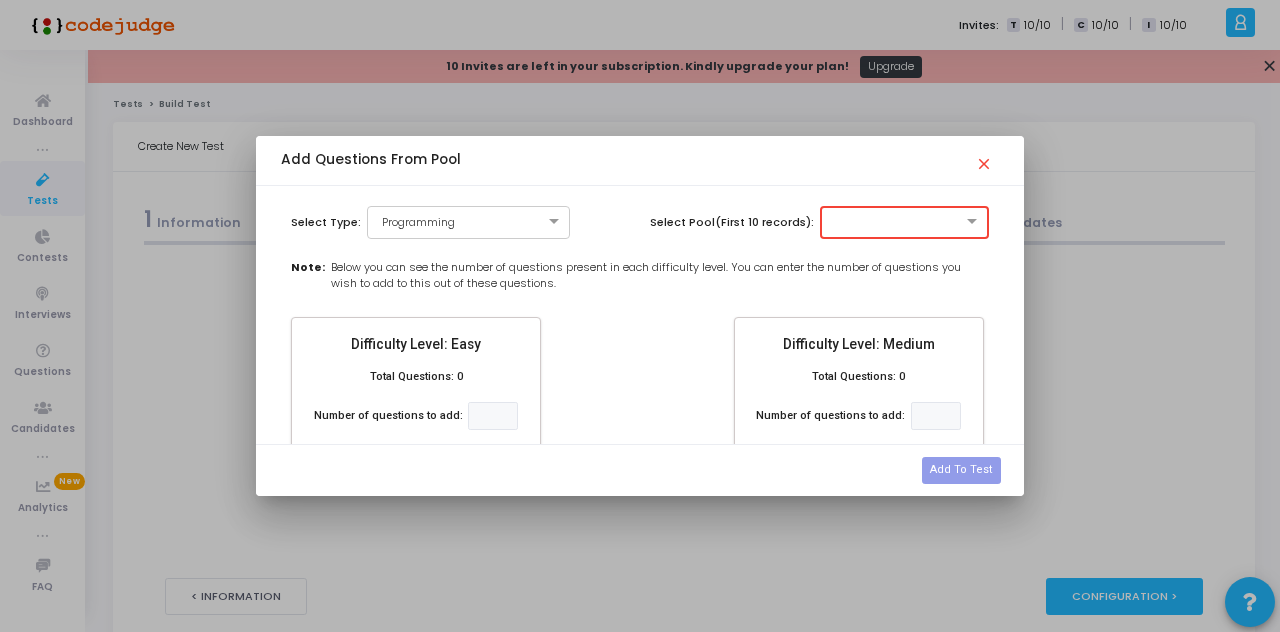 click at bounding box center (974, 222) 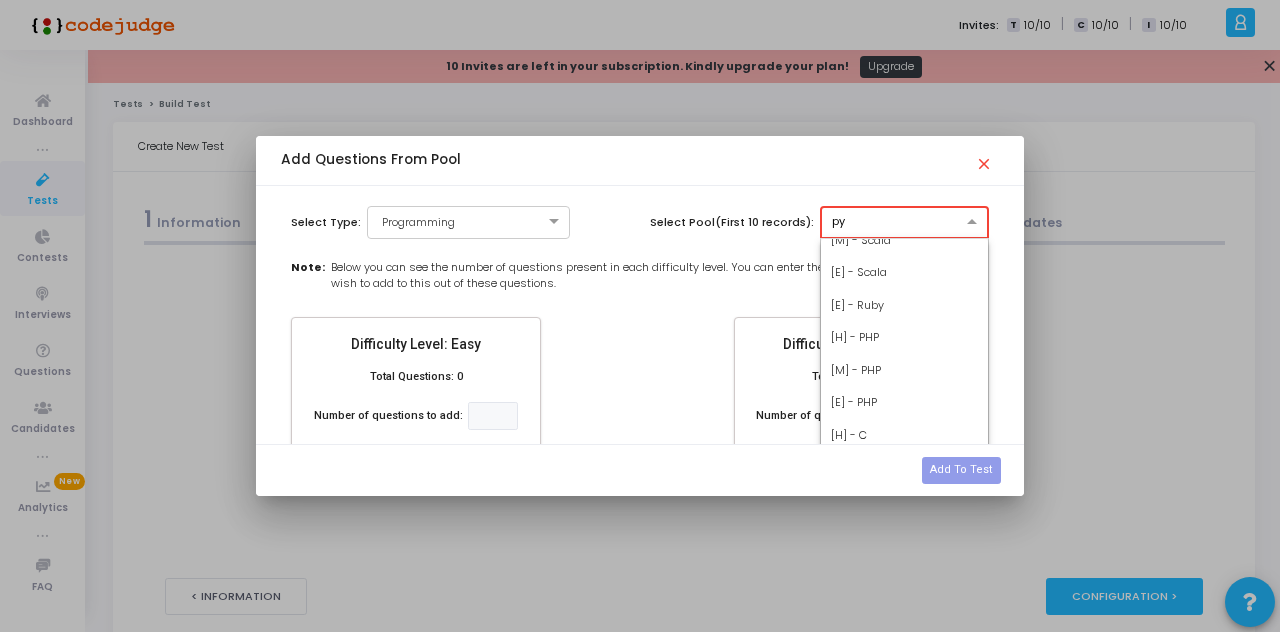 scroll, scrollTop: 0, scrollLeft: 0, axis: both 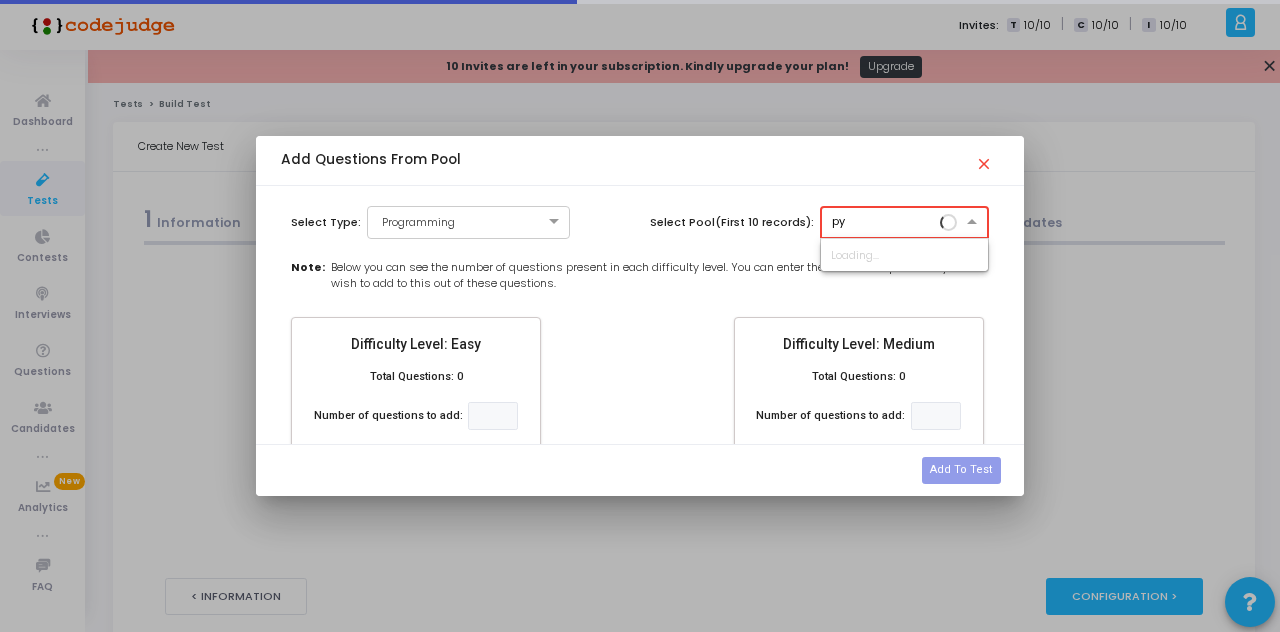 type on "pyt" 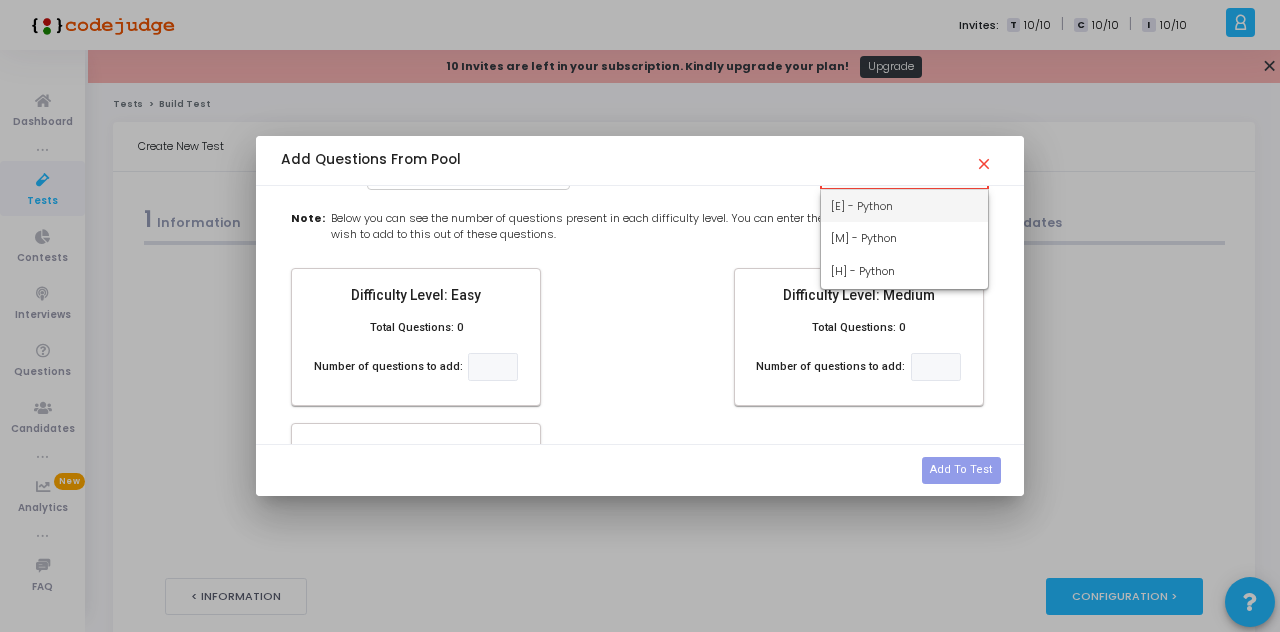 scroll, scrollTop: 35, scrollLeft: 0, axis: vertical 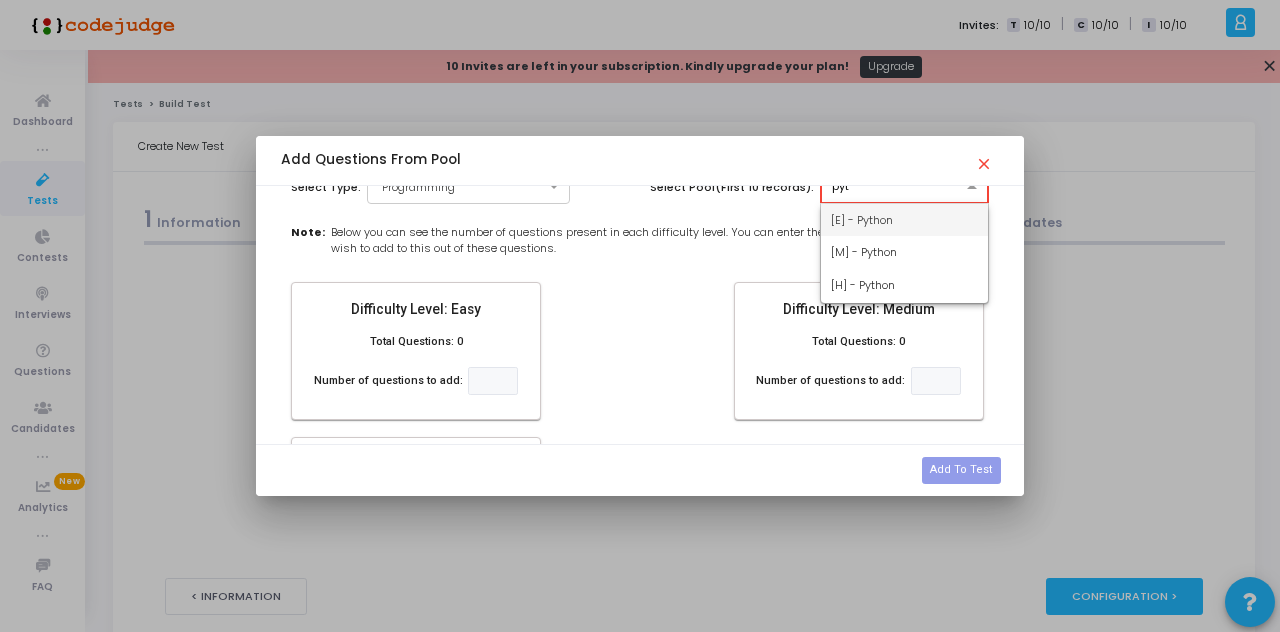 click on "[M] - Python" at bounding box center [905, 252] 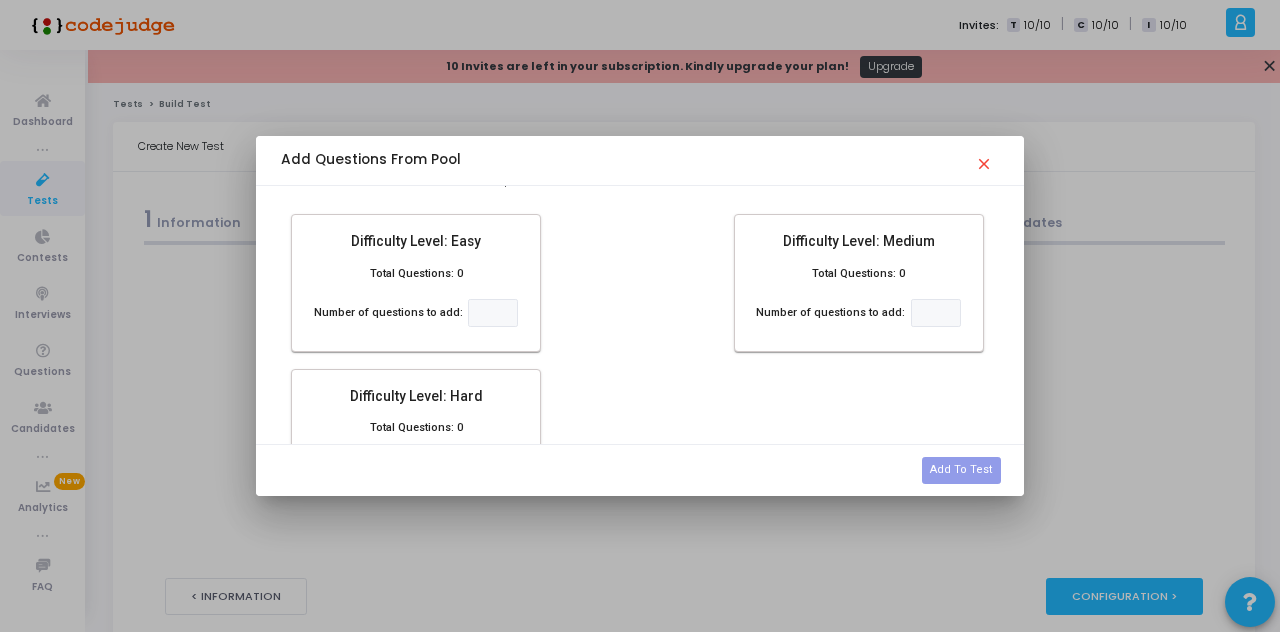 scroll, scrollTop: 134, scrollLeft: 0, axis: vertical 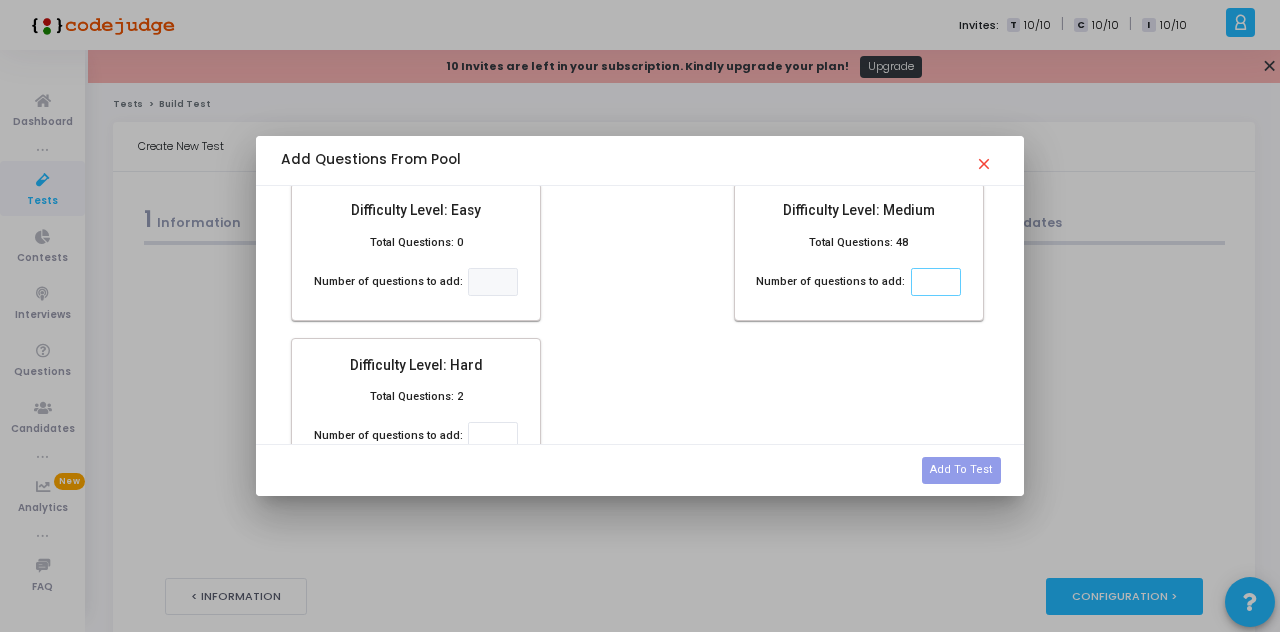 click 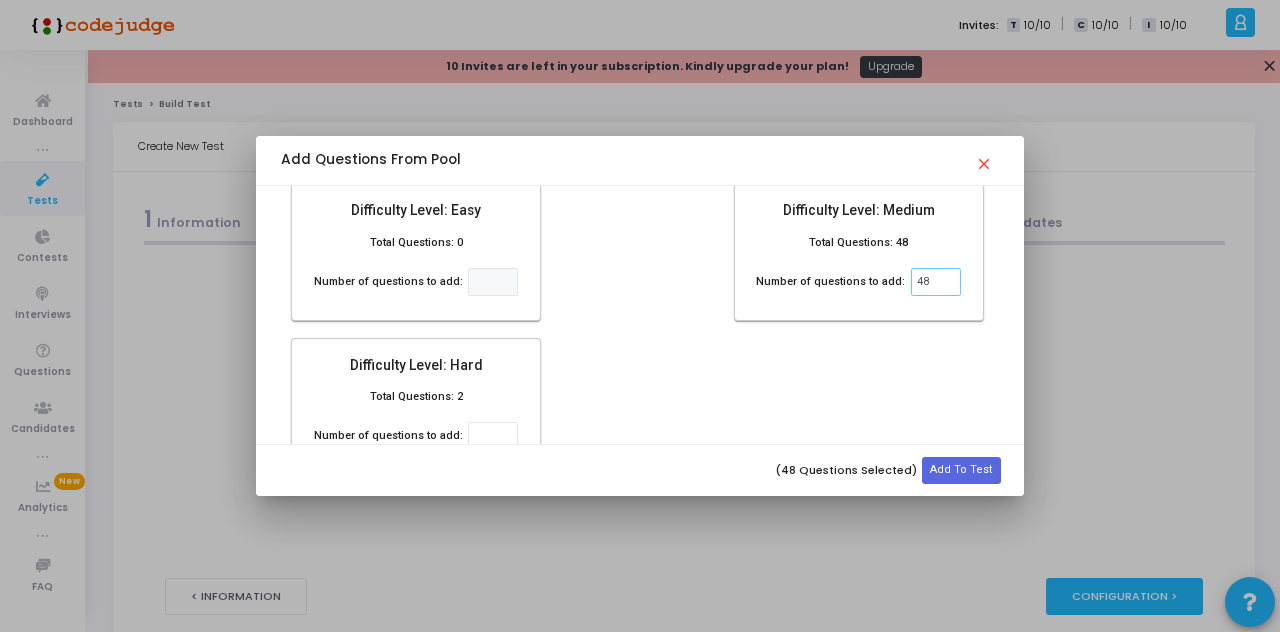 type on "48" 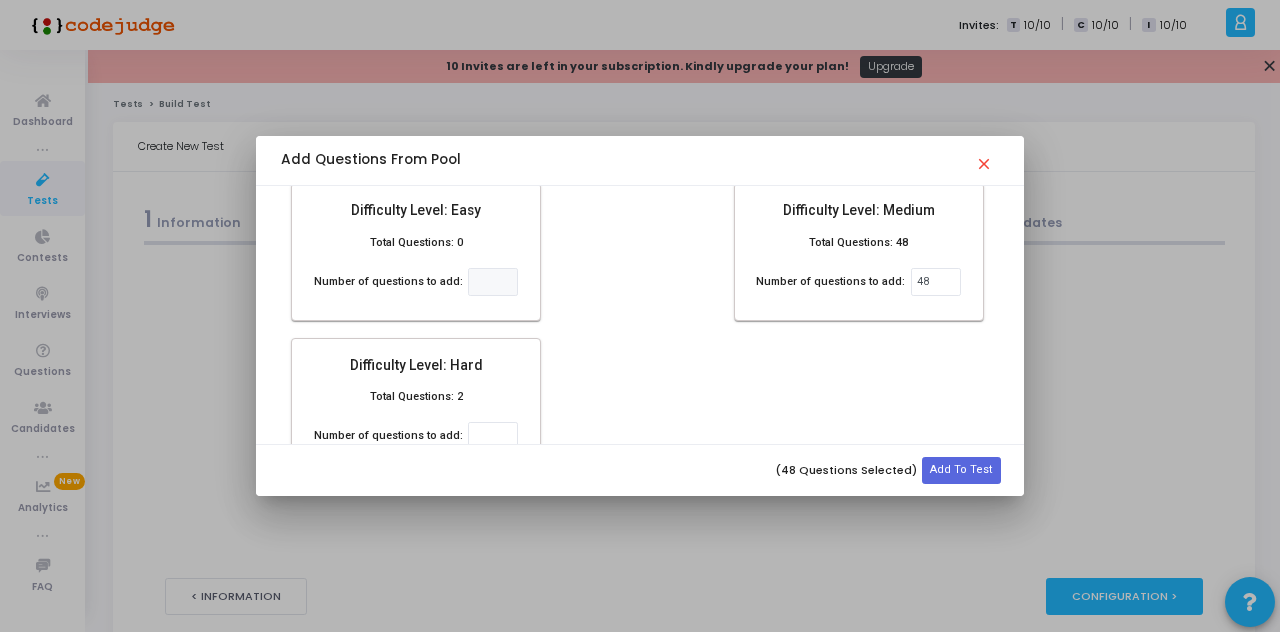 click on "Add To Test" at bounding box center (961, 470) 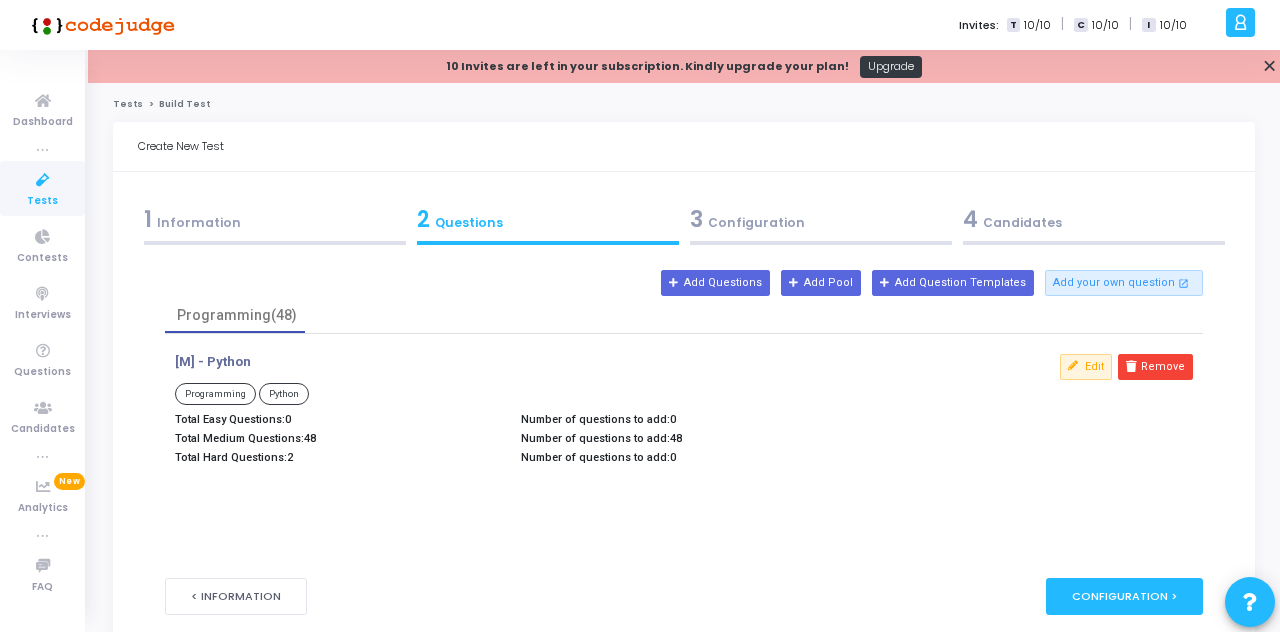 scroll, scrollTop: 12, scrollLeft: 0, axis: vertical 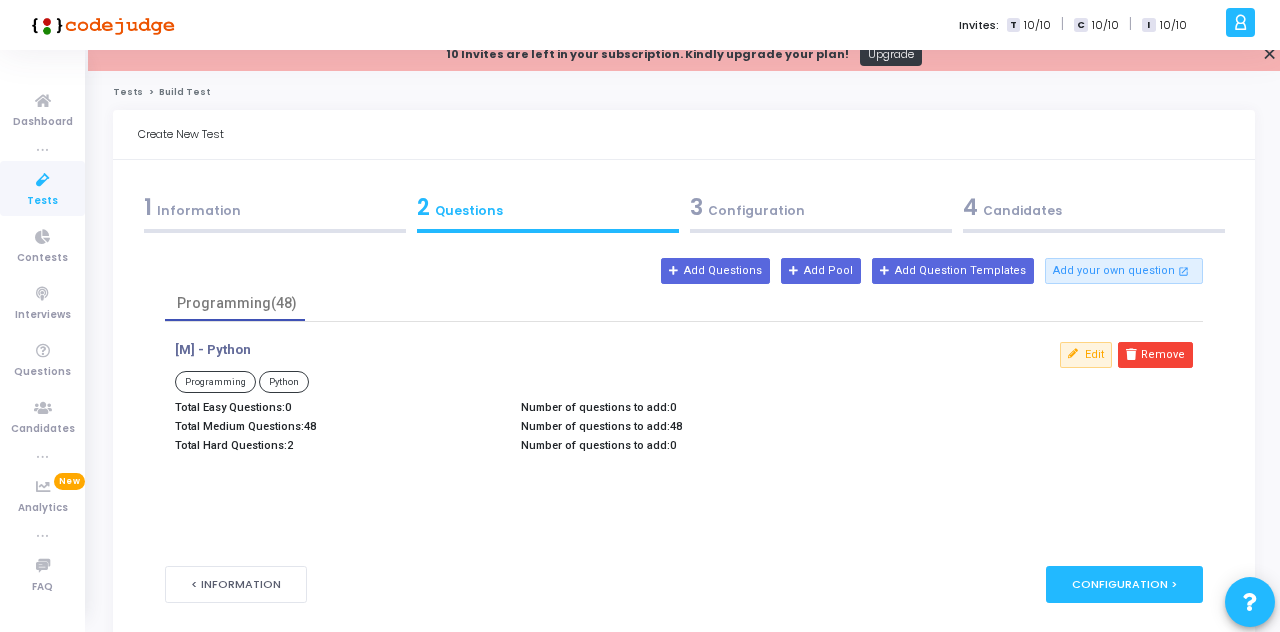click on "Number of questions to add:  0" at bounding box center [684, 445] 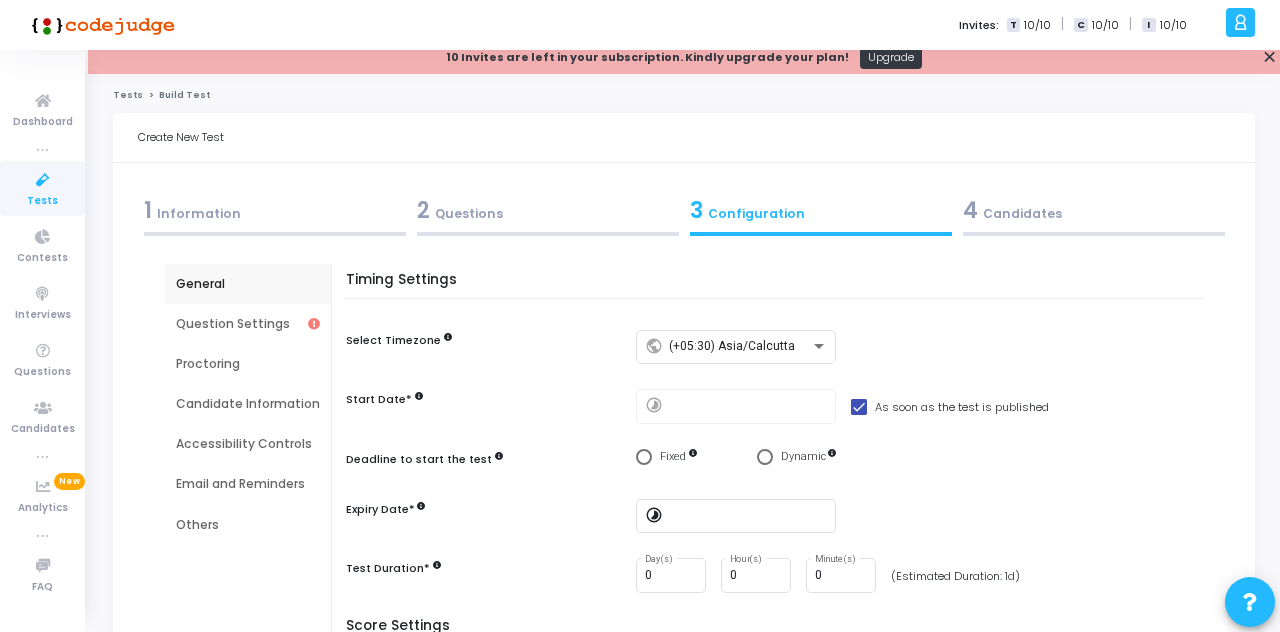 type on "30" 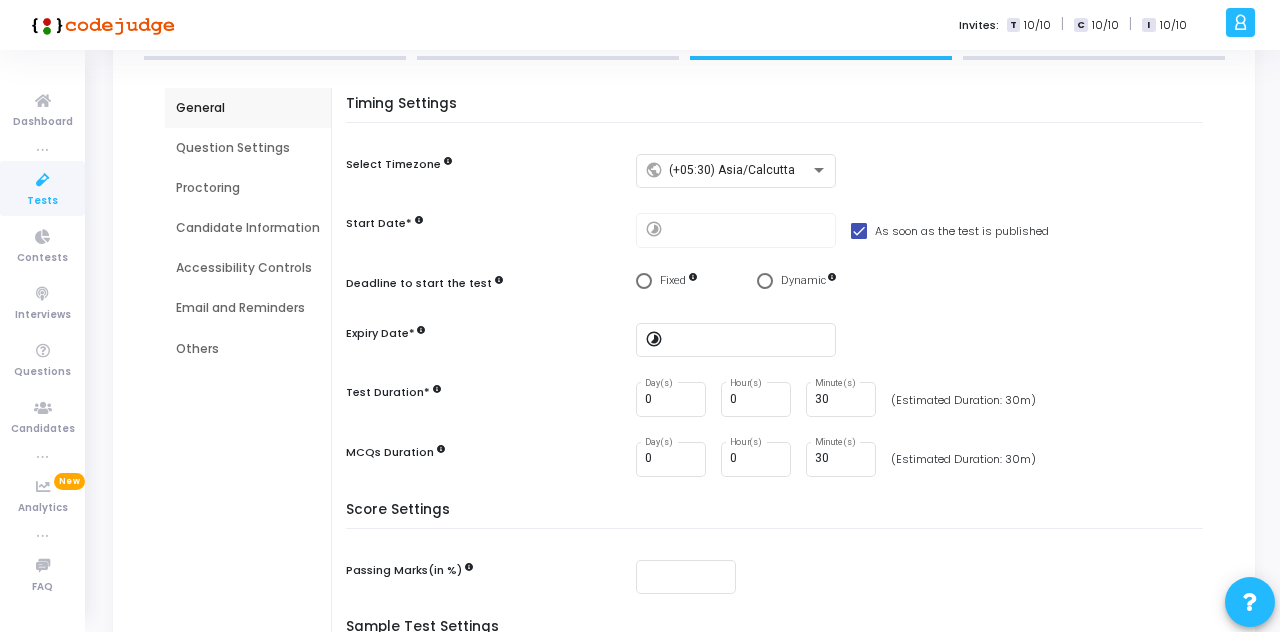 scroll, scrollTop: 184, scrollLeft: 0, axis: vertical 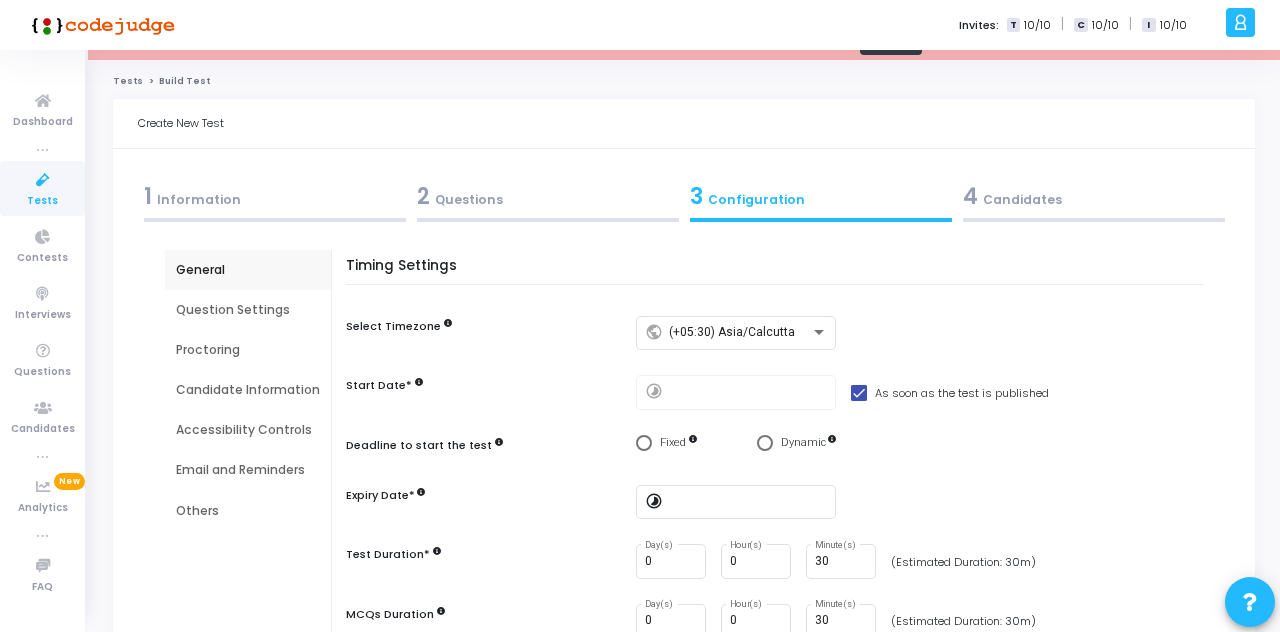 click on "2  Questions" at bounding box center (548, 196) 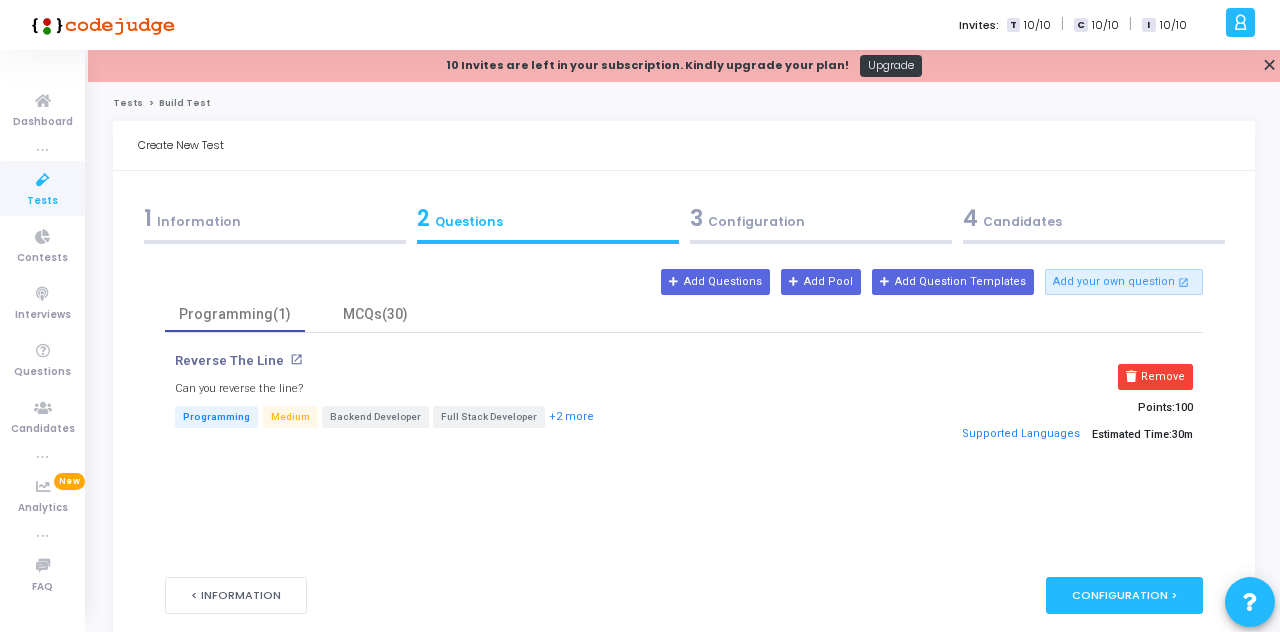 scroll, scrollTop: 0, scrollLeft: 0, axis: both 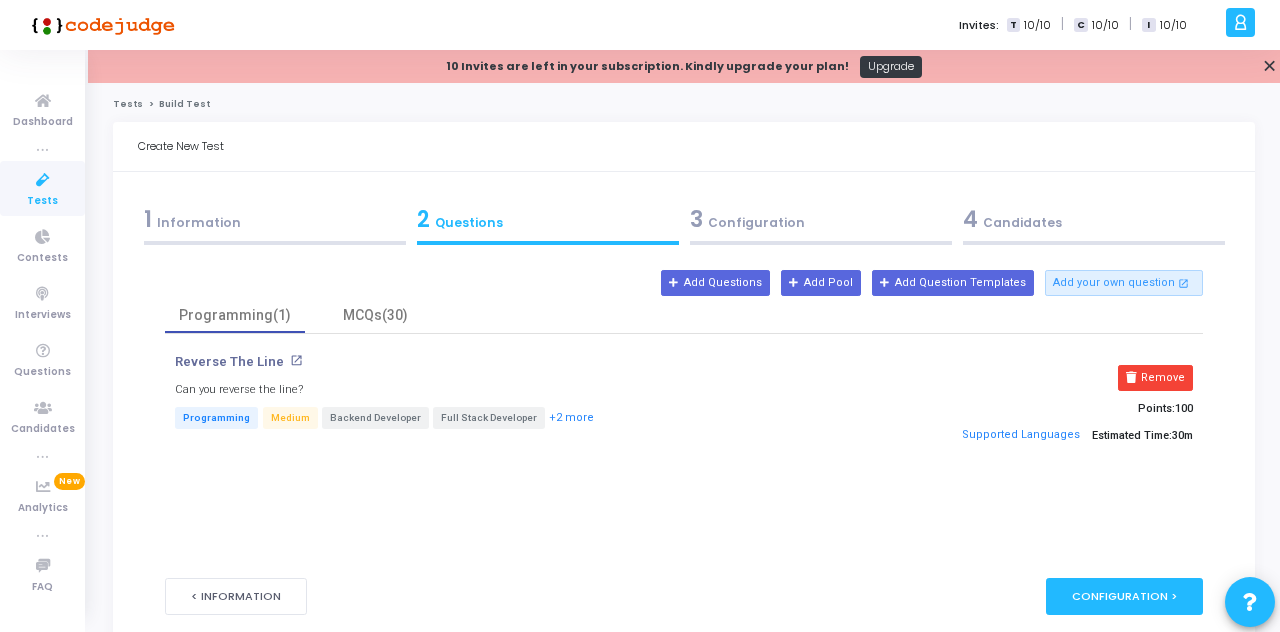 click on "Supported Languages" at bounding box center (1020, 436) 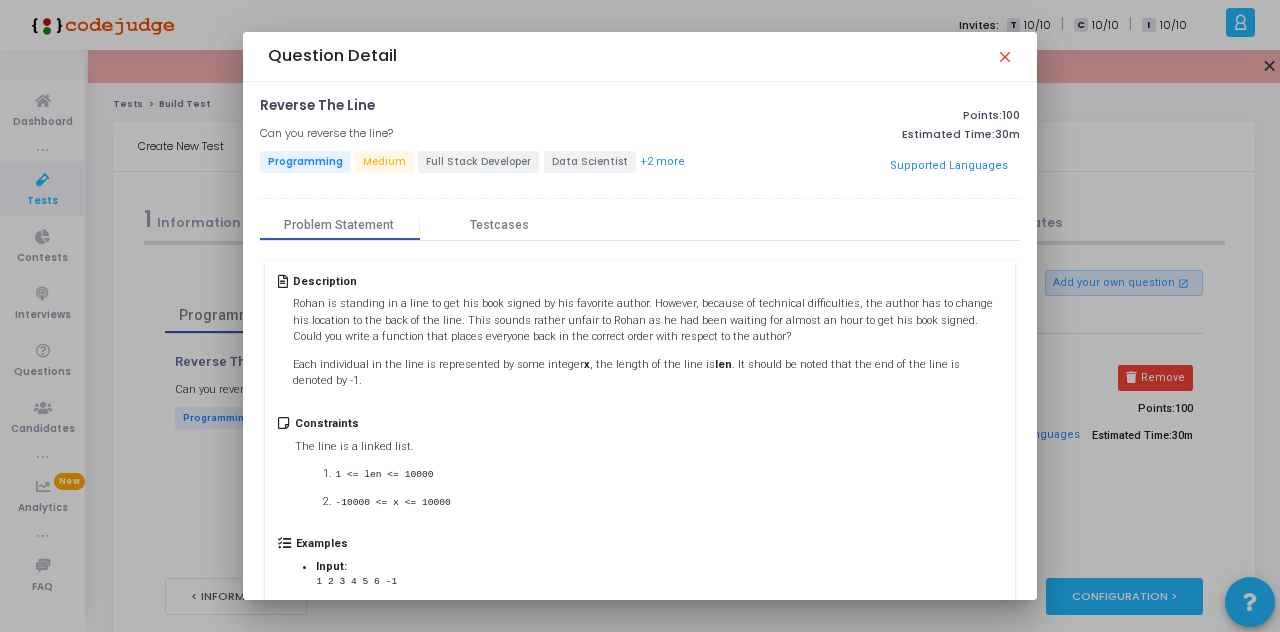 click on "Rohan is standing in a line to get his book signed by his favorite author. However, because of technical difficulties, the author has to change his location to the back of the line. This sounds rather unfair to Rohan as he had been waiting for almost an hour to get his book signed. Could you write a function that places everyone back in the correct order with respect to the author?" at bounding box center (647, 321) 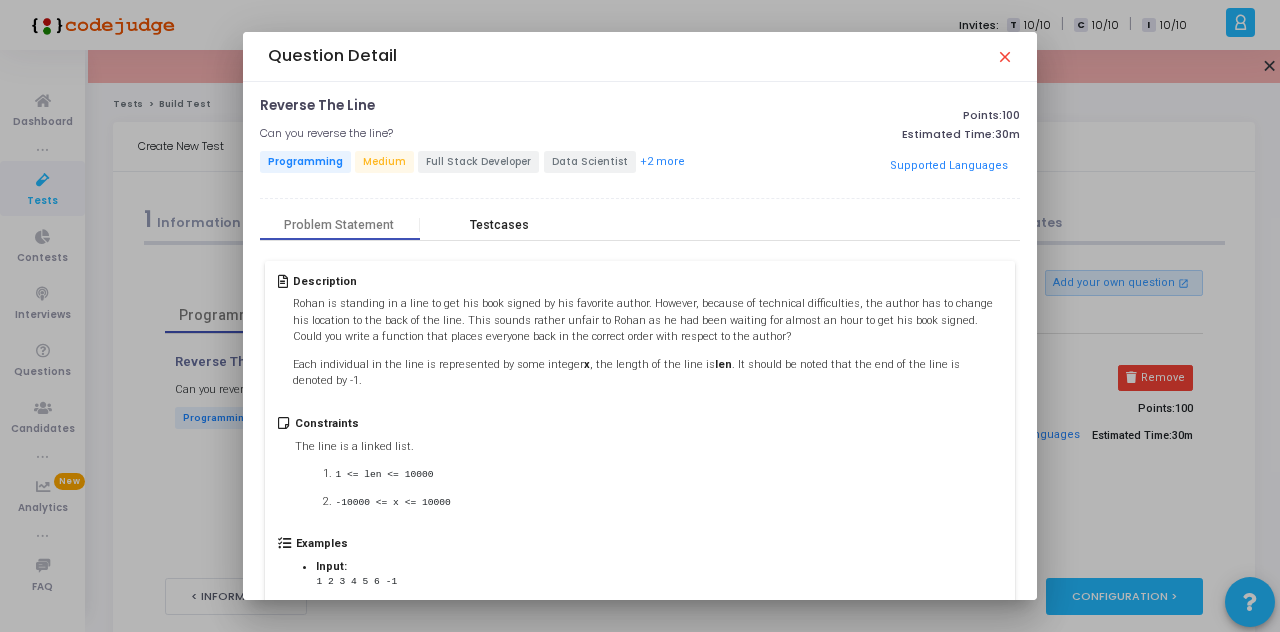 click on "Testcases" at bounding box center [499, 225] 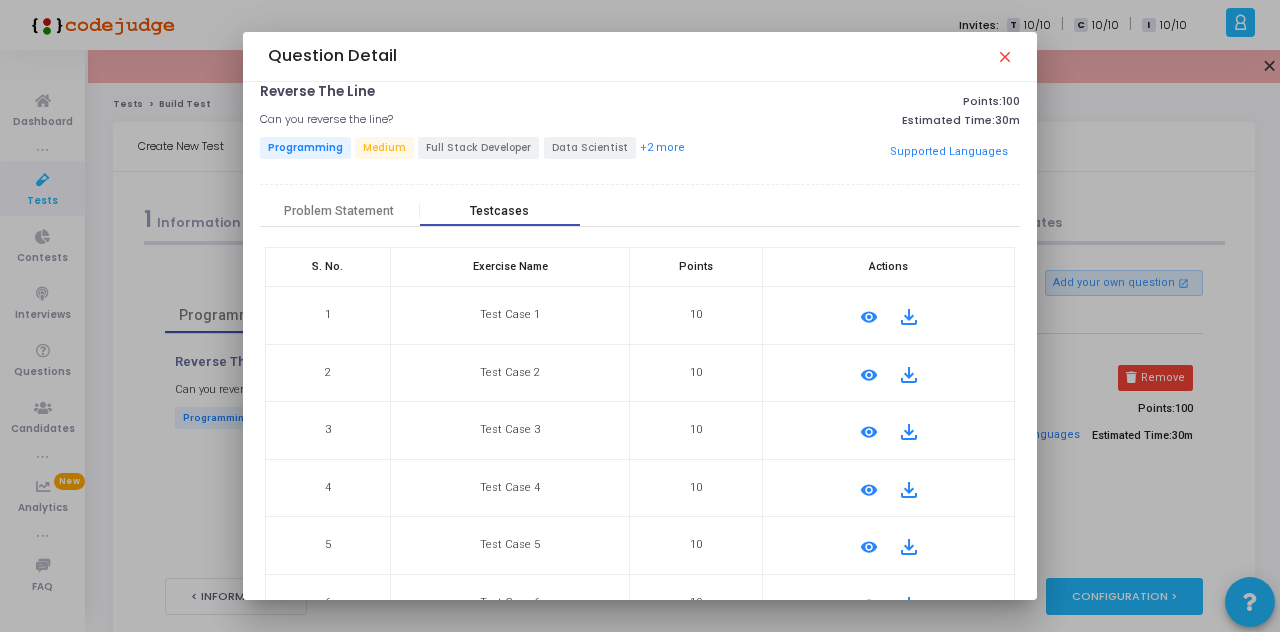scroll, scrollTop: 0, scrollLeft: 0, axis: both 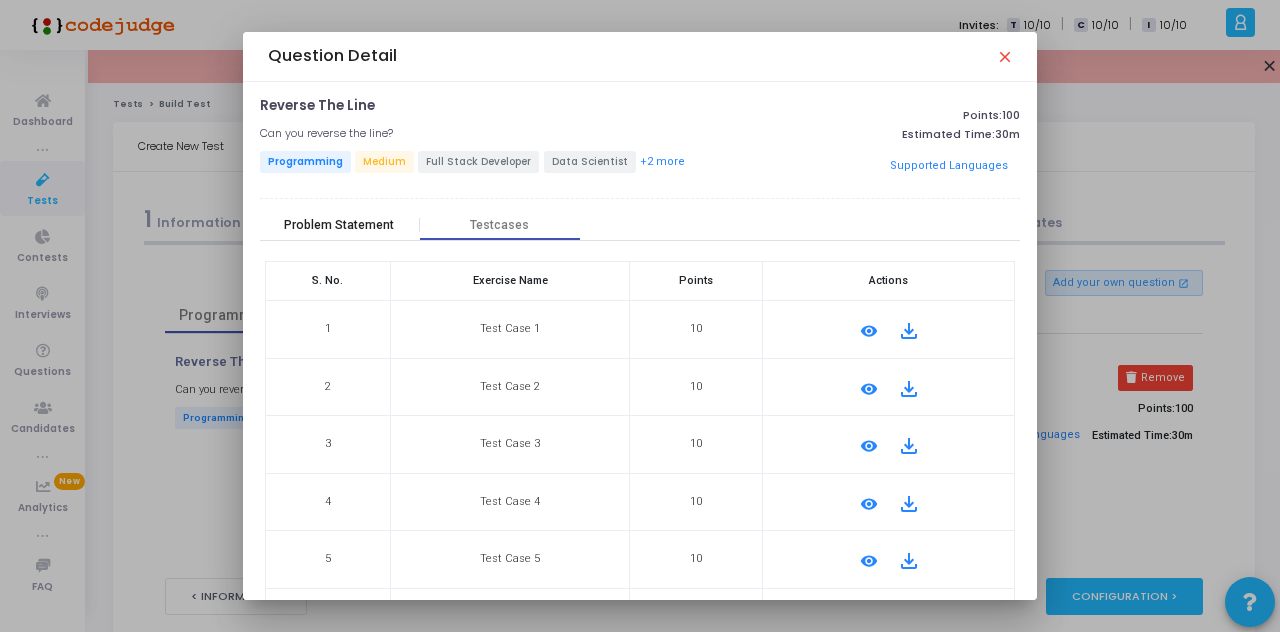 click on "Problem Statement" at bounding box center (339, 225) 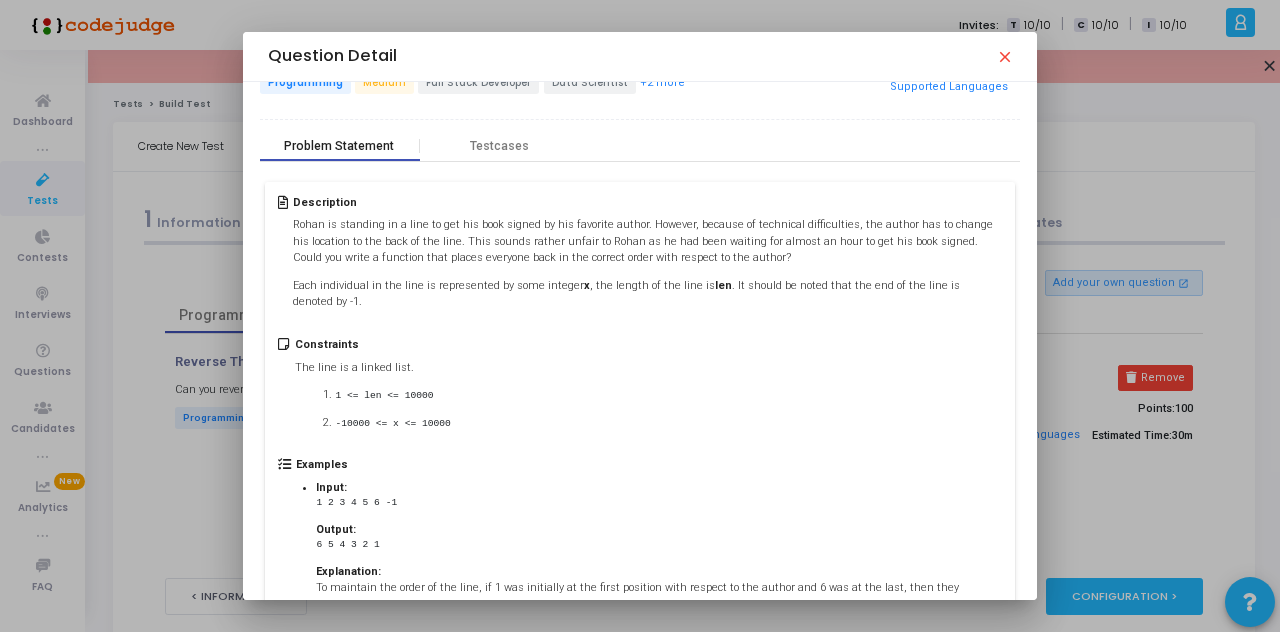 scroll, scrollTop: 78, scrollLeft: 0, axis: vertical 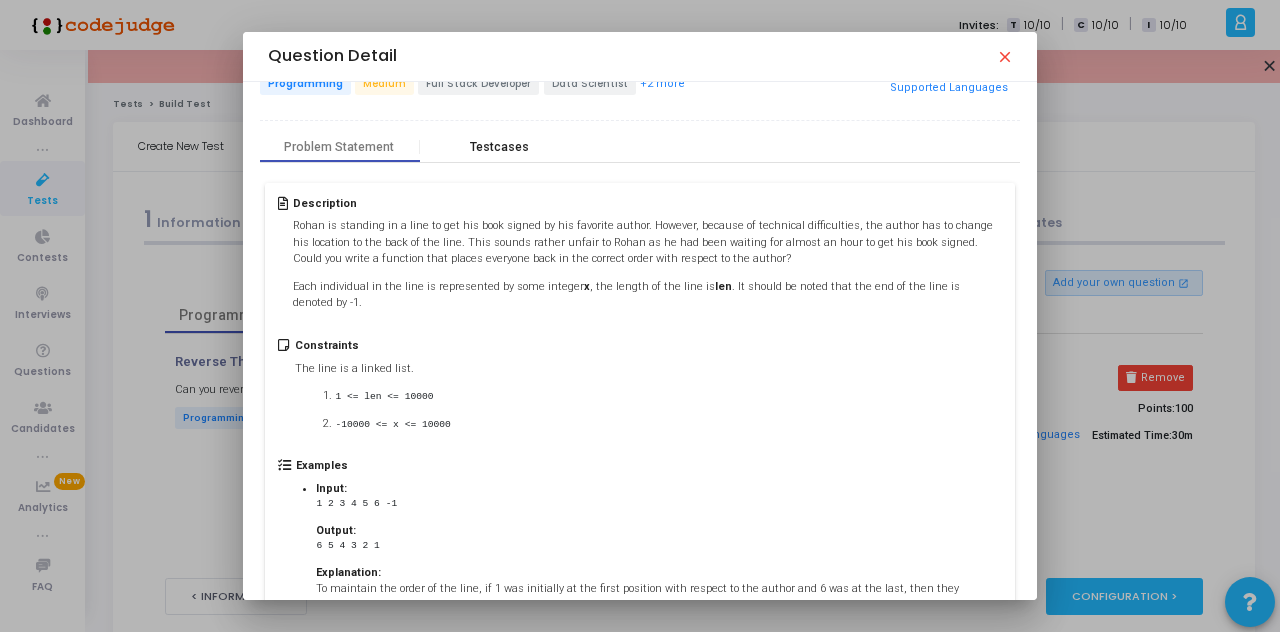 click on "Testcases" at bounding box center [500, 147] 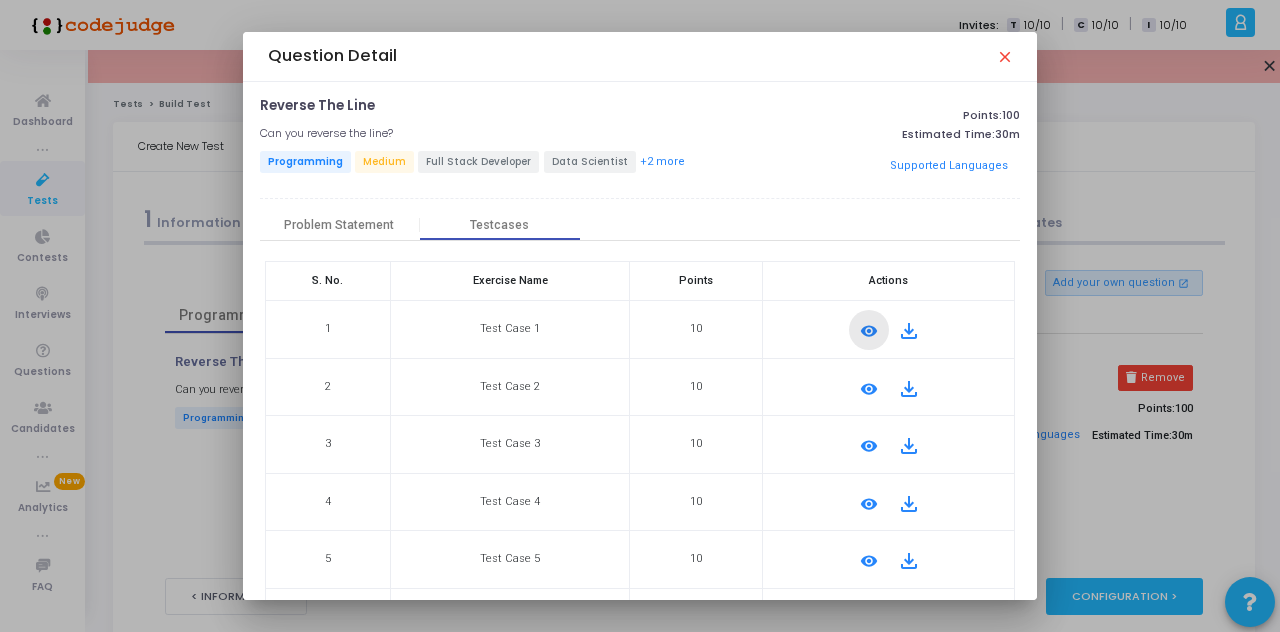 click on "remove_red_eye" at bounding box center (869, 331) 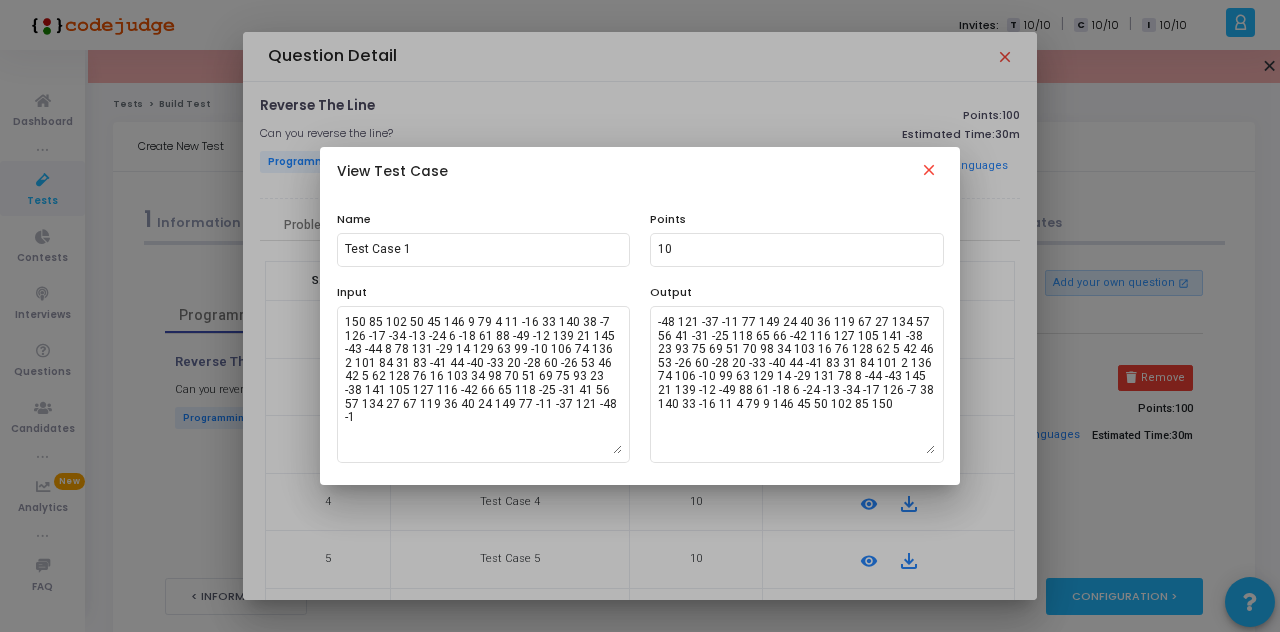 click on "close" at bounding box center (929, 173) 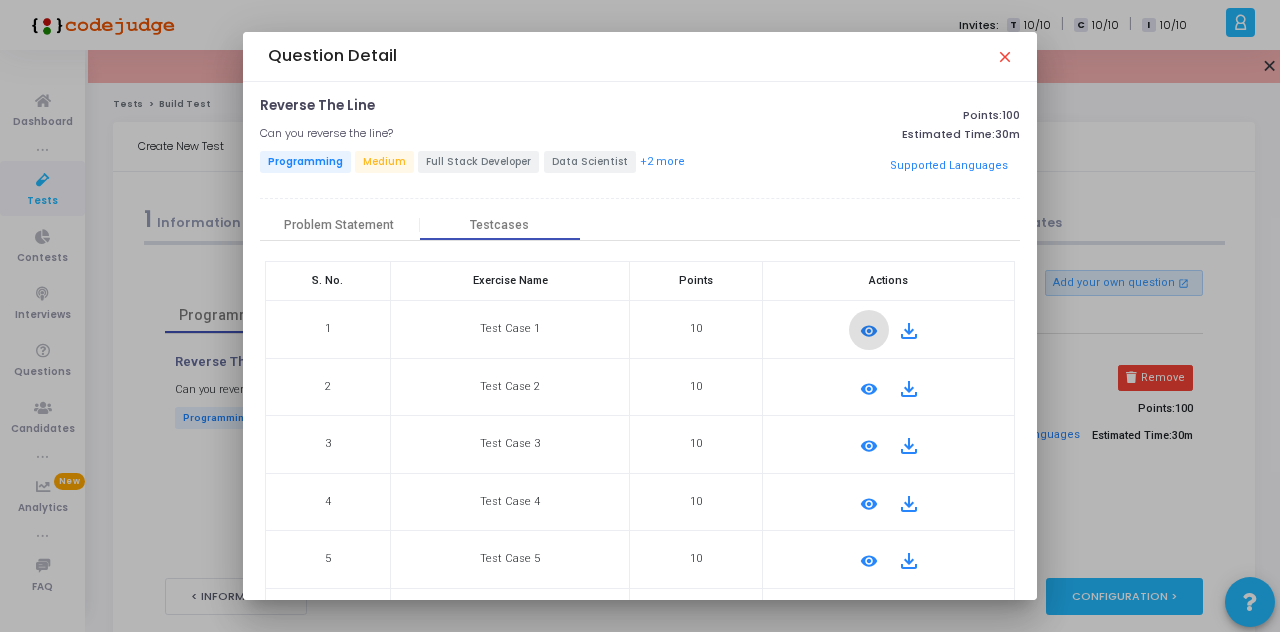 click on "Question Detail close" at bounding box center (640, 56) 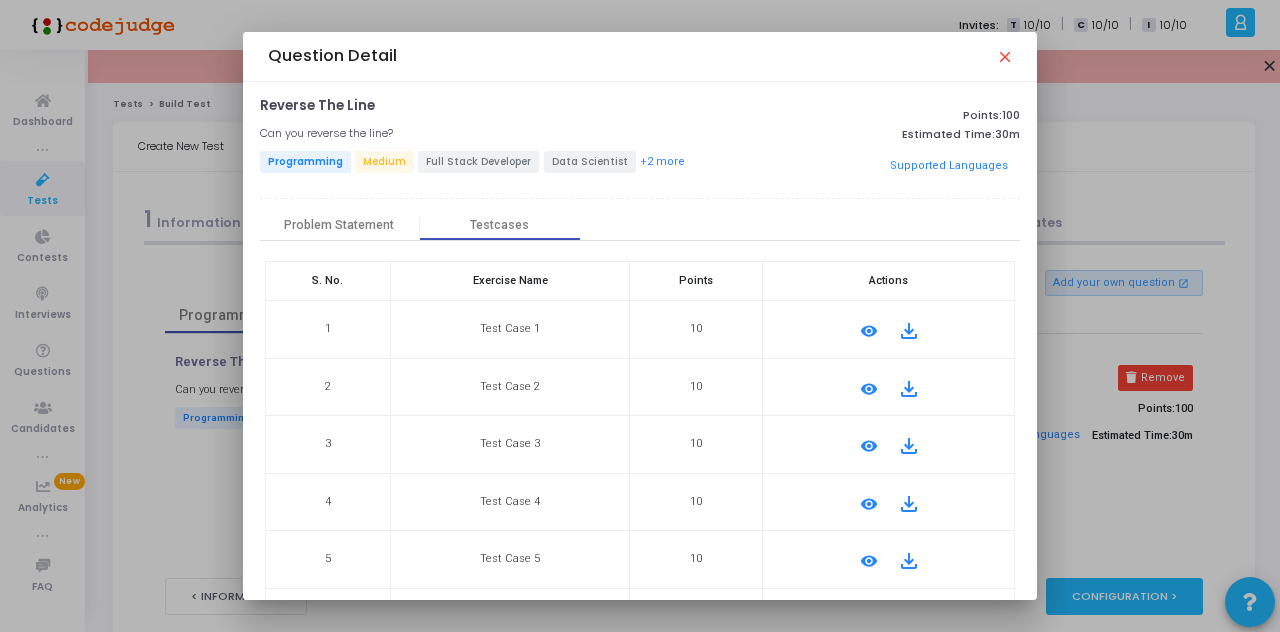 click on "Question Detail close" at bounding box center [640, 56] 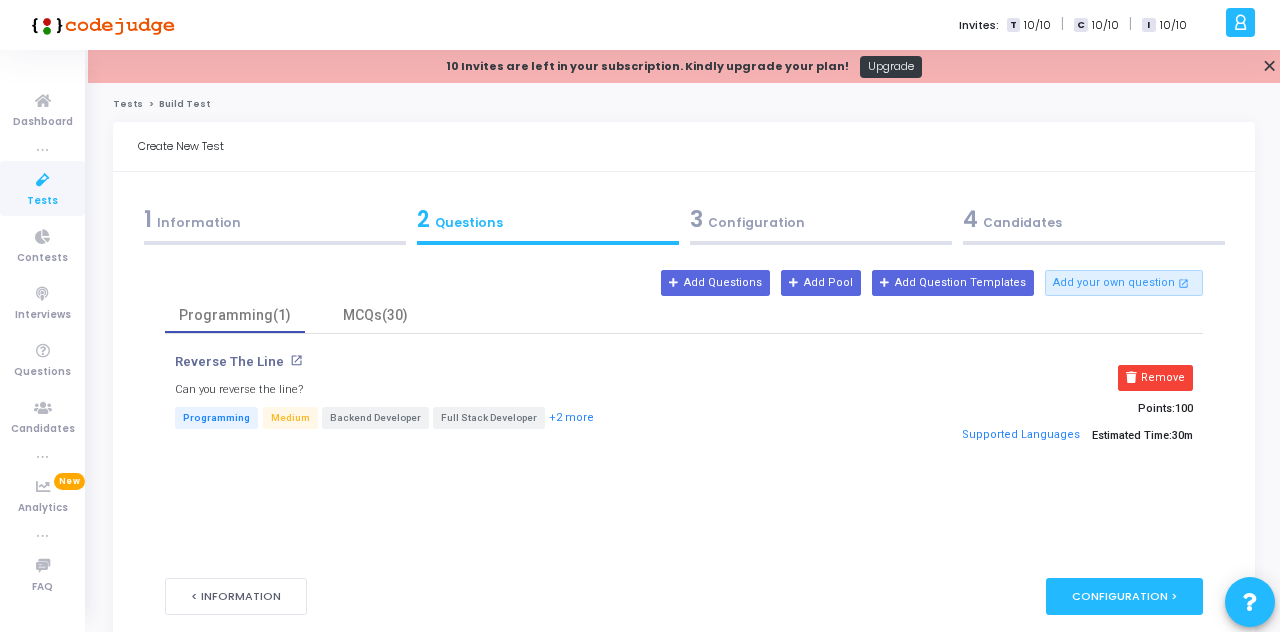 scroll, scrollTop: 12, scrollLeft: 0, axis: vertical 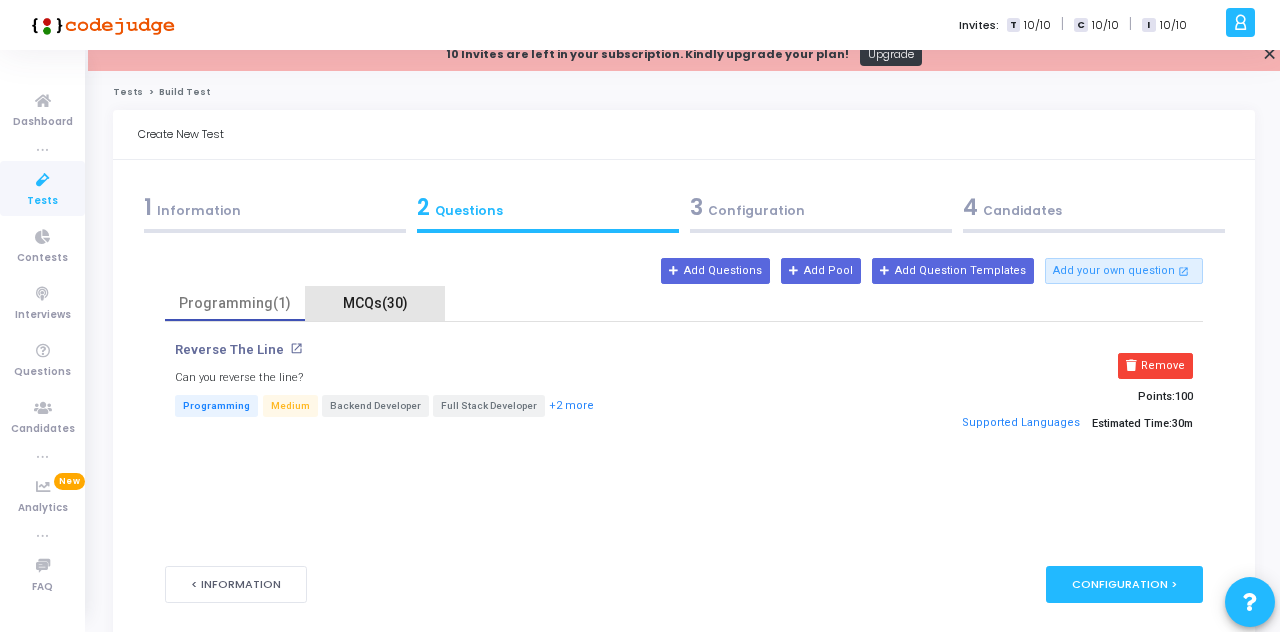 click on "MCQs(30)" at bounding box center [375, 303] 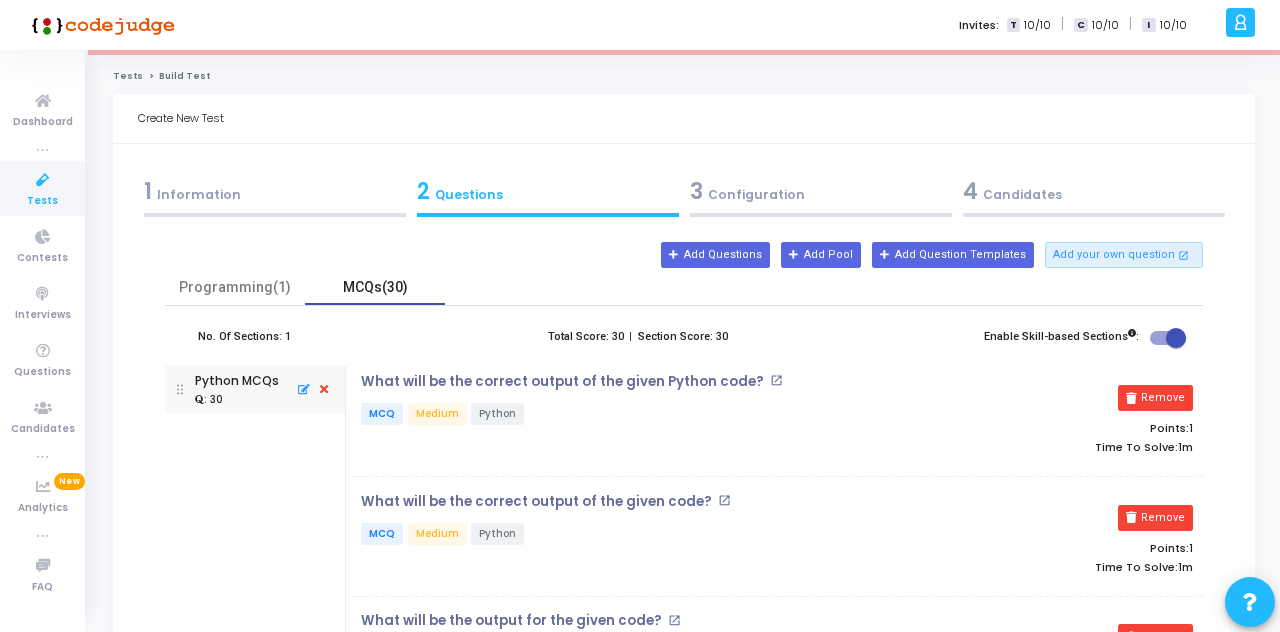 scroll, scrollTop: 30, scrollLeft: 0, axis: vertical 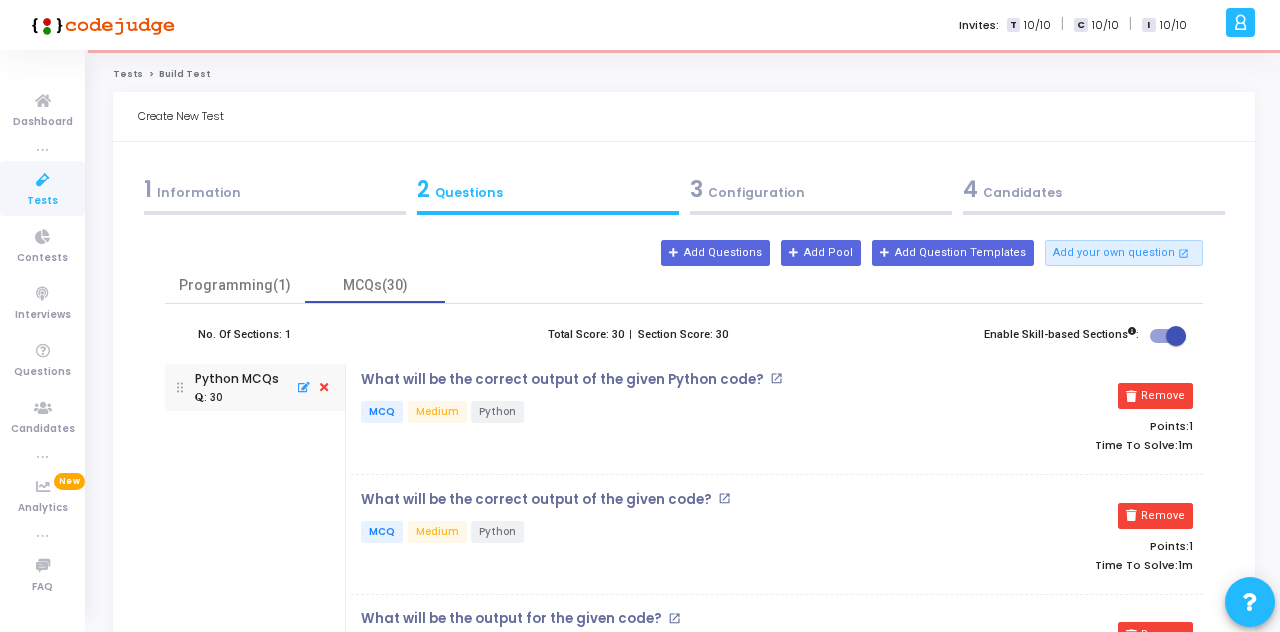 click on "What will be the correct output of the given Python code?" at bounding box center [562, 380] 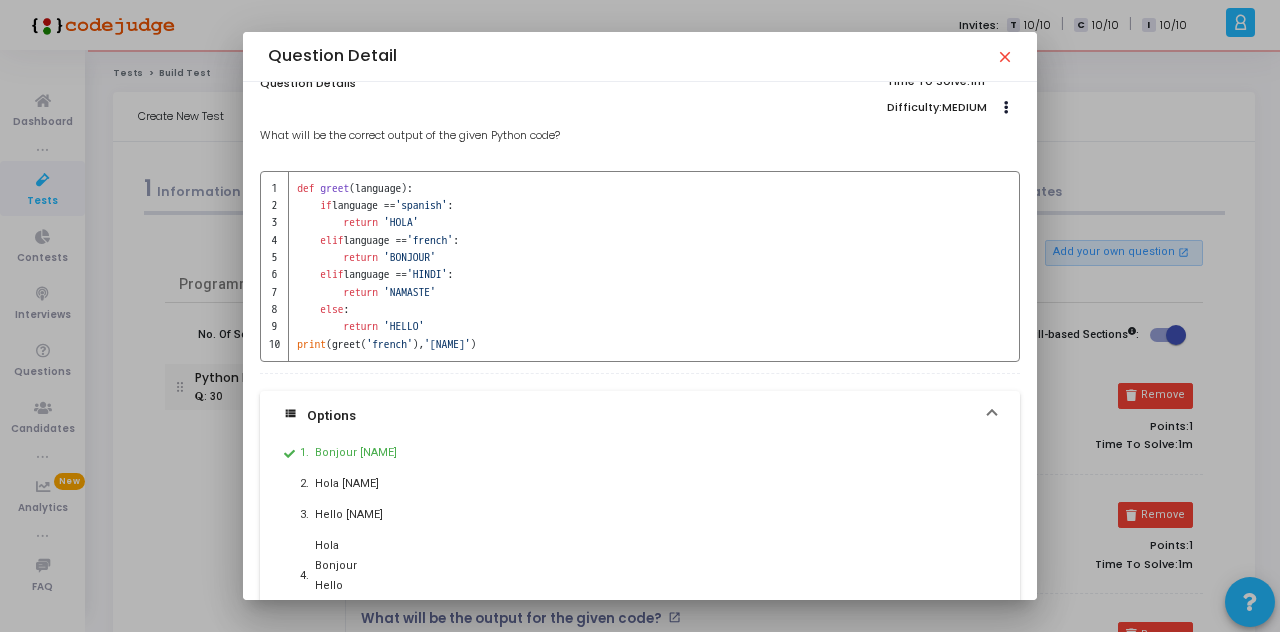scroll, scrollTop: 0, scrollLeft: 0, axis: both 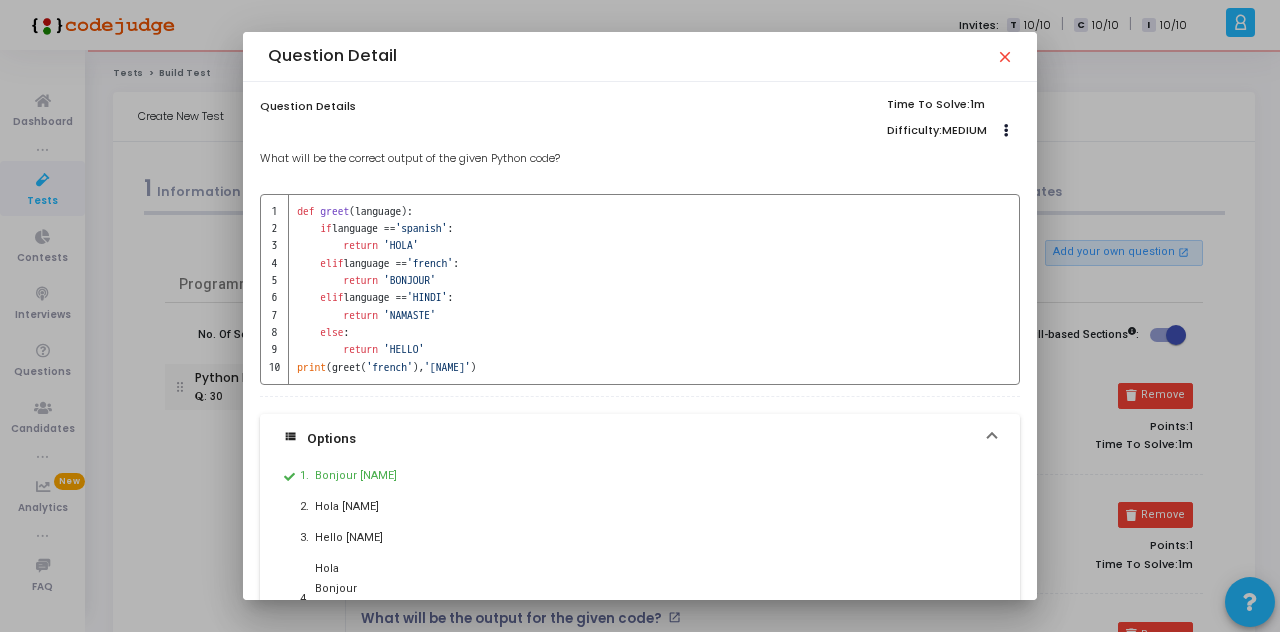 click on "close" at bounding box center [1004, 56] 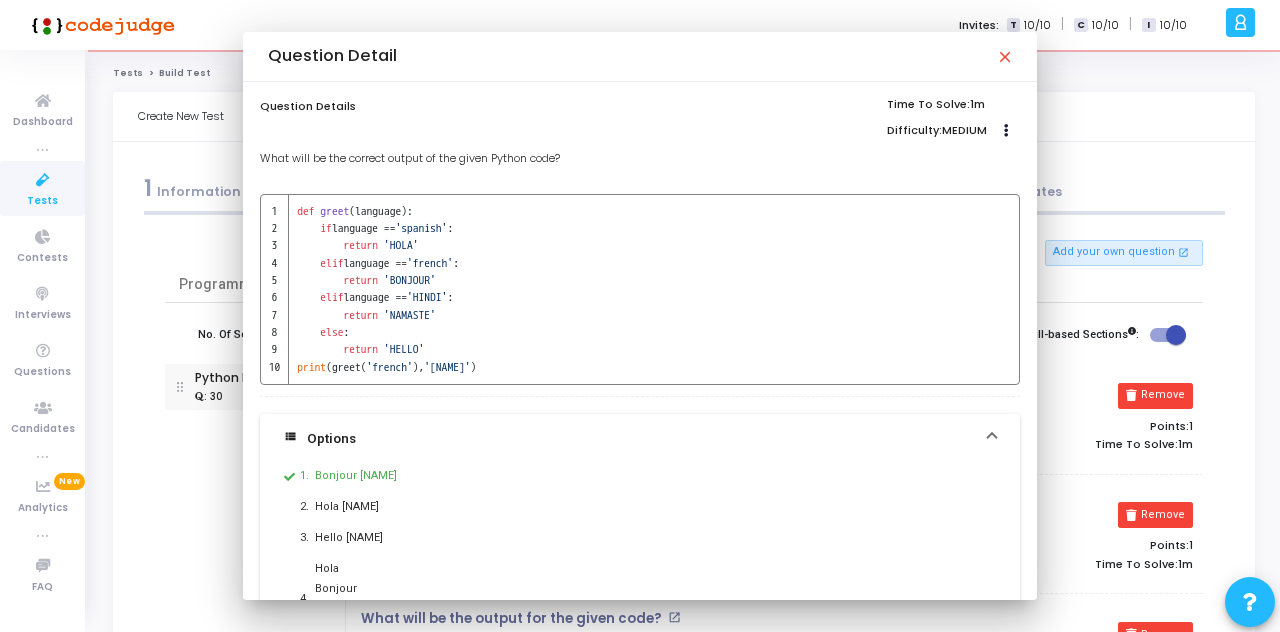 scroll, scrollTop: 30, scrollLeft: 0, axis: vertical 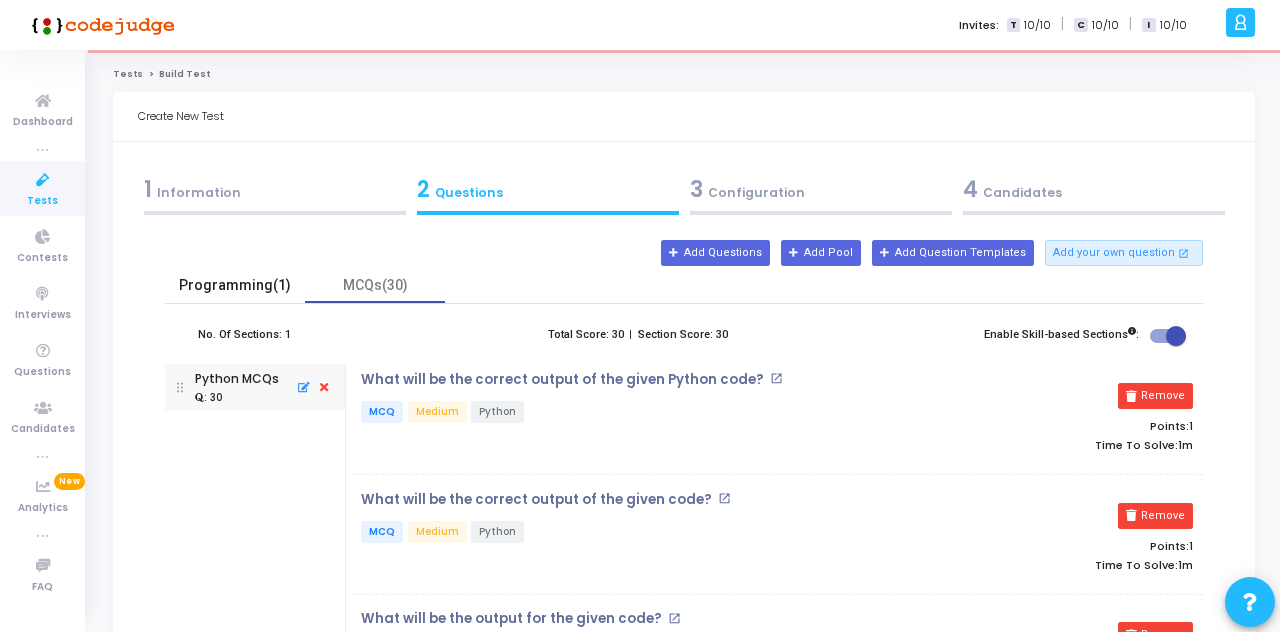 click on "Programming(1)" at bounding box center (235, 285) 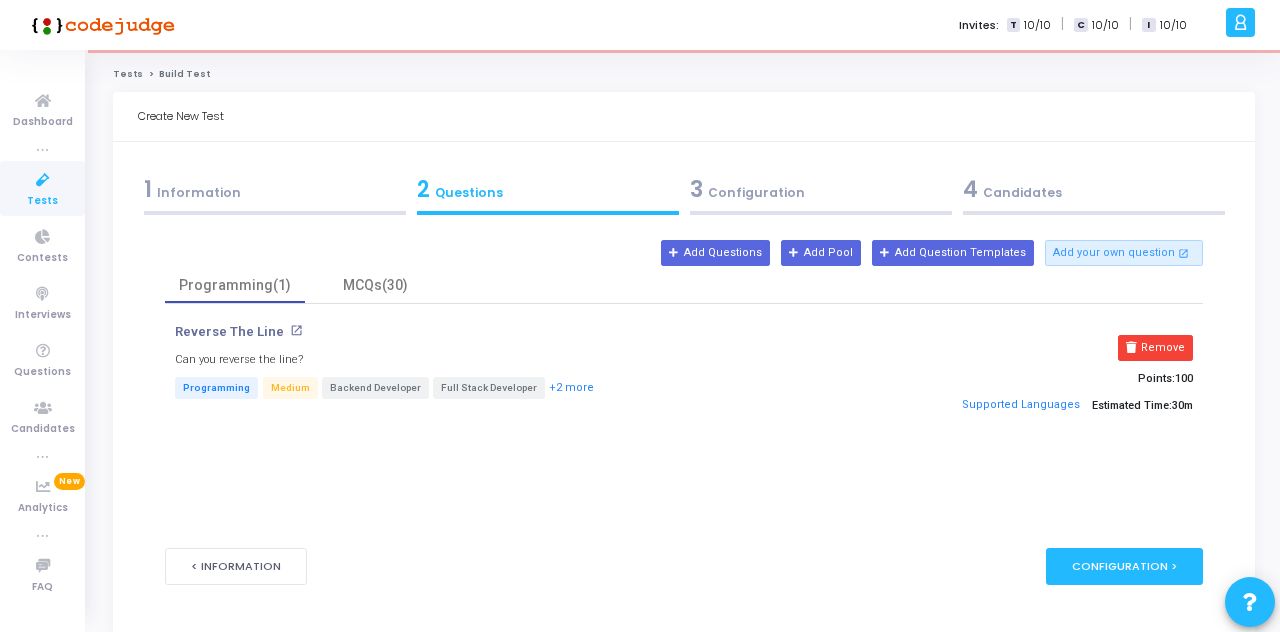click on "1  Information" at bounding box center (275, 189) 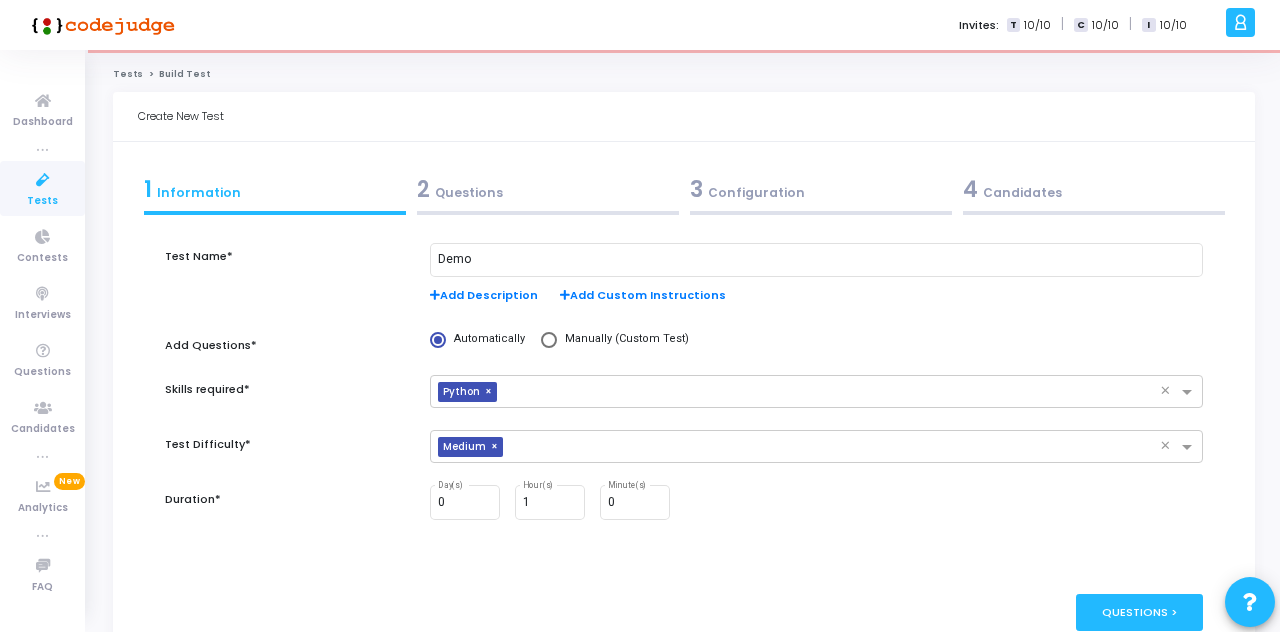 click on "2  Questions" at bounding box center (548, 189) 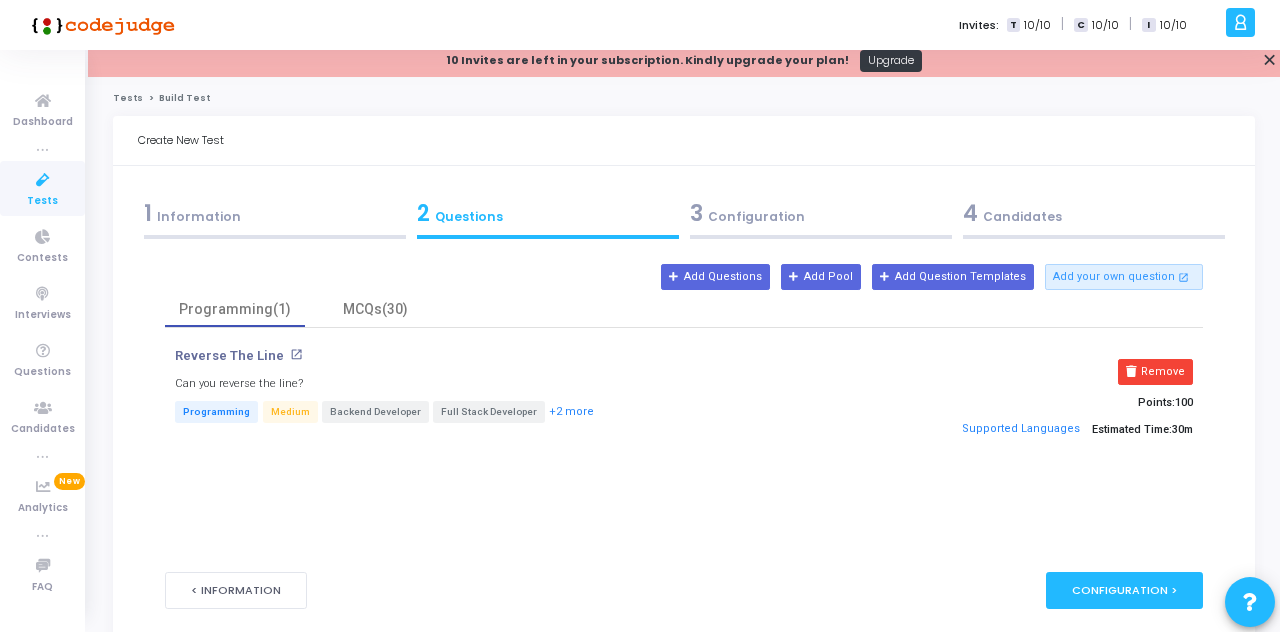 scroll, scrollTop: 0, scrollLeft: 0, axis: both 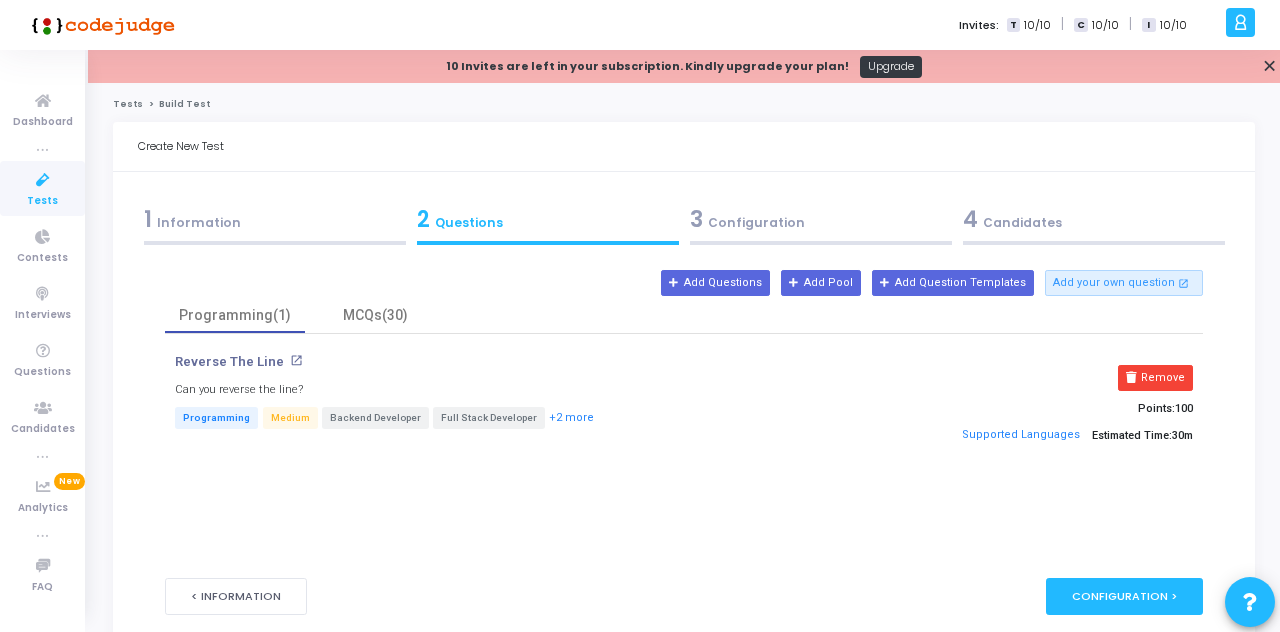 click on "Reverse The Line open_in_new   Can you reverse the line?   Programming   Medium   Backend Developer   Full Stack Developer   +2 more" at bounding box center (511, 405) 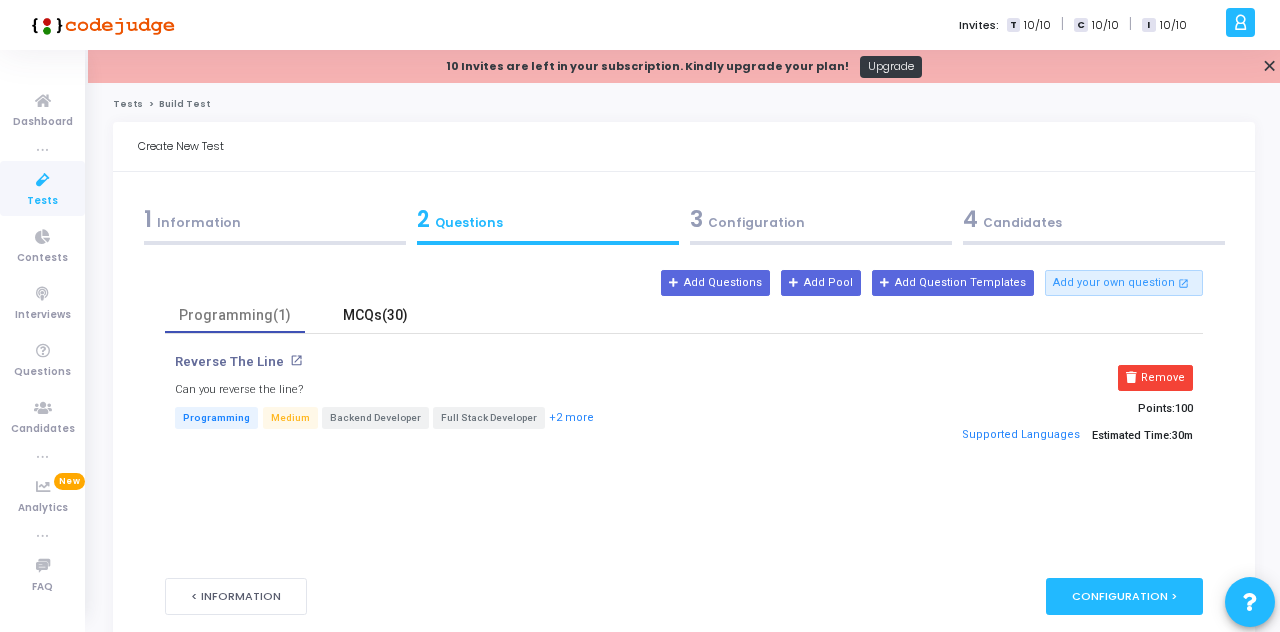 click on "MCQs(30)" at bounding box center [375, 315] 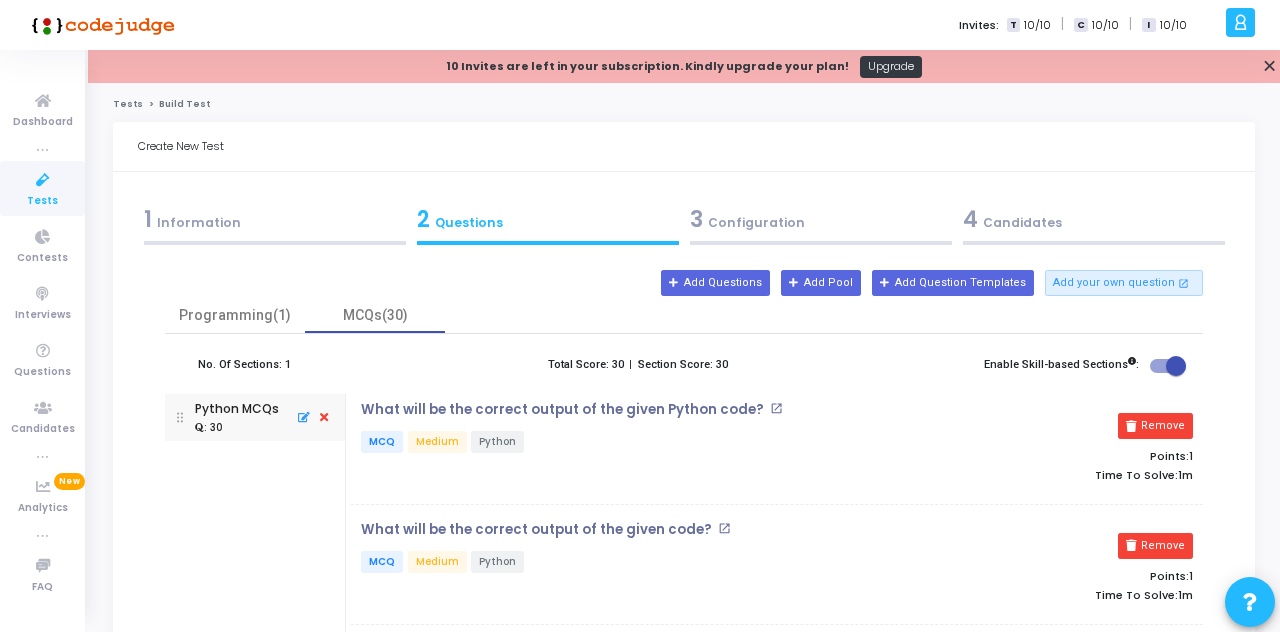 click at bounding box center [548, 243] 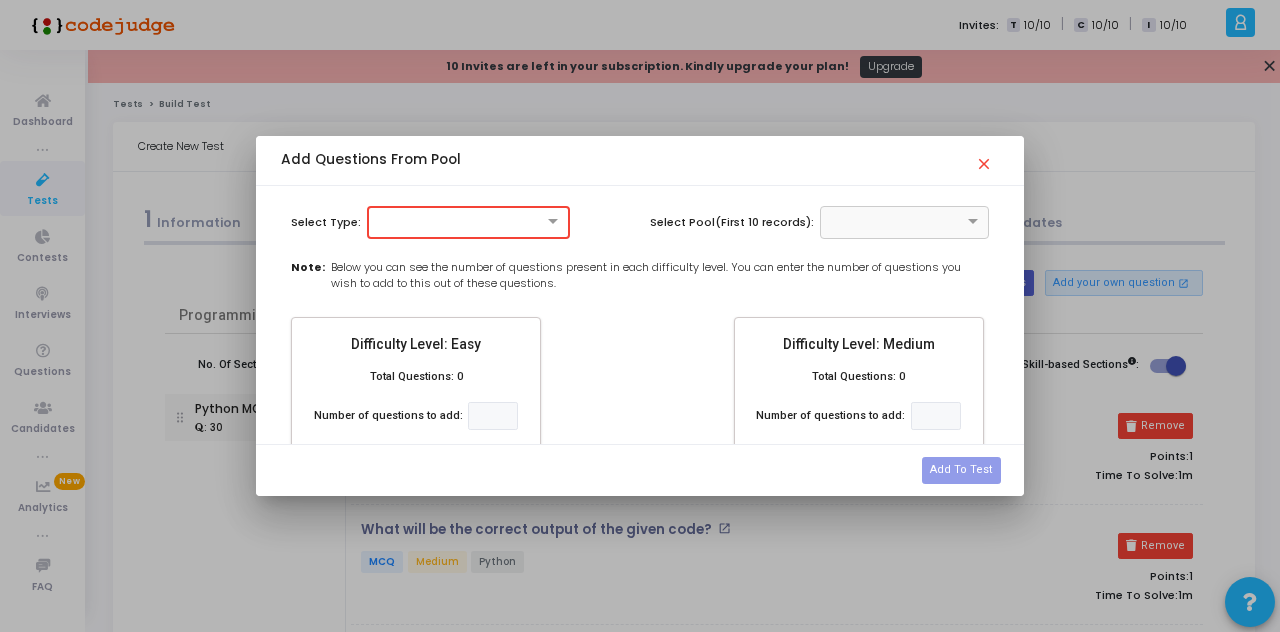 click at bounding box center (469, 221) 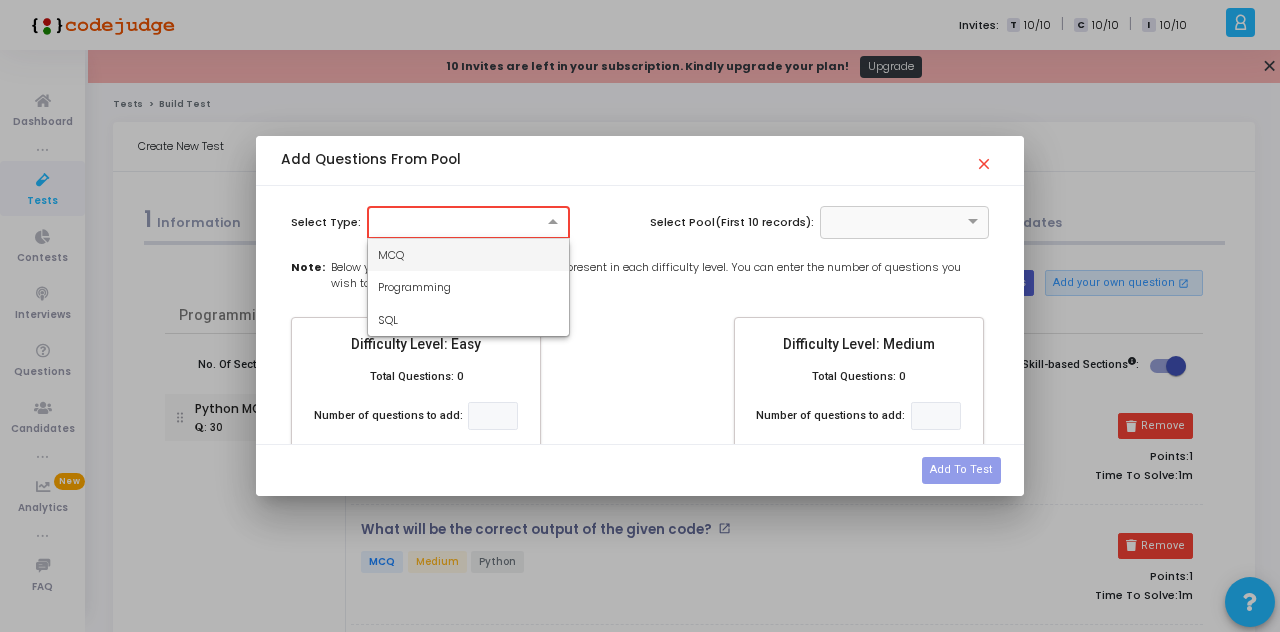 click on "Programming" at bounding box center (469, 287) 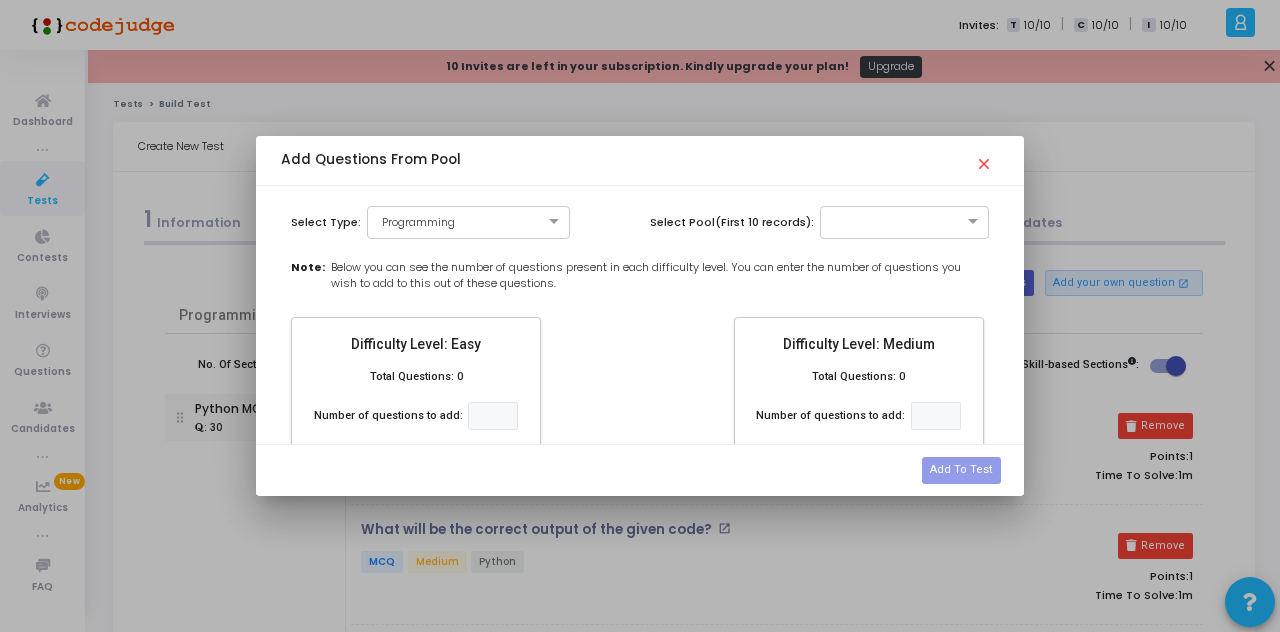 click at bounding box center (885, 220) 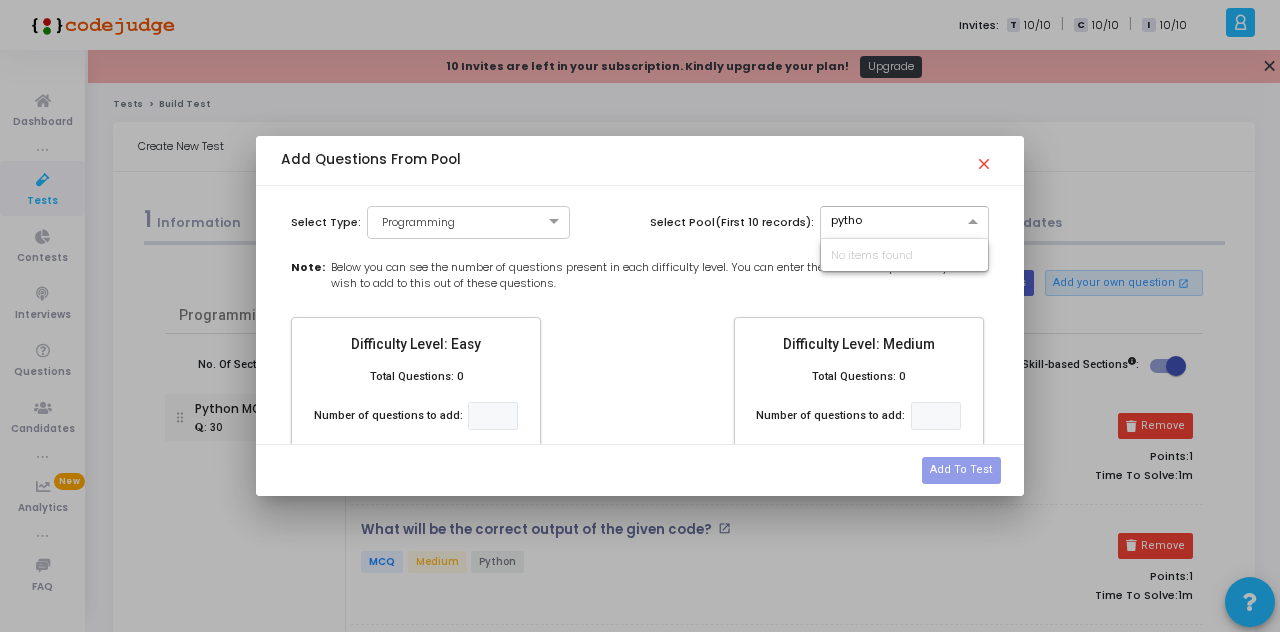 type on "python" 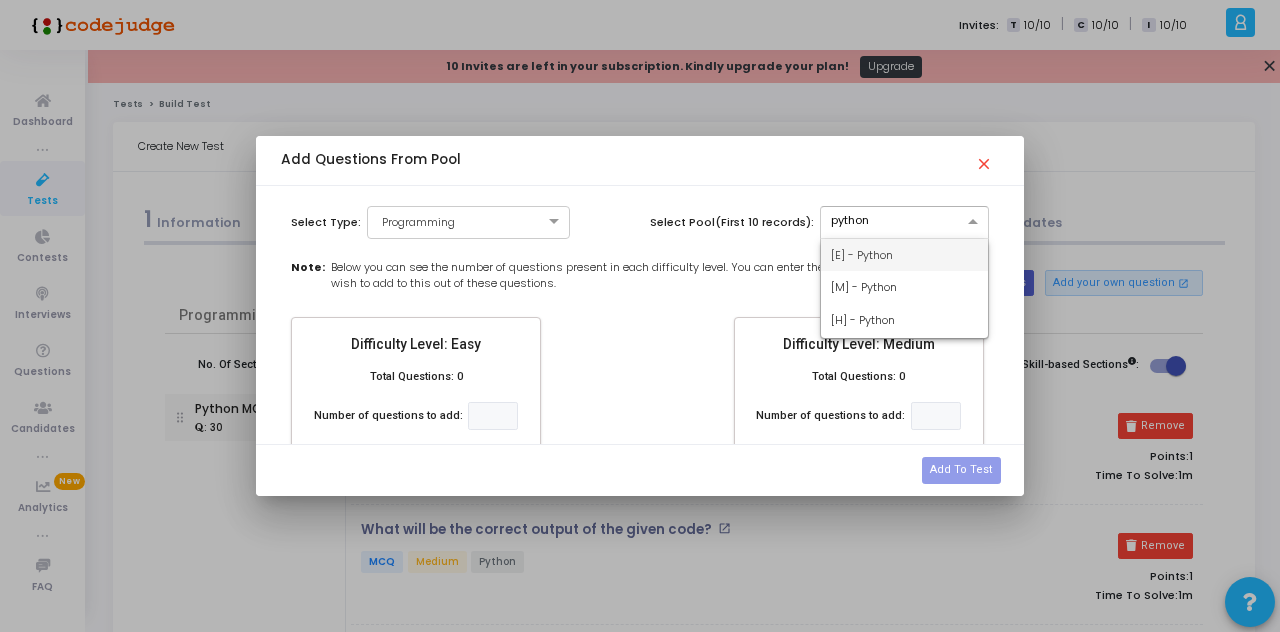 click on "[M] - Python" at bounding box center (905, 287) 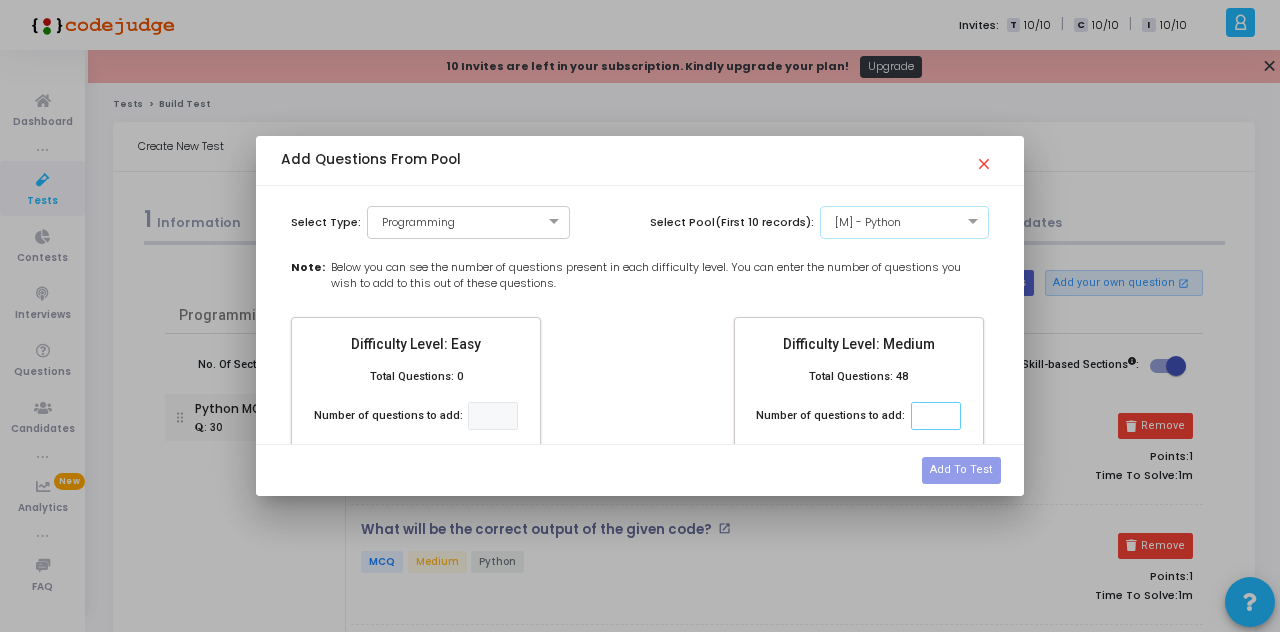 click 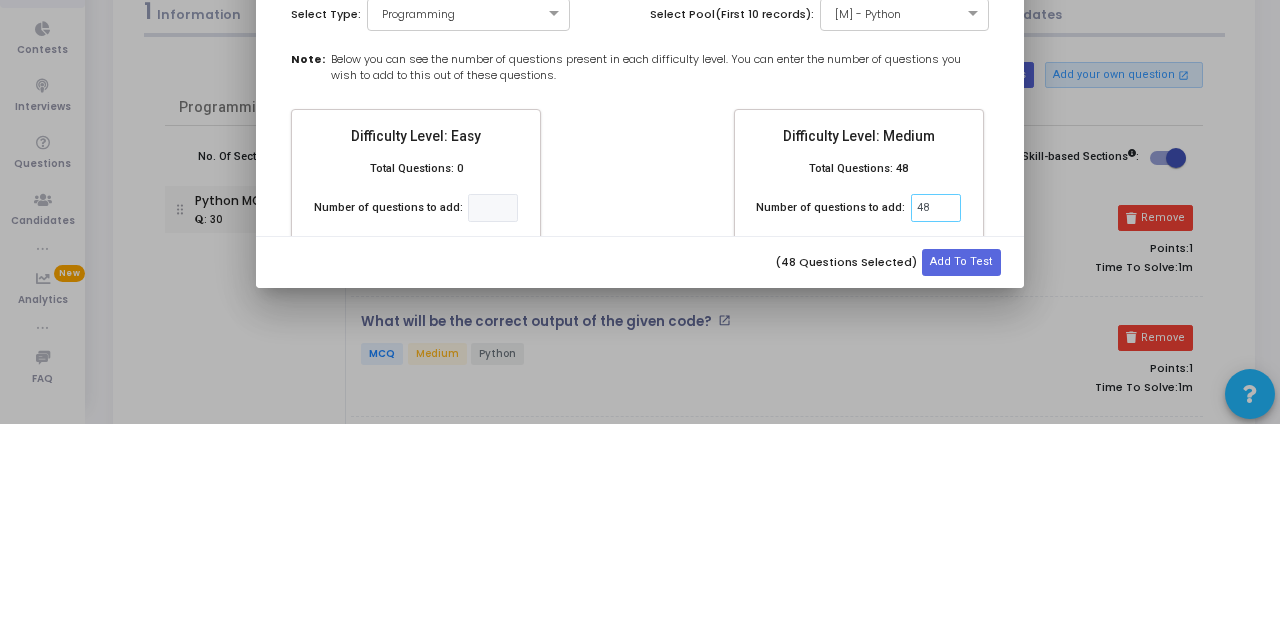 type on "48" 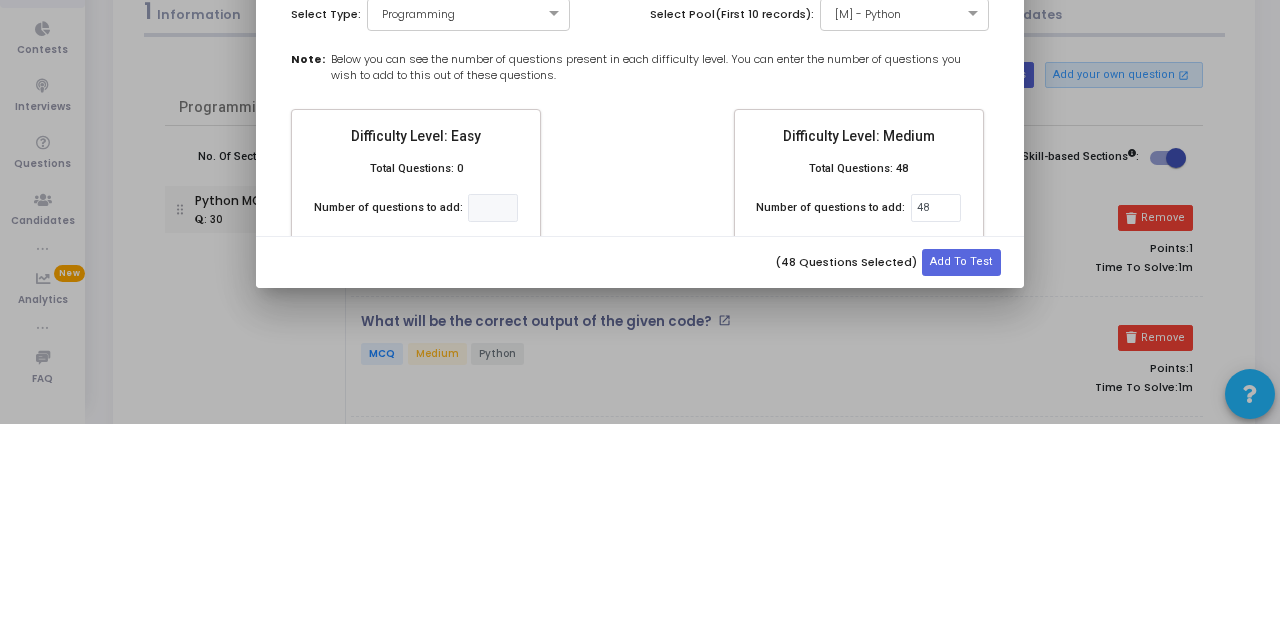 click on "Add To Test" at bounding box center (961, 470) 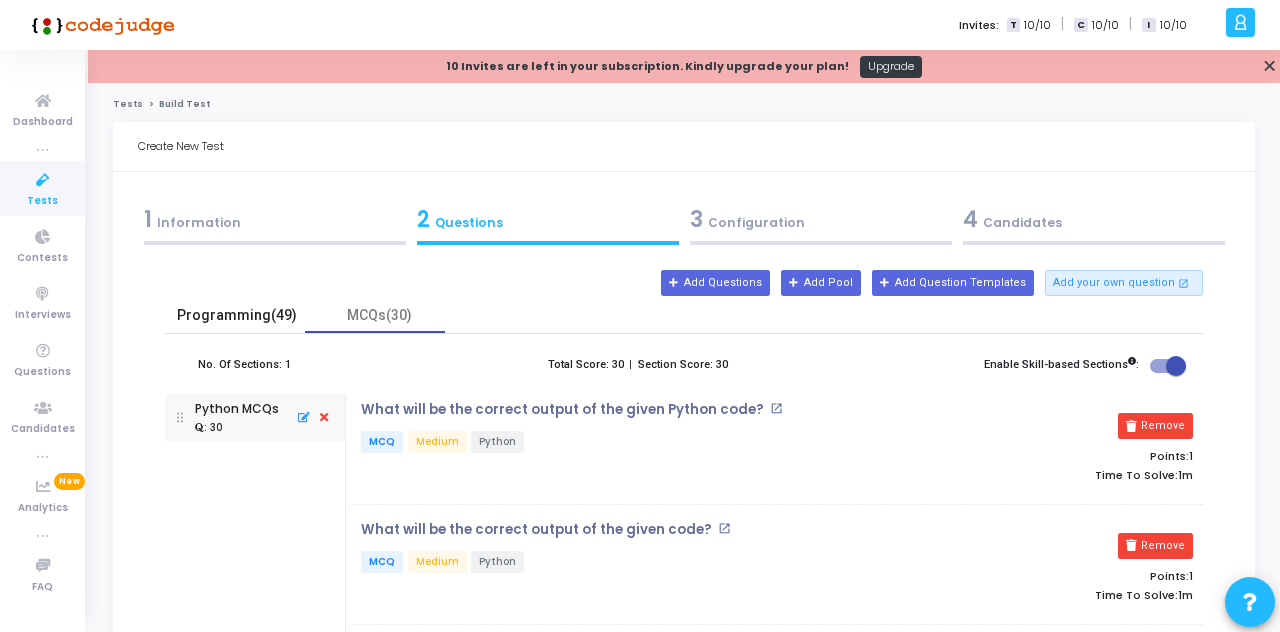 click on "Programming(49)" at bounding box center (237, 315) 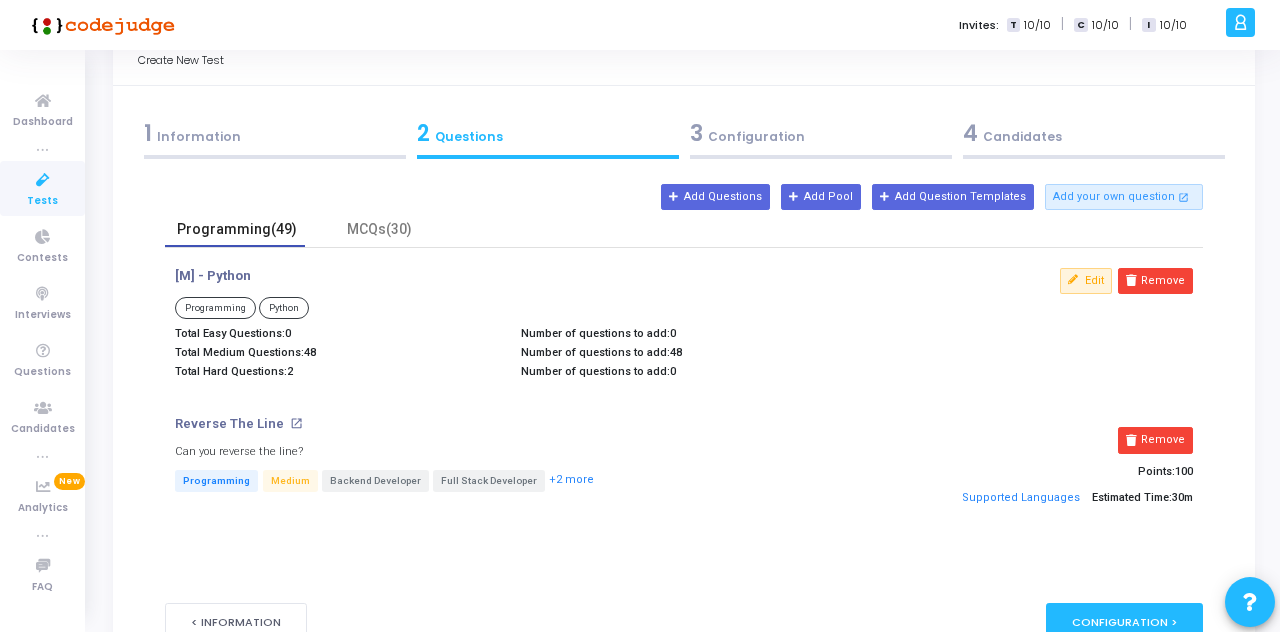 scroll, scrollTop: 122, scrollLeft: 0, axis: vertical 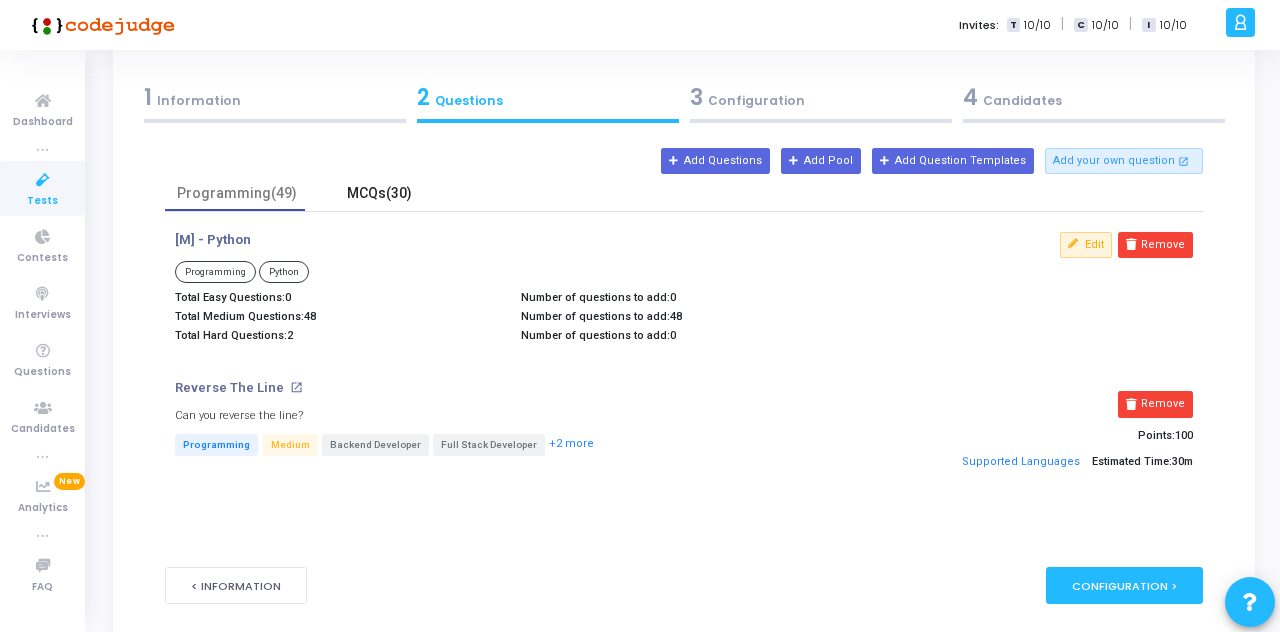 click on "MCQs(30)" at bounding box center [379, 193] 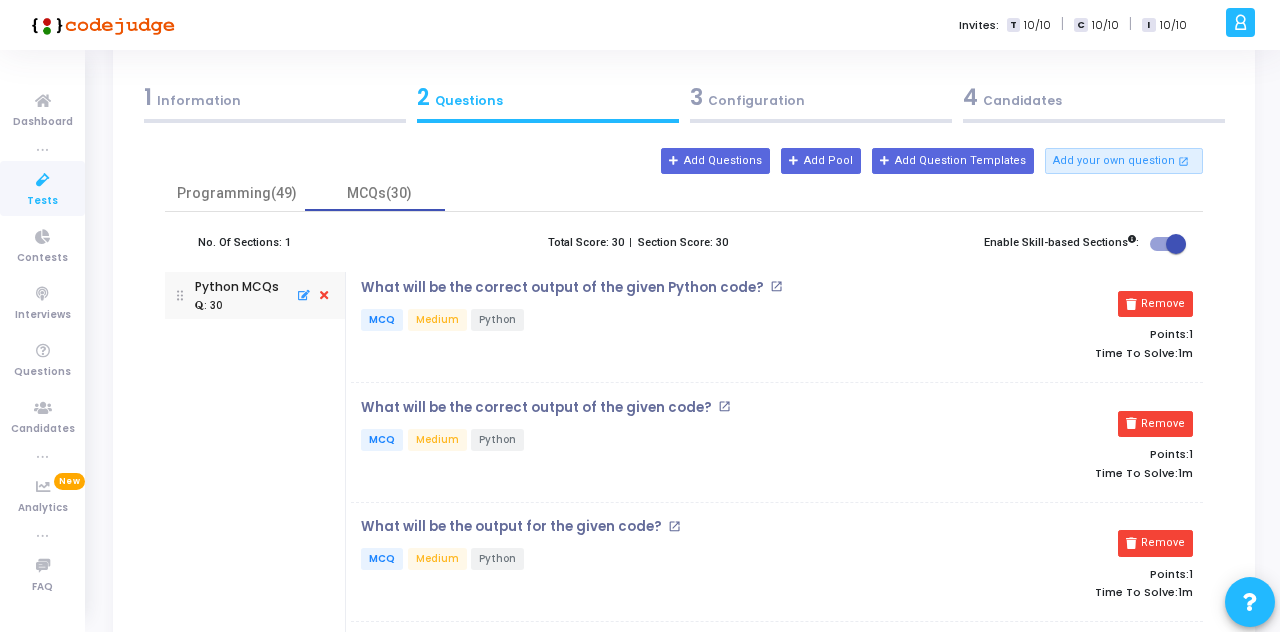 click on "Remove" at bounding box center [1155, 304] 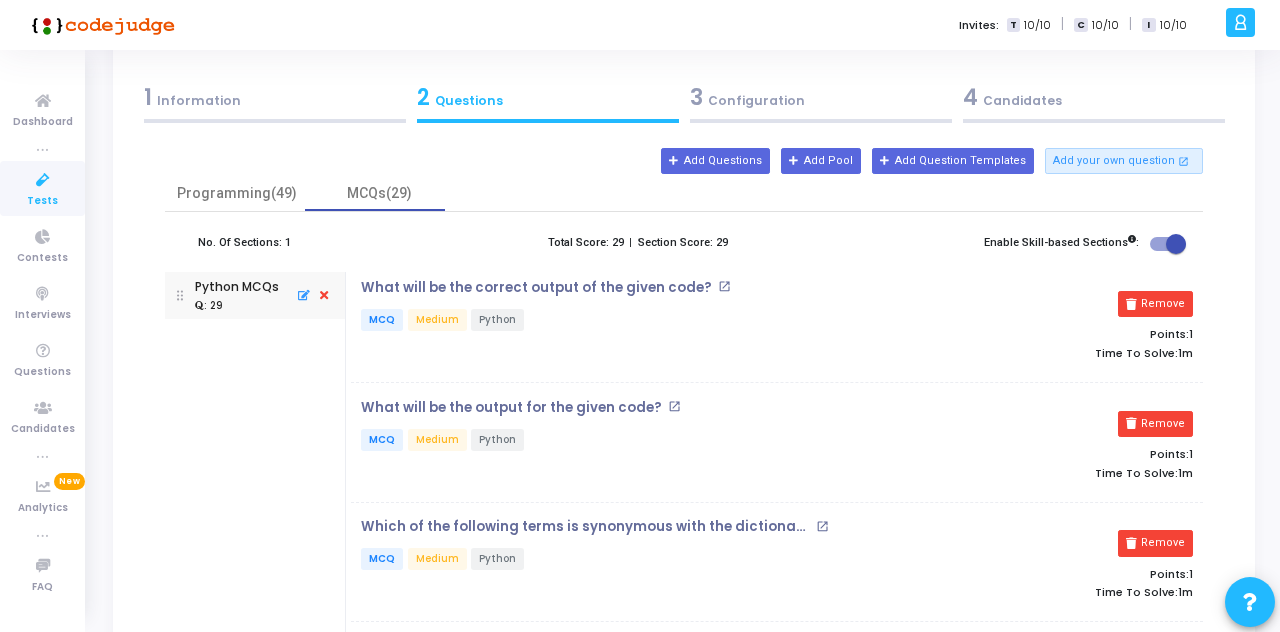 click on "Remove" at bounding box center [1155, 304] 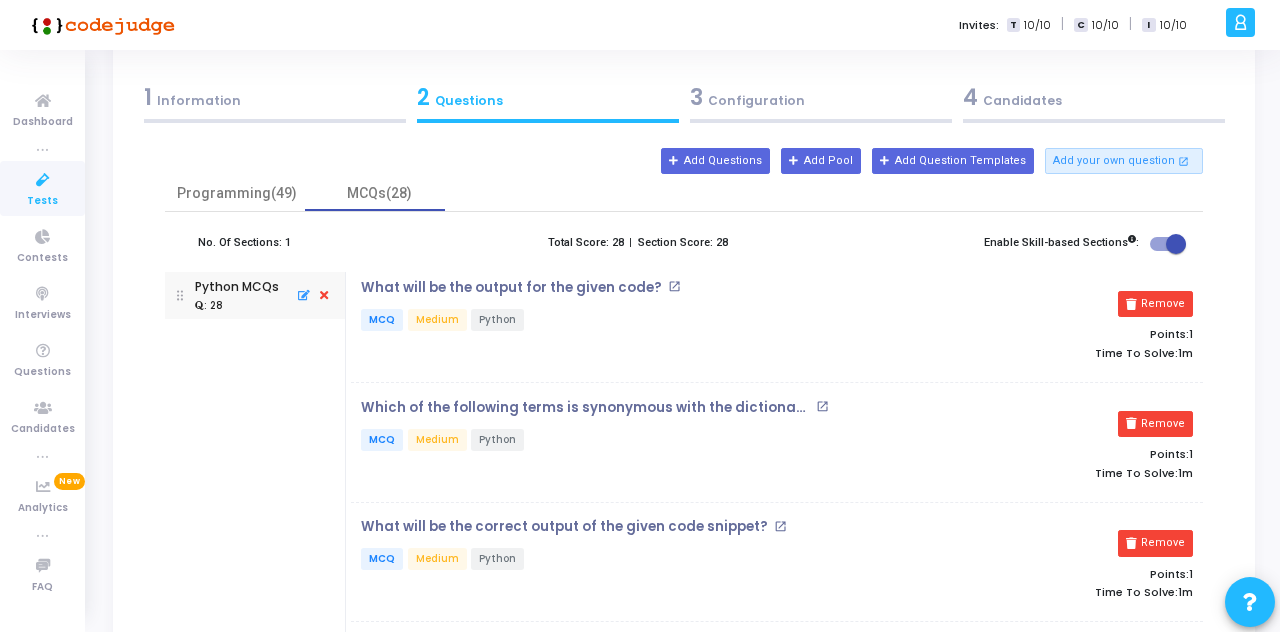 click on "Remove" at bounding box center [1155, 304] 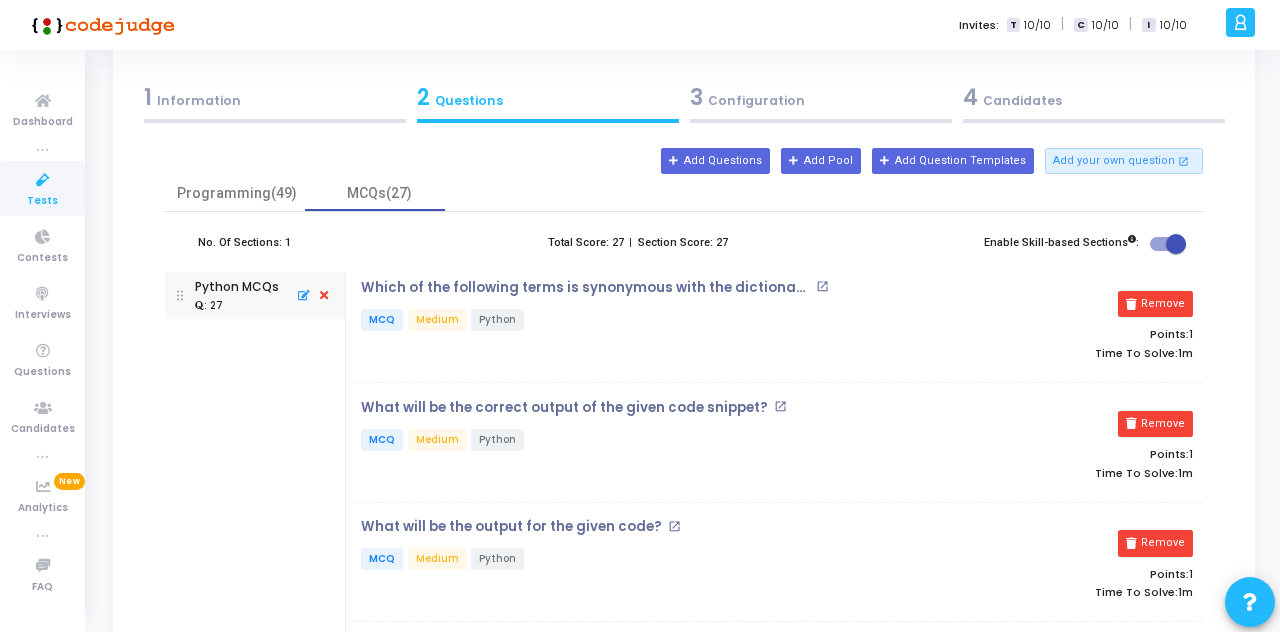click on "Remove" at bounding box center [1155, 304] 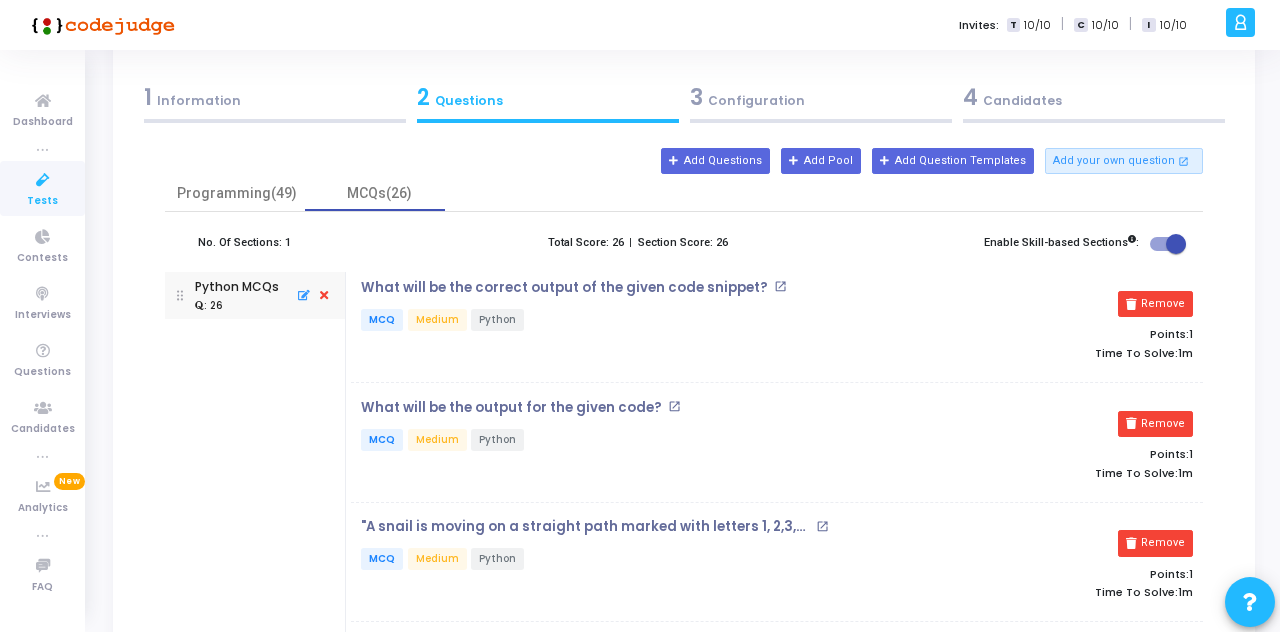 click on "Remove" at bounding box center (1155, 304) 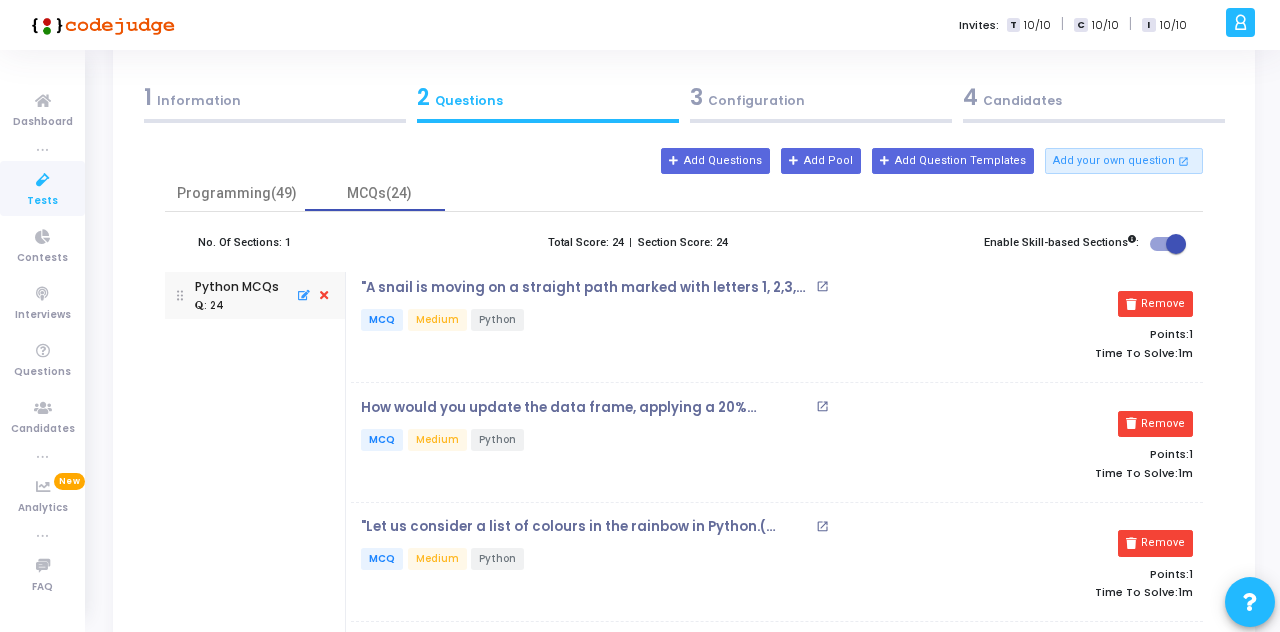 click on "Remove" at bounding box center (1155, 304) 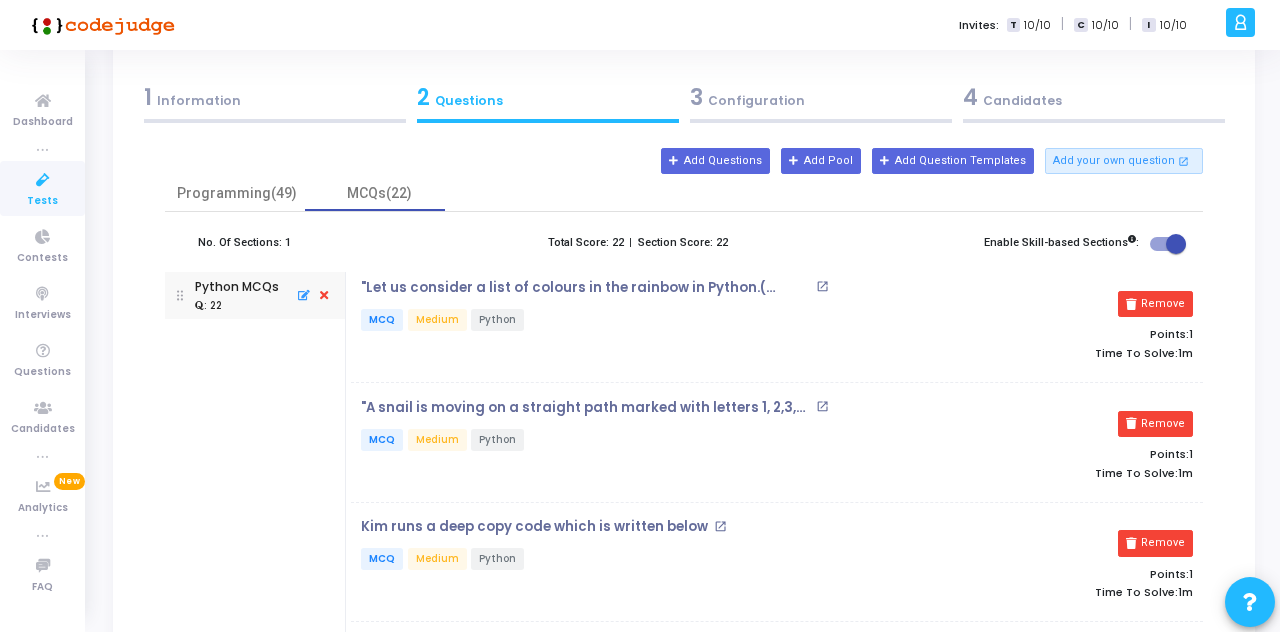 click on "Remove" at bounding box center (1155, 304) 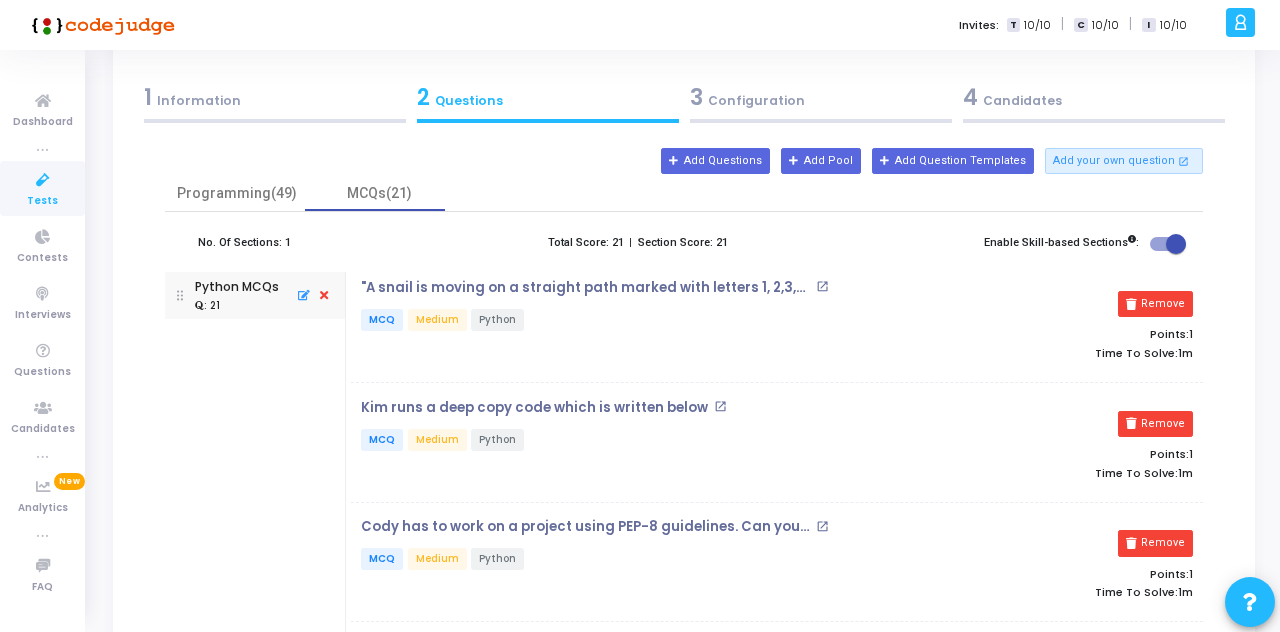 click on "Remove" at bounding box center (1155, 304) 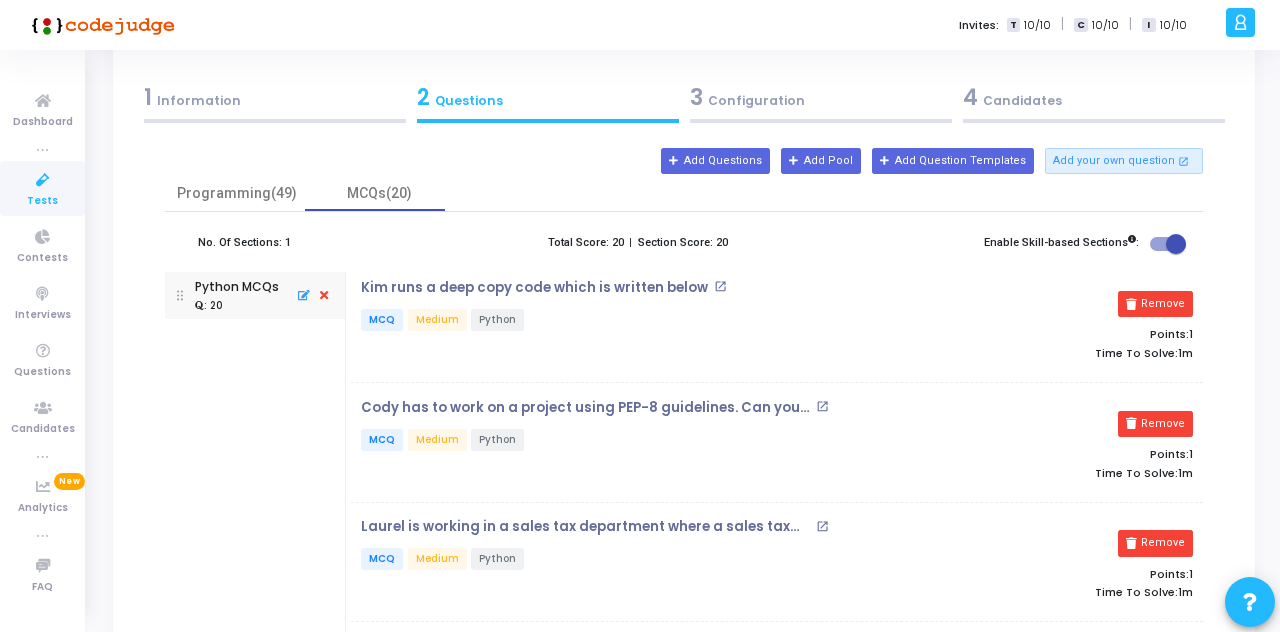 click on "Remove" at bounding box center (1155, 304) 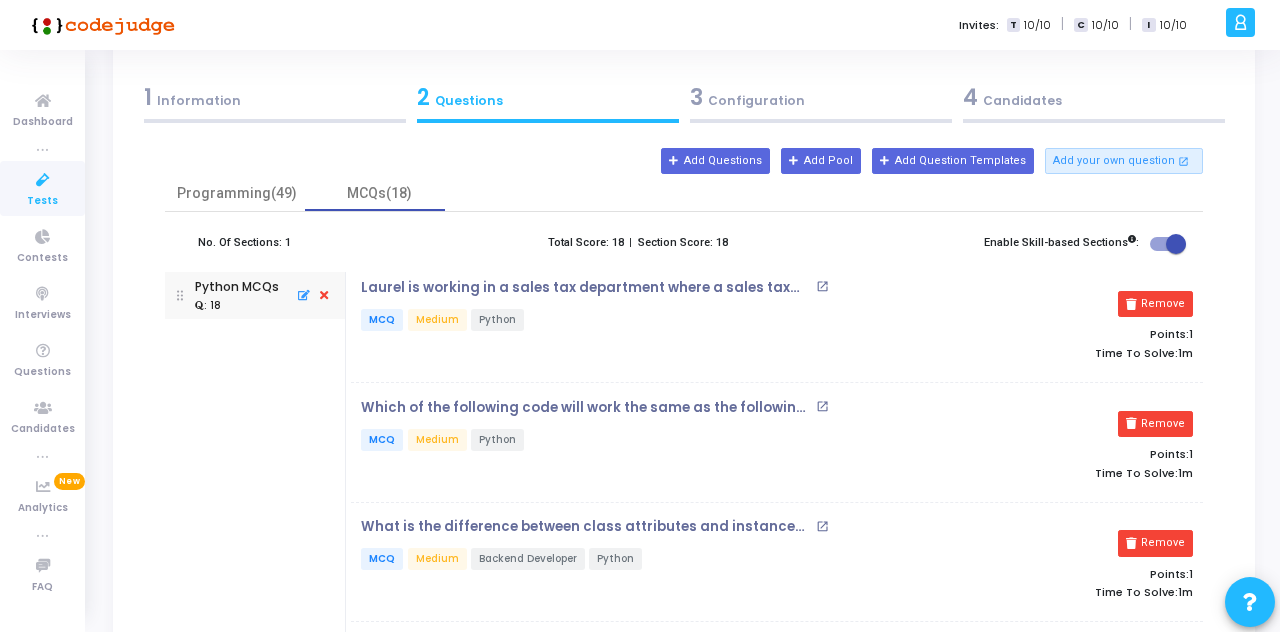 click on "Remove" at bounding box center [1155, 304] 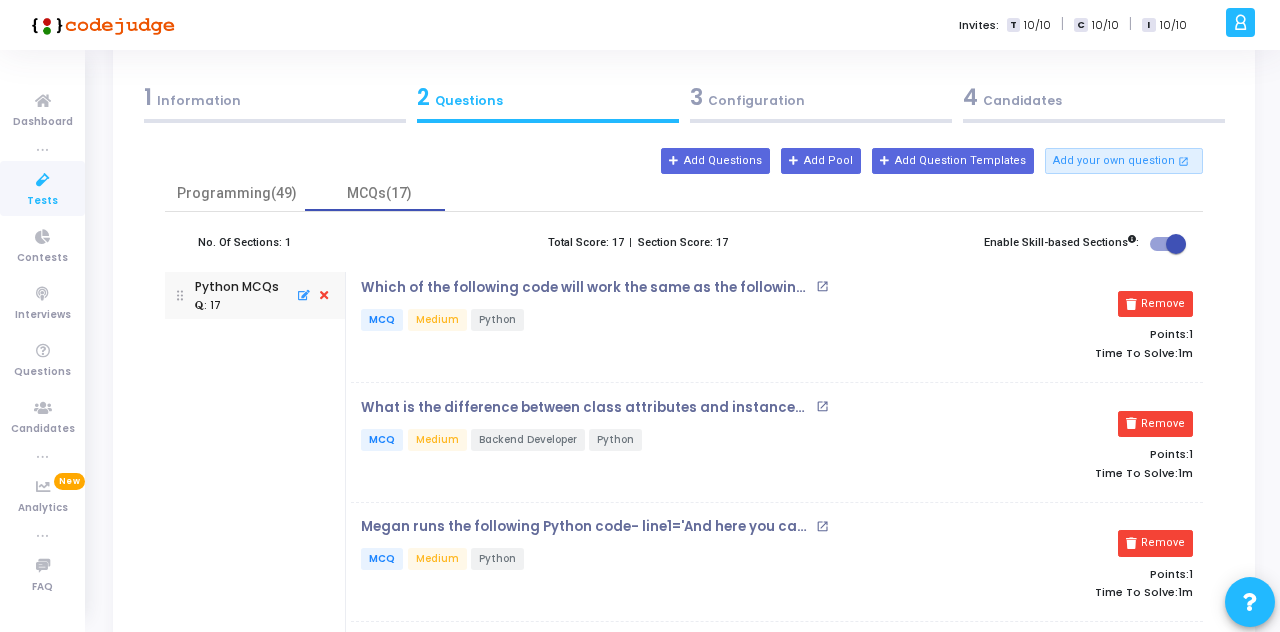 click on "Remove" at bounding box center [1155, 304] 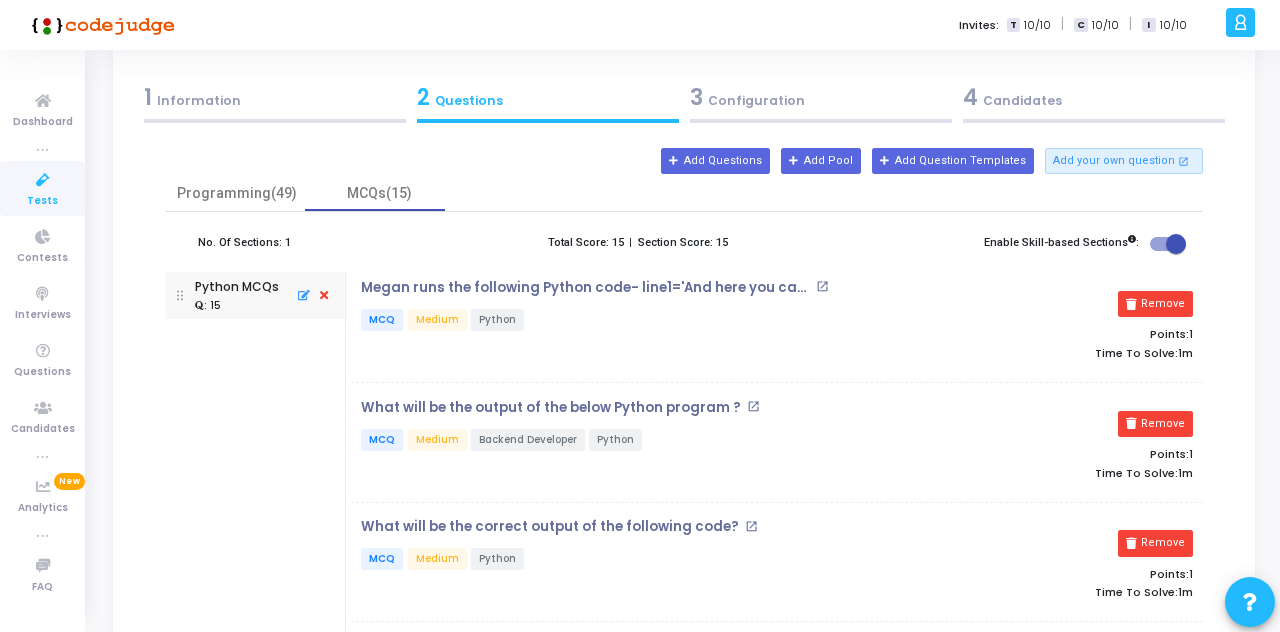 click on "Remove" at bounding box center (1155, 304) 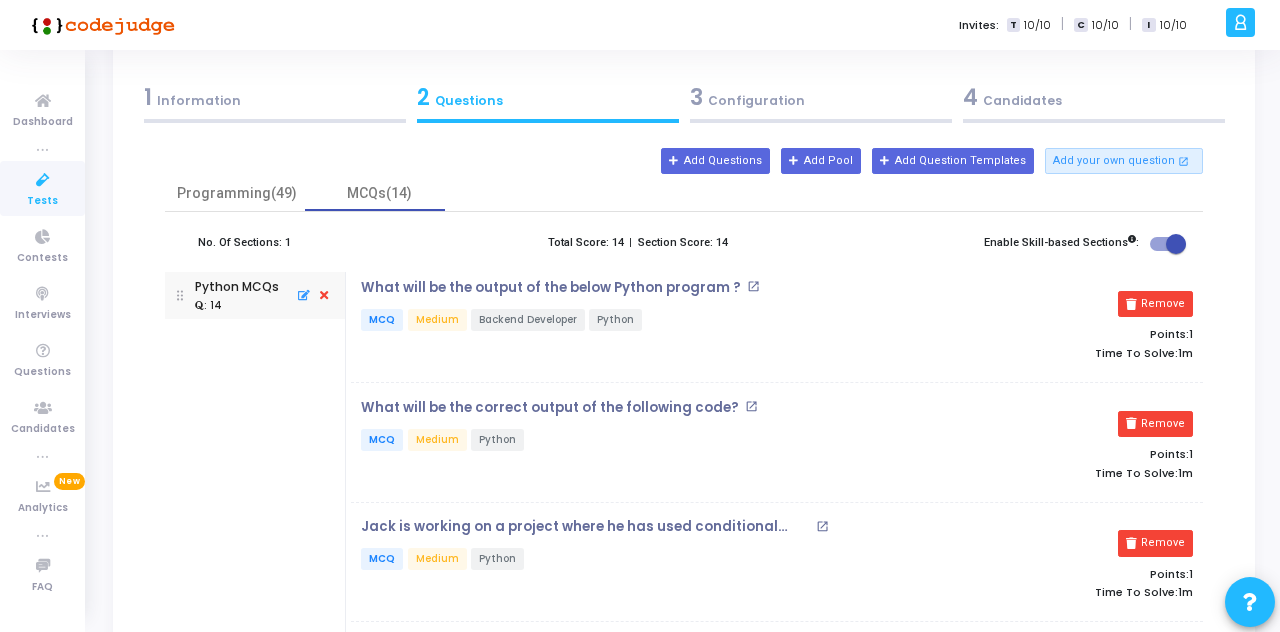 click on "Remove" at bounding box center (1155, 304) 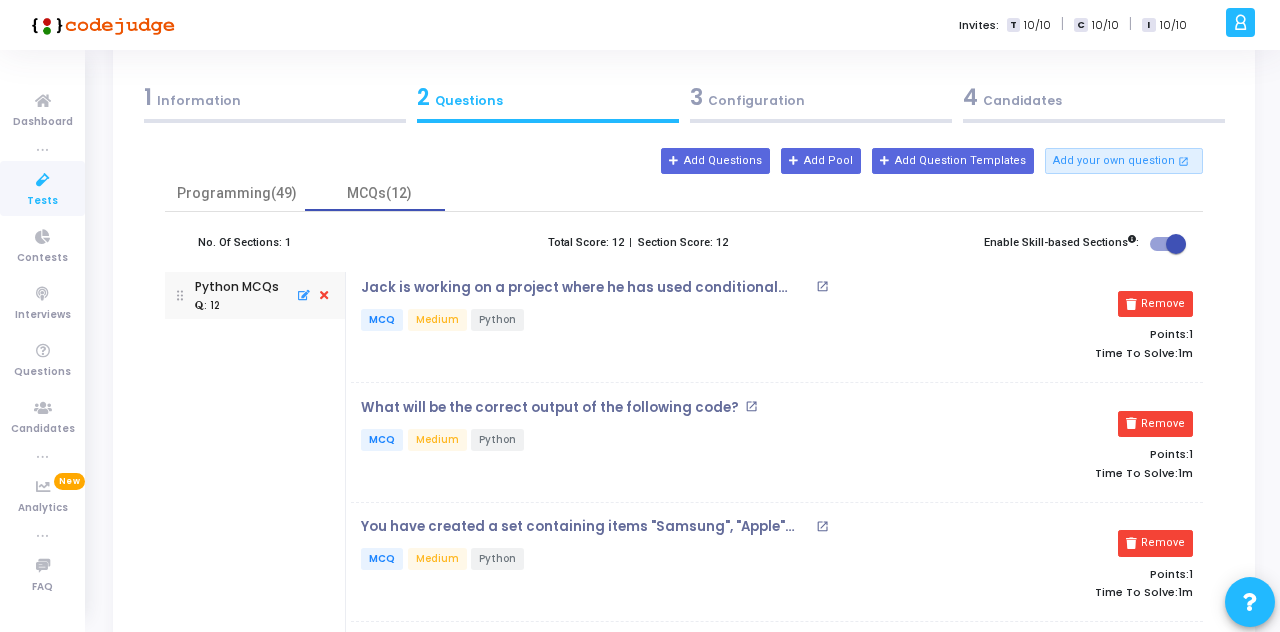click on "Remove" at bounding box center (1155, 304) 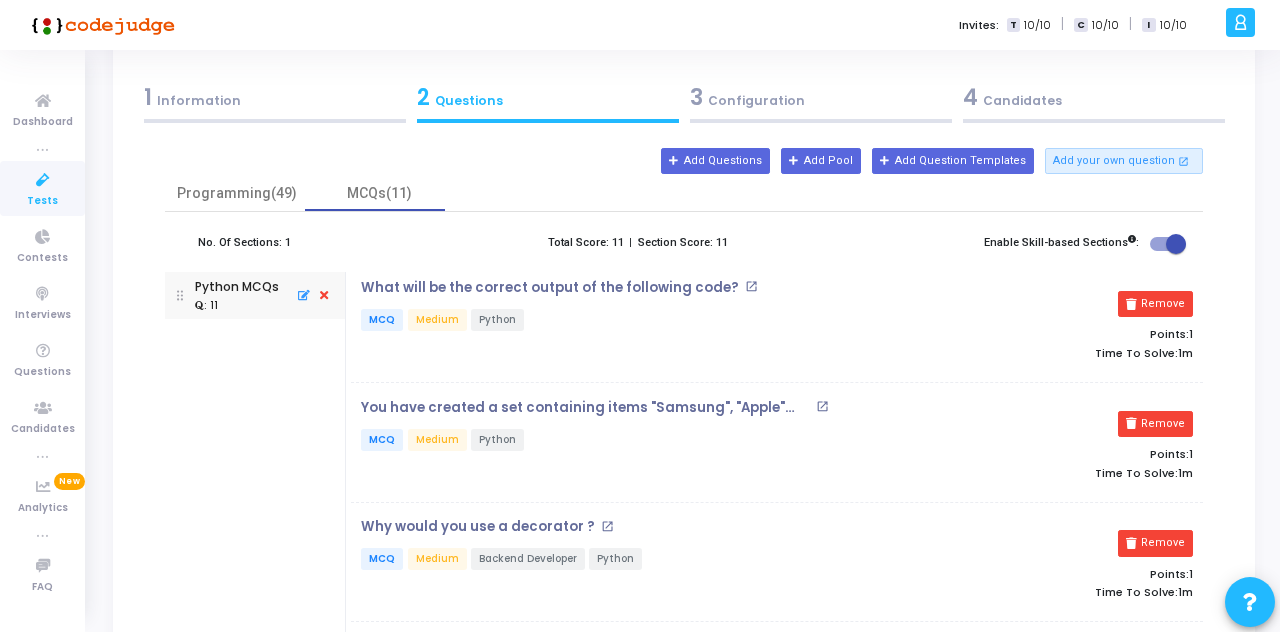 click on "Remove" at bounding box center [1155, 304] 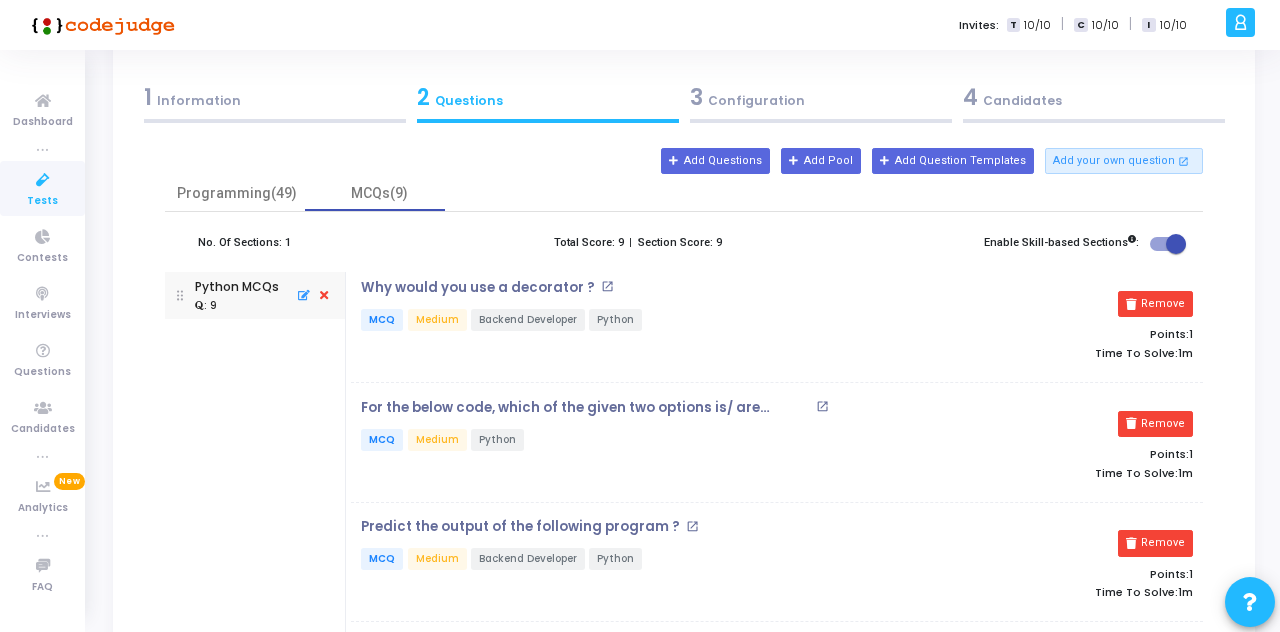 click on "Remove" at bounding box center (1155, 304) 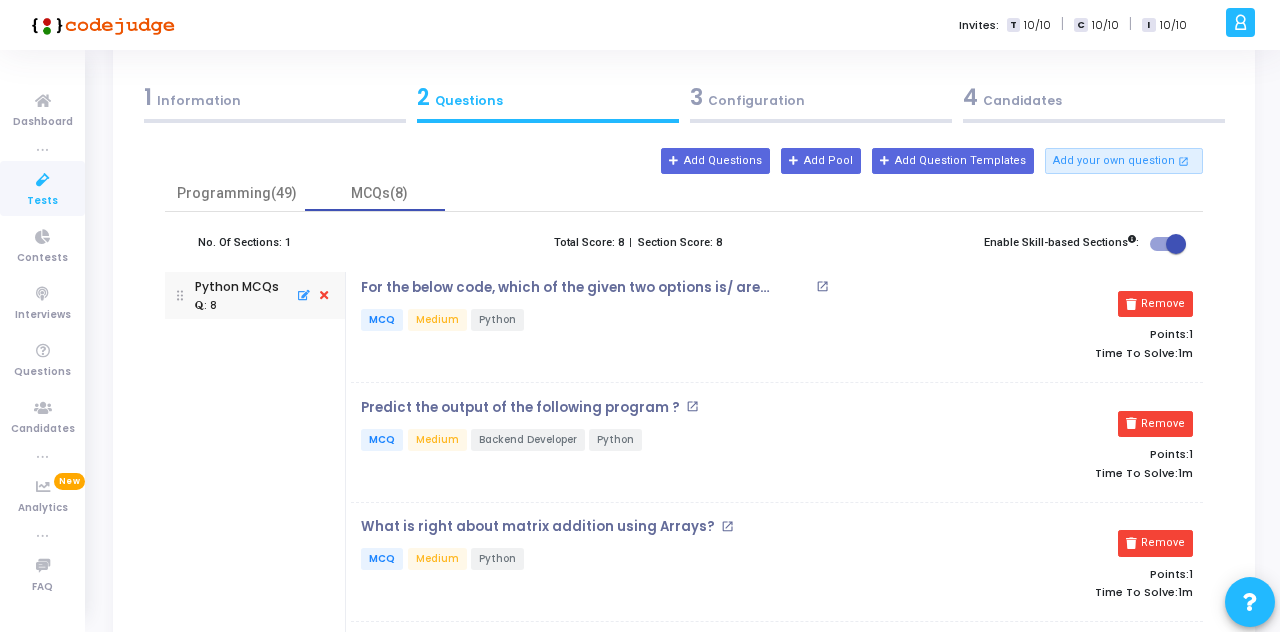 click on "Remove" at bounding box center (1155, 304) 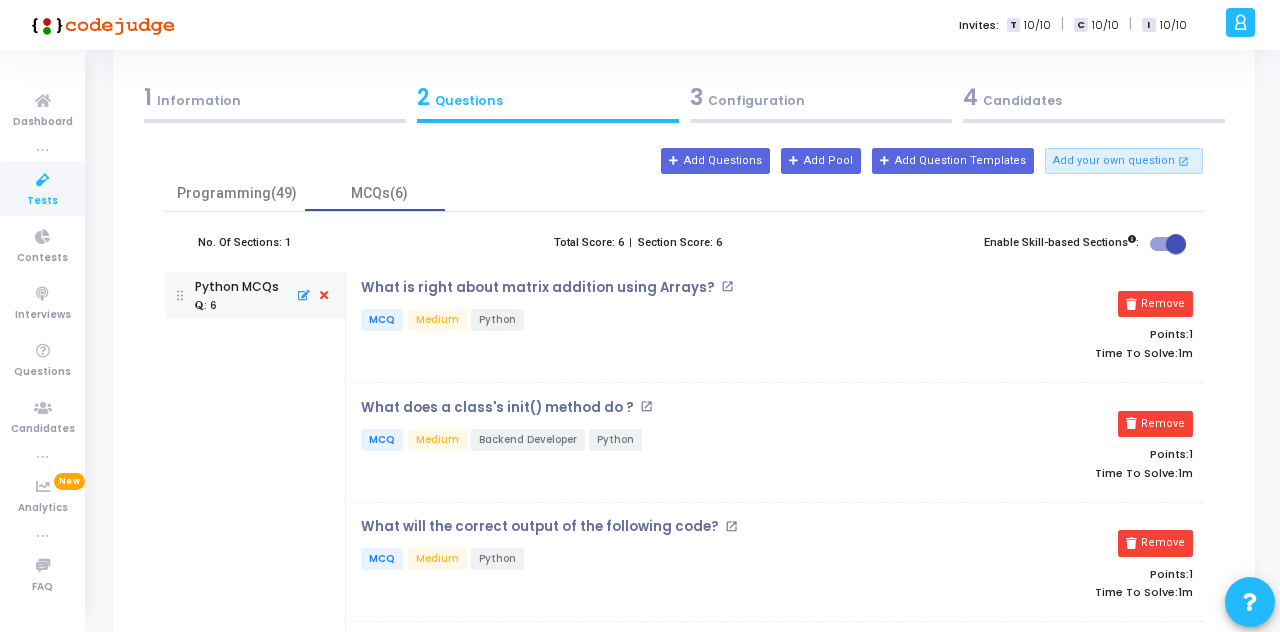 click on "Remove" at bounding box center [1155, 304] 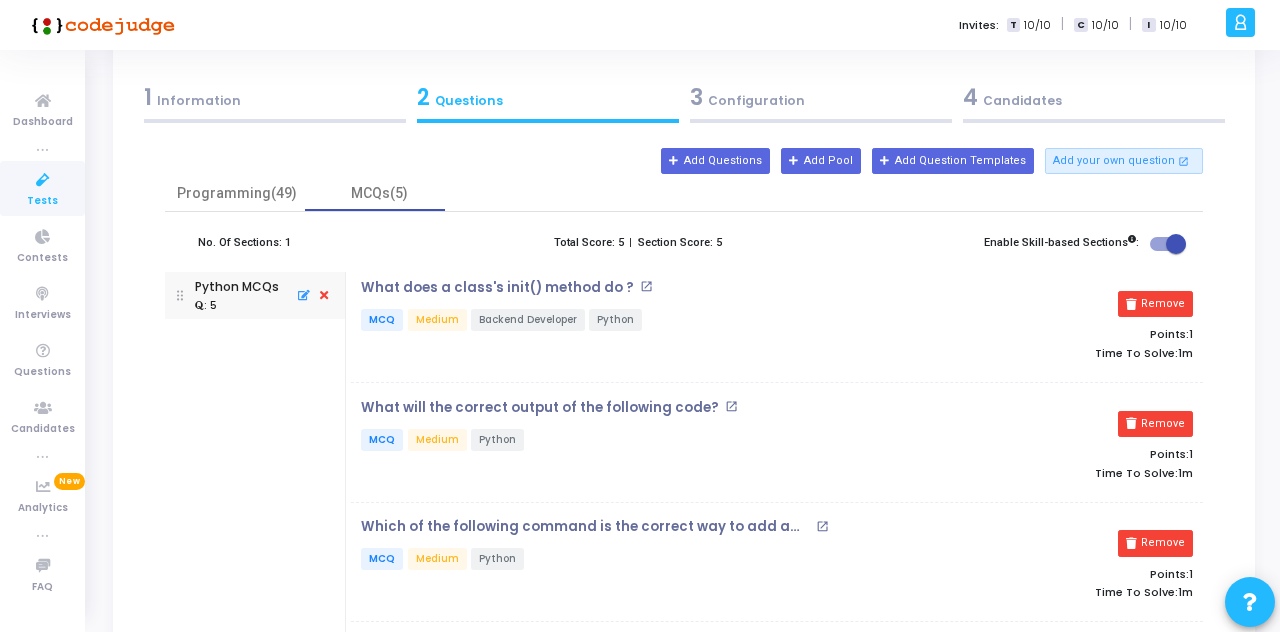 click on "Remove" at bounding box center [1155, 304] 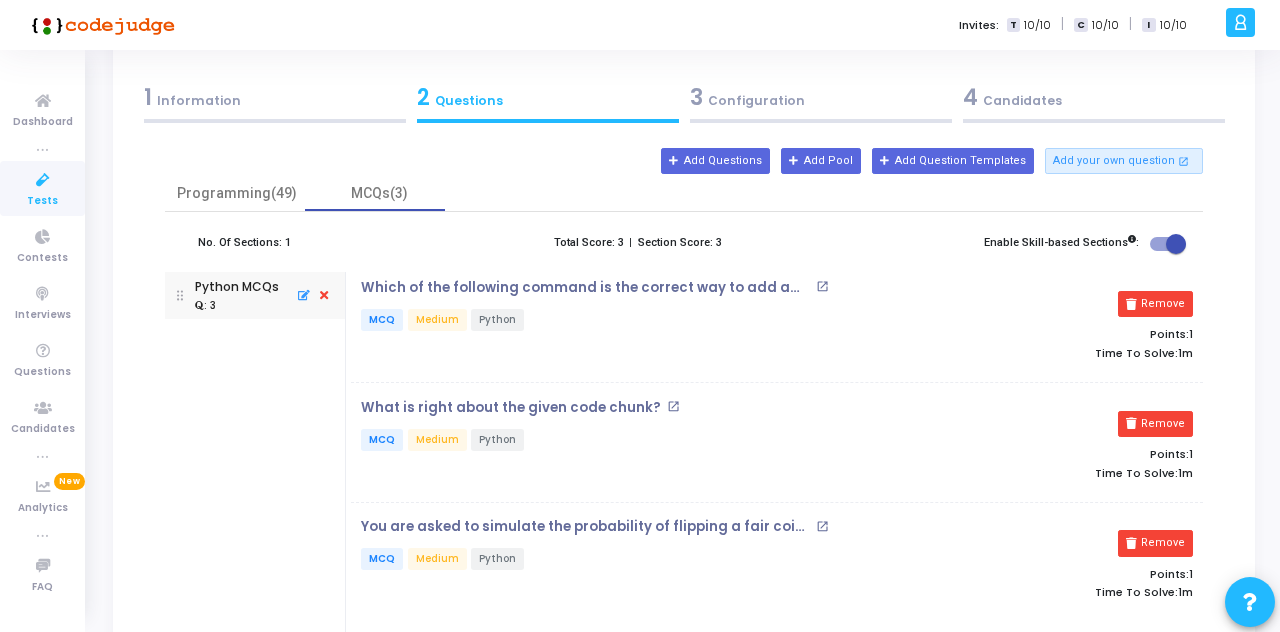 click on "Remove" at bounding box center (1155, 304) 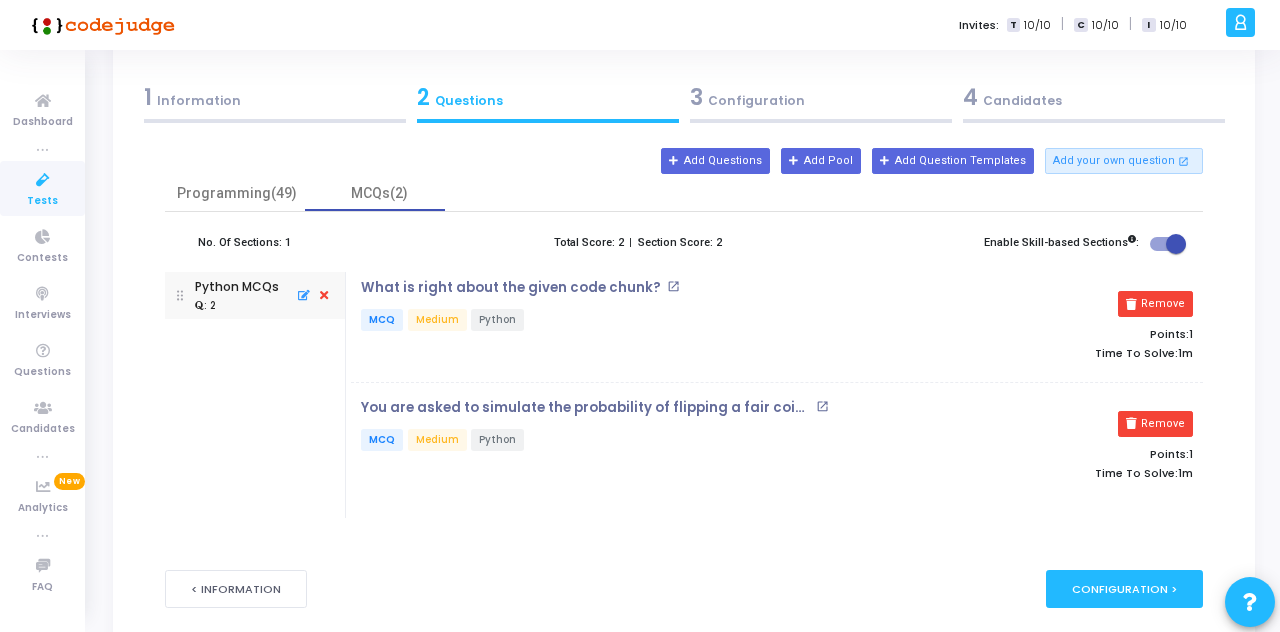 click on "Remove" at bounding box center [1155, 304] 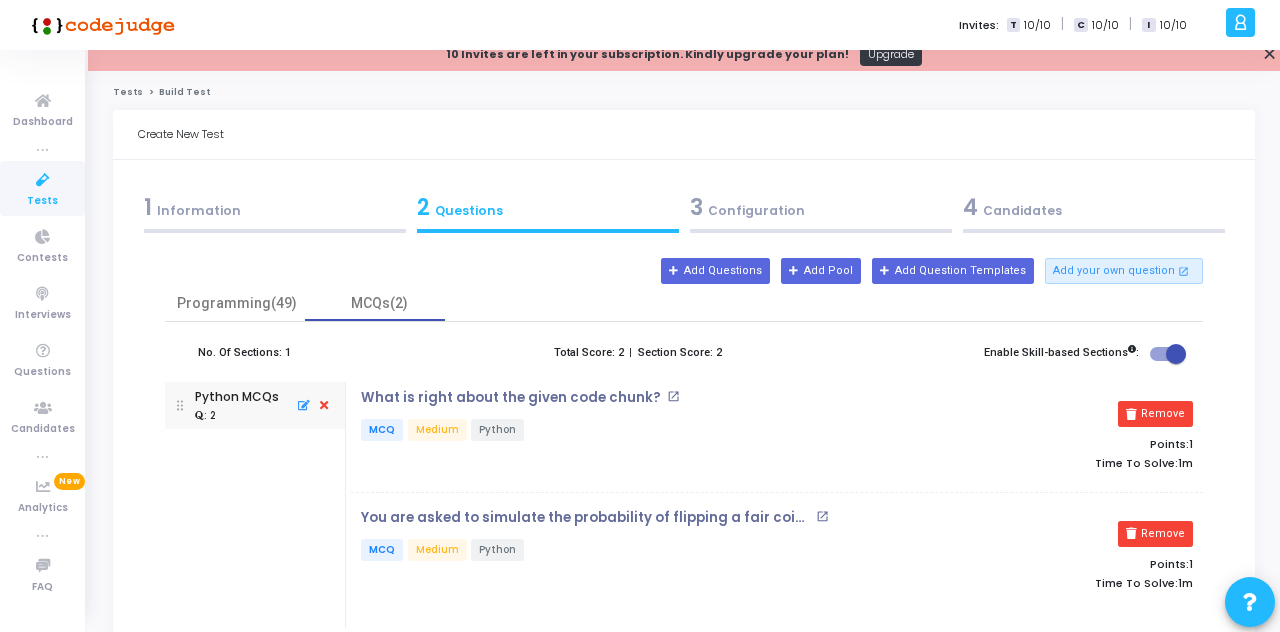 click on "No. Of Sections: 1   Total Score: 2 |  Section Score: 2 Enable Skill-based Sections  :    Python MCQs  : 2  What is right about the given code chunk? open_in_new   MCQ   Medium   Python   Remove   Points:  1  Time To Solve:      1m You are asked to simulate the probability of flipping a fair coin ten times and getting a number greater than or equal to 15. Use np. Random.binomial (n, p, size) to do 10000 simulations of flipping the fair coin ten times and then see the proportion of the simulations 15 or greater.   How can you do this? open_in_new   MCQ   Medium   Python   Remove   Points:  1  Time To Solve:      1m" at bounding box center [683, 475] 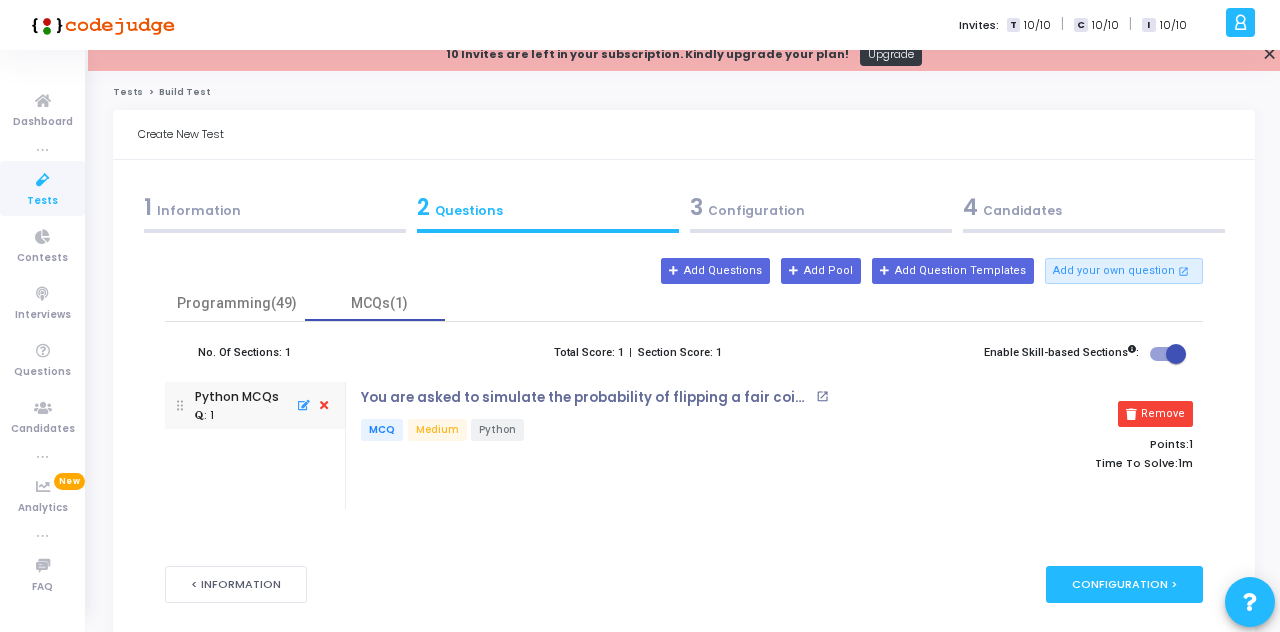 click on "Remove" at bounding box center [1155, 414] 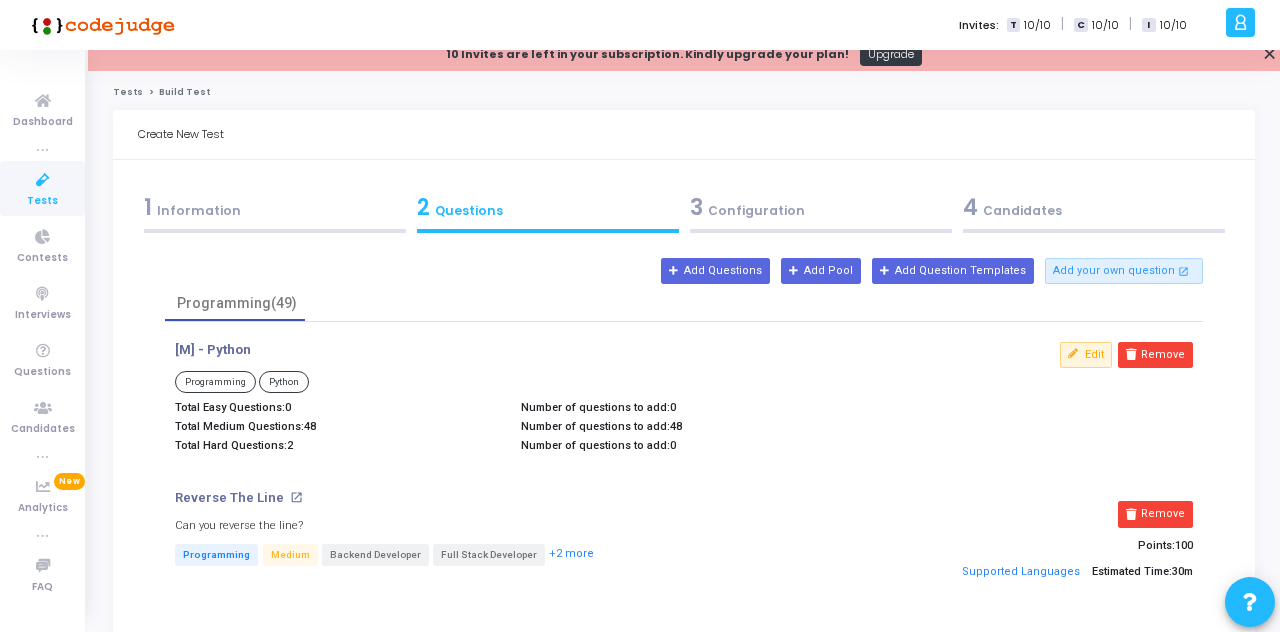 click on "Edit   Remove" at bounding box center (1030, 400) 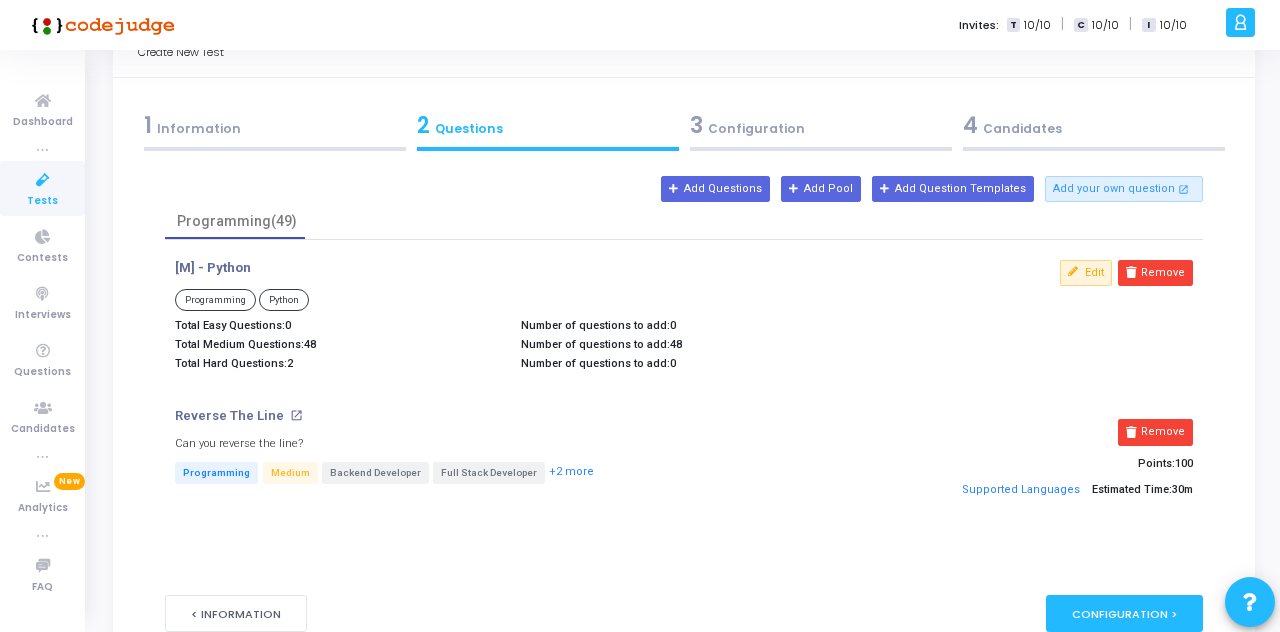 scroll, scrollTop: 122, scrollLeft: 0, axis: vertical 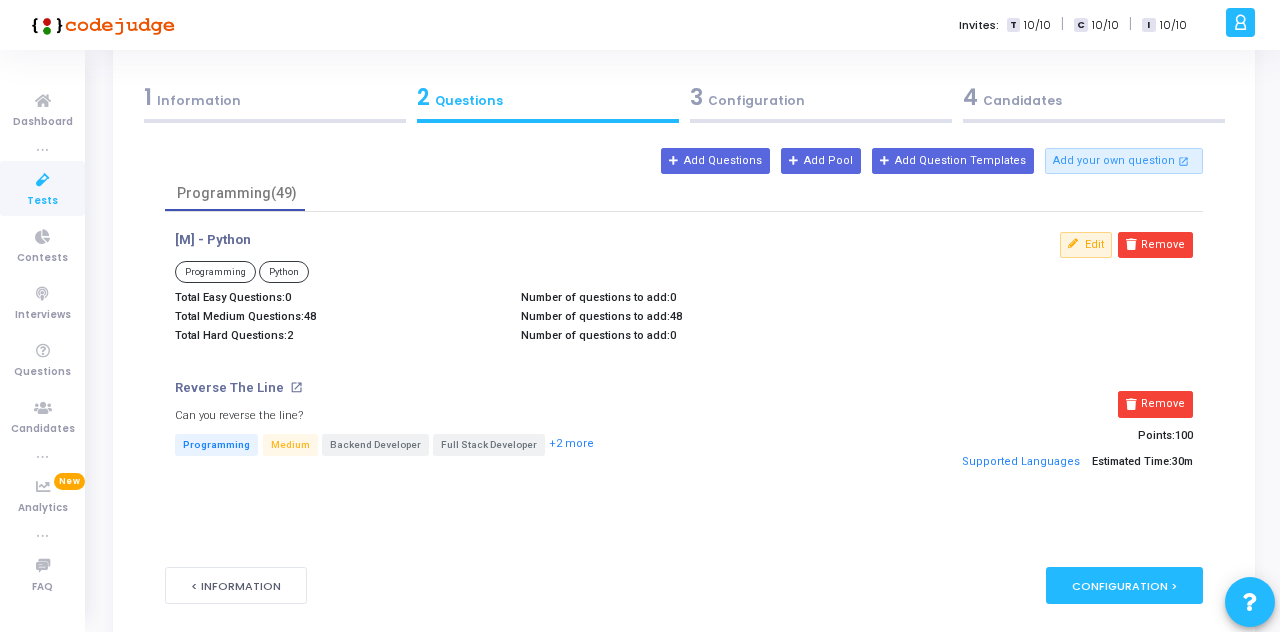 click on "Configuration >" at bounding box center [1124, 585] 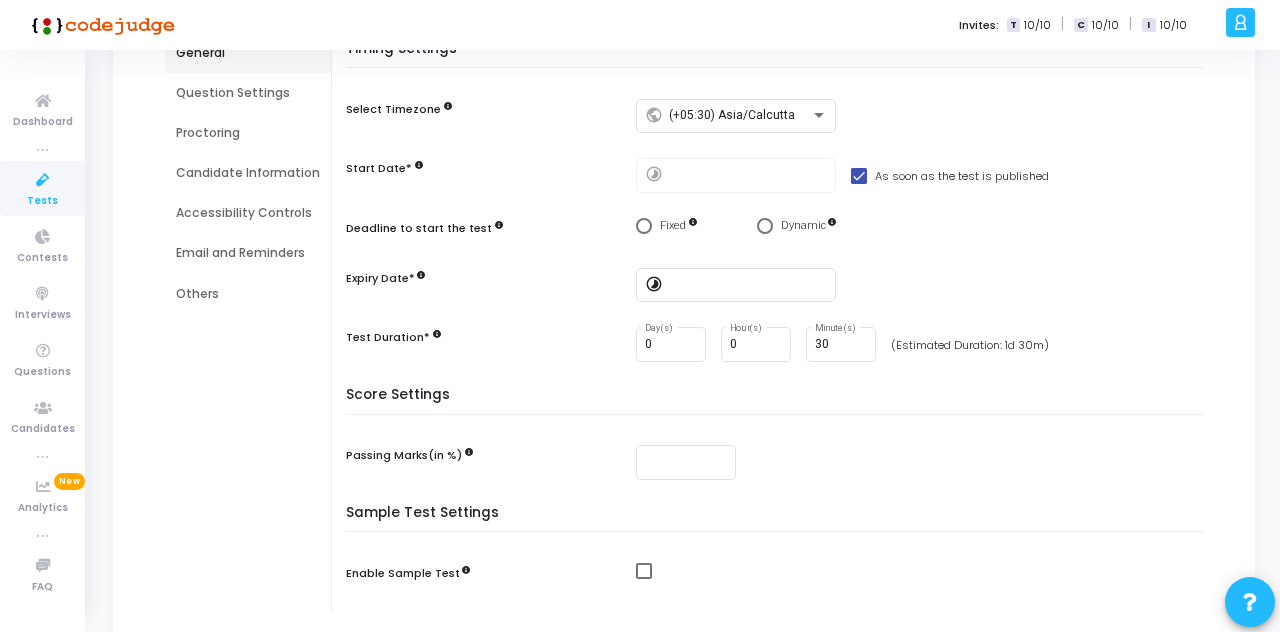 scroll, scrollTop: 256, scrollLeft: 0, axis: vertical 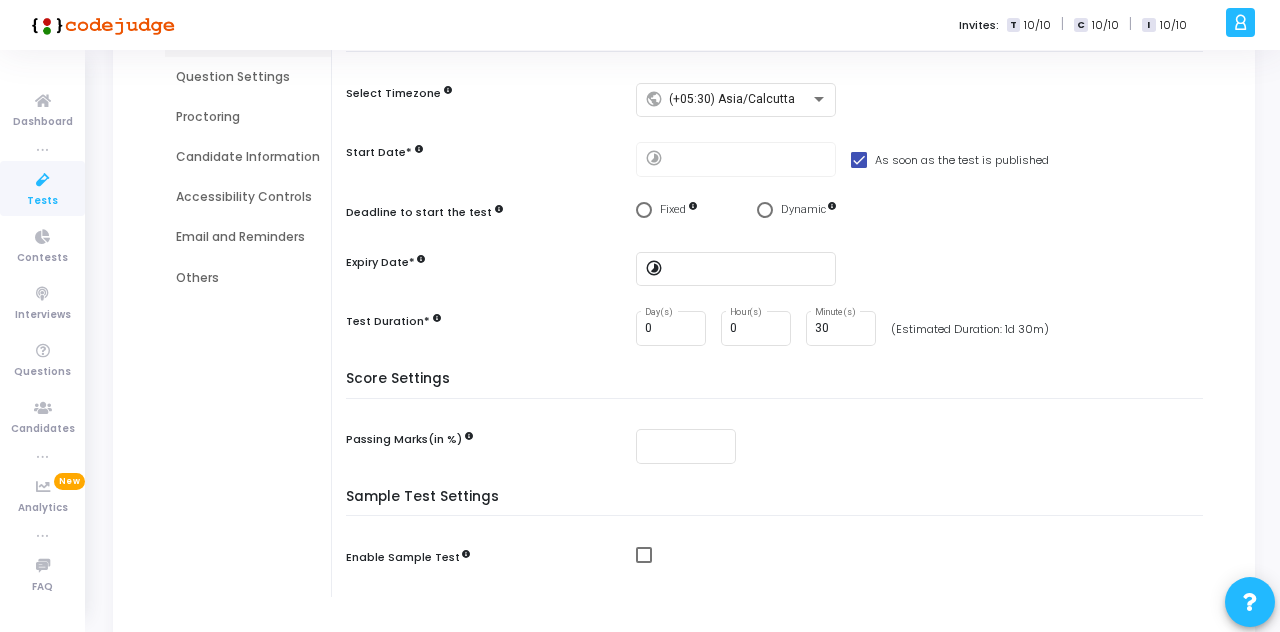 click on "Candidates >" at bounding box center [1136, 667] 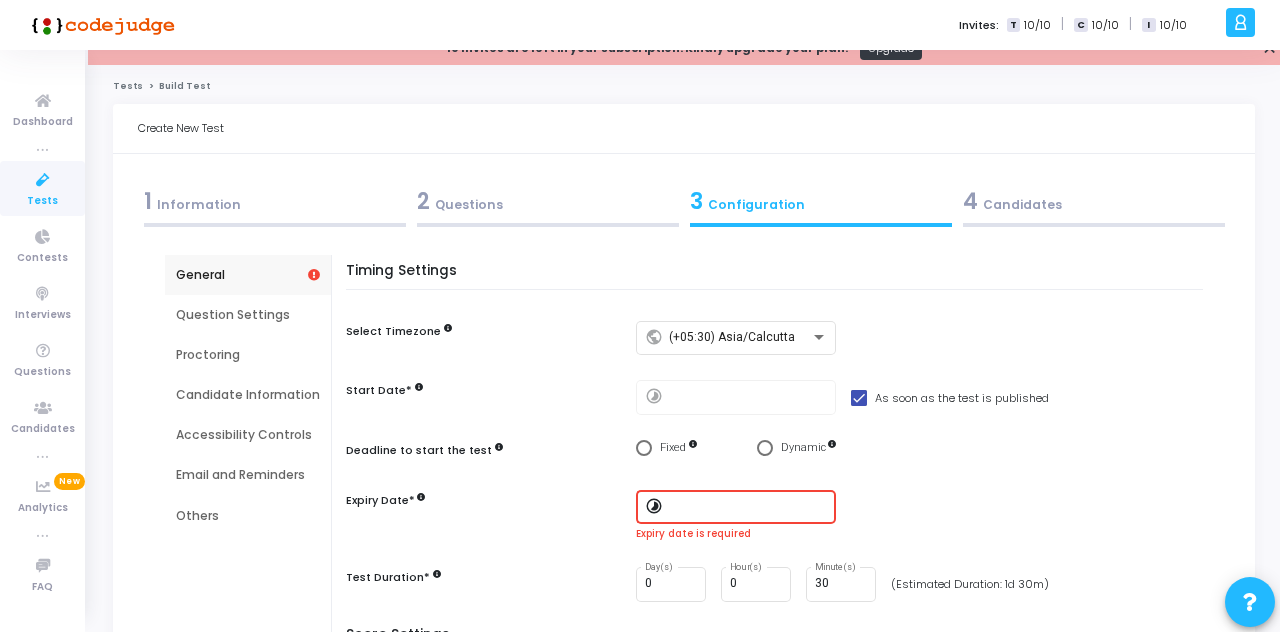 scroll, scrollTop: 0, scrollLeft: 0, axis: both 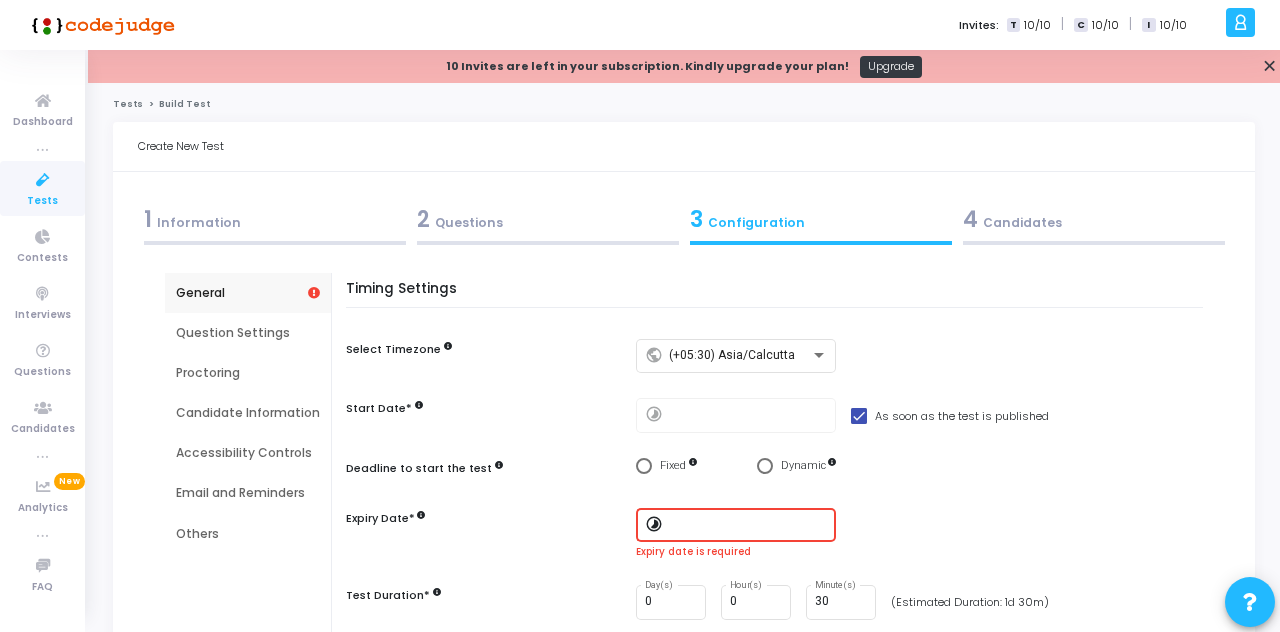 click at bounding box center [749, 525] 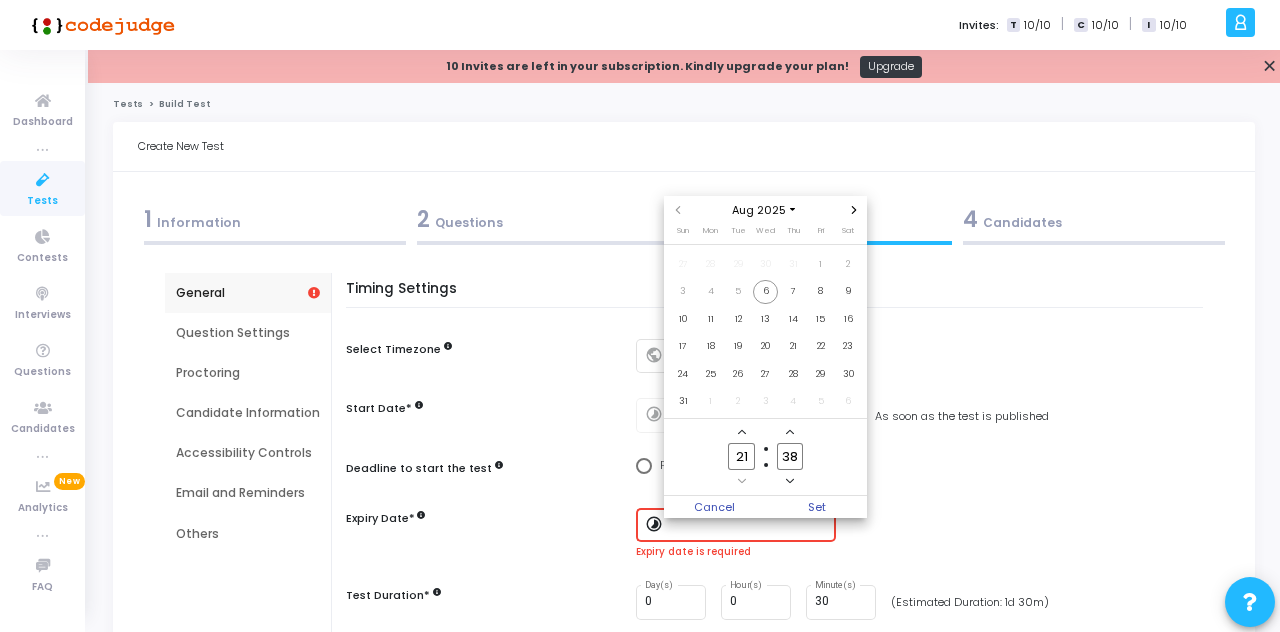 click 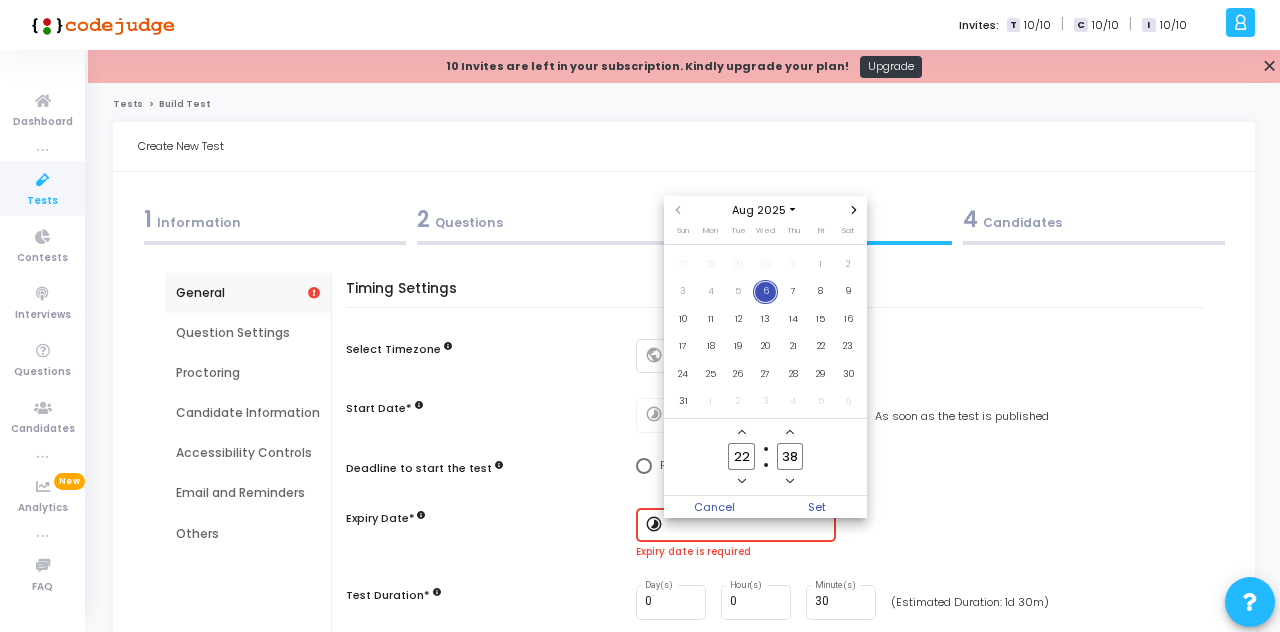 click 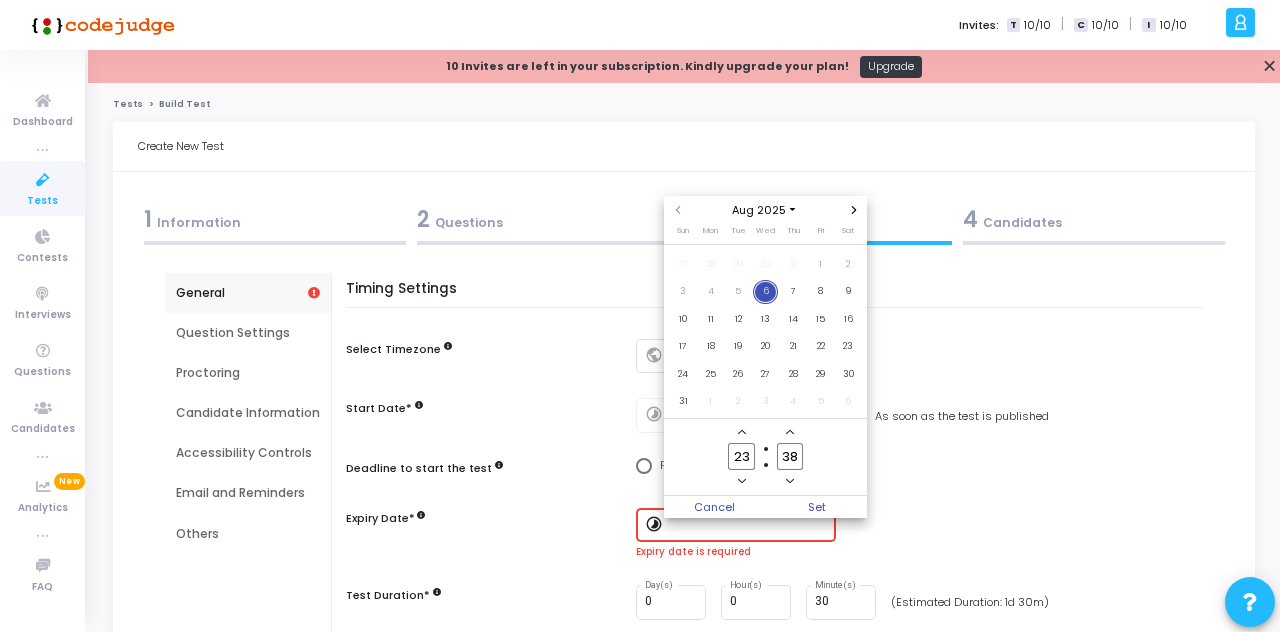 click on "Set" at bounding box center (817, 507) 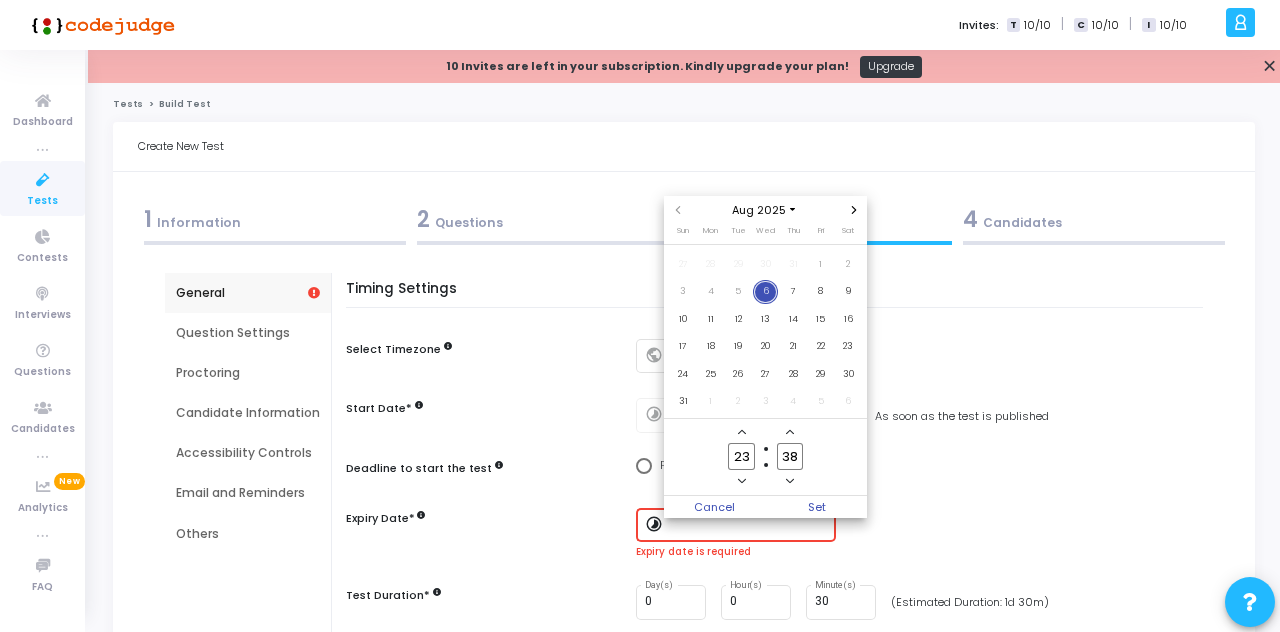 type on "[MONTH]/[DAY]/[YEAR], [HOUR]:[MINUTE] [AM/PM]" 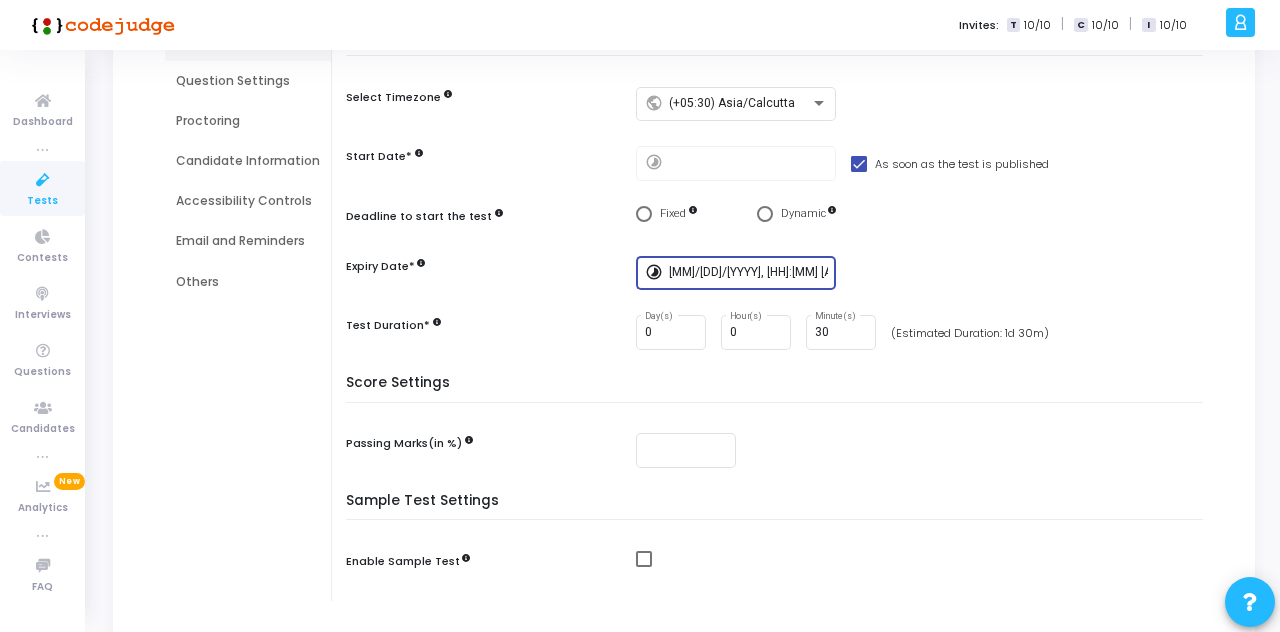 scroll, scrollTop: 298, scrollLeft: 0, axis: vertical 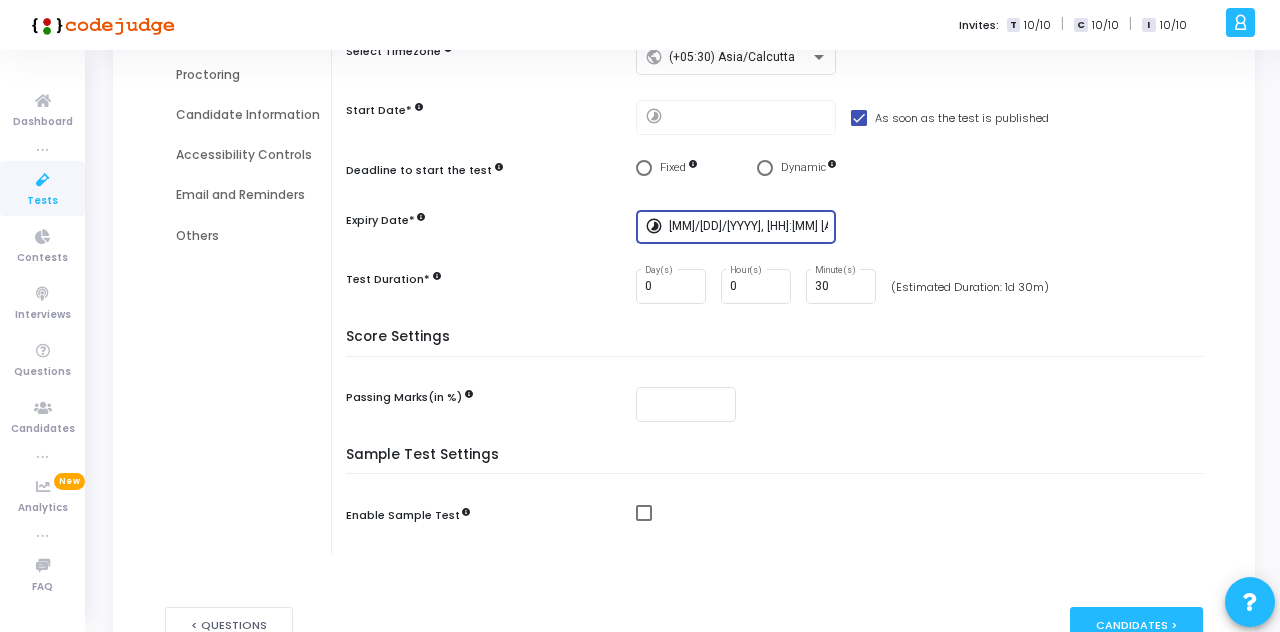 click on "Candidates >" at bounding box center (1136, 625) 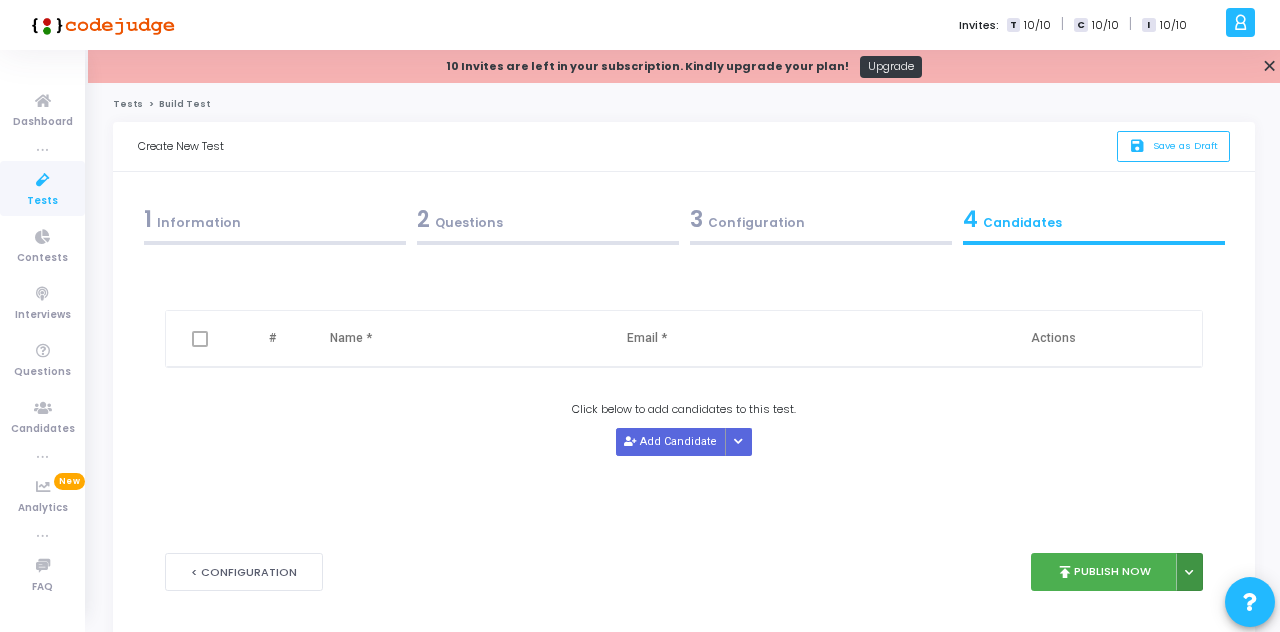 click at bounding box center [1189, 572] 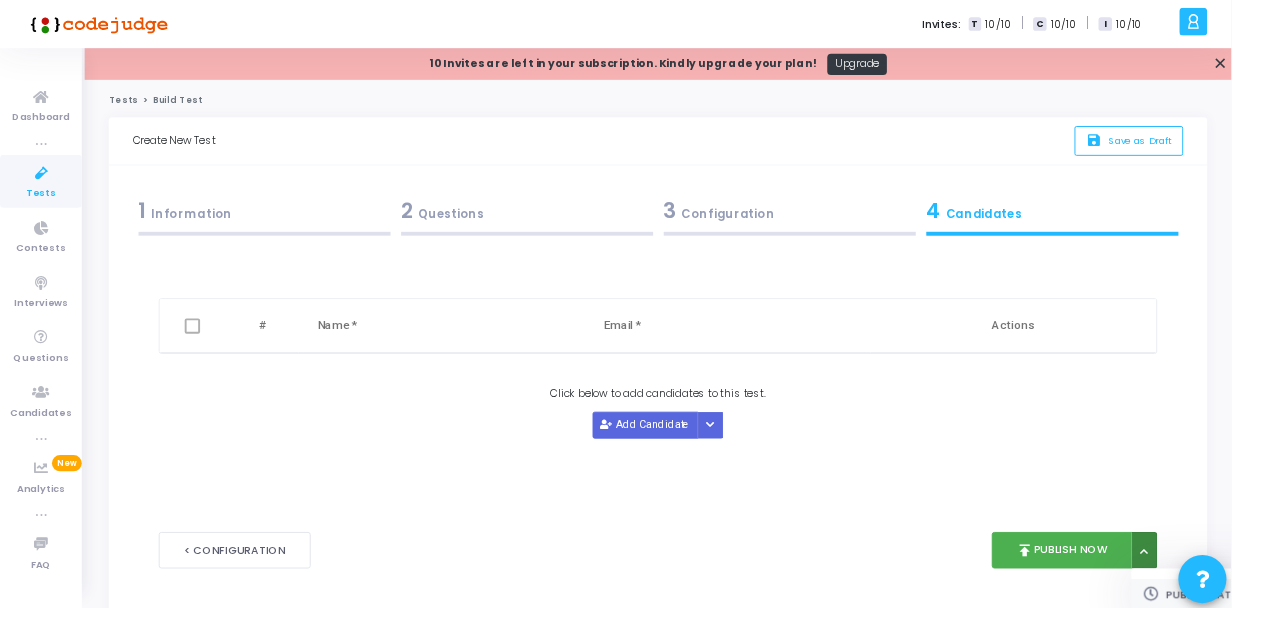 click on "Publish Later" at bounding box center (1253, 618) 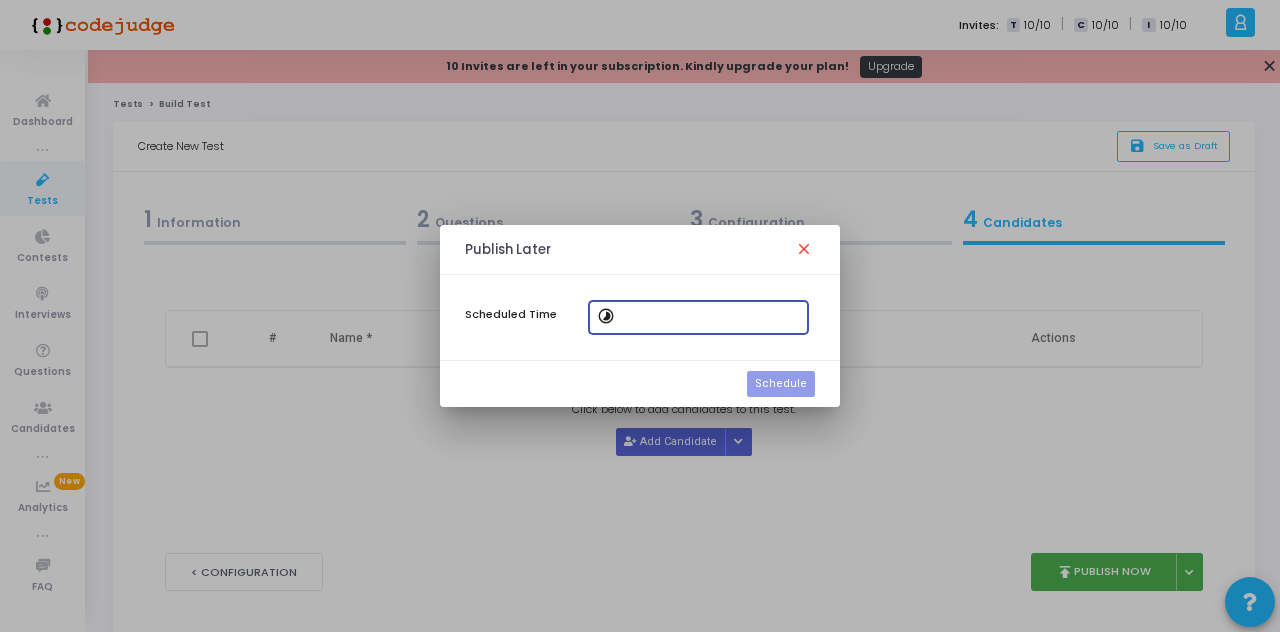 click at bounding box center [711, 317] 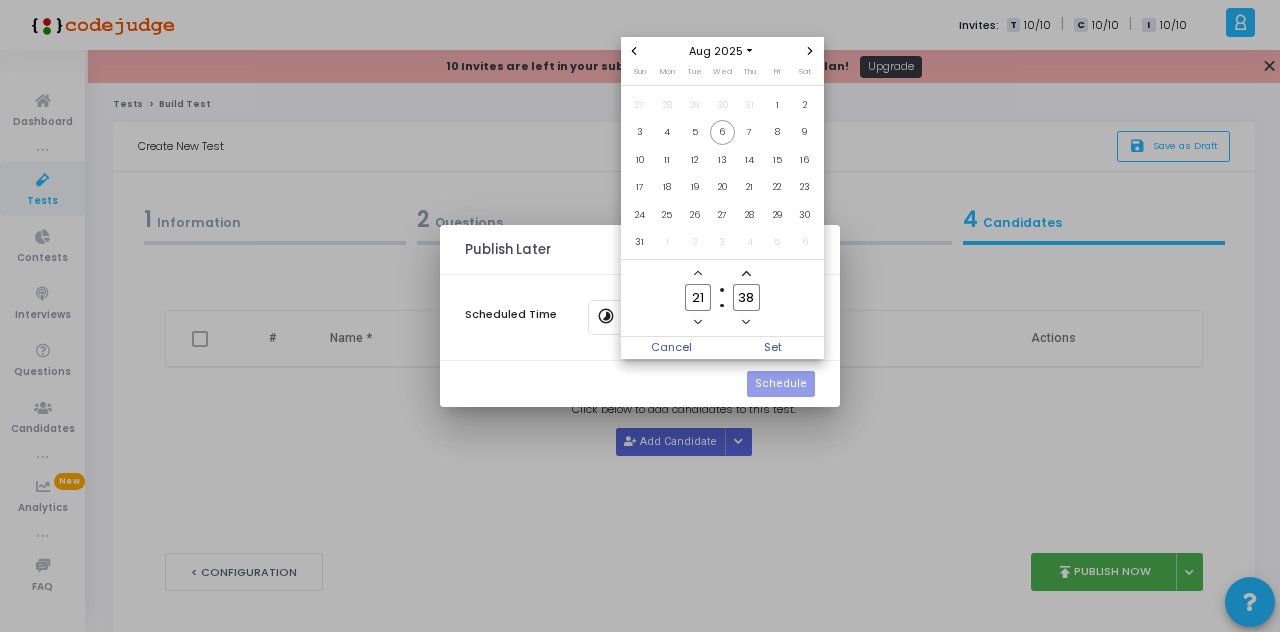 click on "6" at bounding box center (722, 132) 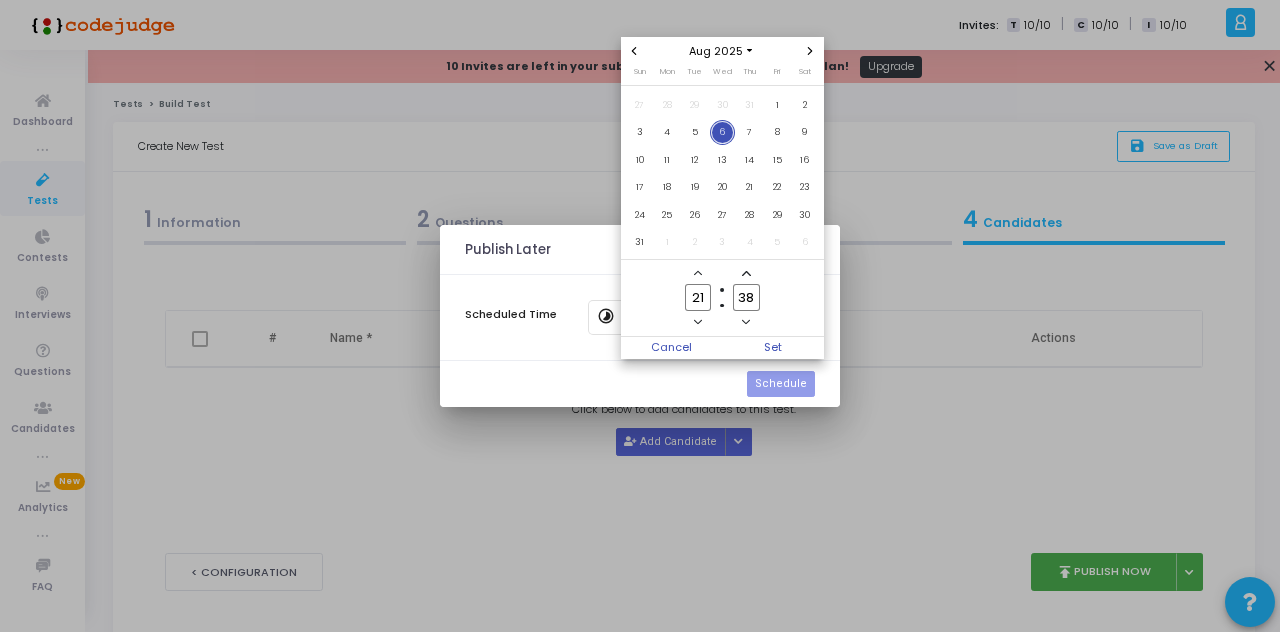 click on "Set" at bounding box center [773, 348] 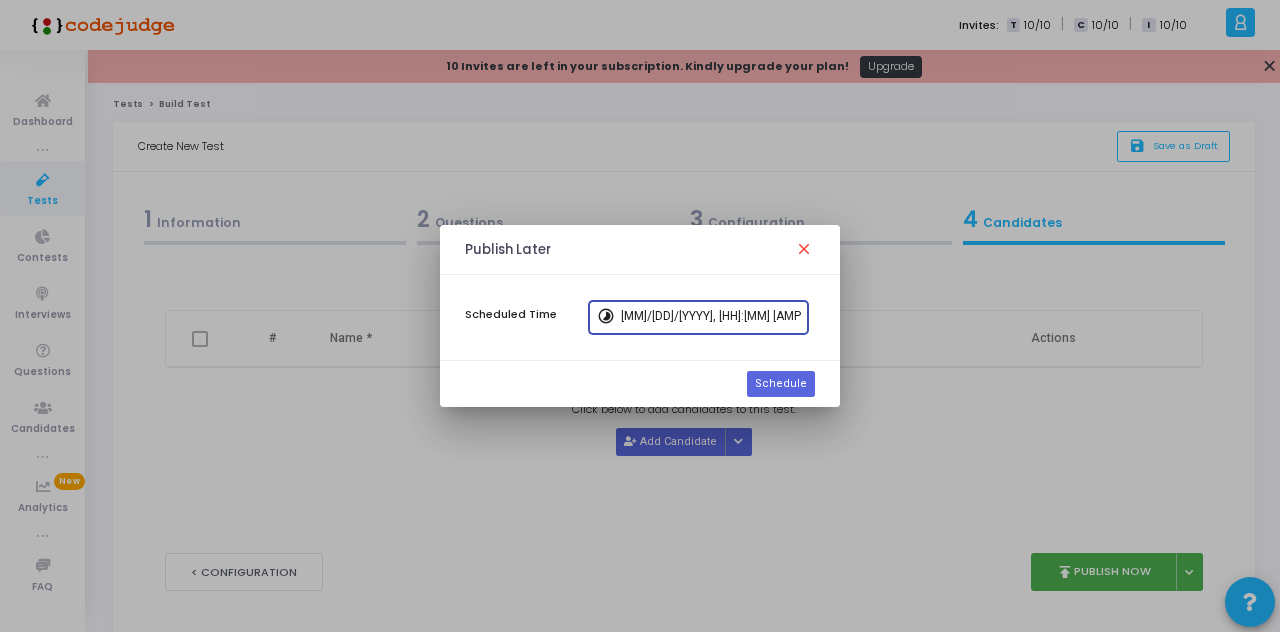 click on "Schedule" 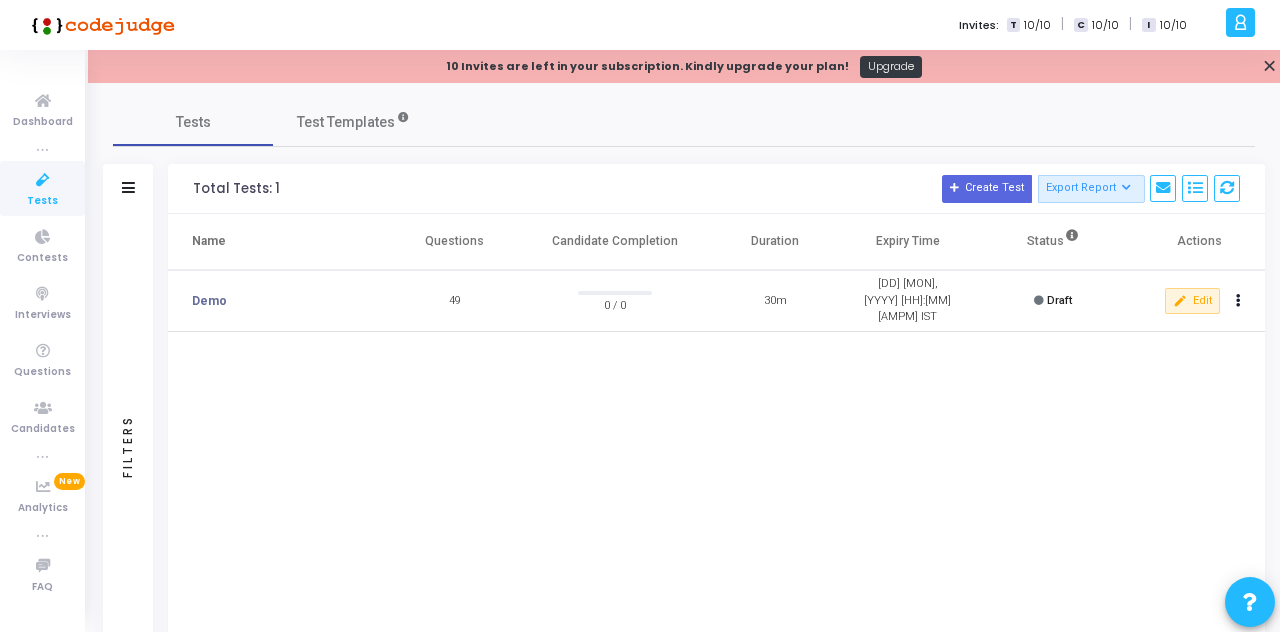 click on "10/10" at bounding box center (1037, 25) 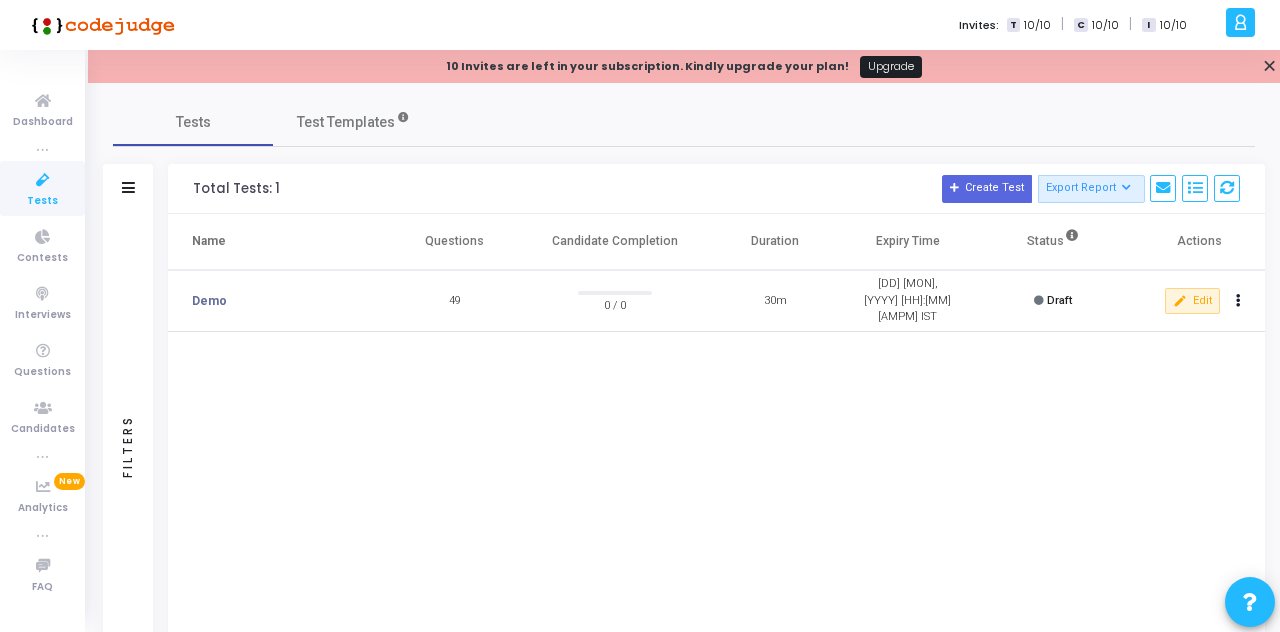 click on "Upgrade" at bounding box center (891, 67) 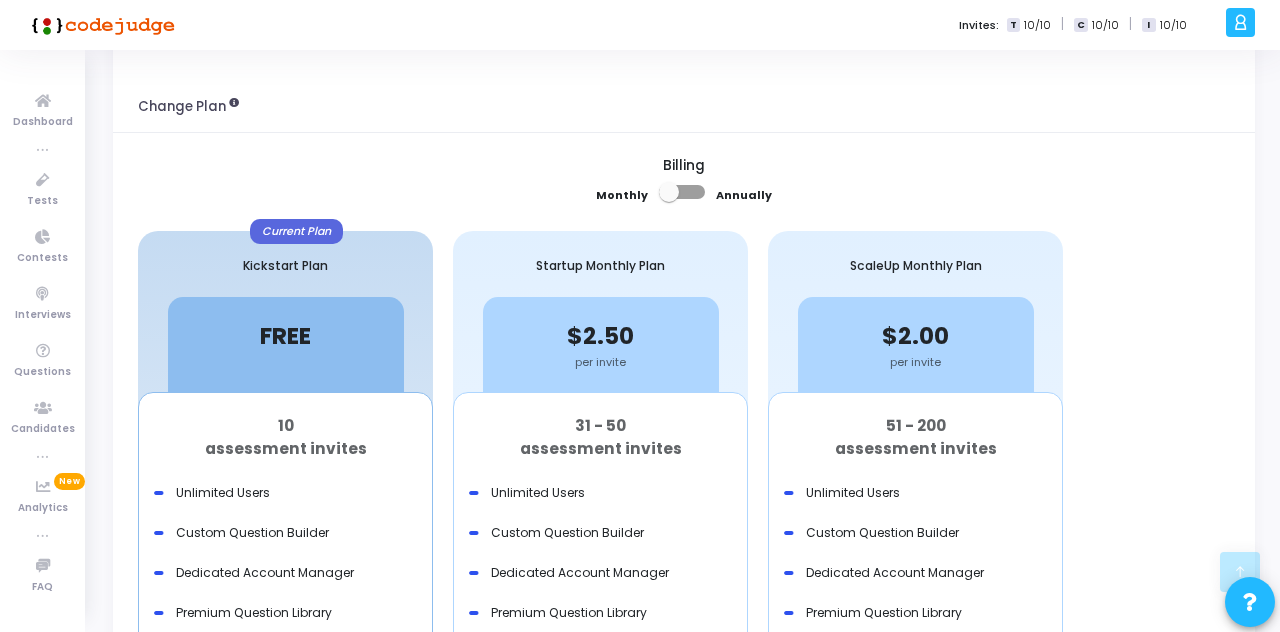 scroll, scrollTop: 583, scrollLeft: 0, axis: vertical 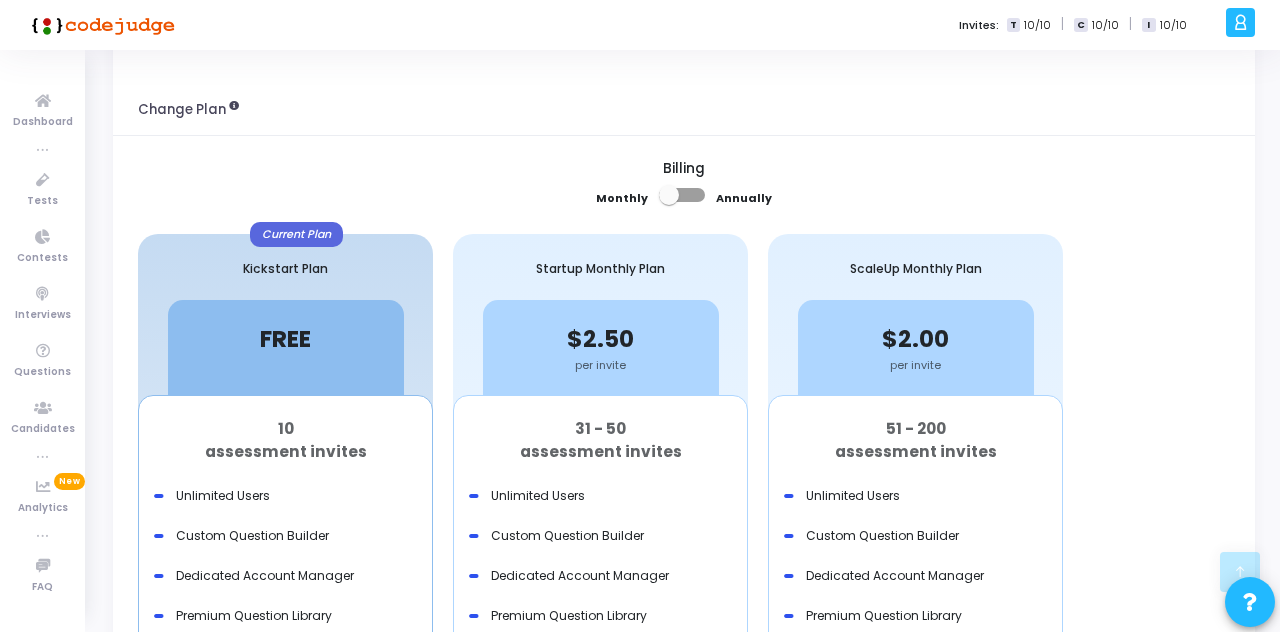 click at bounding box center [669, 195] 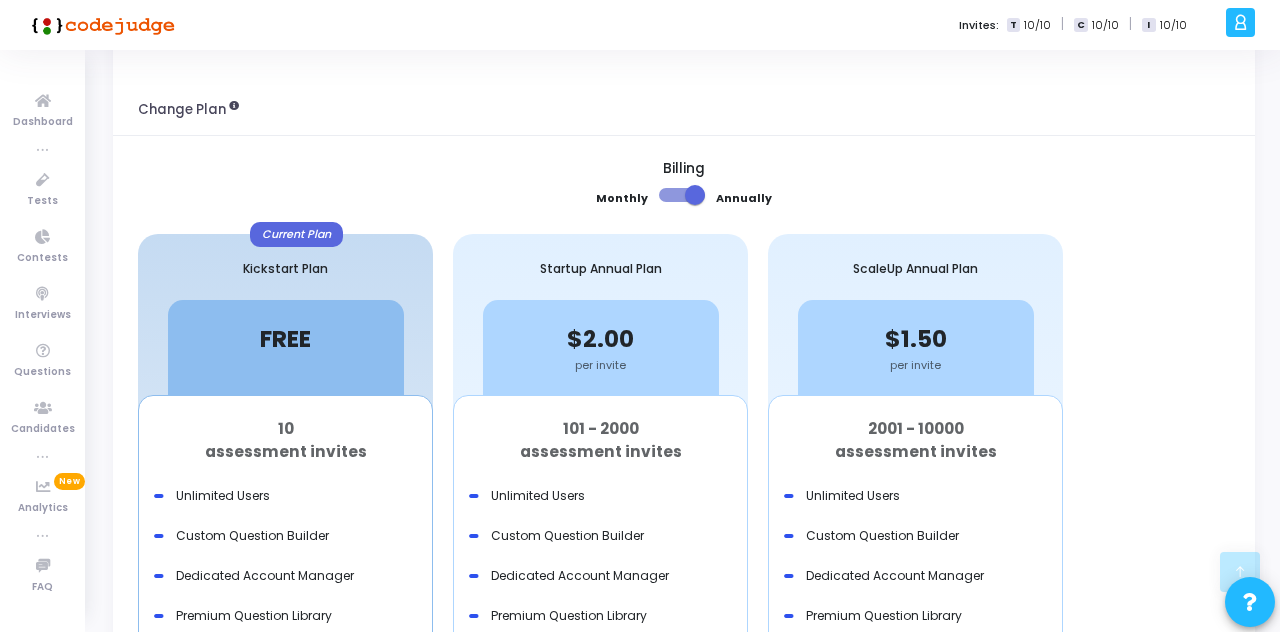 click at bounding box center [695, 195] 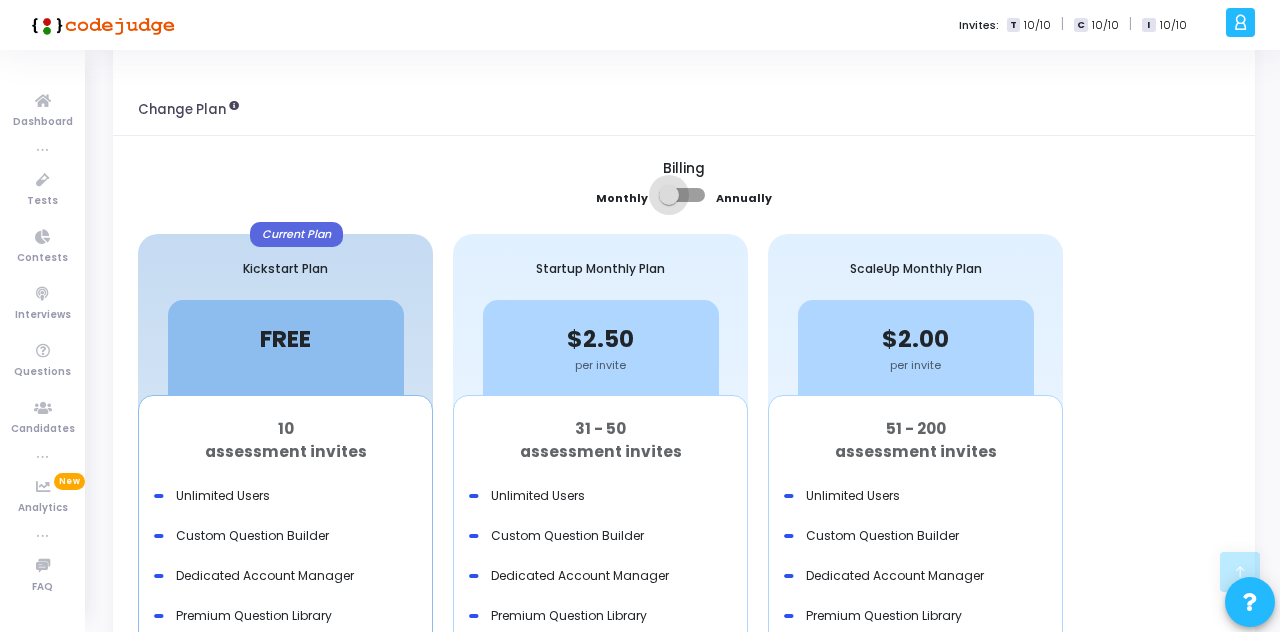 click at bounding box center (669, 195) 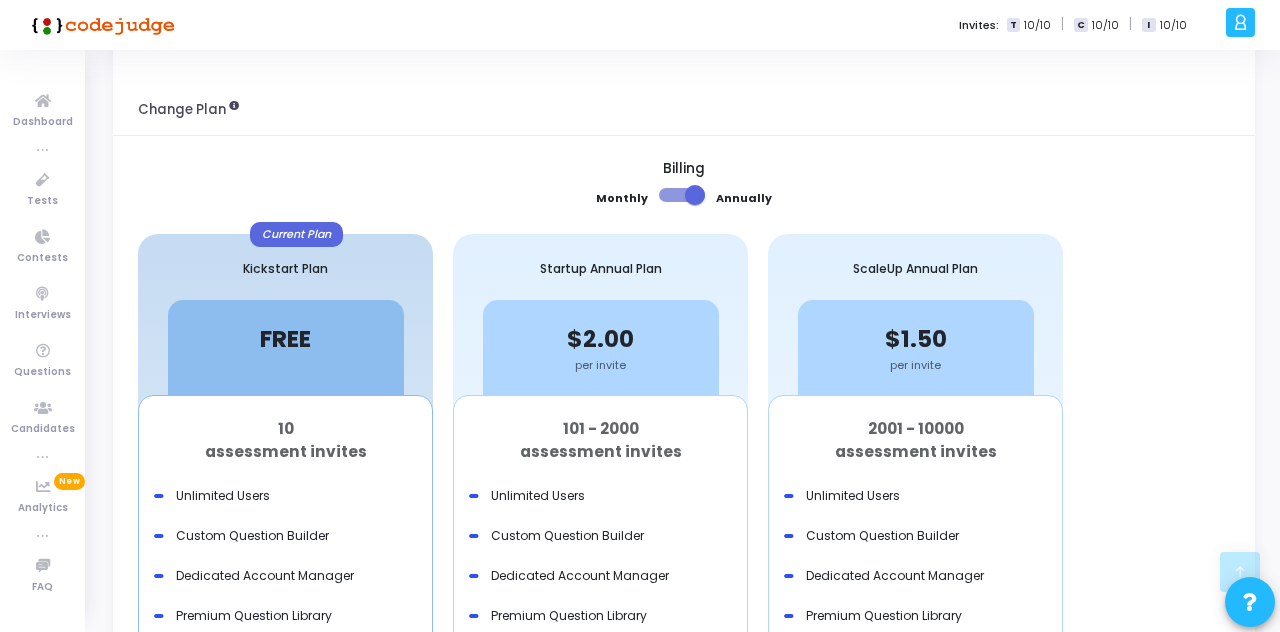 click at bounding box center [695, 195] 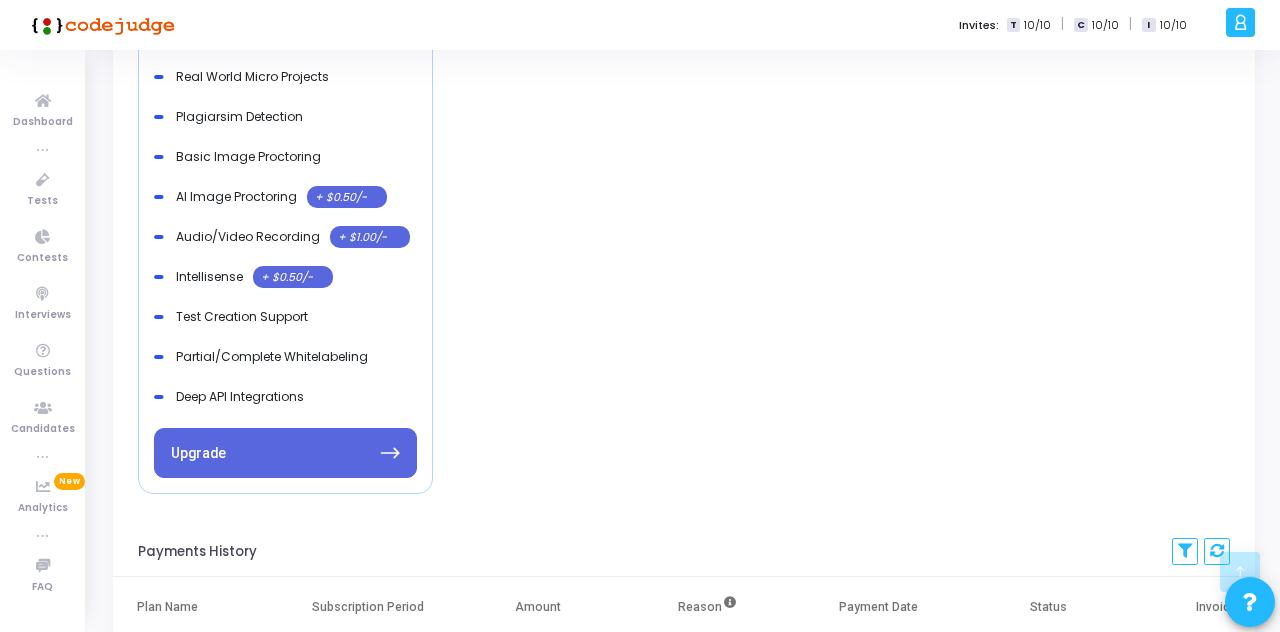 scroll, scrollTop: 2022, scrollLeft: 0, axis: vertical 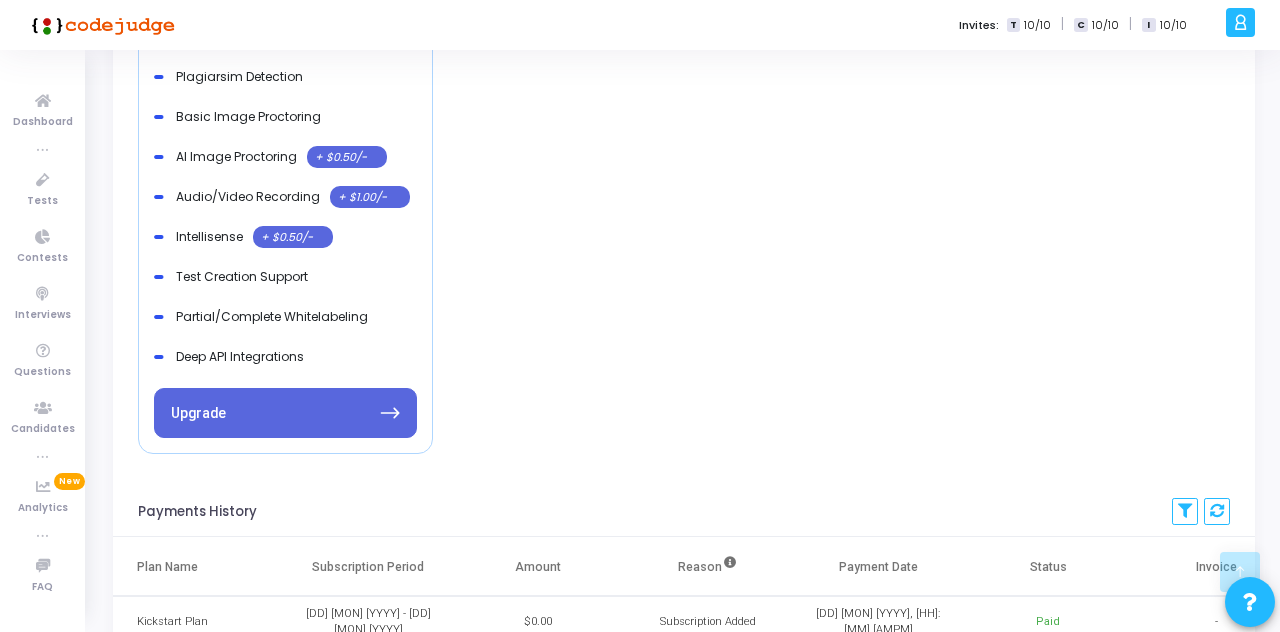 click on "Paid" at bounding box center [1048, 622] 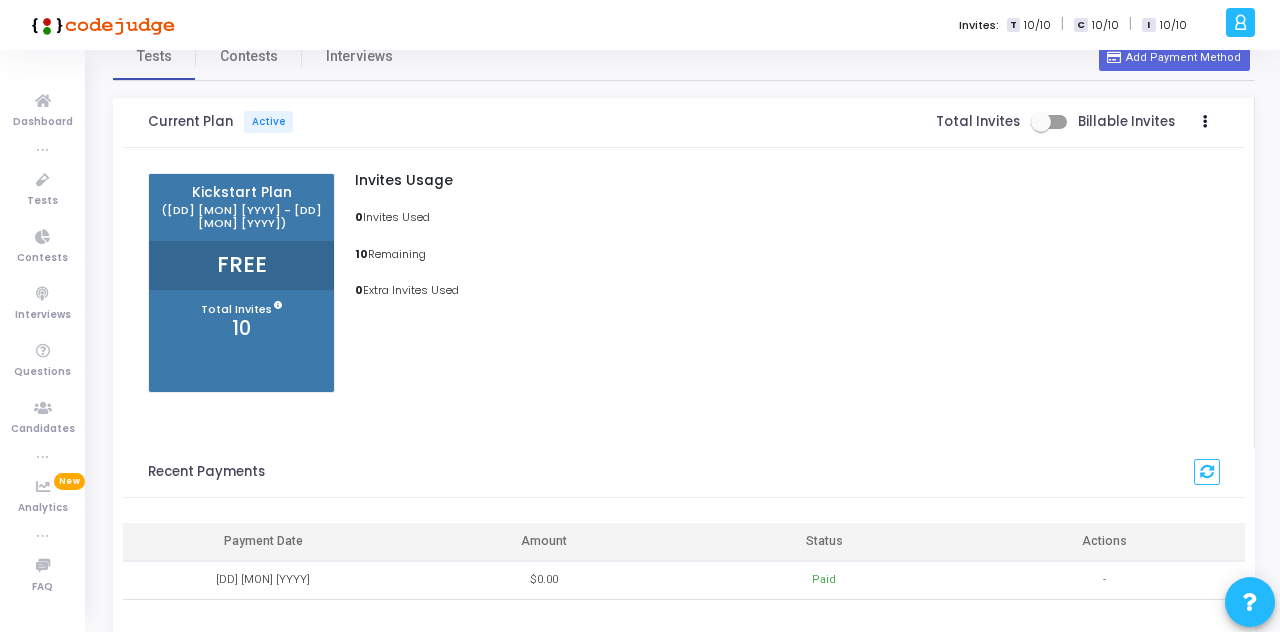 scroll, scrollTop: 28, scrollLeft: 0, axis: vertical 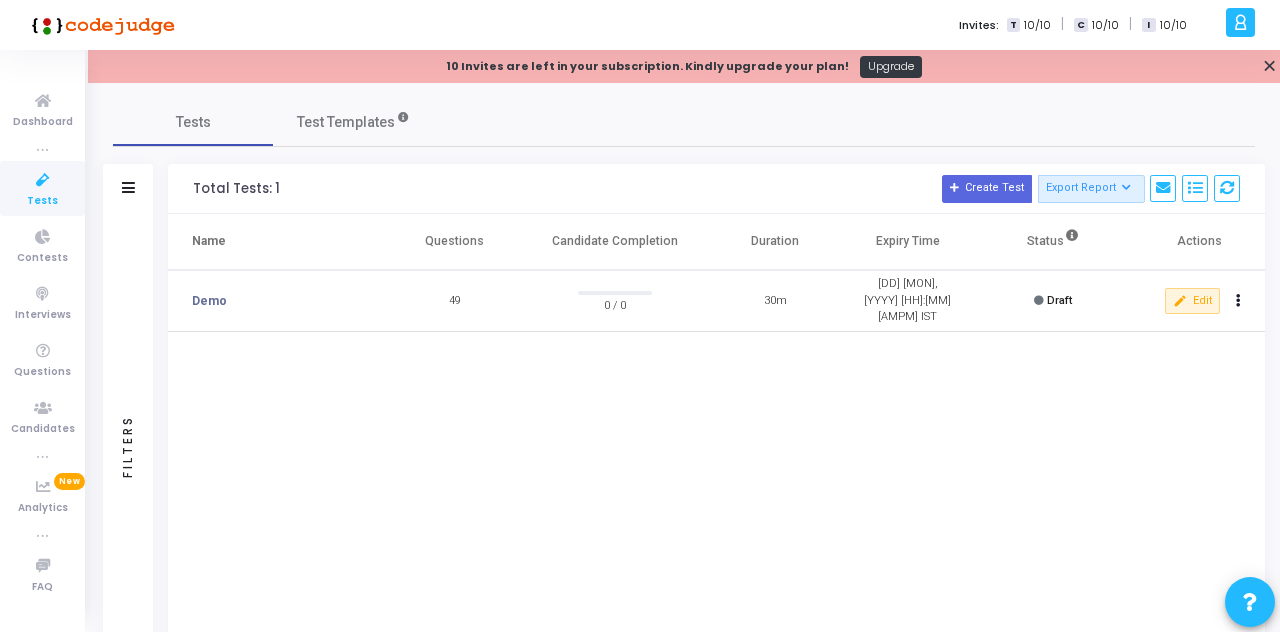 click on "Demo" at bounding box center (209, 301) 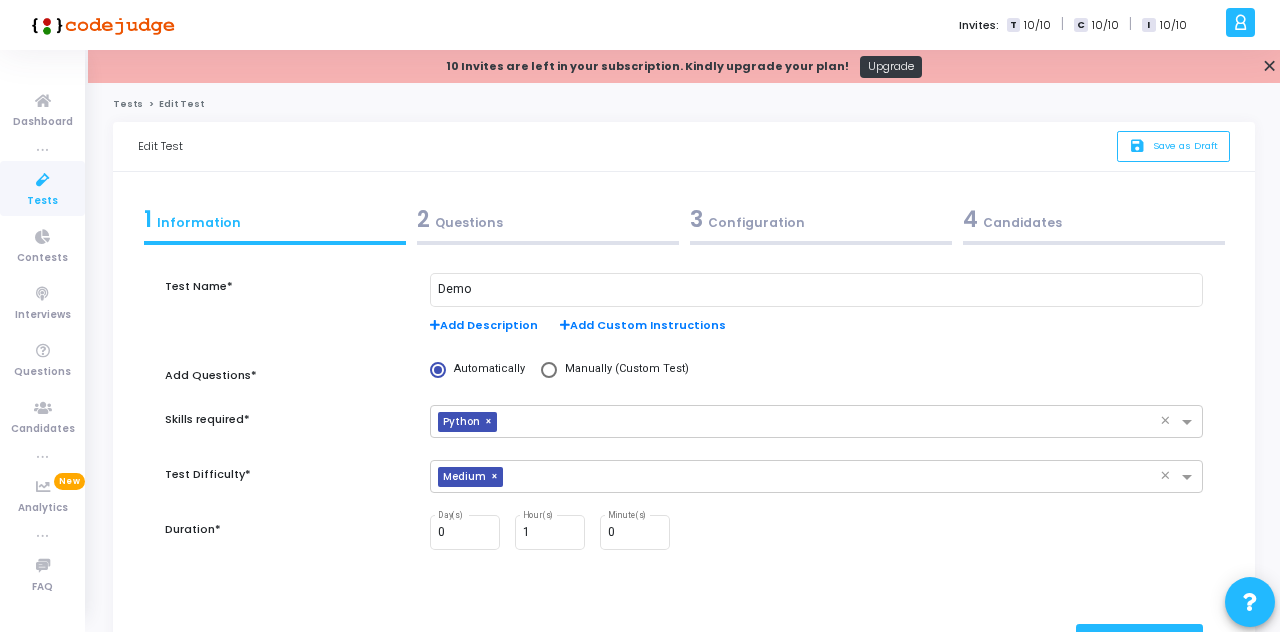 click on "2  Questions" at bounding box center [548, 219] 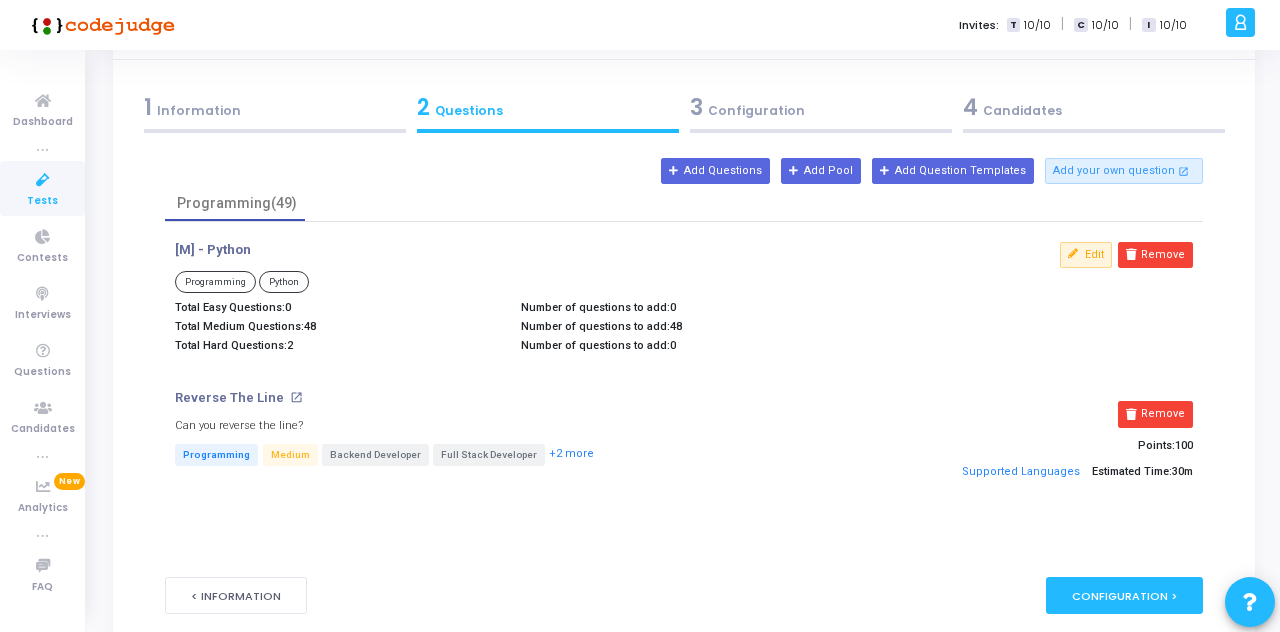 scroll, scrollTop: 114, scrollLeft: 0, axis: vertical 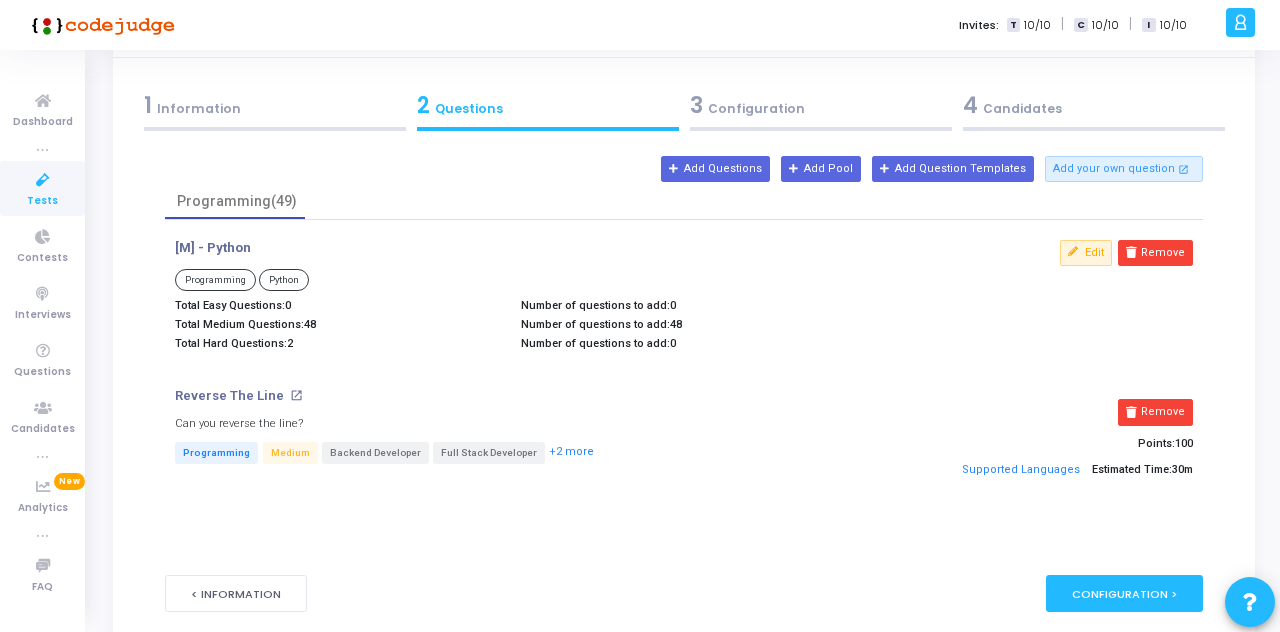 click on "Total Easy Questions:  0  Total Medium Questions:  48  Total Hard Questions:  2" at bounding box center (338, 327) 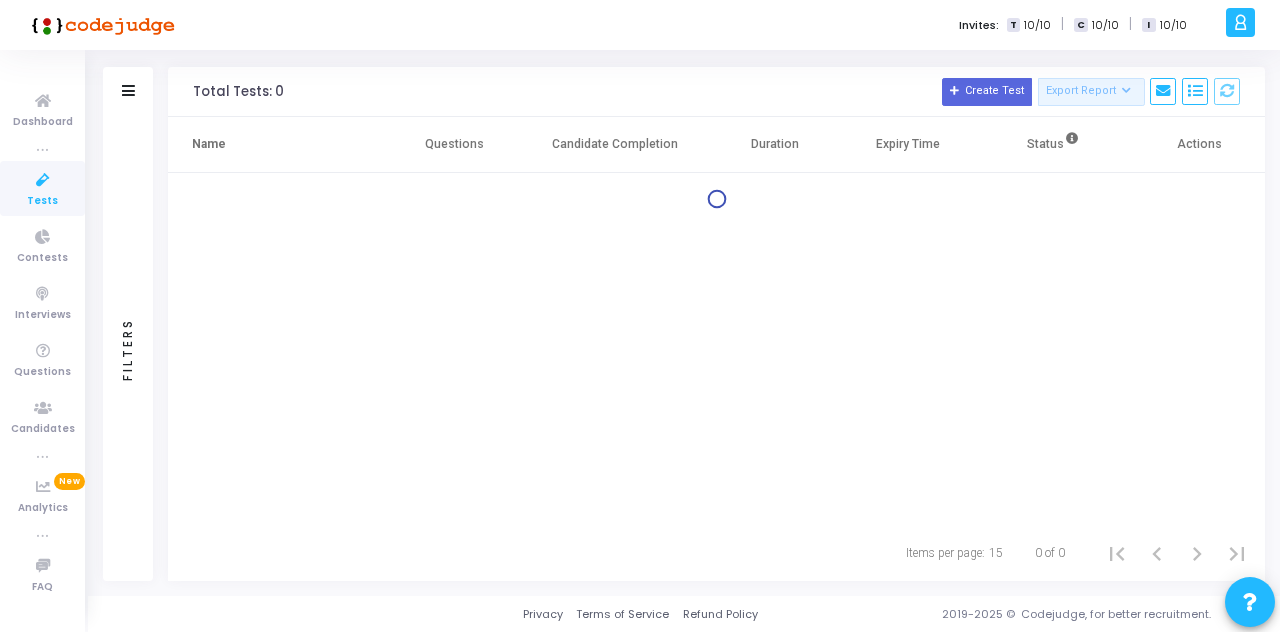 scroll, scrollTop: 0, scrollLeft: 0, axis: both 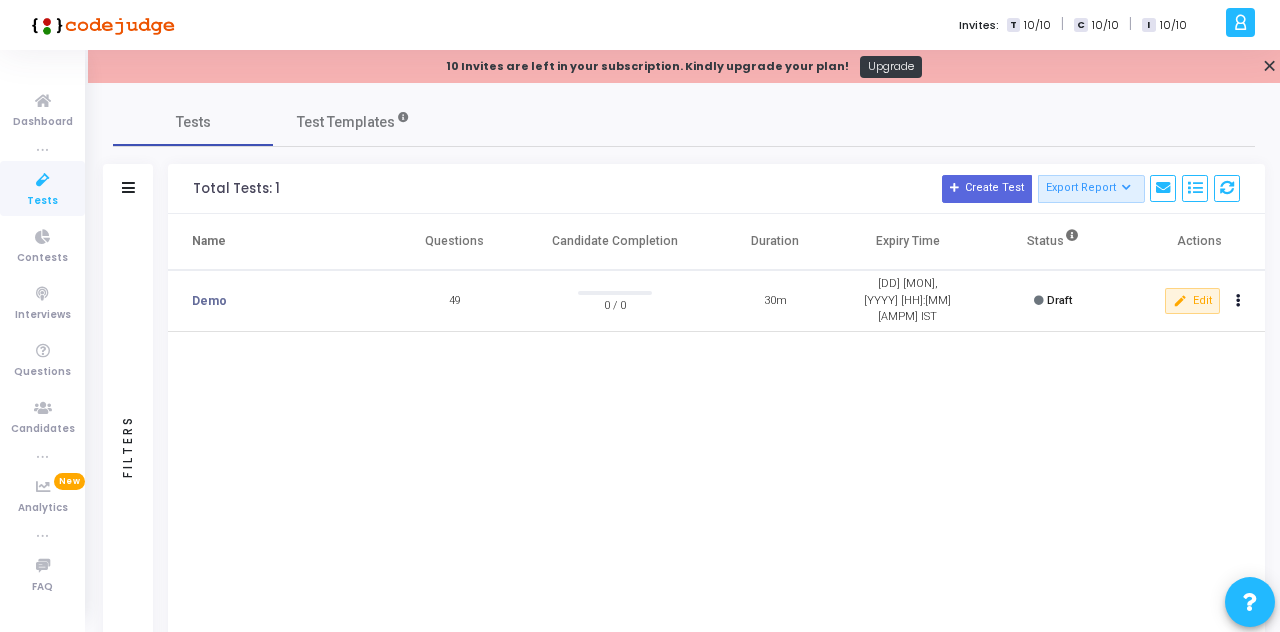 click at bounding box center (43, 237) 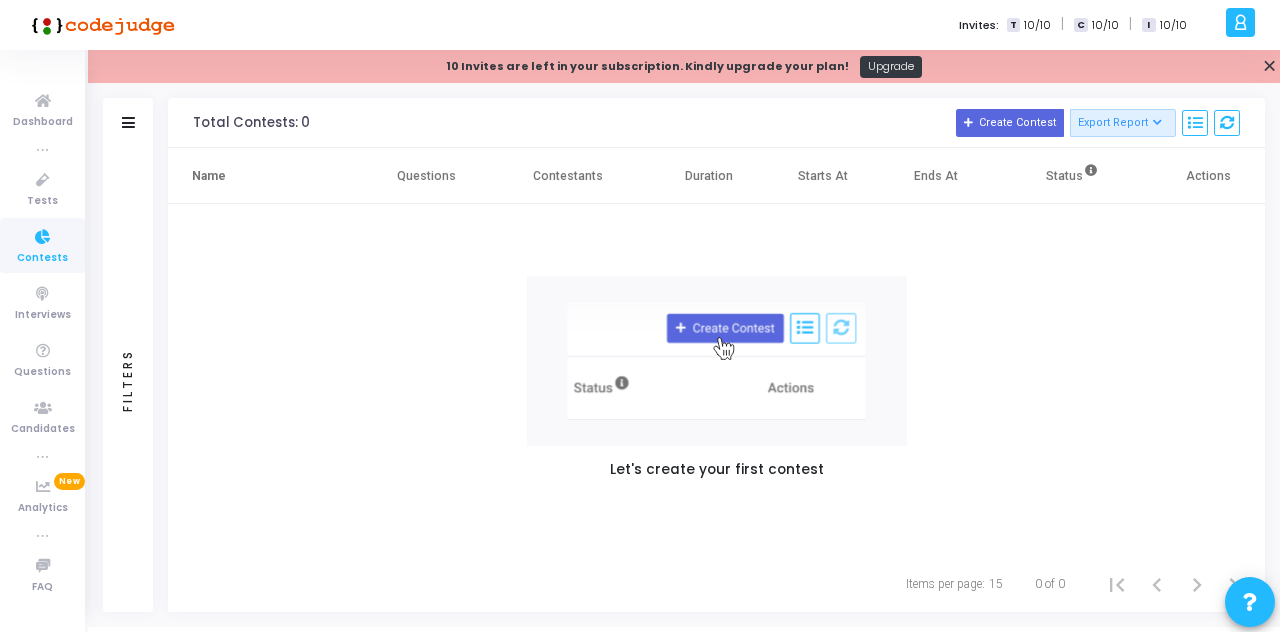 click on "Create Contest" at bounding box center [1010, 123] 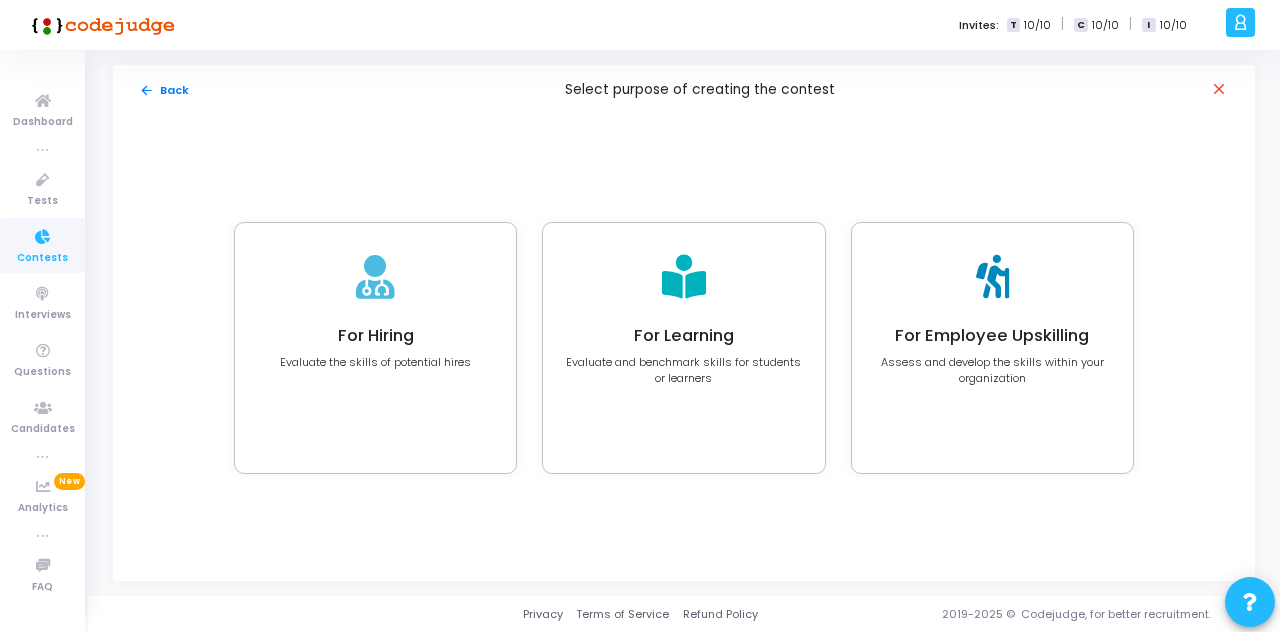 click on "For Learning" 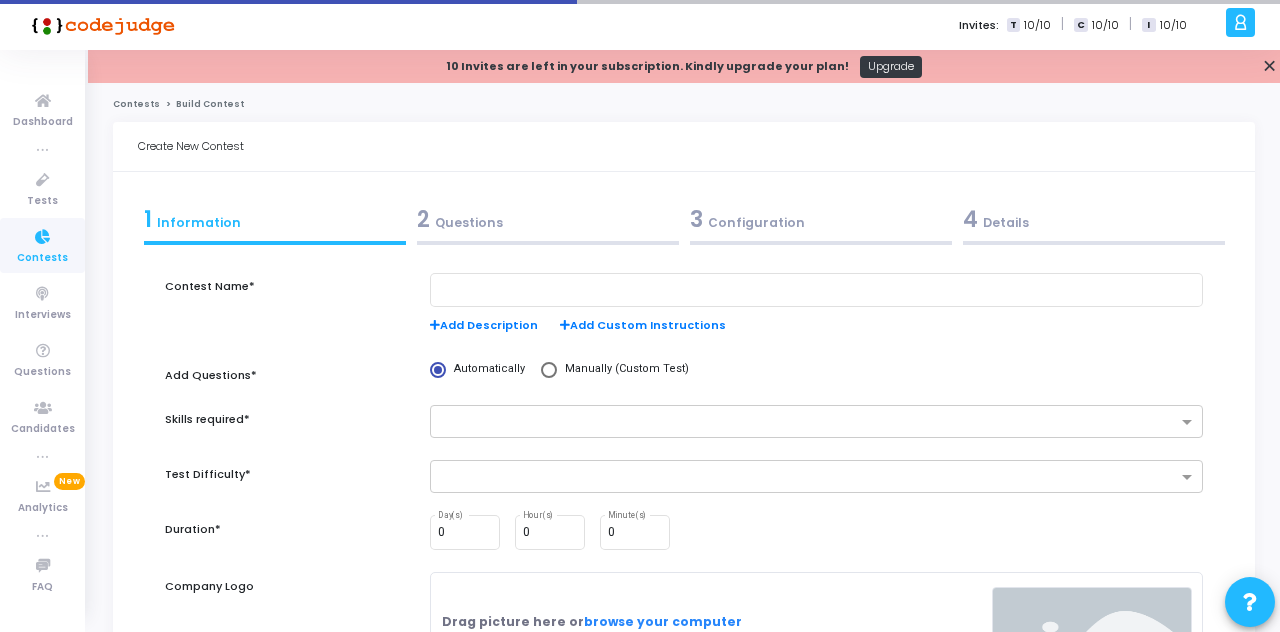 click on "Automatically     Manually (Custom Test)" at bounding box center [816, 380] 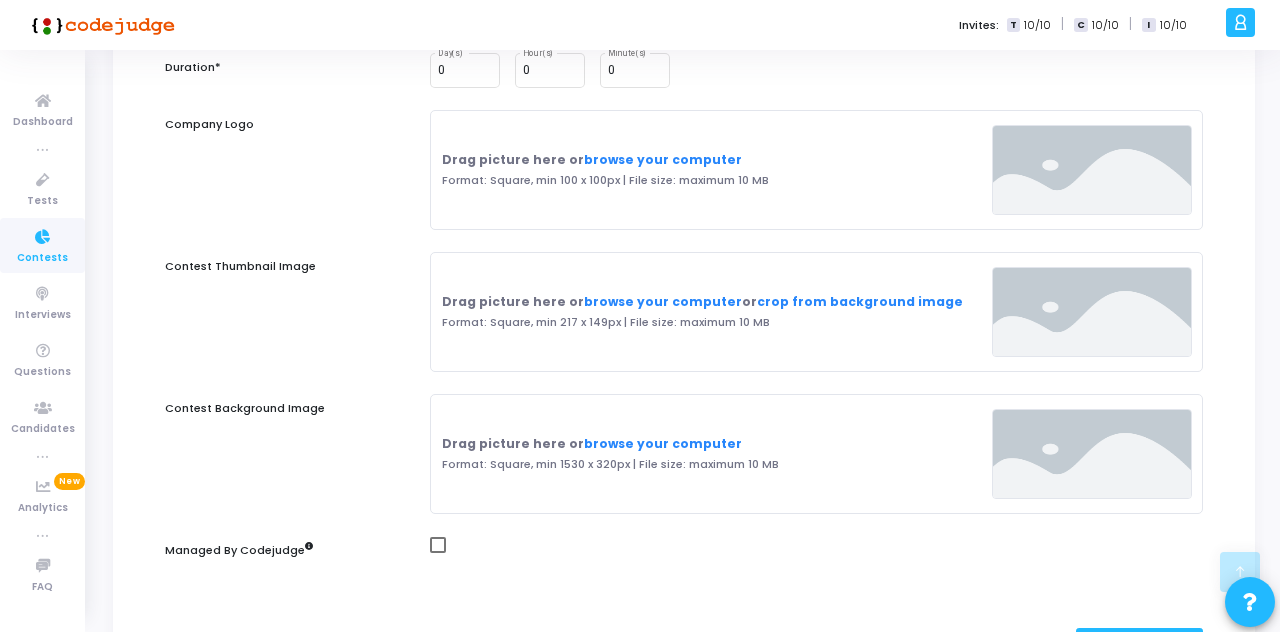 scroll, scrollTop: 524, scrollLeft: 0, axis: vertical 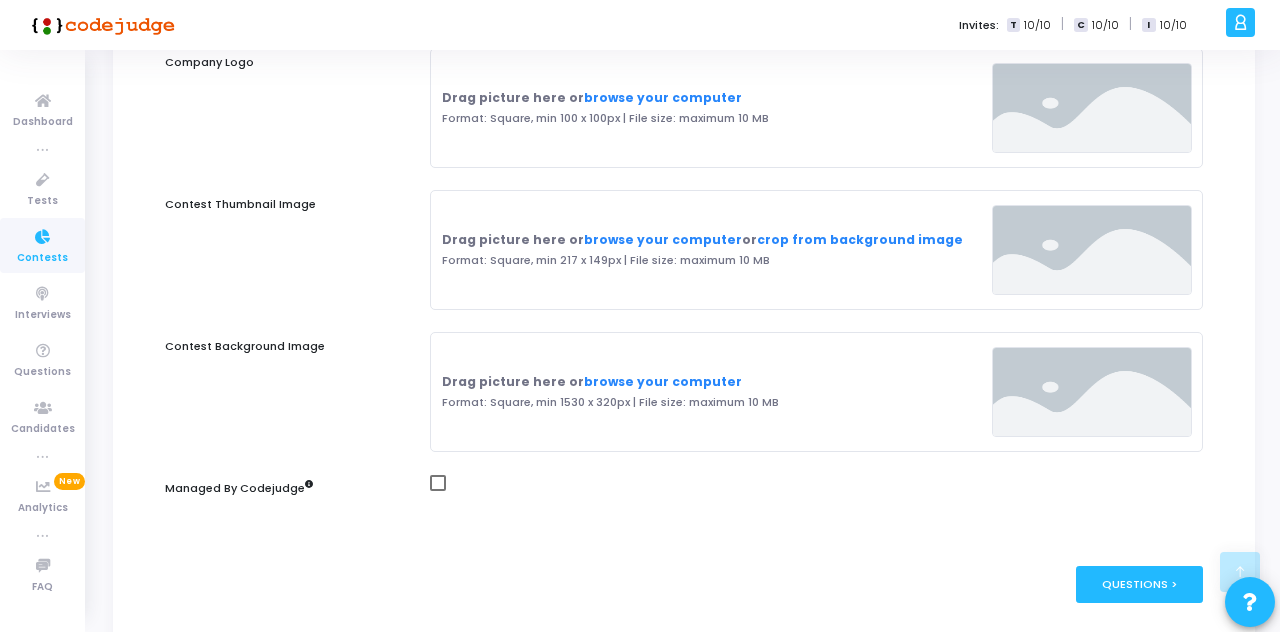 click on "Managed By Codejudge" at bounding box center [239, 488] 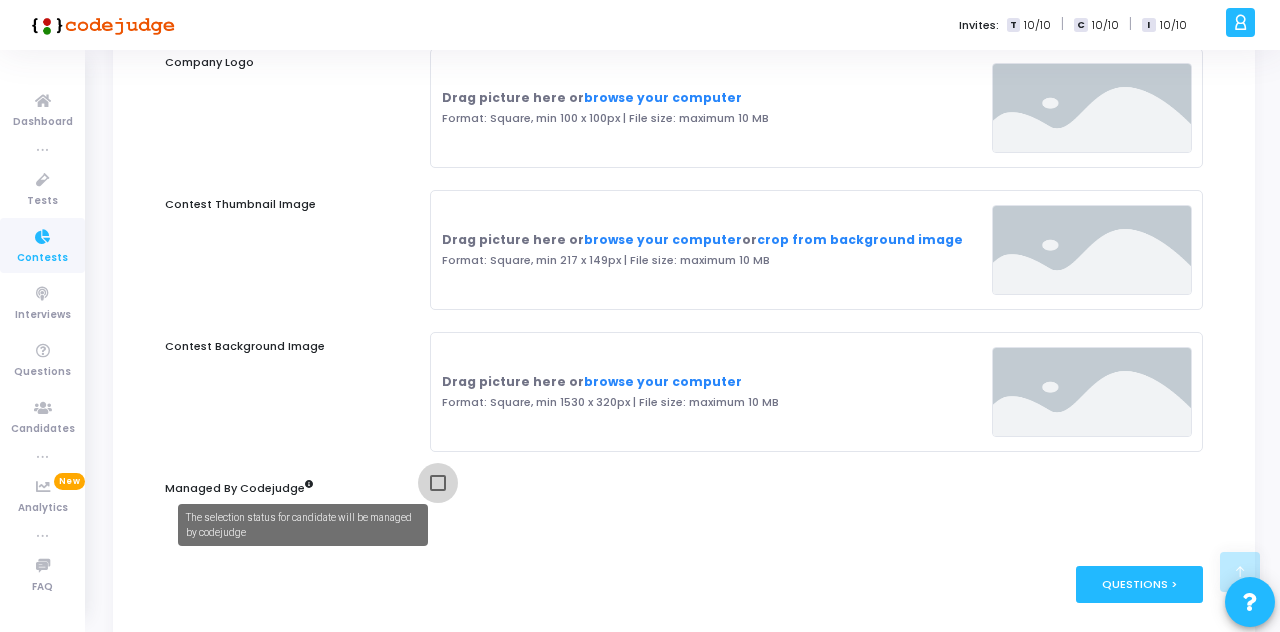 click at bounding box center (438, 483) 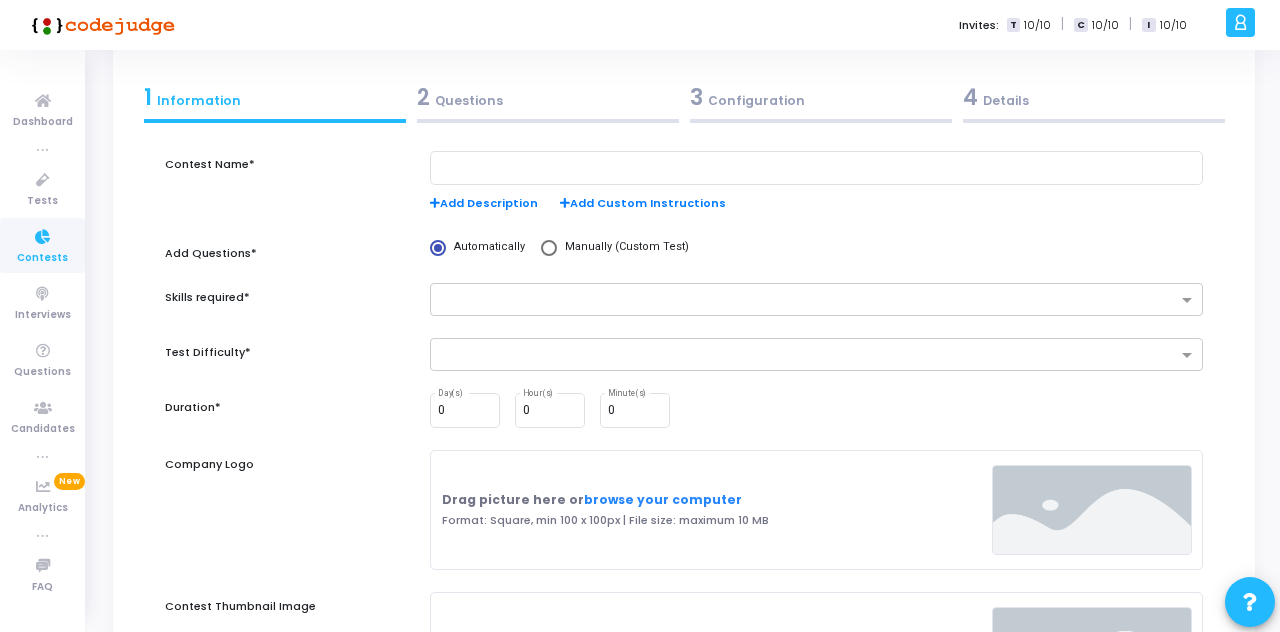 scroll, scrollTop: 120, scrollLeft: 0, axis: vertical 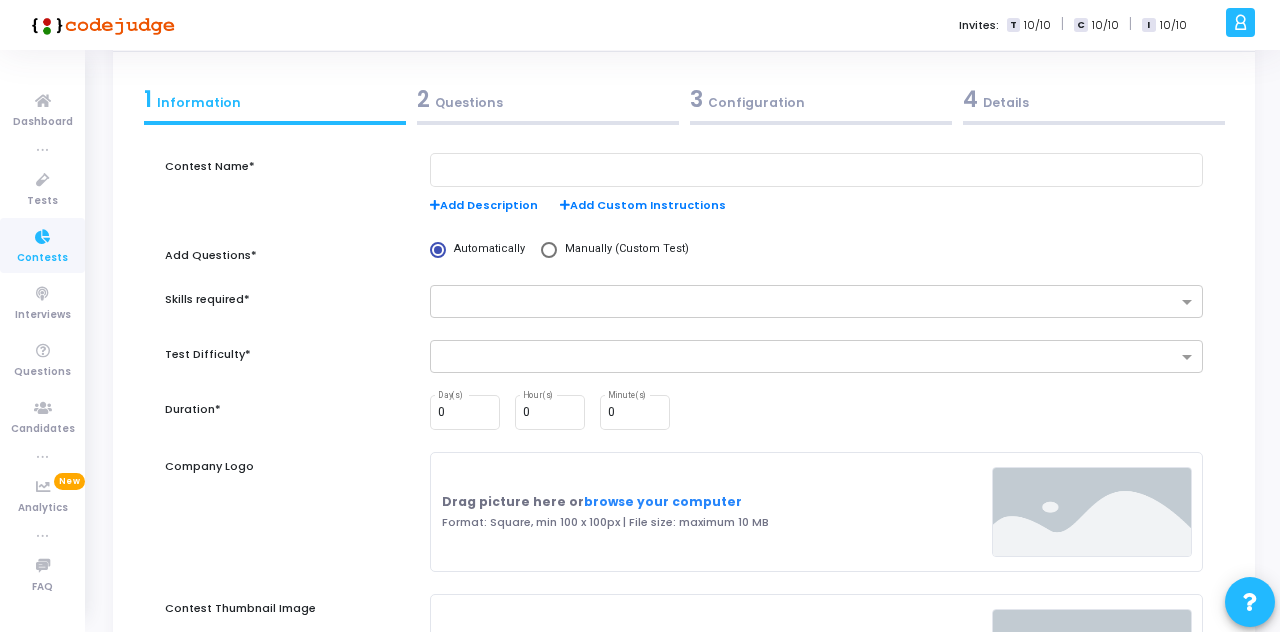 click at bounding box center [816, 170] 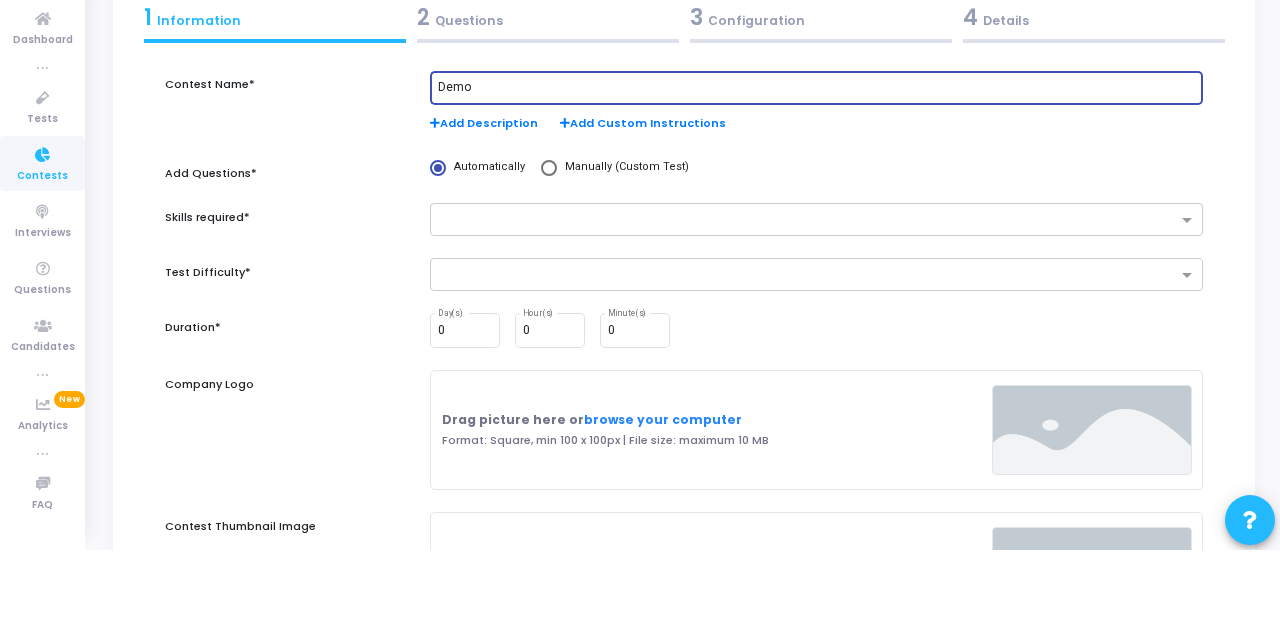 scroll, scrollTop: 120, scrollLeft: 0, axis: vertical 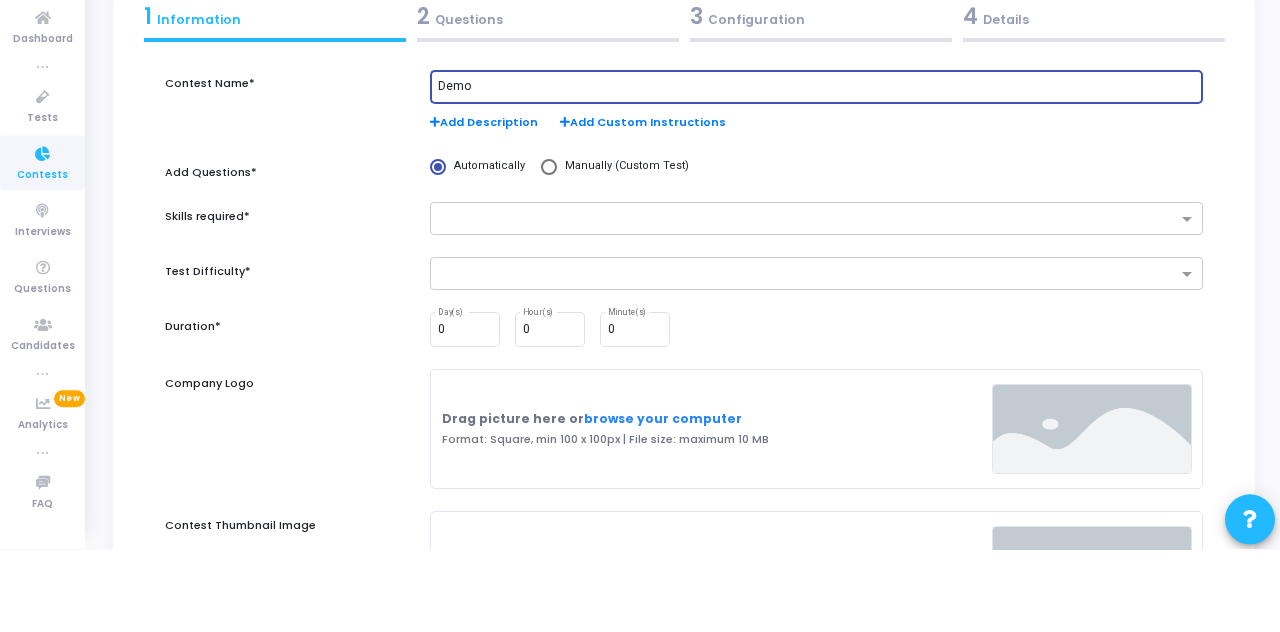 type on "Demo" 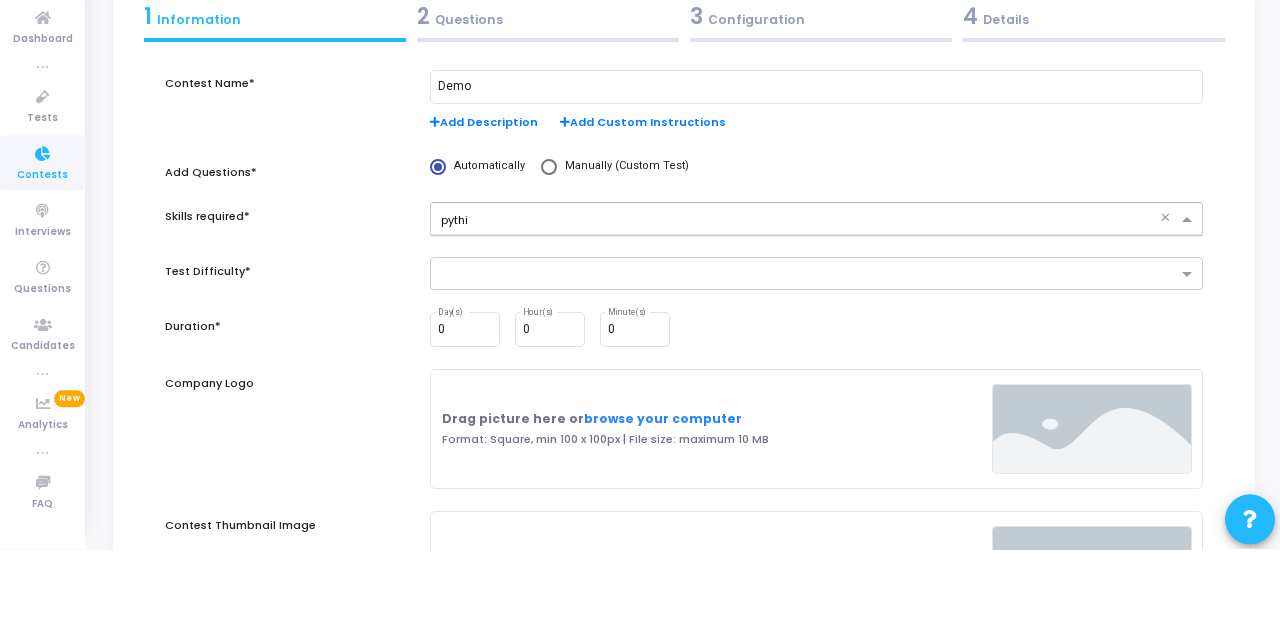type on "pyth" 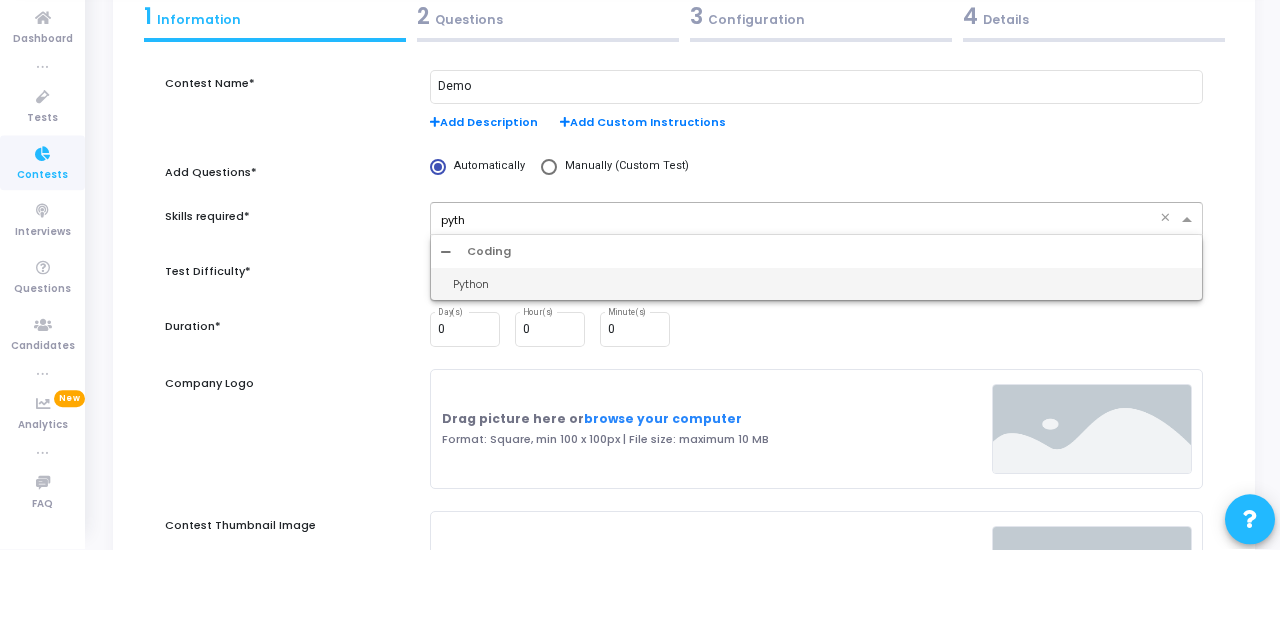 click on "Python" at bounding box center (816, 367) 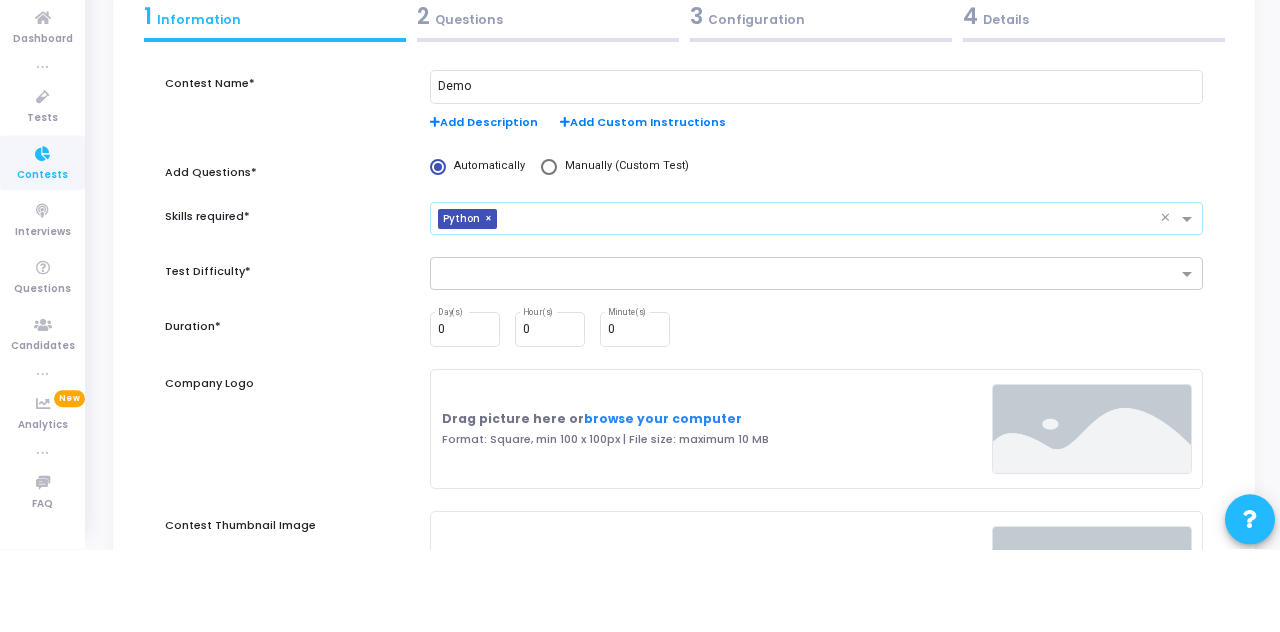 click at bounding box center [809, 358] 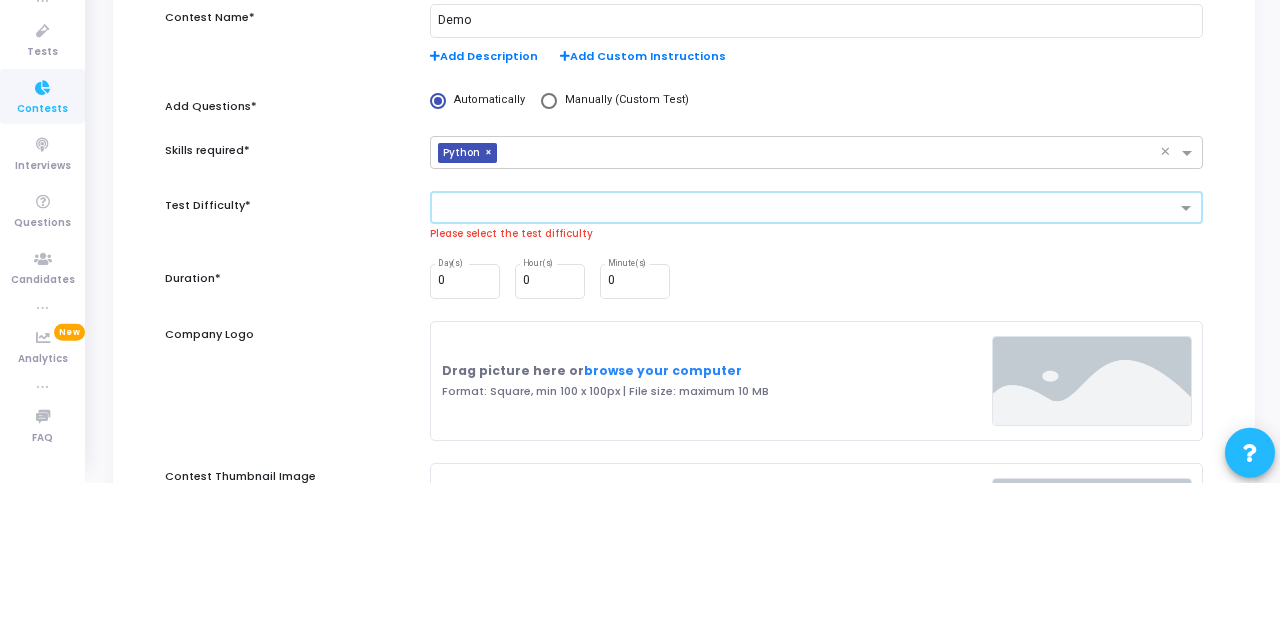 scroll, scrollTop: 119, scrollLeft: 0, axis: vertical 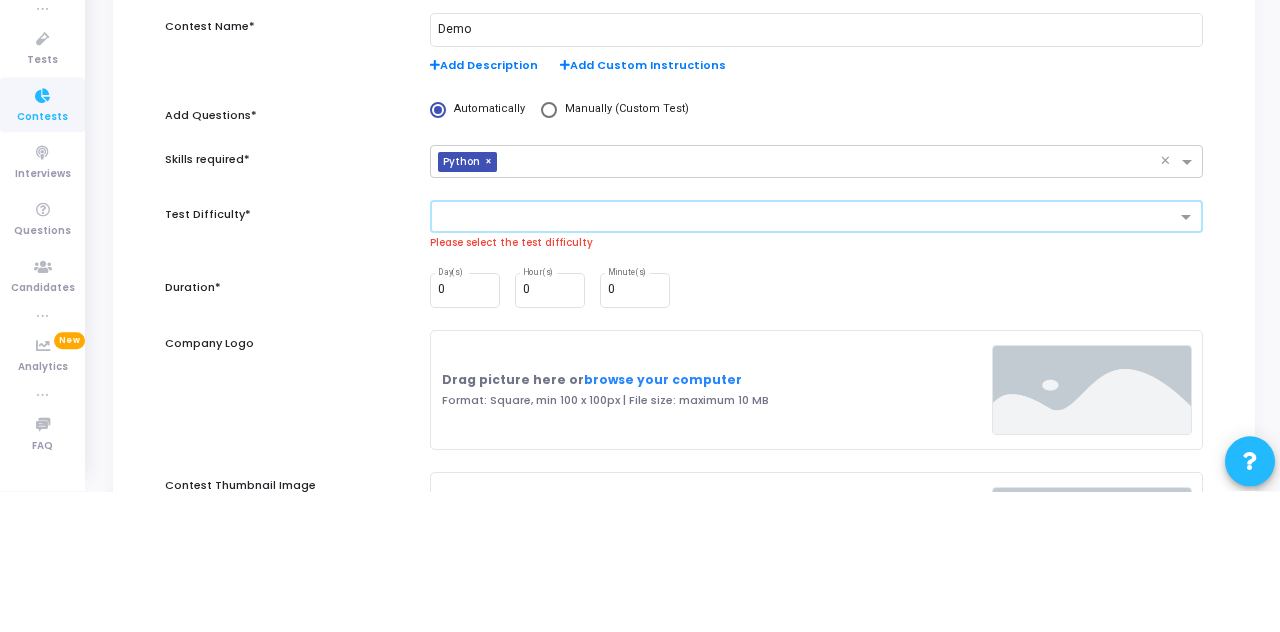 click at bounding box center [1188, 359] 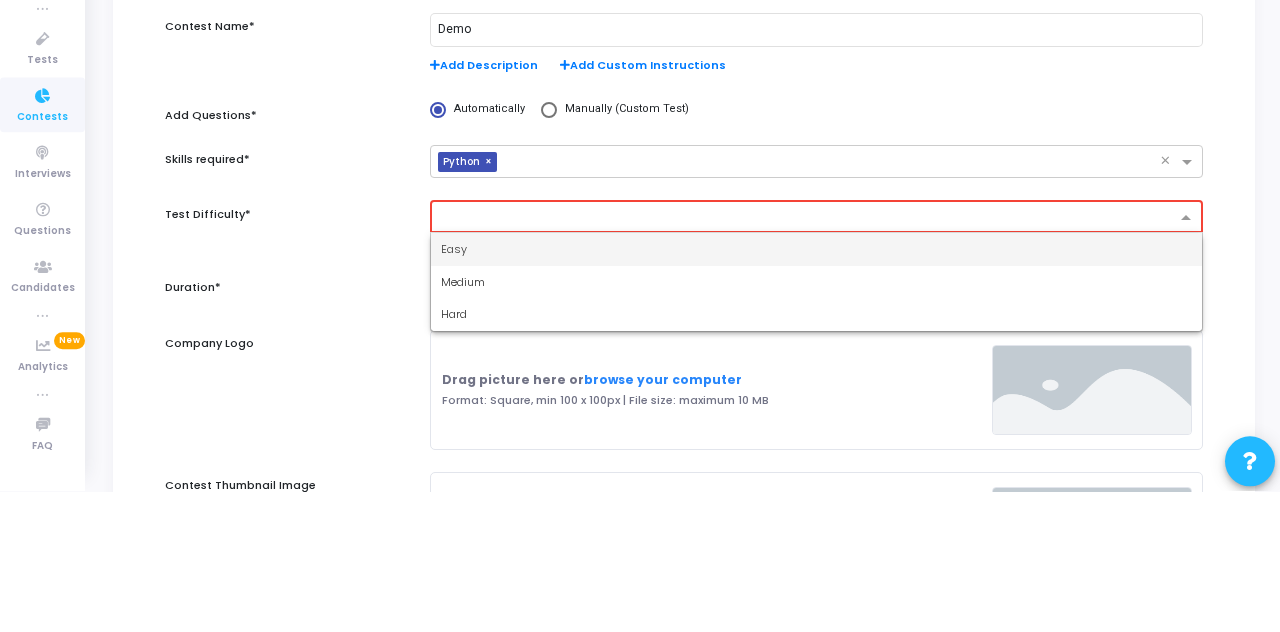 click on "Medium" at bounding box center [816, 423] 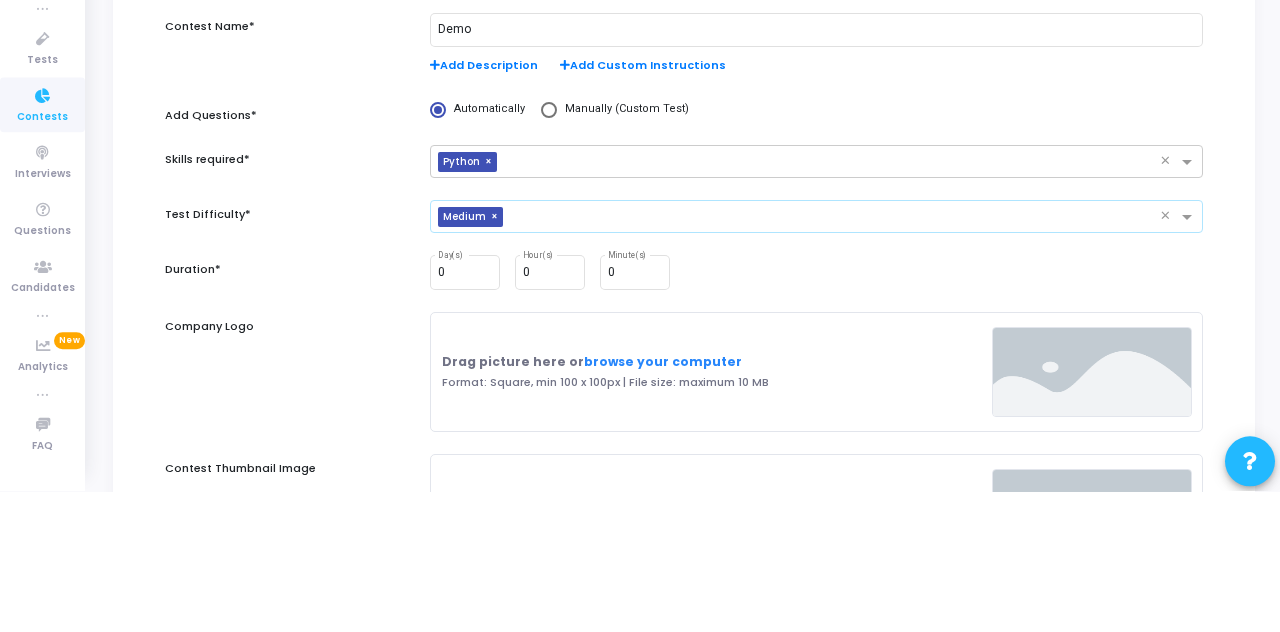 scroll, scrollTop: 120, scrollLeft: 0, axis: vertical 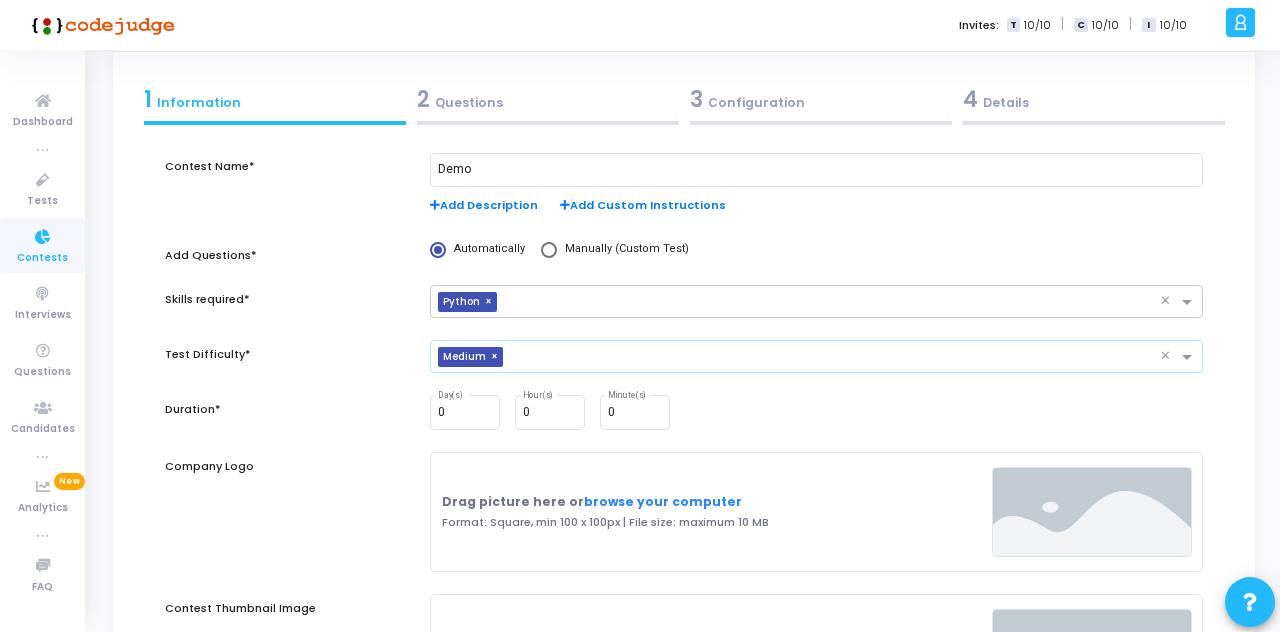 click on "0" at bounding box center (550, 413) 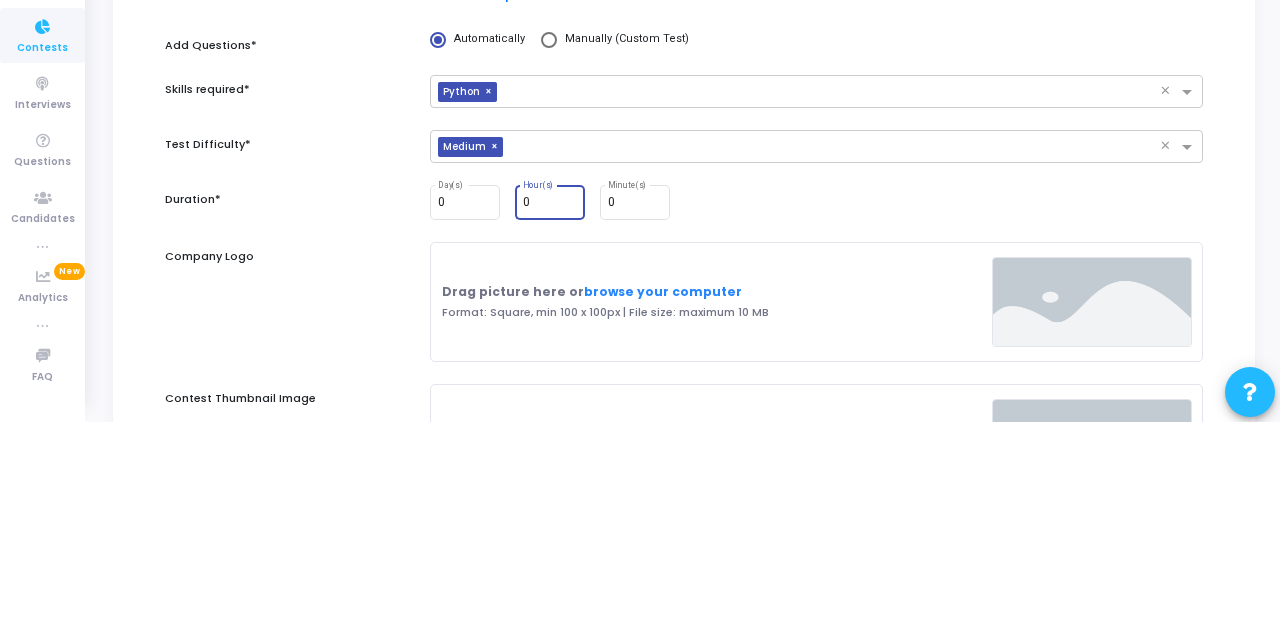 scroll, scrollTop: 119, scrollLeft: 0, axis: vertical 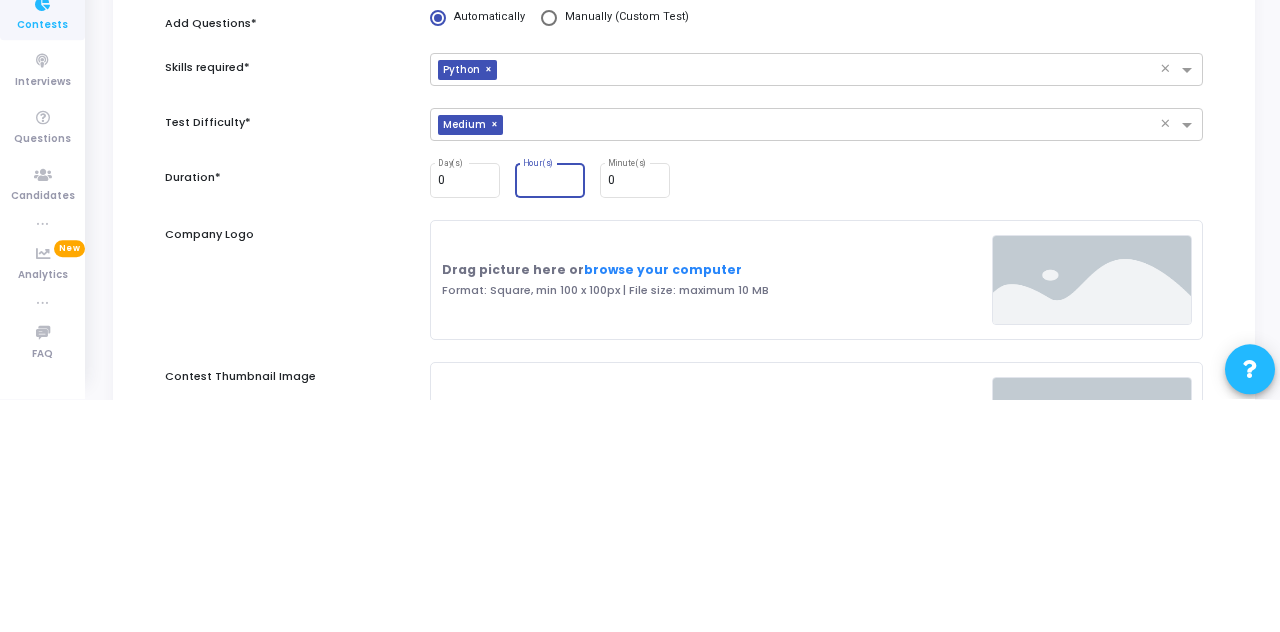 type on "1" 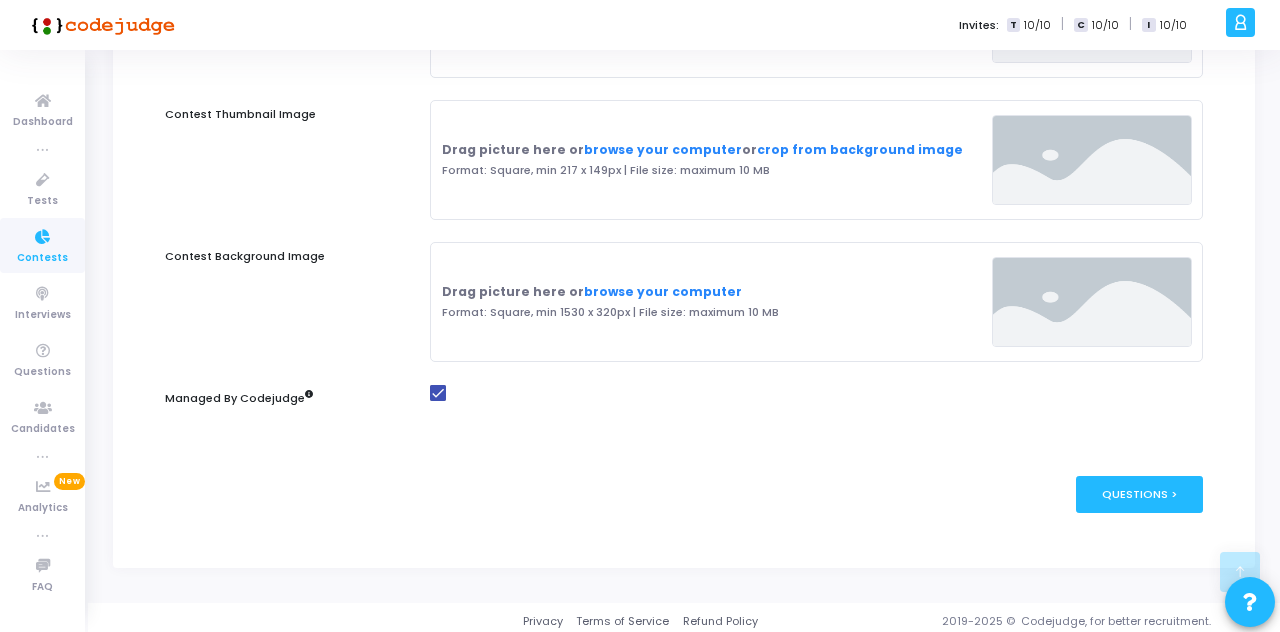 click on "Questions >" at bounding box center (1139, 494) 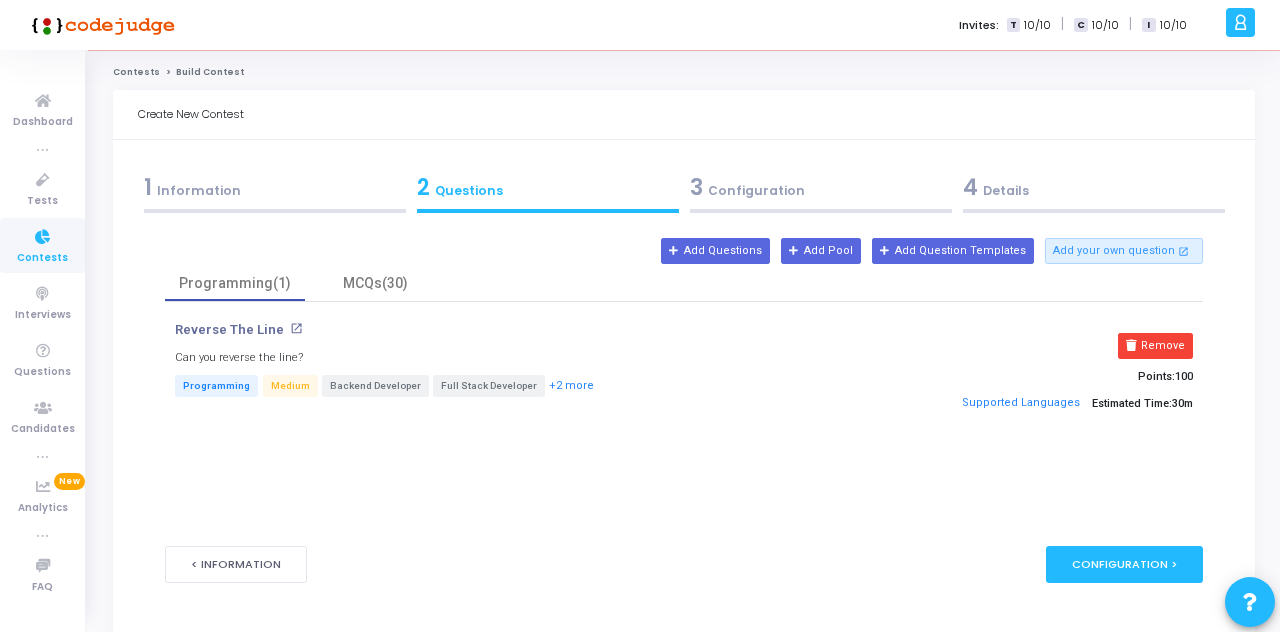 scroll, scrollTop: 0, scrollLeft: 0, axis: both 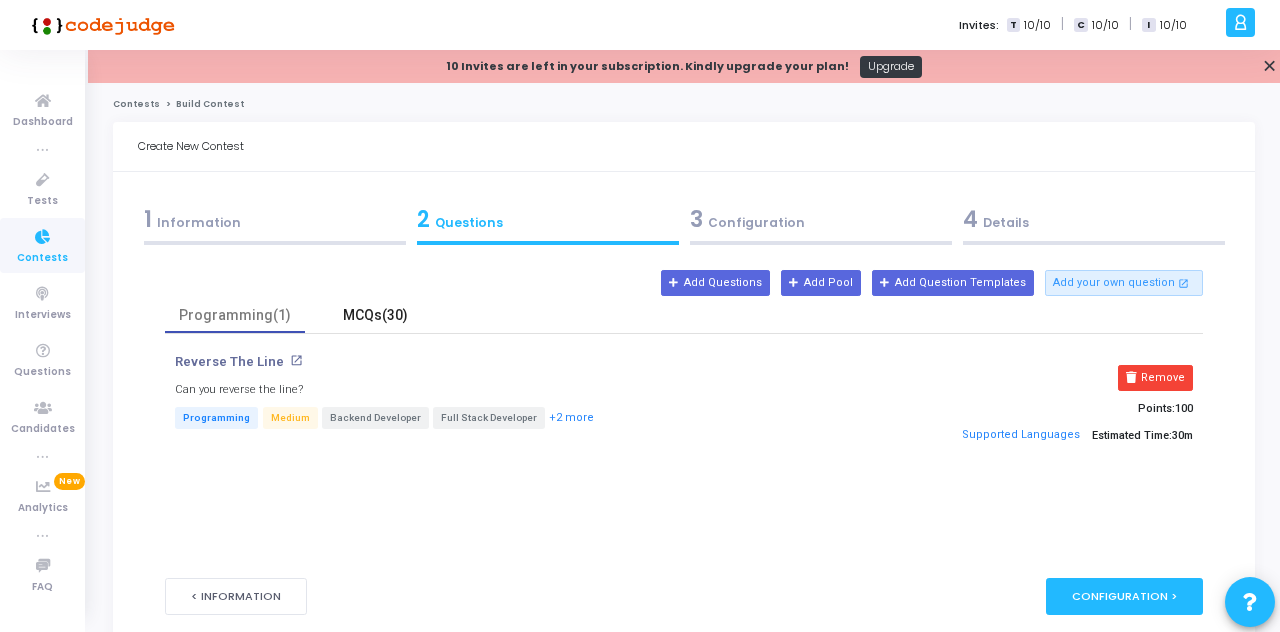 click on "MCQs(30)" at bounding box center [375, 315] 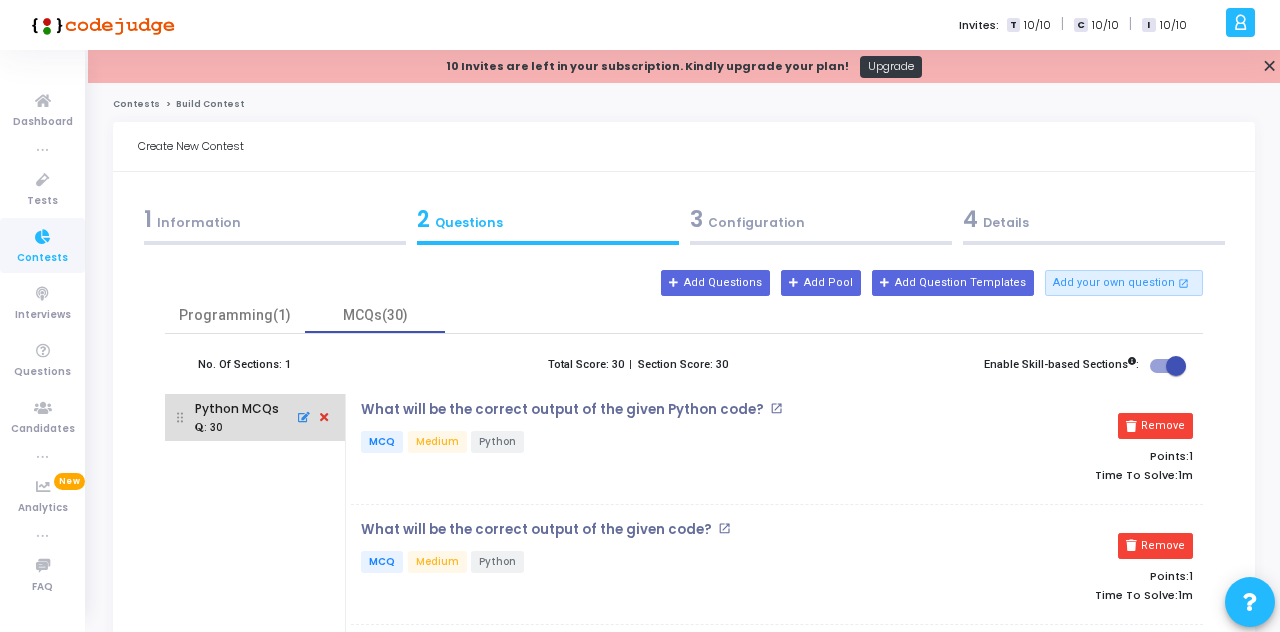 click at bounding box center [324, 418] 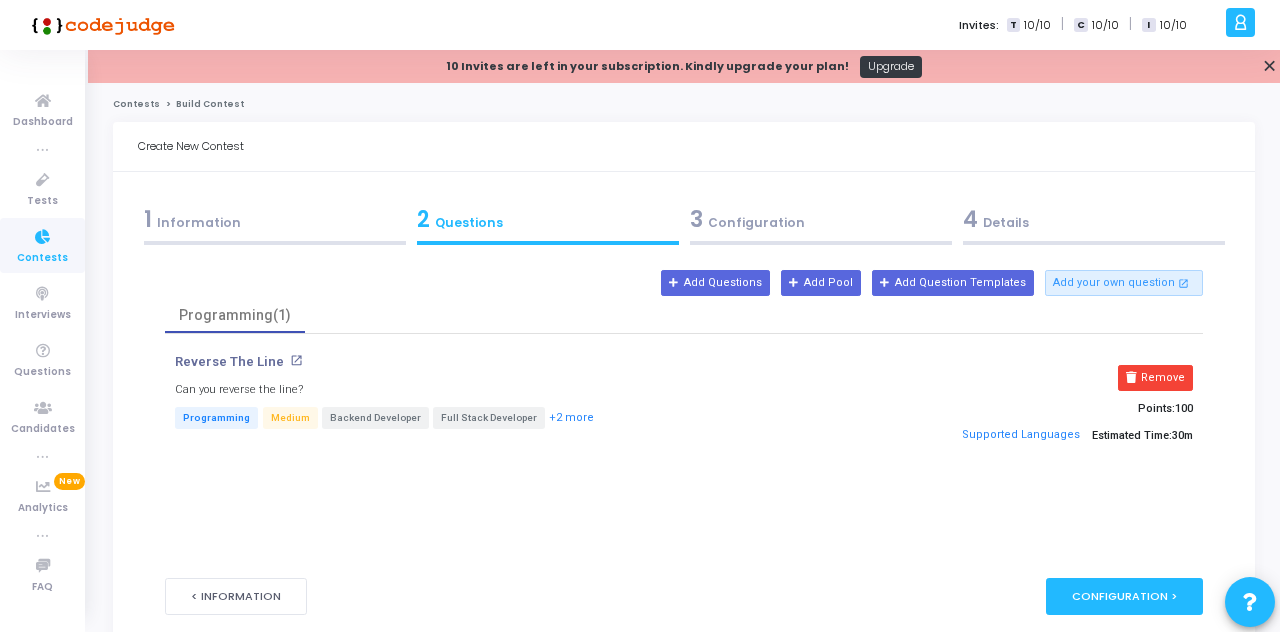 click on "Add Pool" at bounding box center [821, 283] 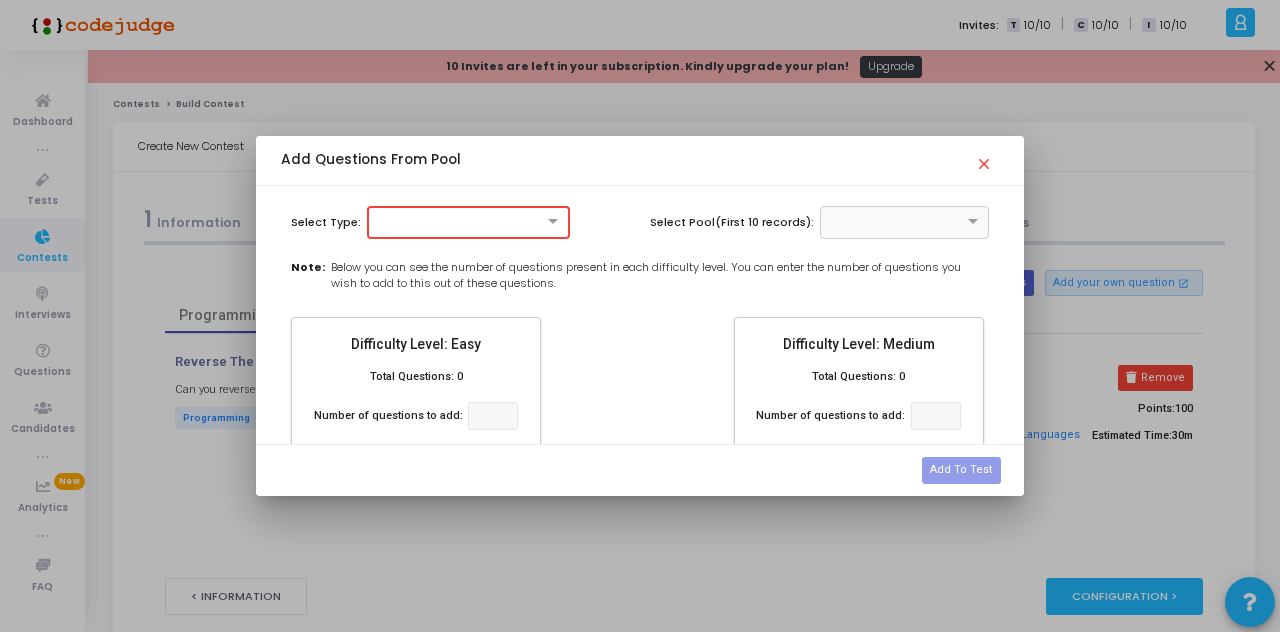 click at bounding box center (555, 222) 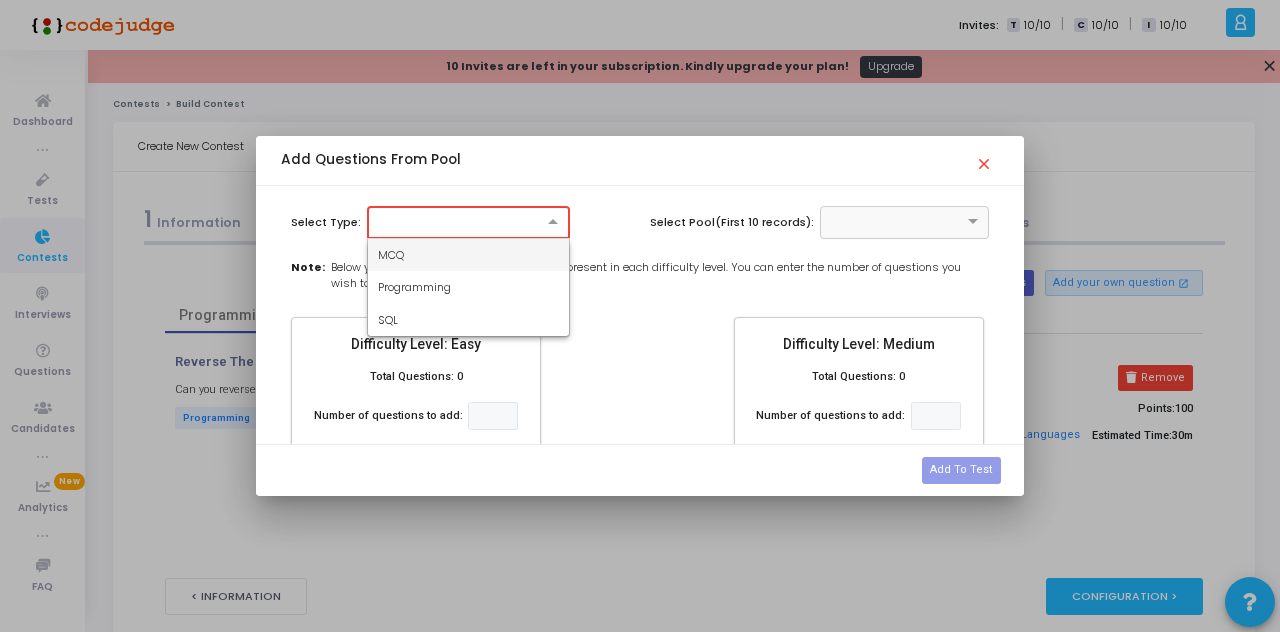 click on "Programming" at bounding box center [469, 287] 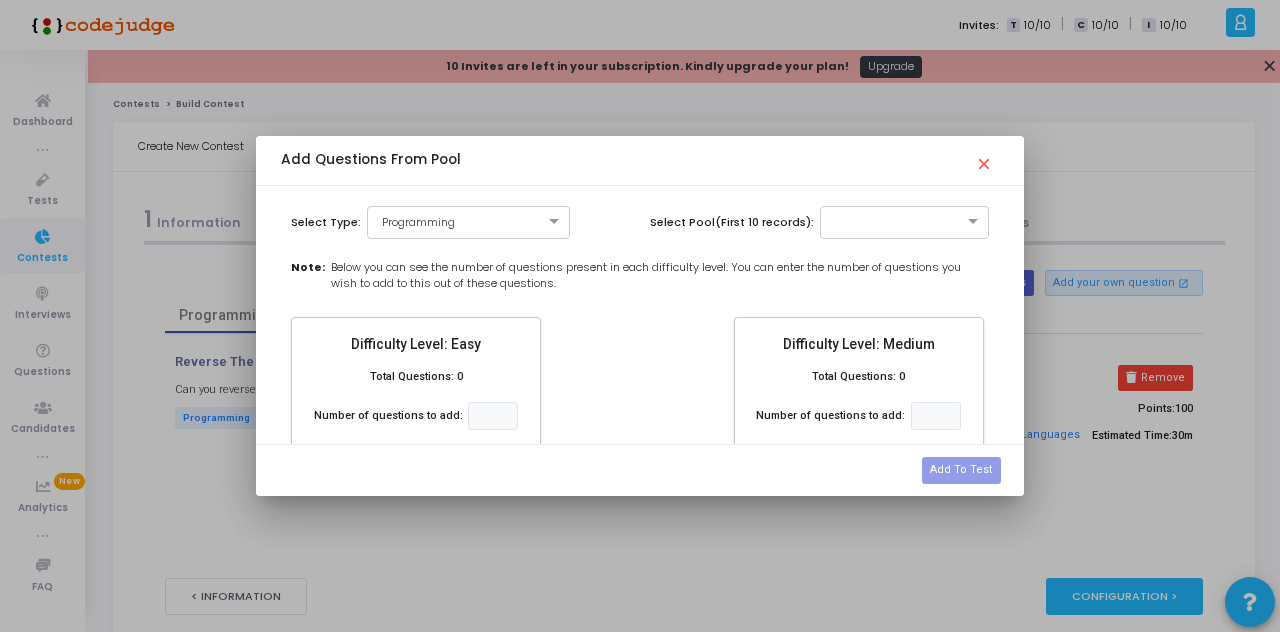 click at bounding box center [975, 222] 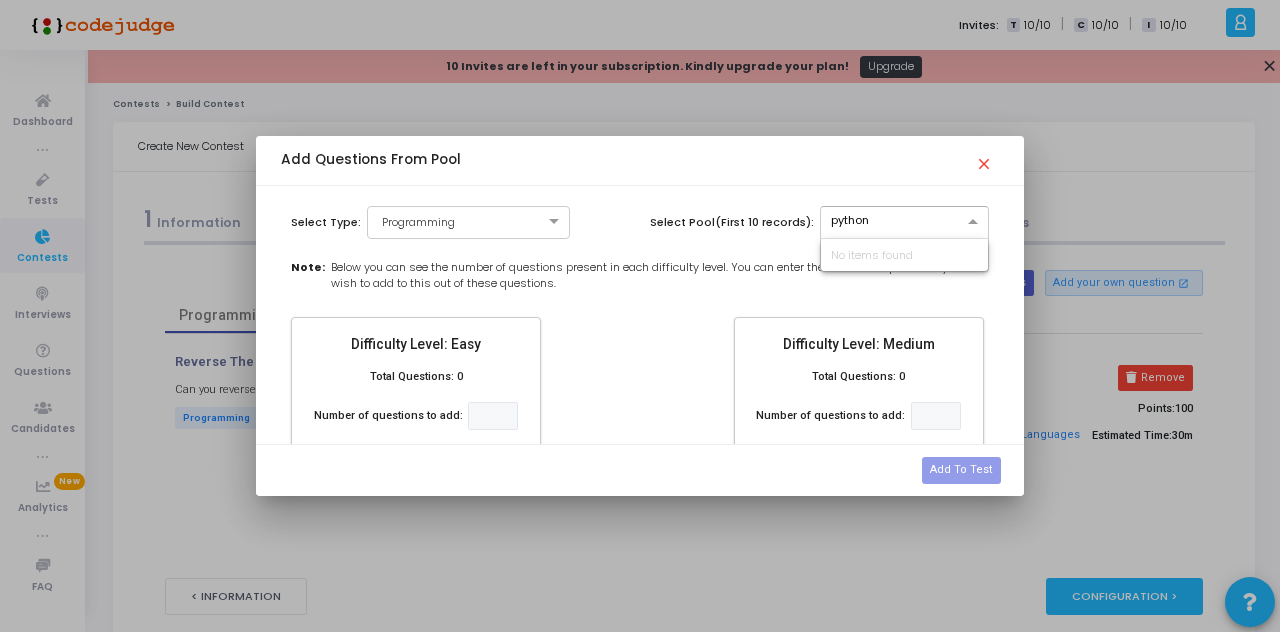 type on "python" 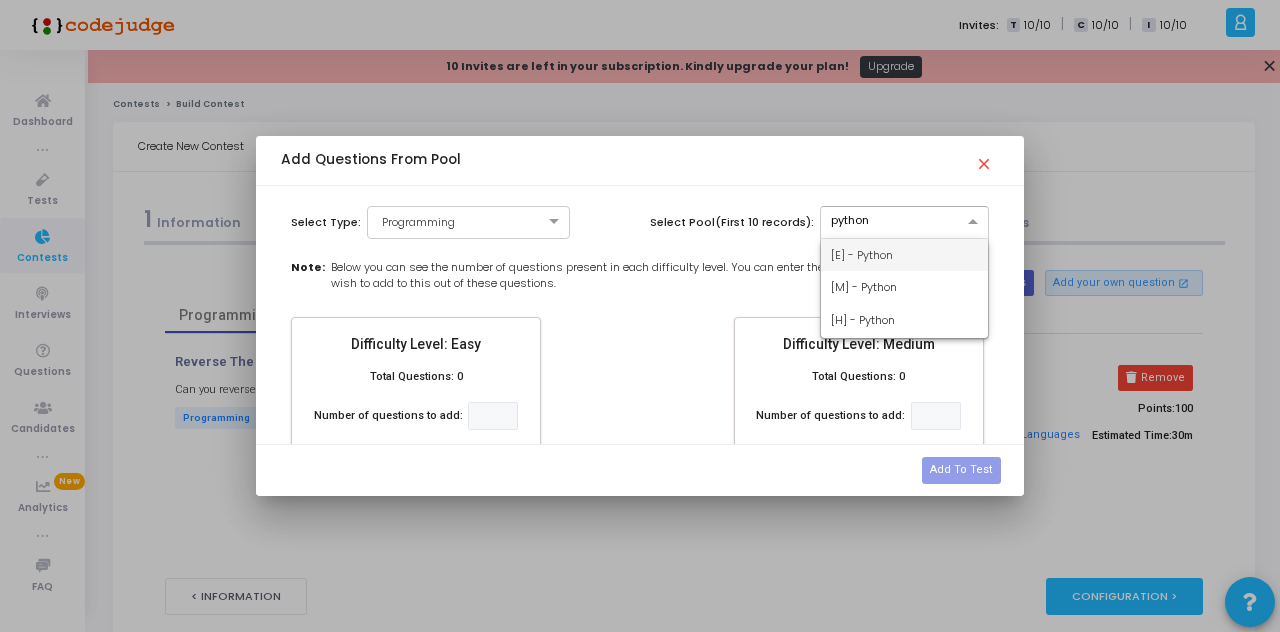 click on "[M] - Python" at bounding box center [905, 287] 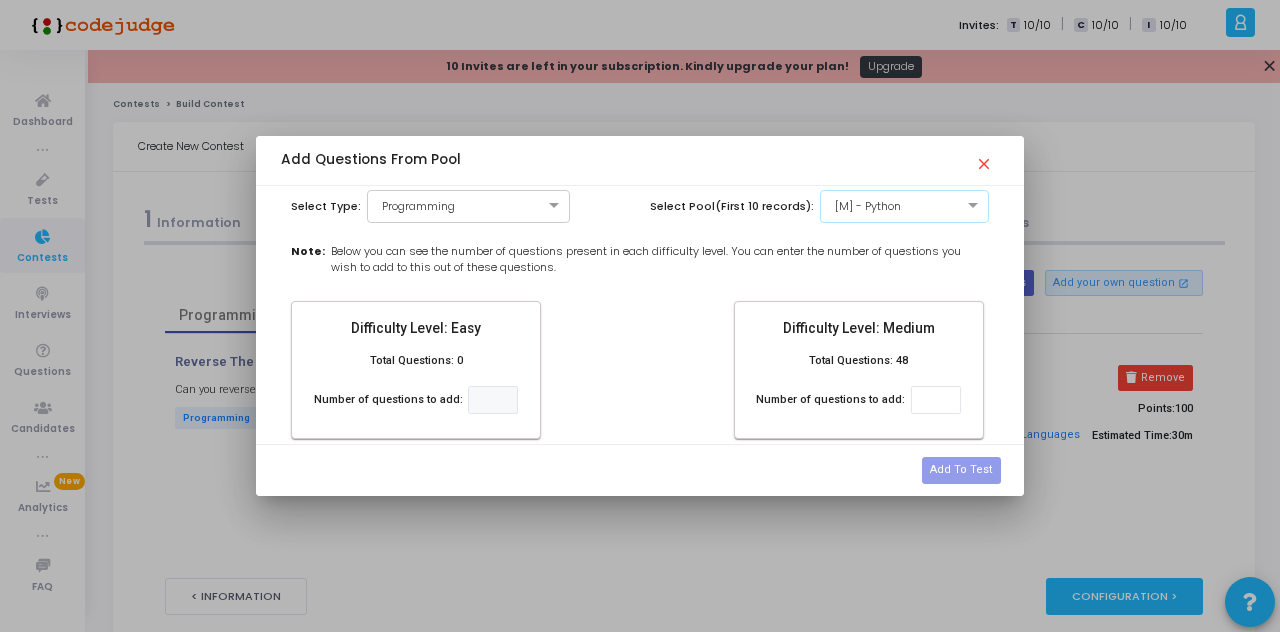 scroll, scrollTop: 14, scrollLeft: 0, axis: vertical 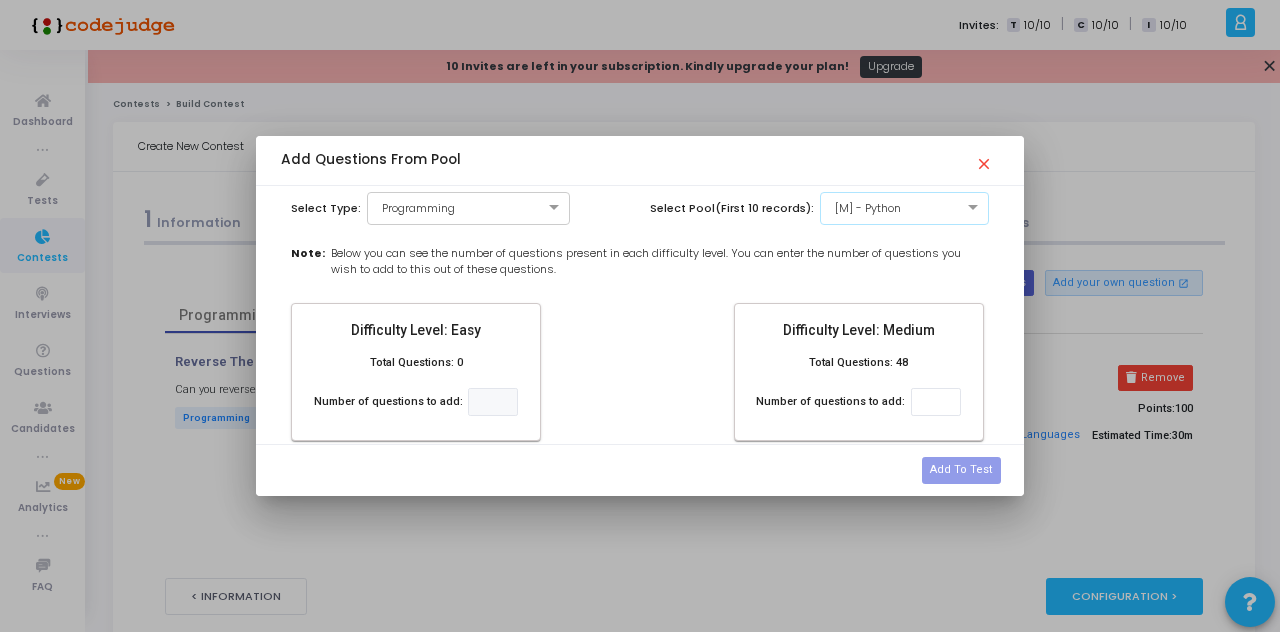 click at bounding box center [975, 208] 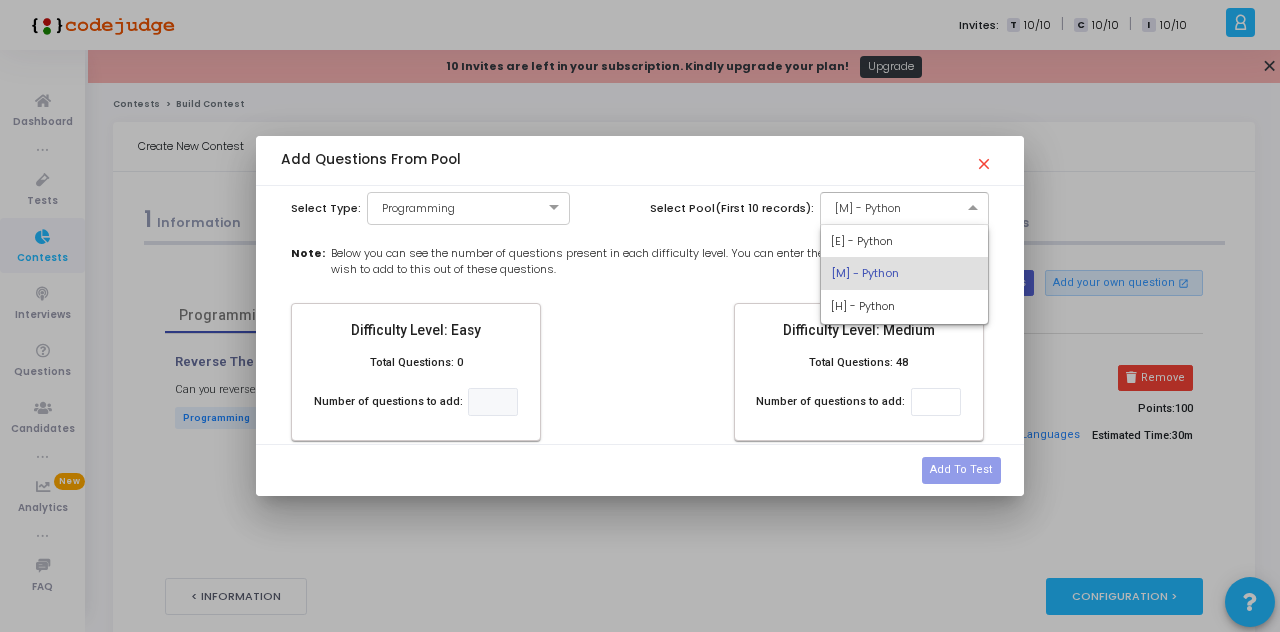 click on "[E] - Python" at bounding box center [905, 241] 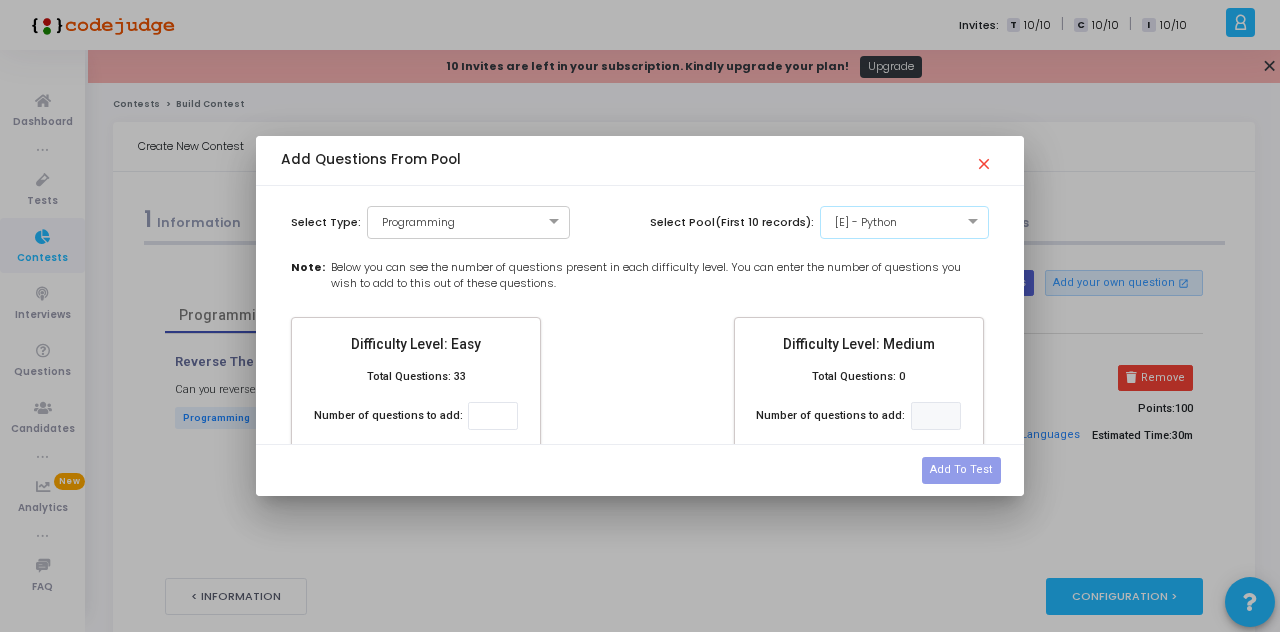 scroll, scrollTop: 0, scrollLeft: 0, axis: both 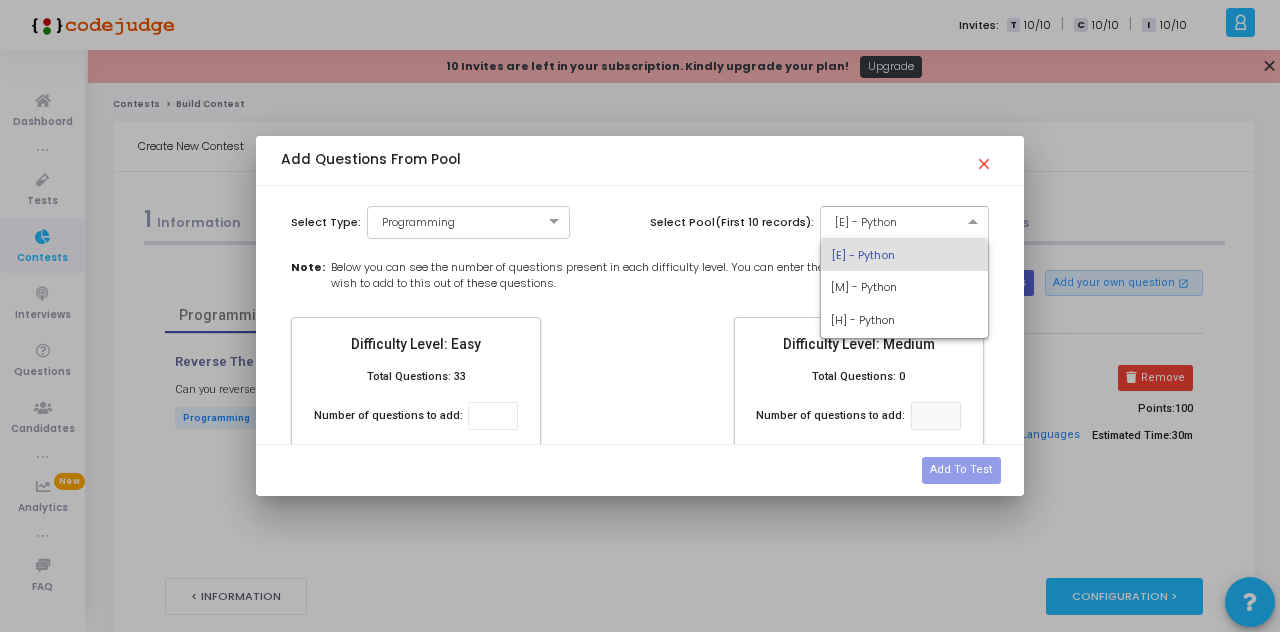 click on "[H] - Python" at bounding box center (905, 320) 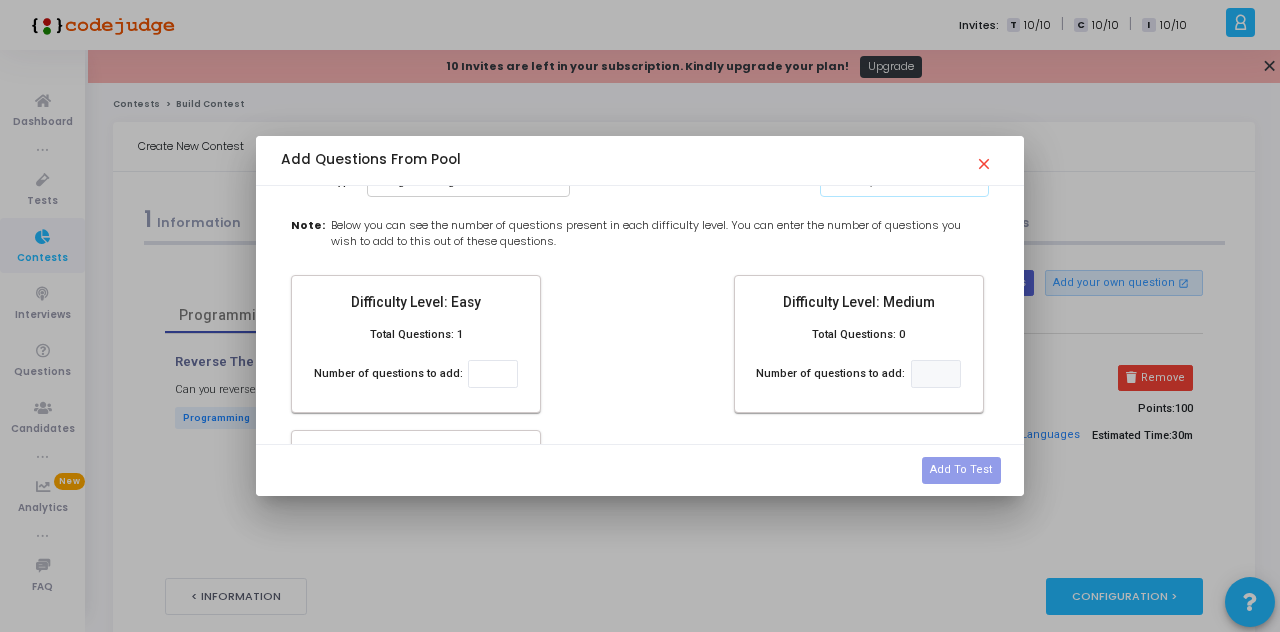 scroll, scrollTop: 0, scrollLeft: 0, axis: both 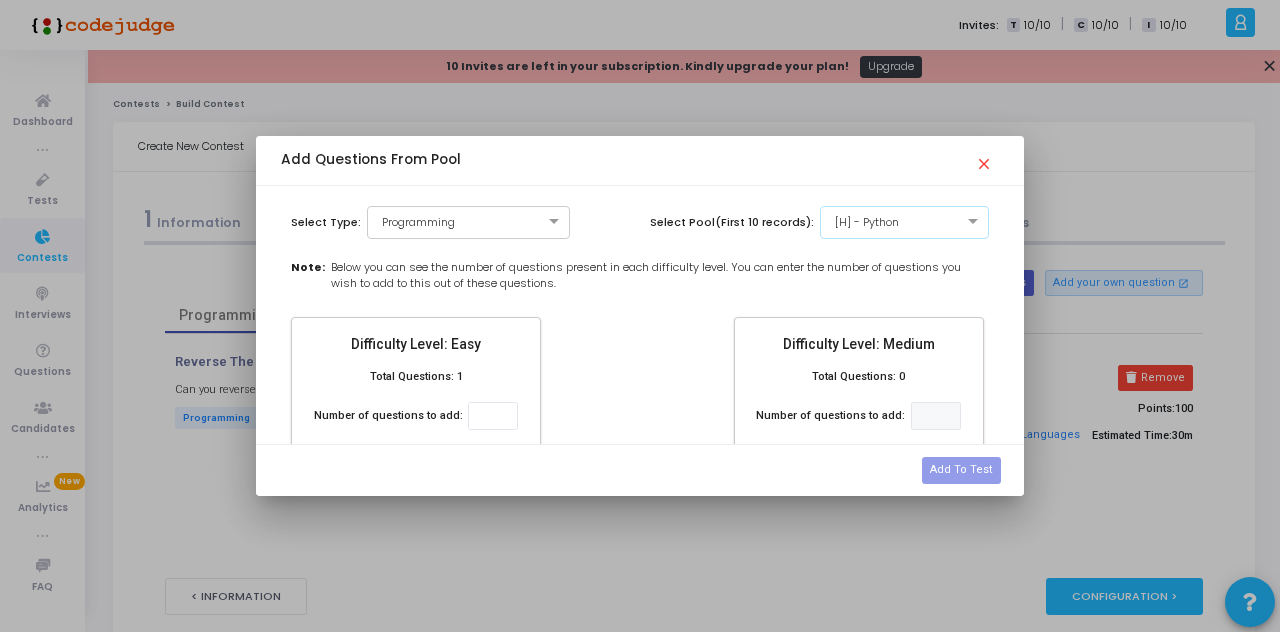 click at bounding box center (885, 220) 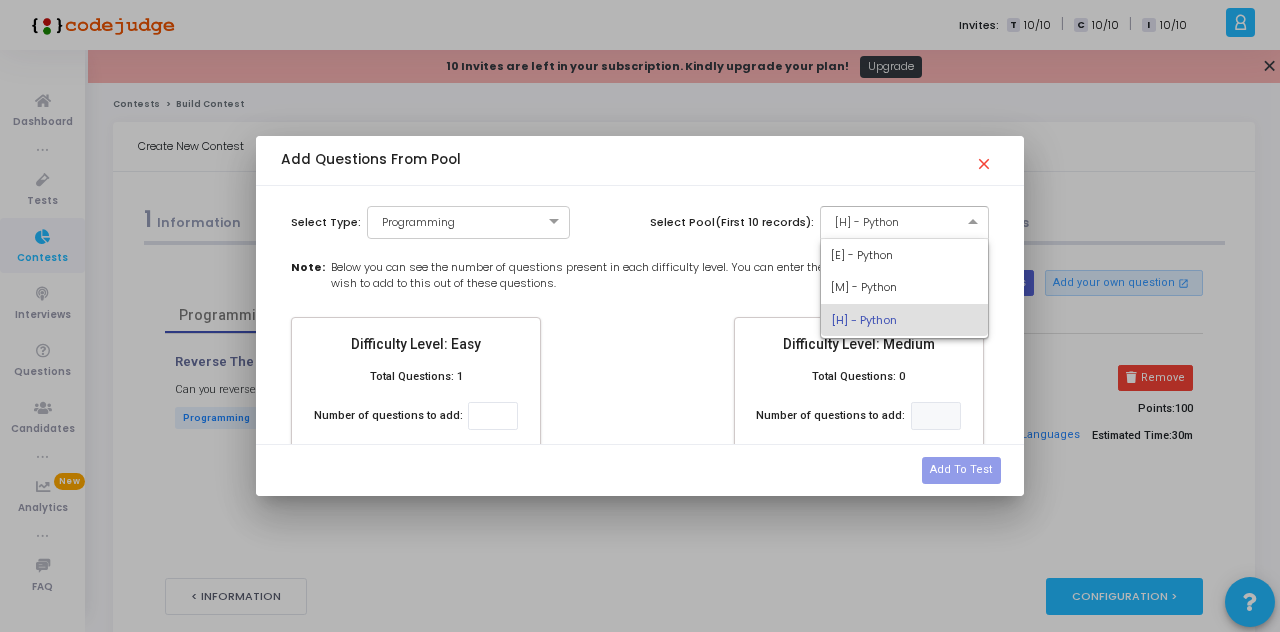 click on "[M] - Python" at bounding box center (905, 287) 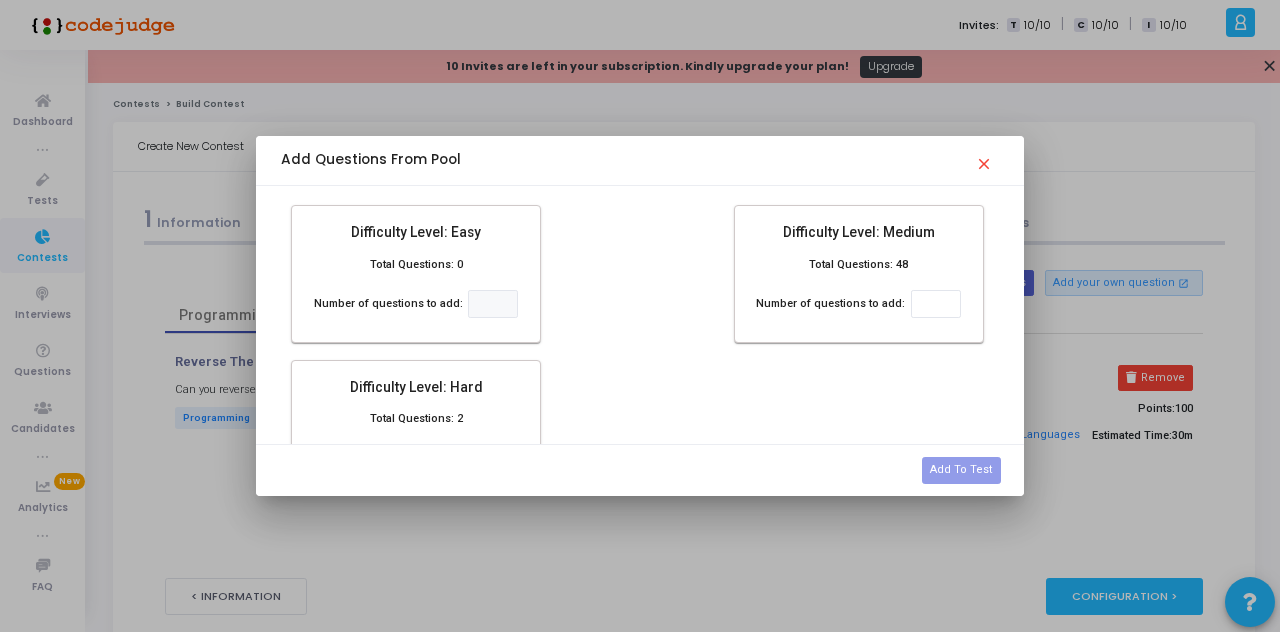 scroll, scrollTop: 134, scrollLeft: 0, axis: vertical 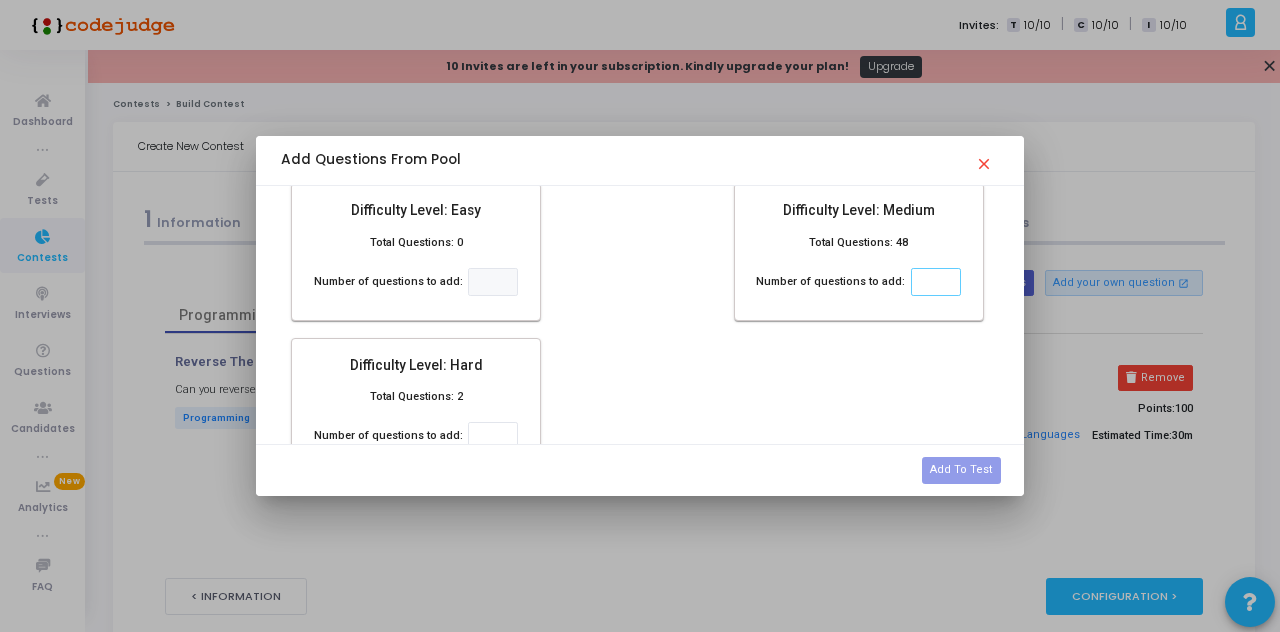 click 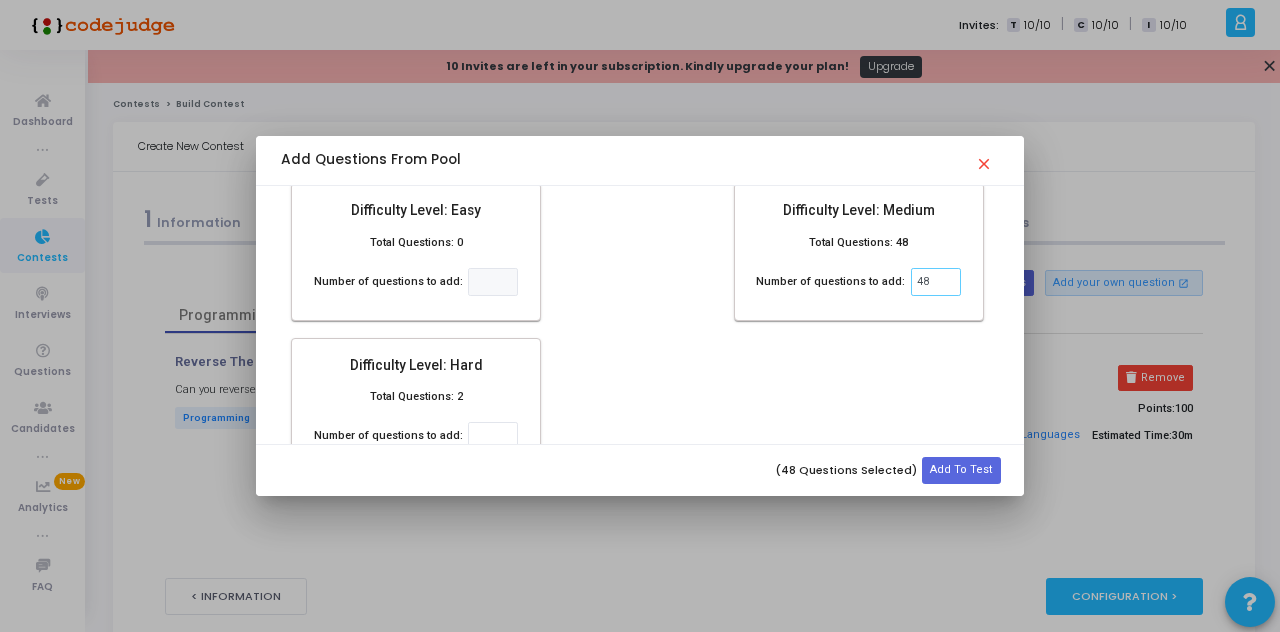 type on "48" 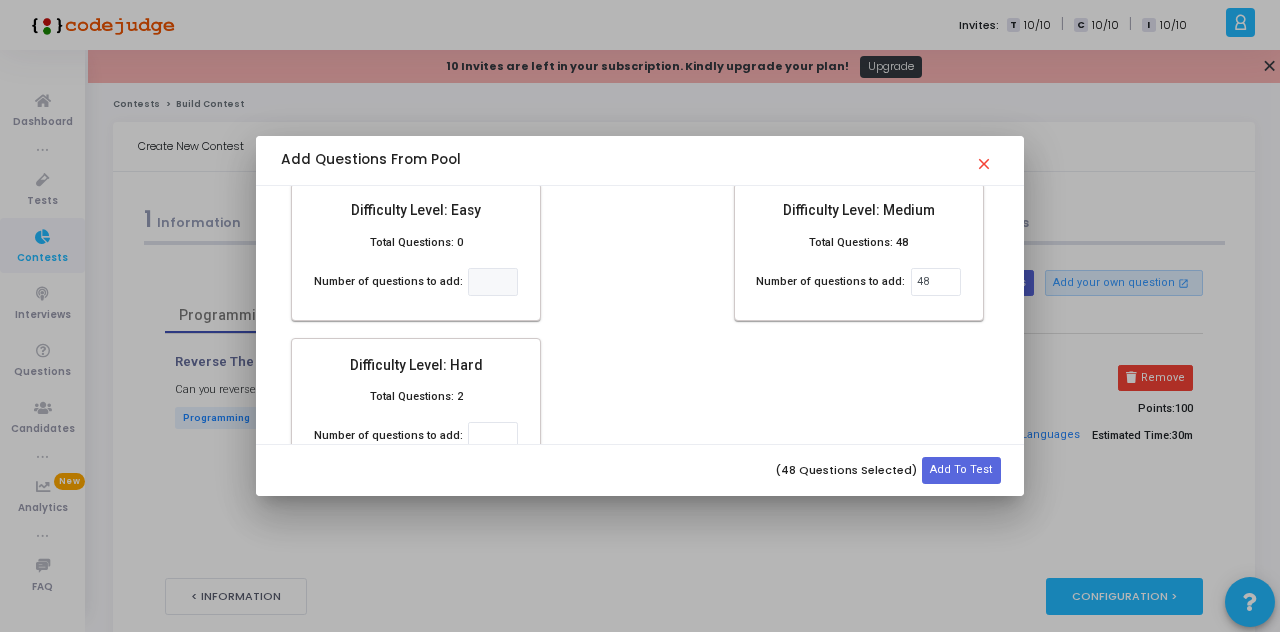 click on "Add To Test" at bounding box center [961, 470] 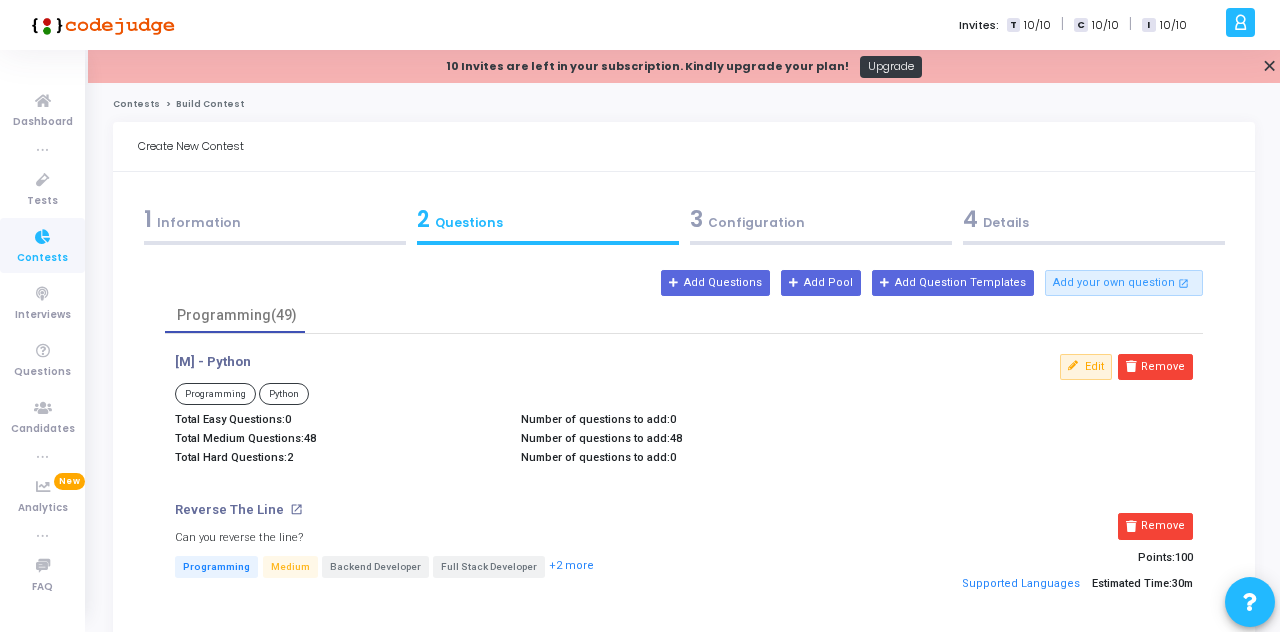 click on "+2 more" at bounding box center (571, 566) 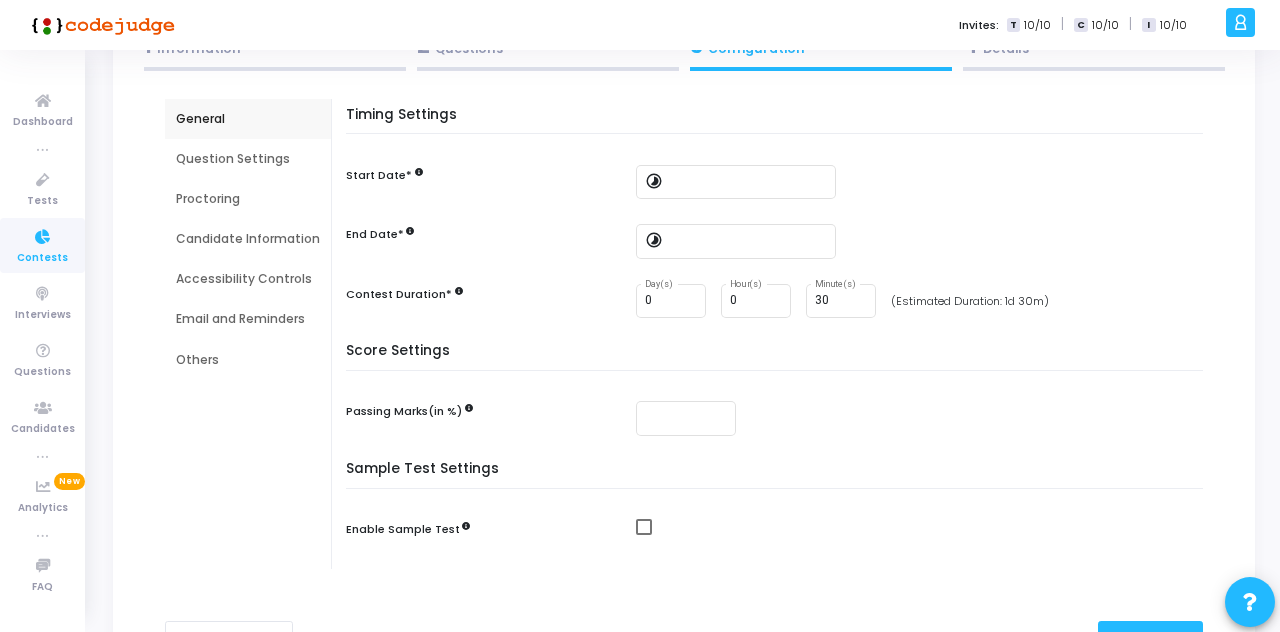 scroll, scrollTop: 173, scrollLeft: 0, axis: vertical 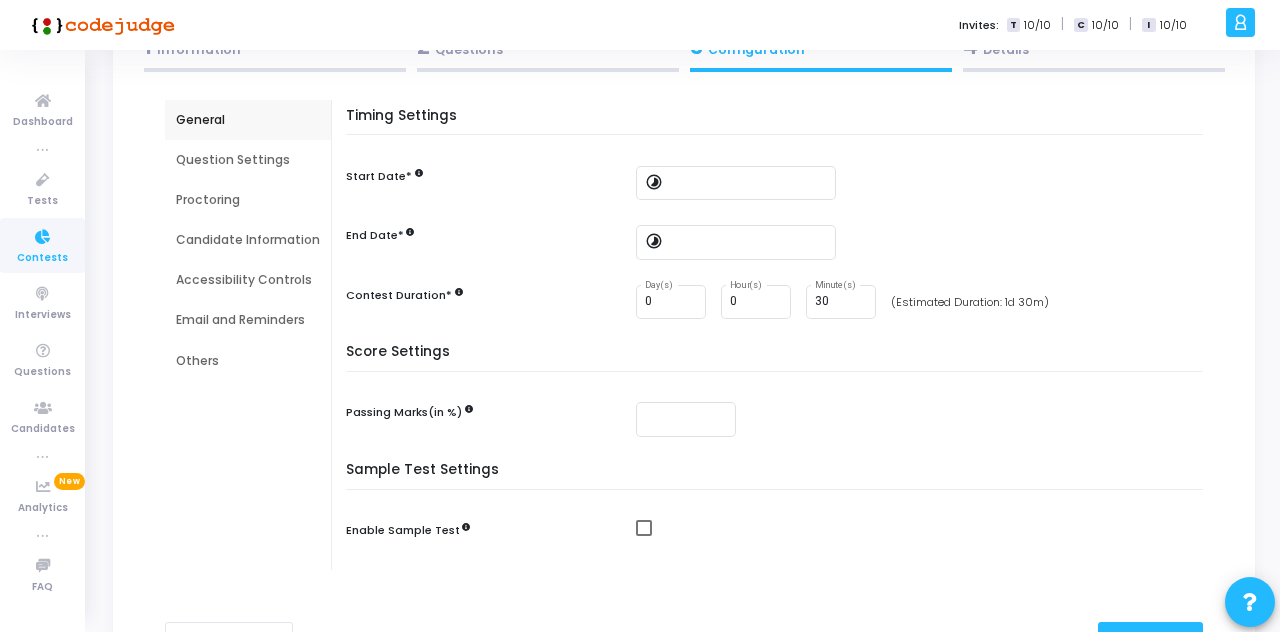 click at bounding box center (749, 242) 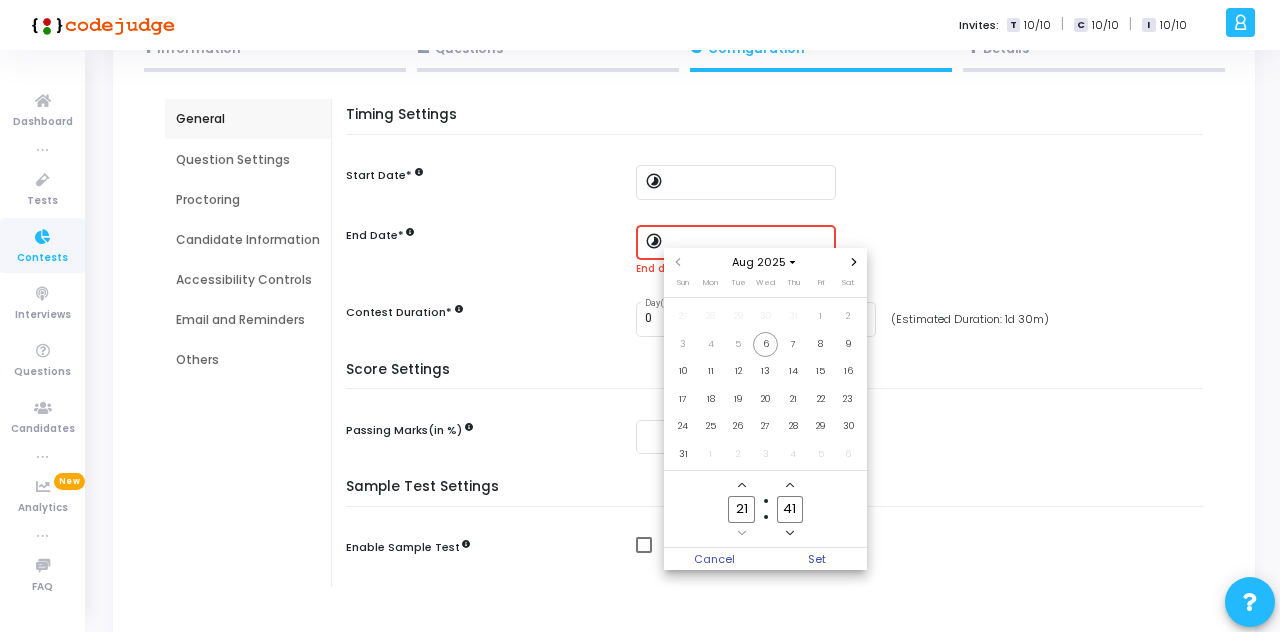 click at bounding box center [640, 316] 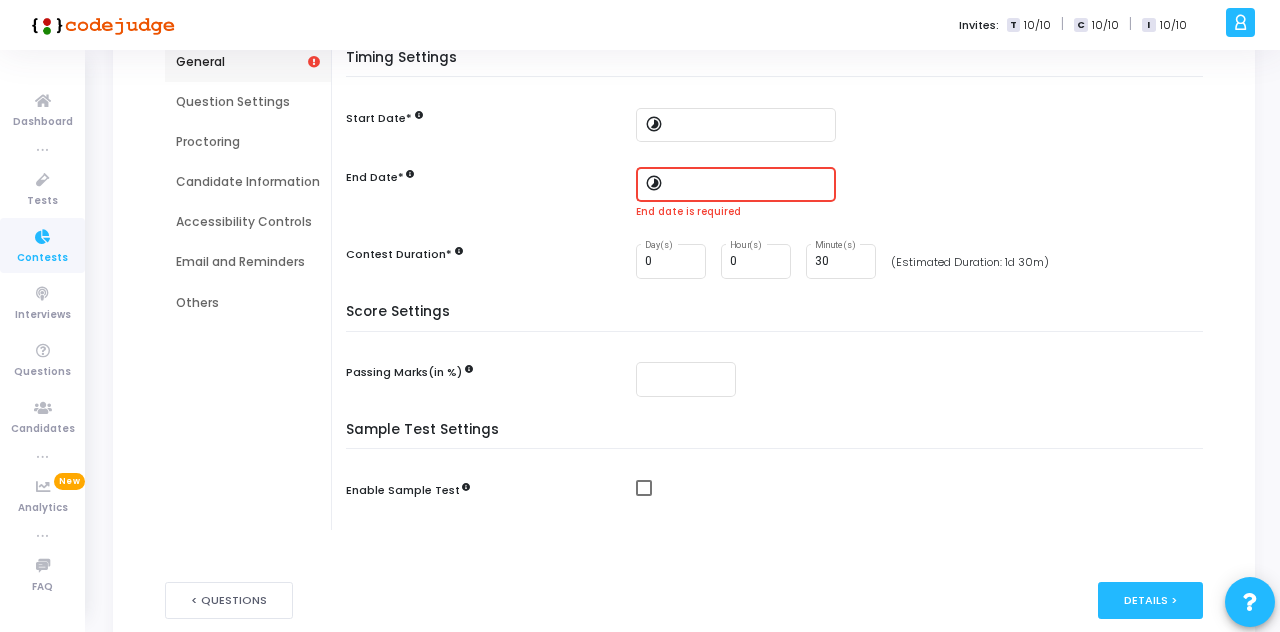 scroll, scrollTop: 246, scrollLeft: 0, axis: vertical 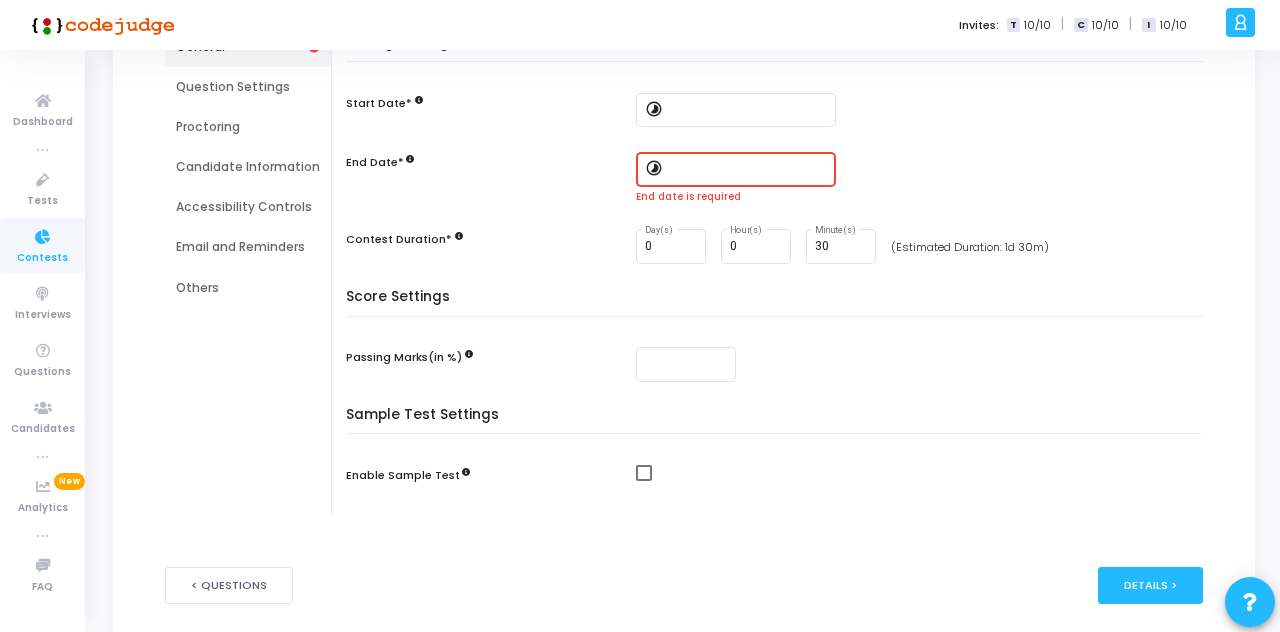 click on "Details >" at bounding box center [1150, 585] 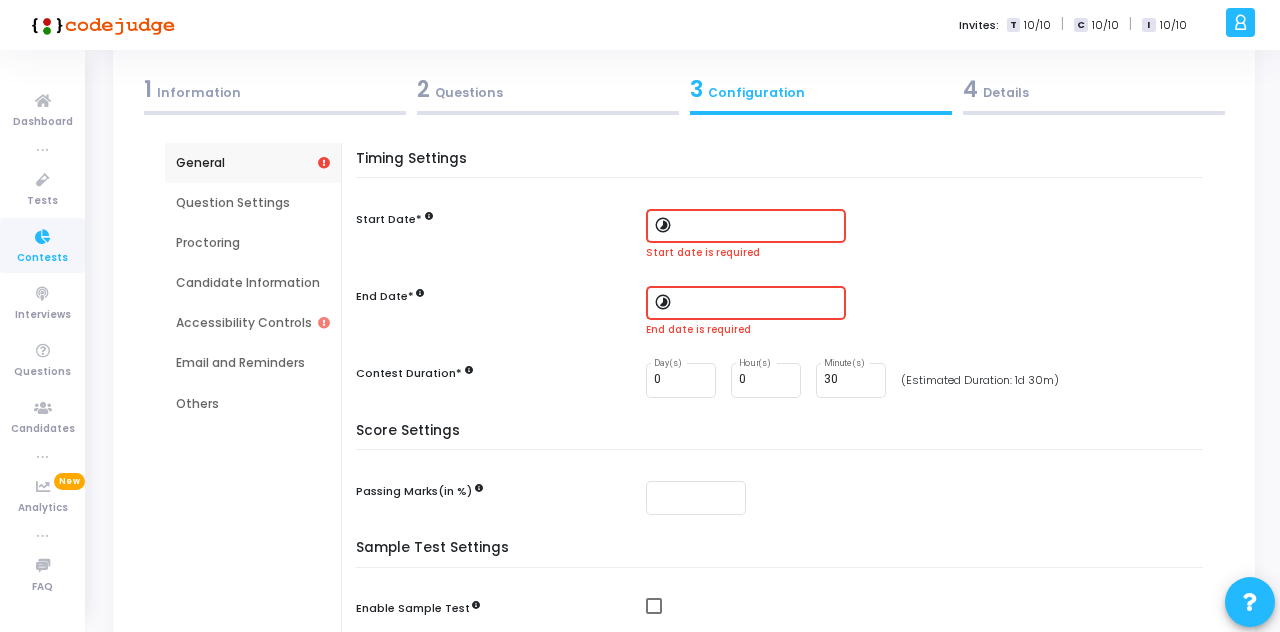 scroll, scrollTop: 0, scrollLeft: 0, axis: both 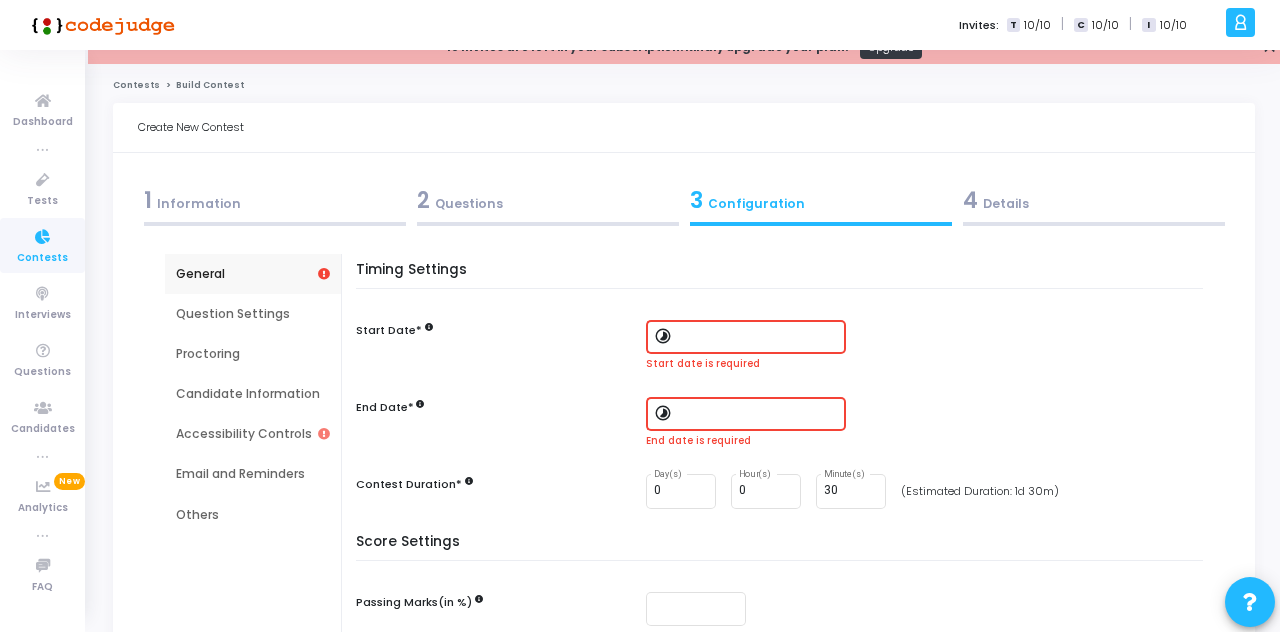 click on "3  Configuration" at bounding box center (821, 200) 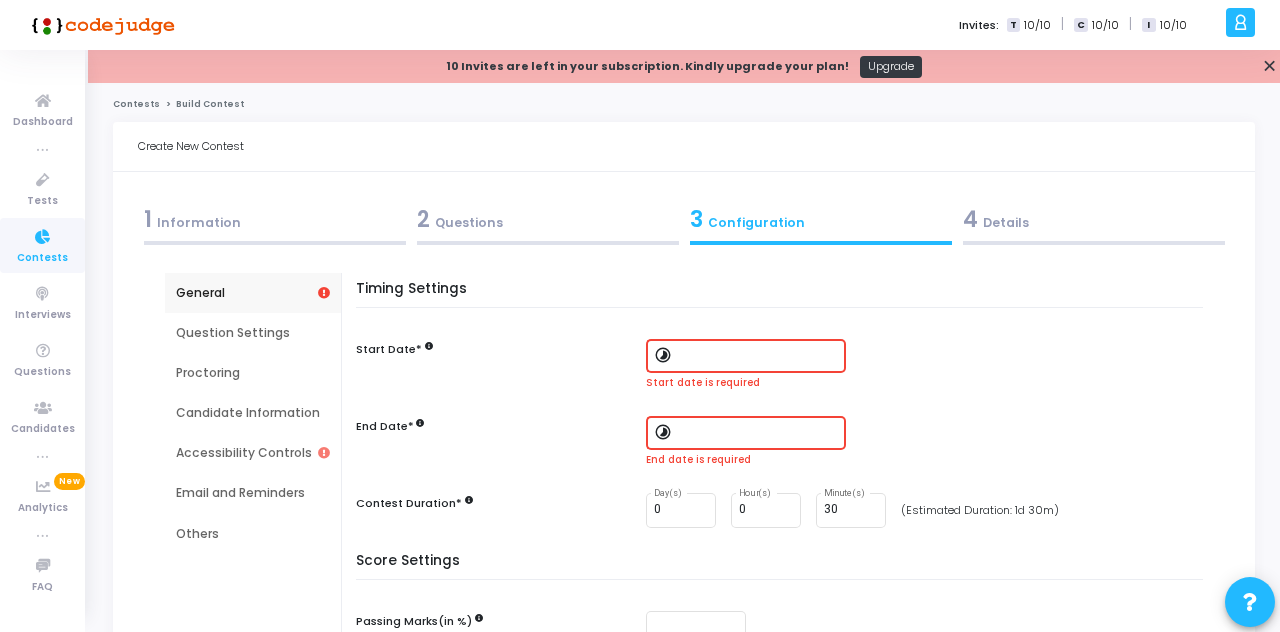 click at bounding box center [758, 356] 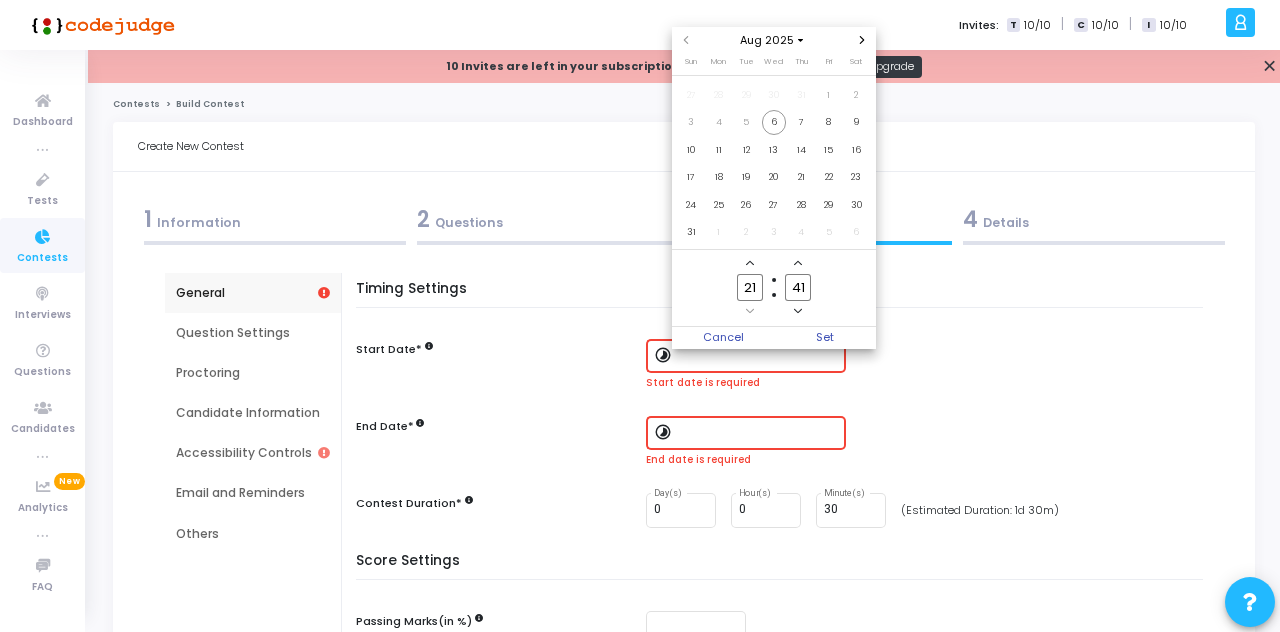 click on "6" at bounding box center [774, 122] 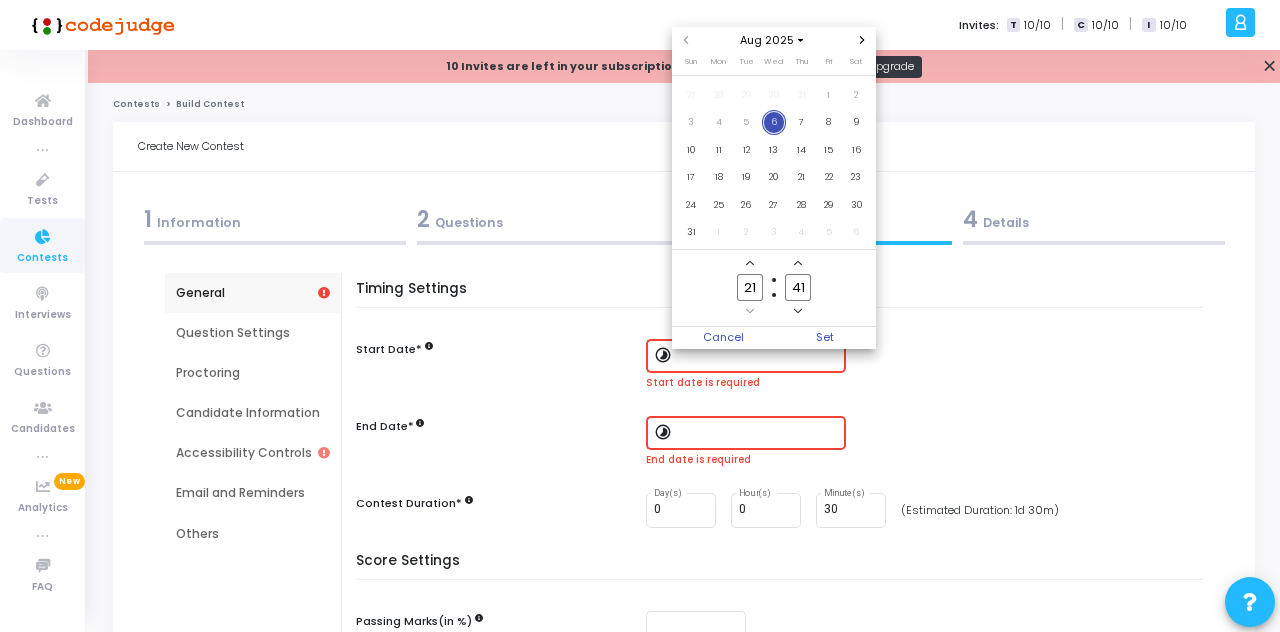 click on "Set" at bounding box center [825, 338] 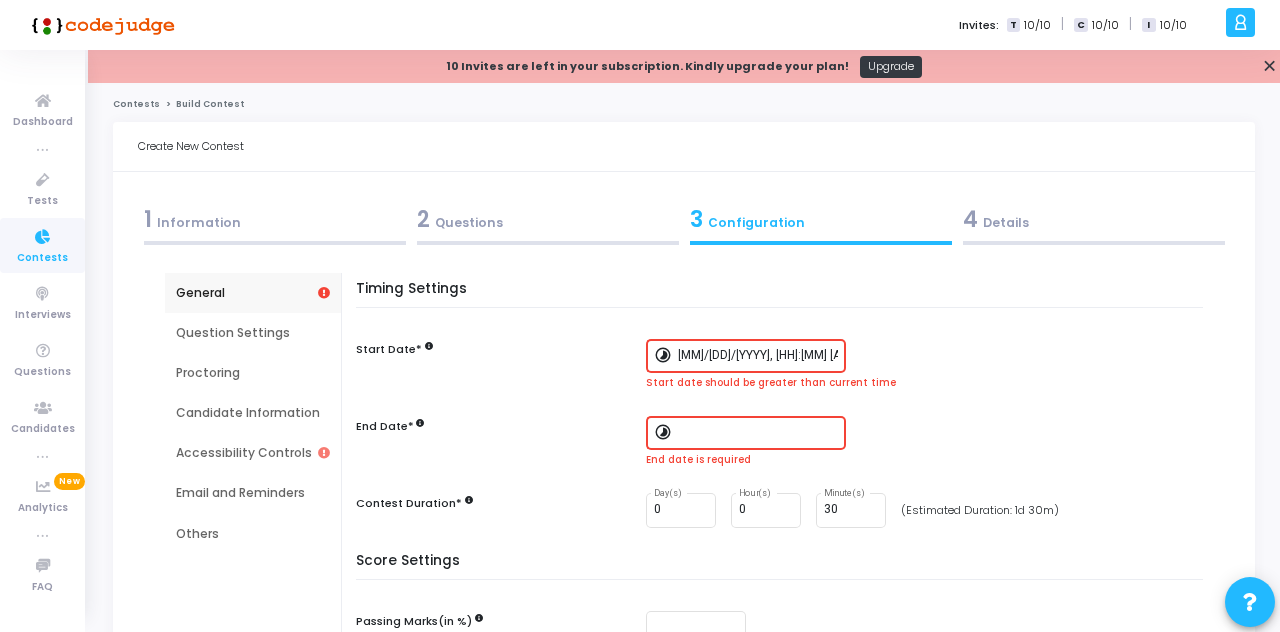 click at bounding box center (758, 433) 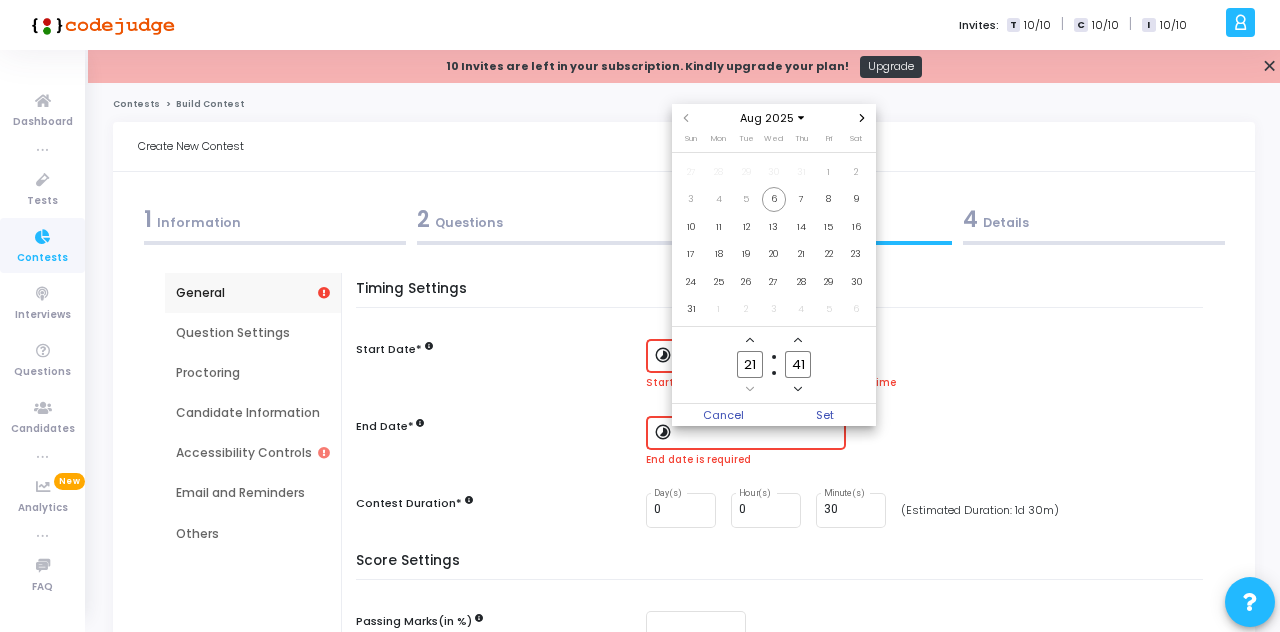 click at bounding box center (640, 316) 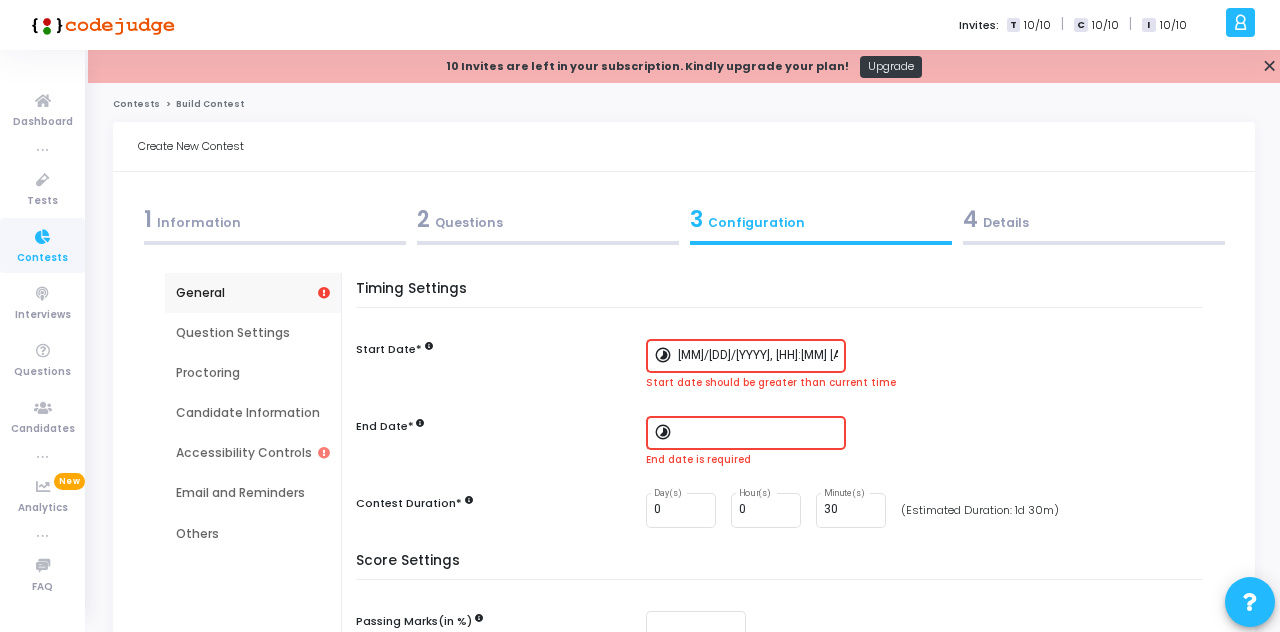 click on "8/6/2025, 9:41 PM" at bounding box center (758, 356) 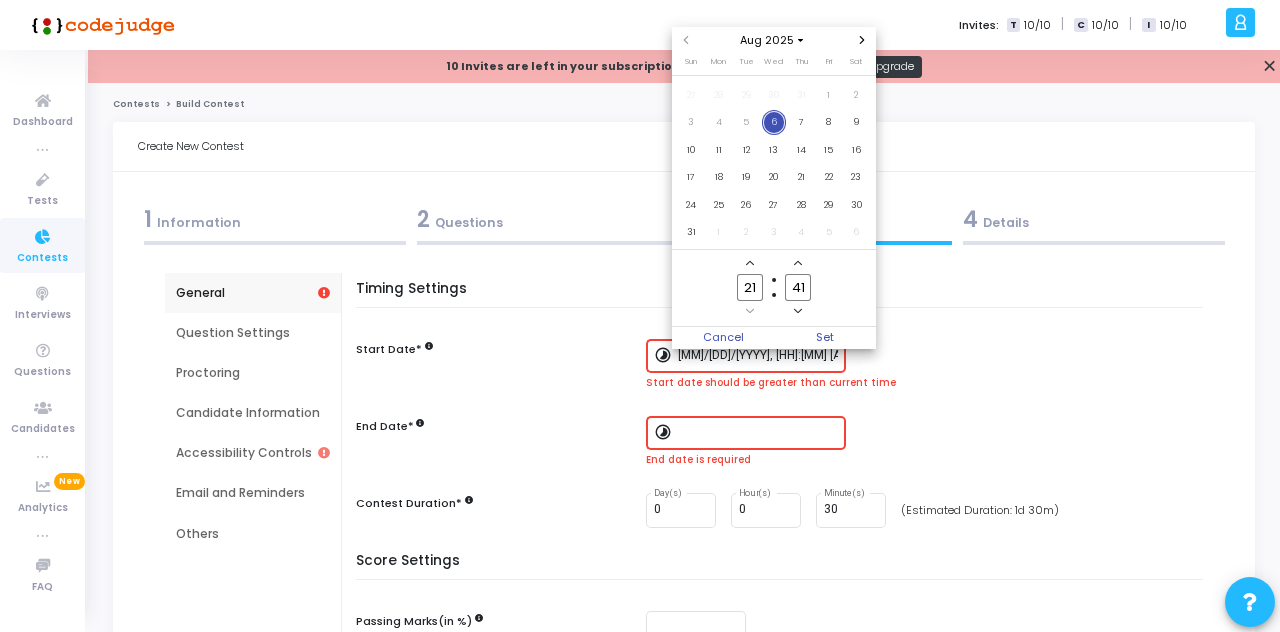 click 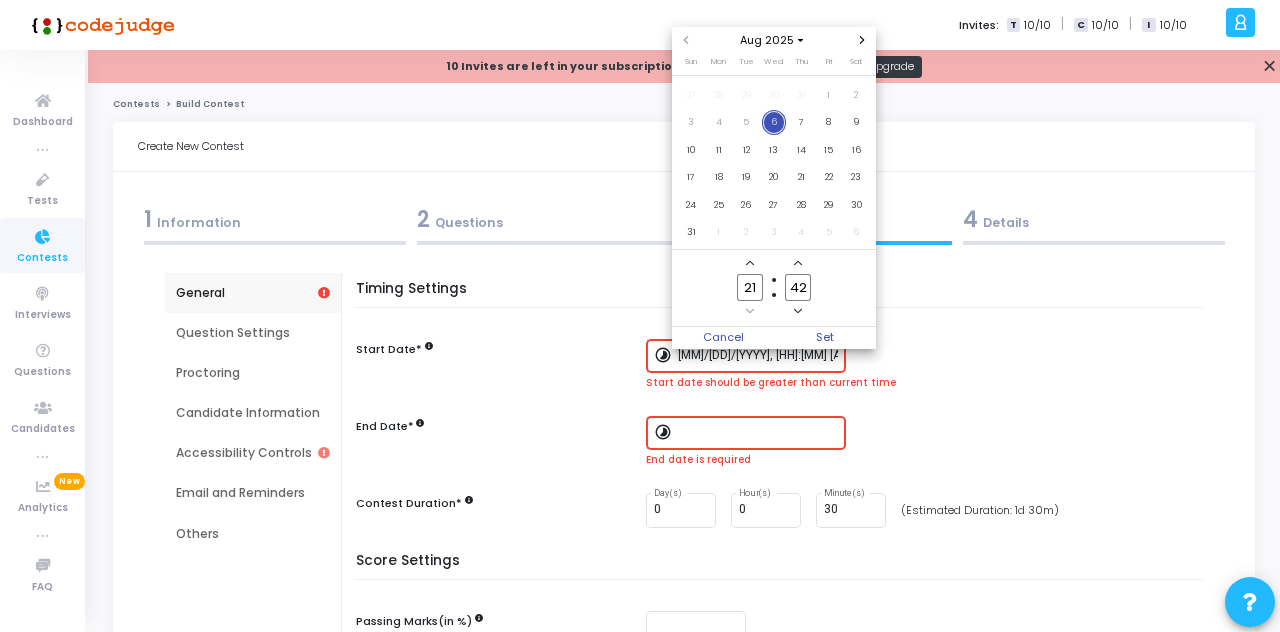 click 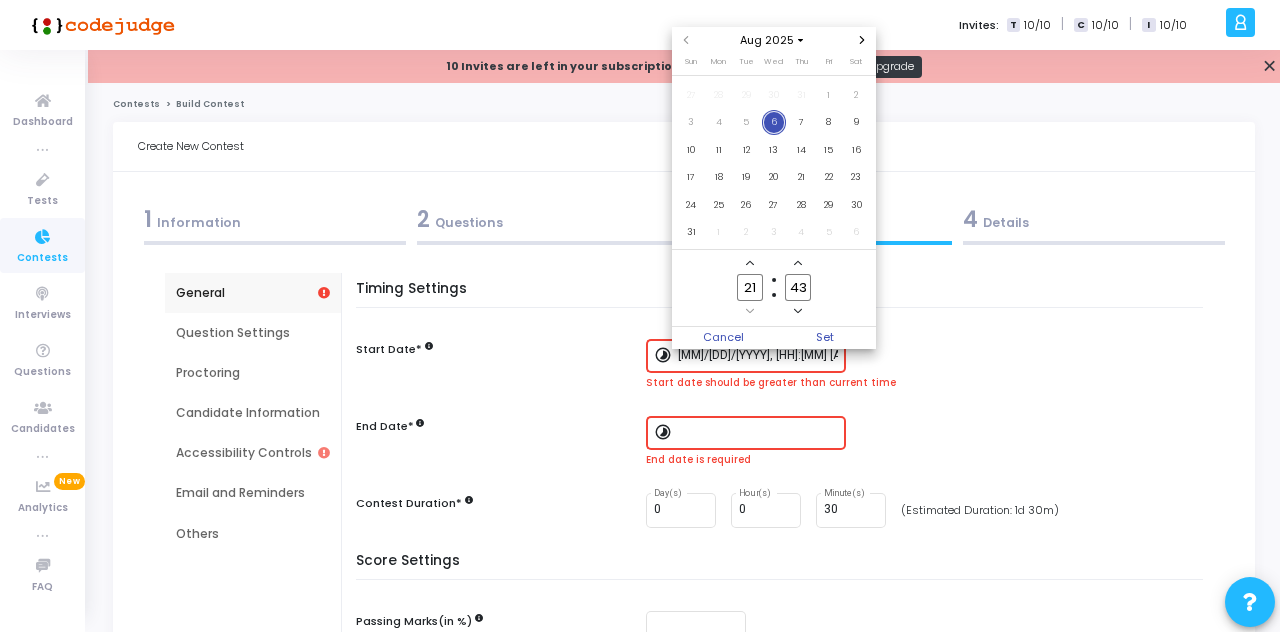 click on "Set" at bounding box center [825, 338] 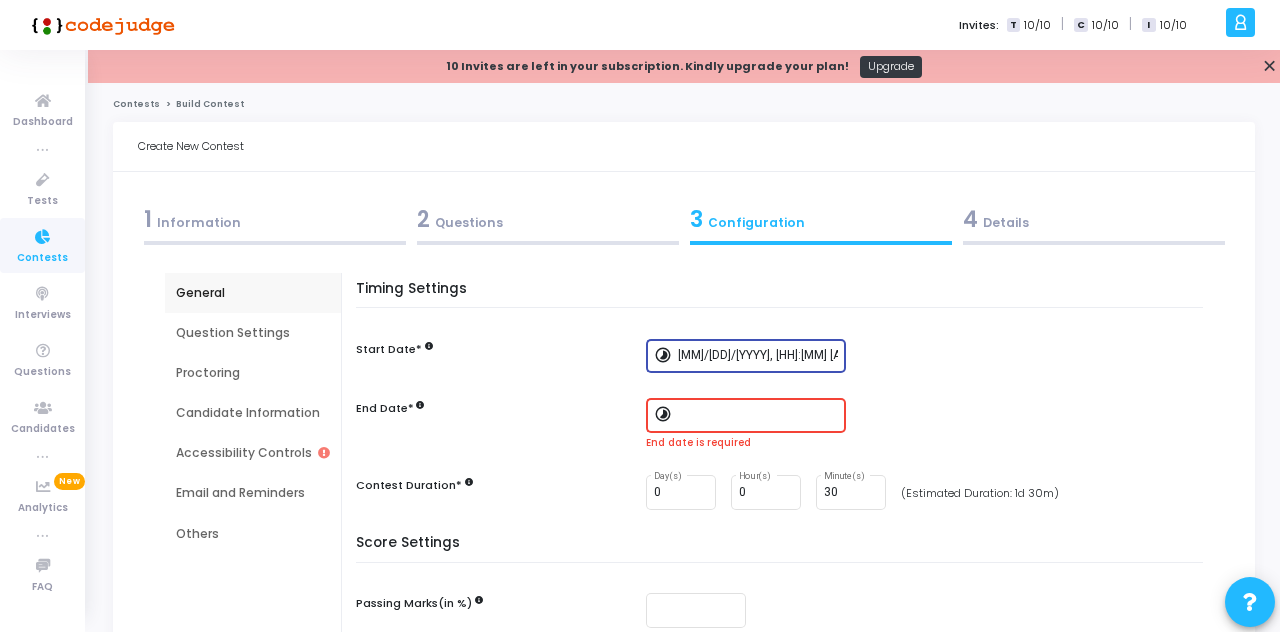 click at bounding box center (758, 415) 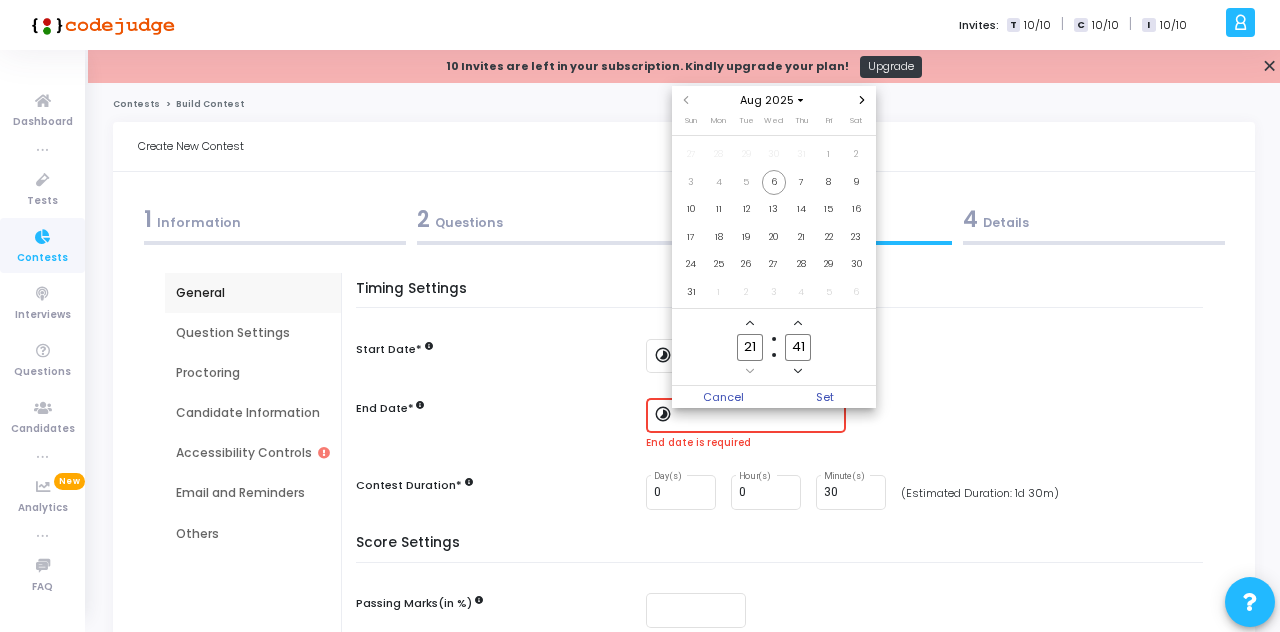 click on "7" at bounding box center (801, 182) 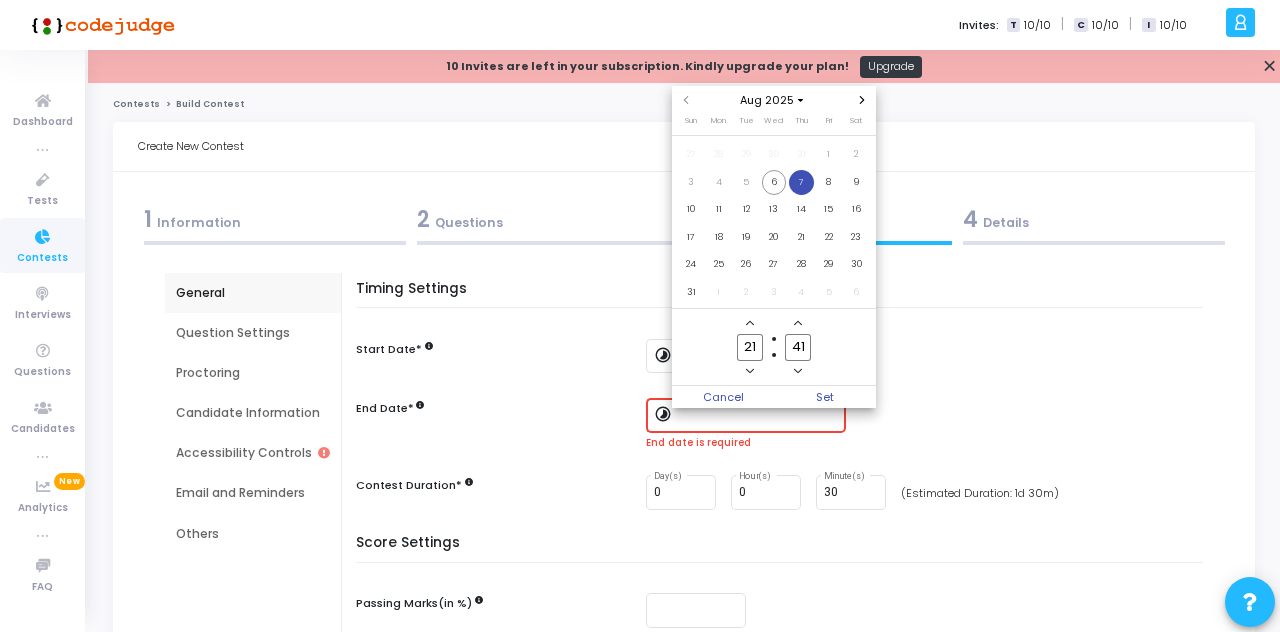 click on "Set" at bounding box center [825, 397] 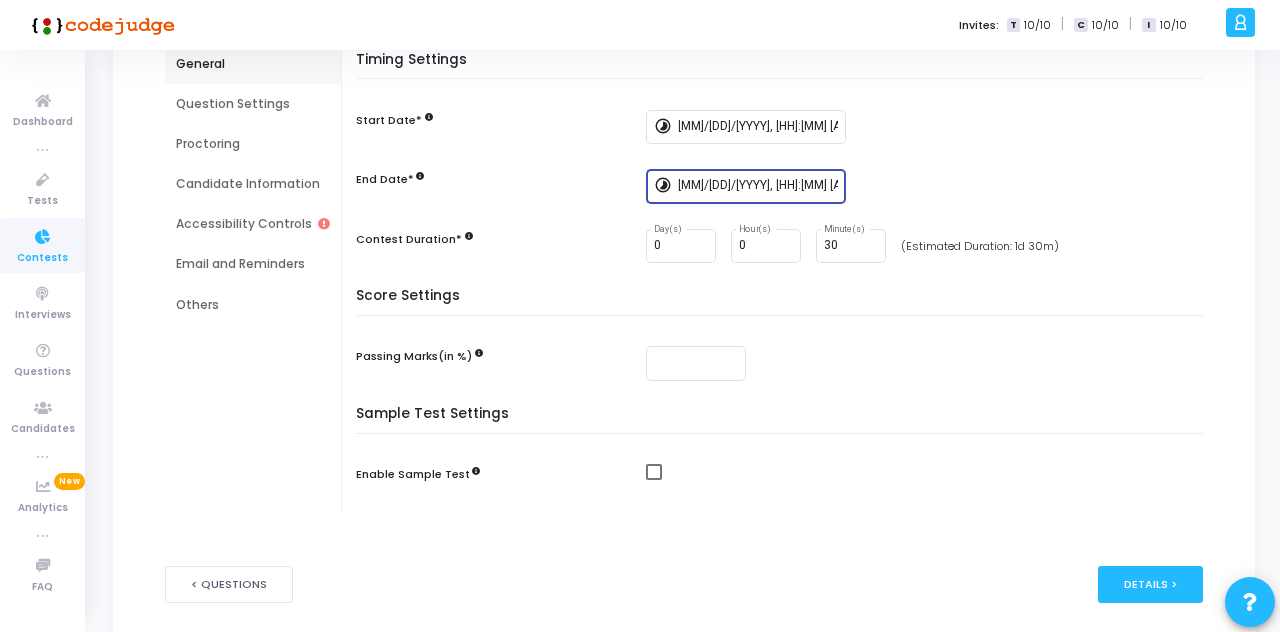 click on "Details >" at bounding box center [1150, 584] 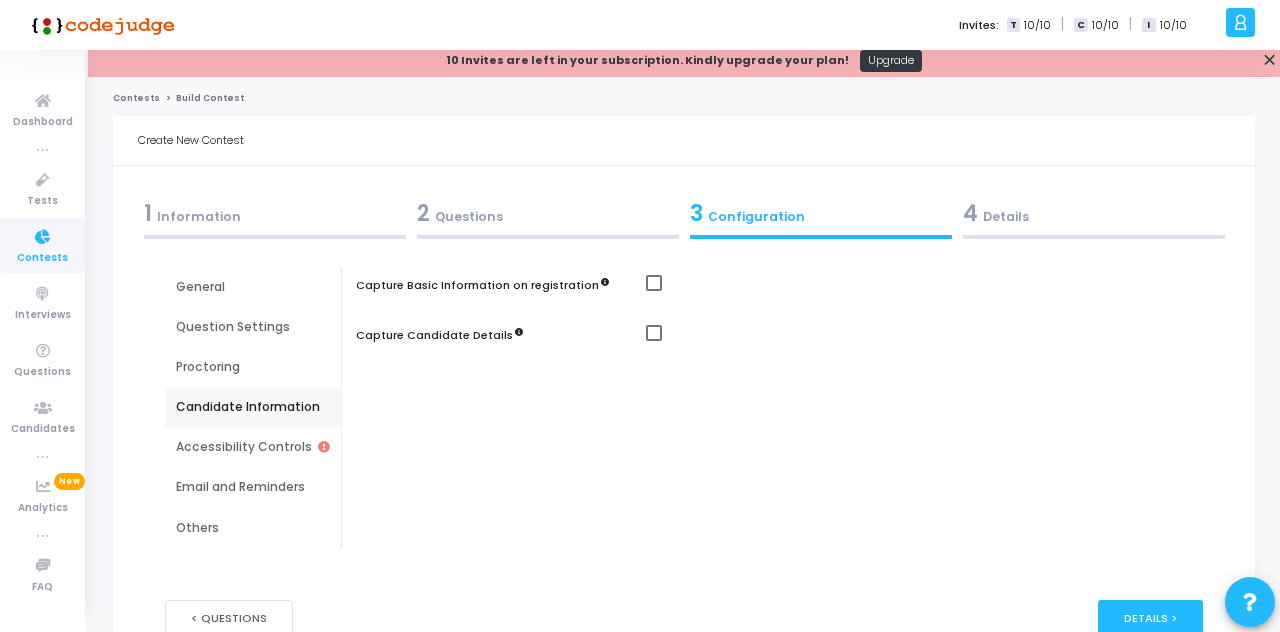 scroll, scrollTop: 0, scrollLeft: 0, axis: both 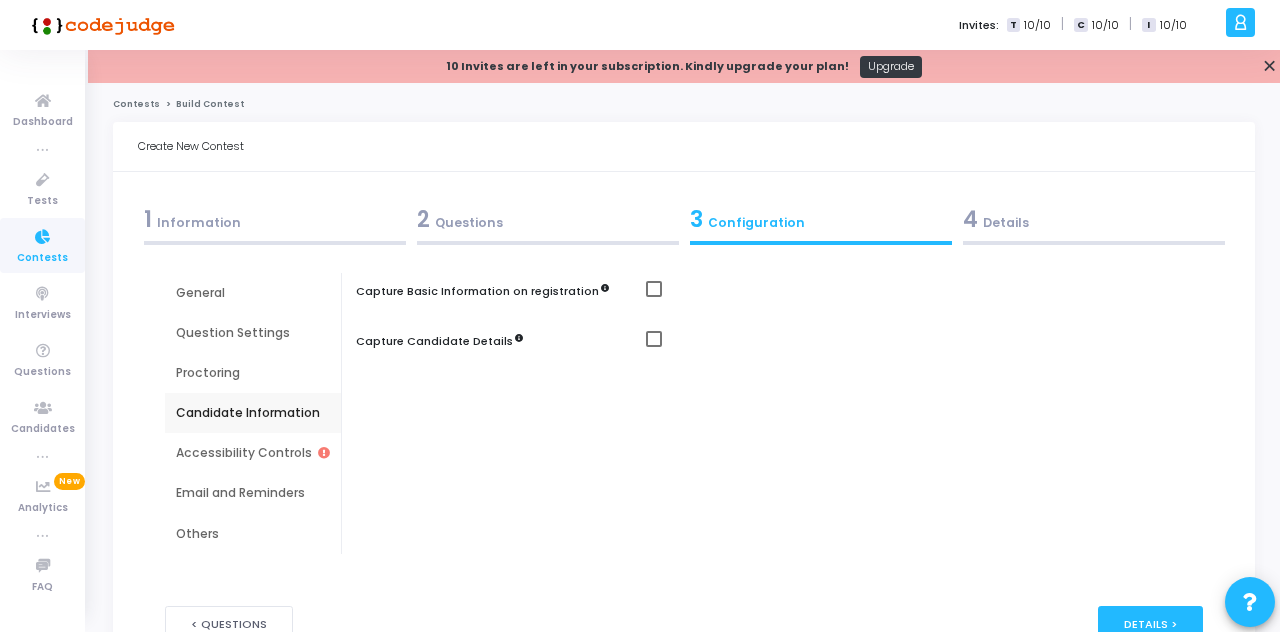 click on "2  Questions" at bounding box center (548, 219) 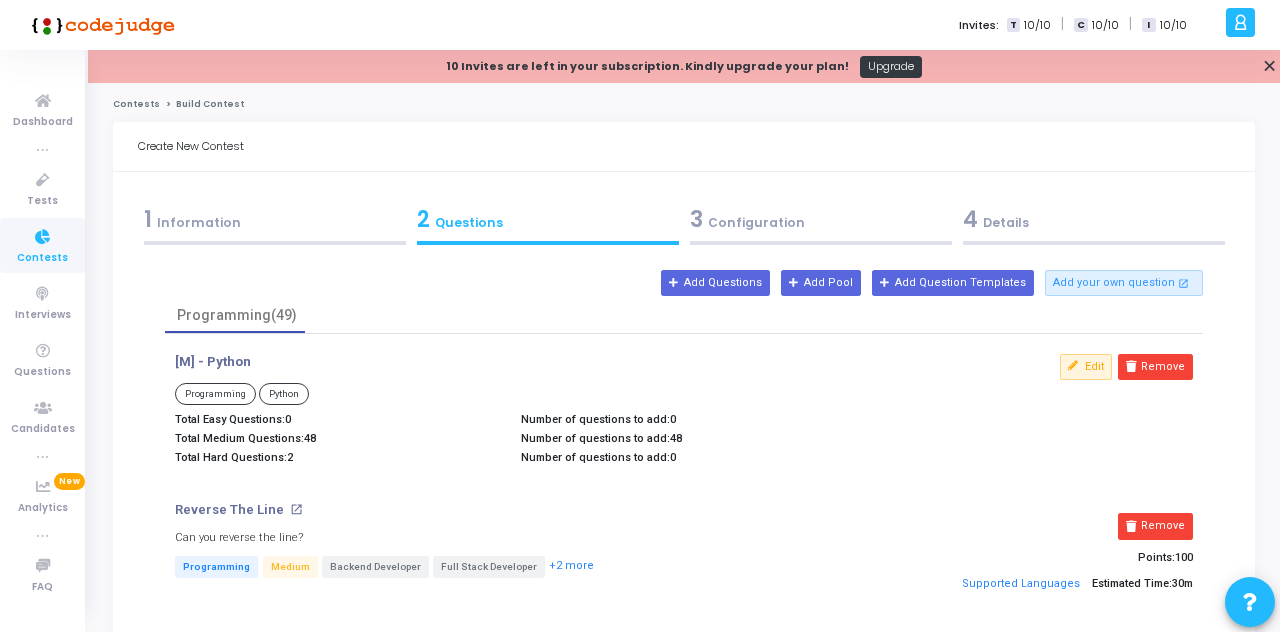 click on "3  Configuration" at bounding box center [821, 219] 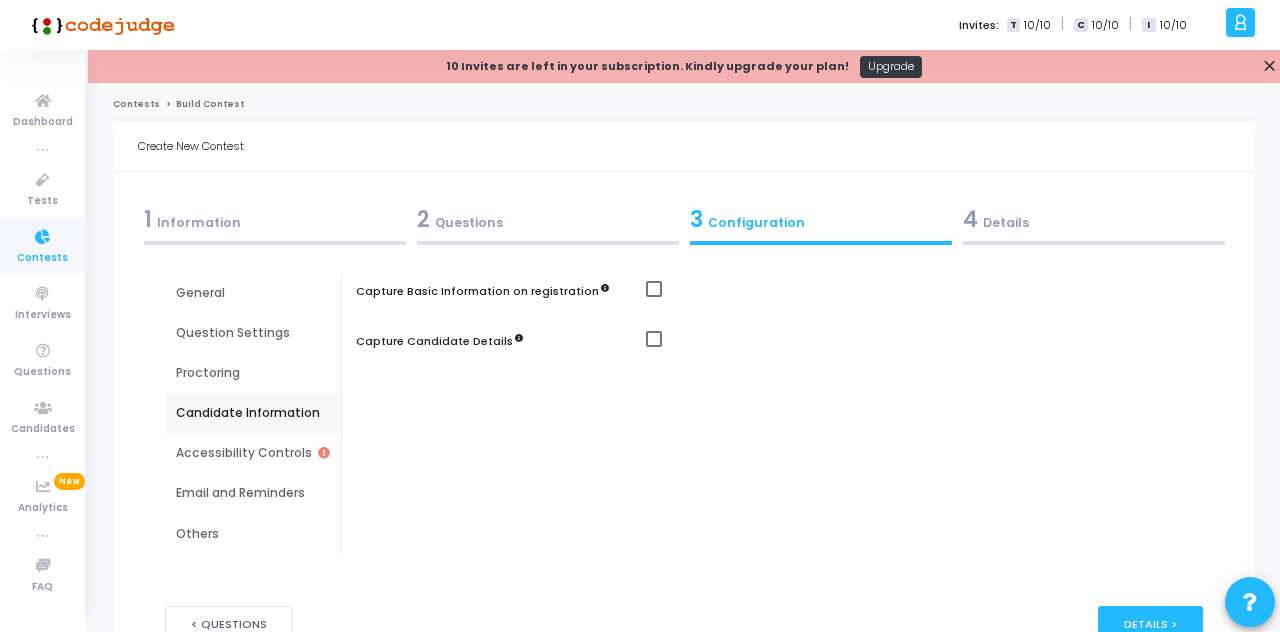 click on "< Questions" at bounding box center [229, 624] 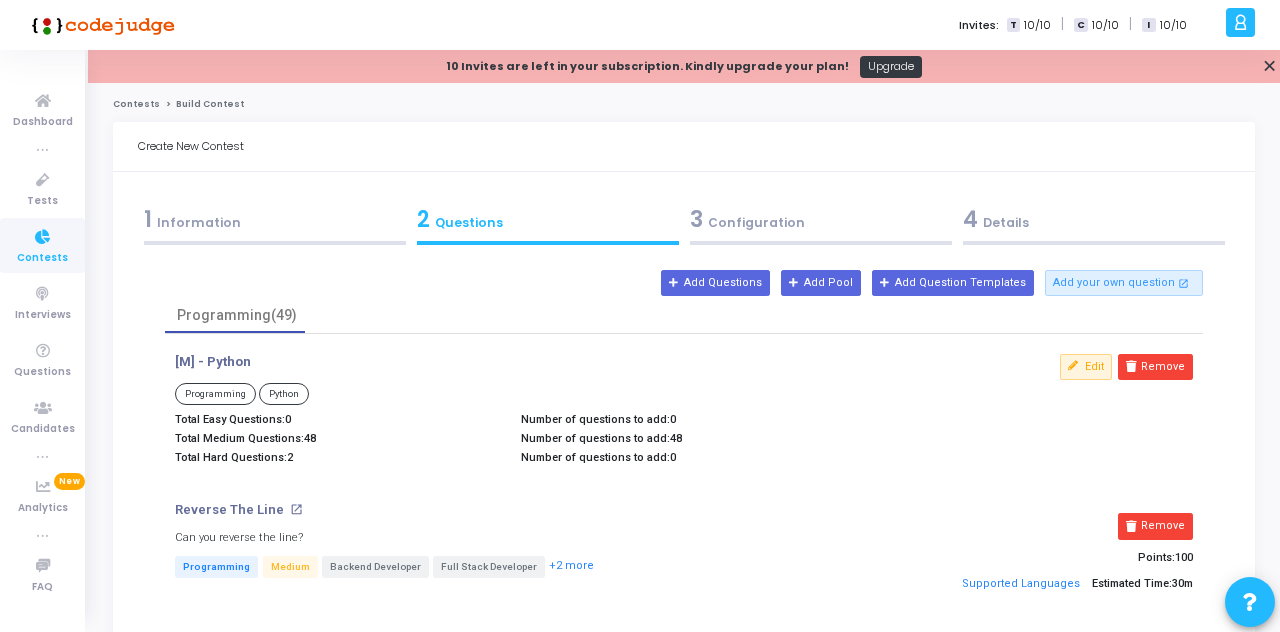 click on "3  Configuration" at bounding box center [821, 219] 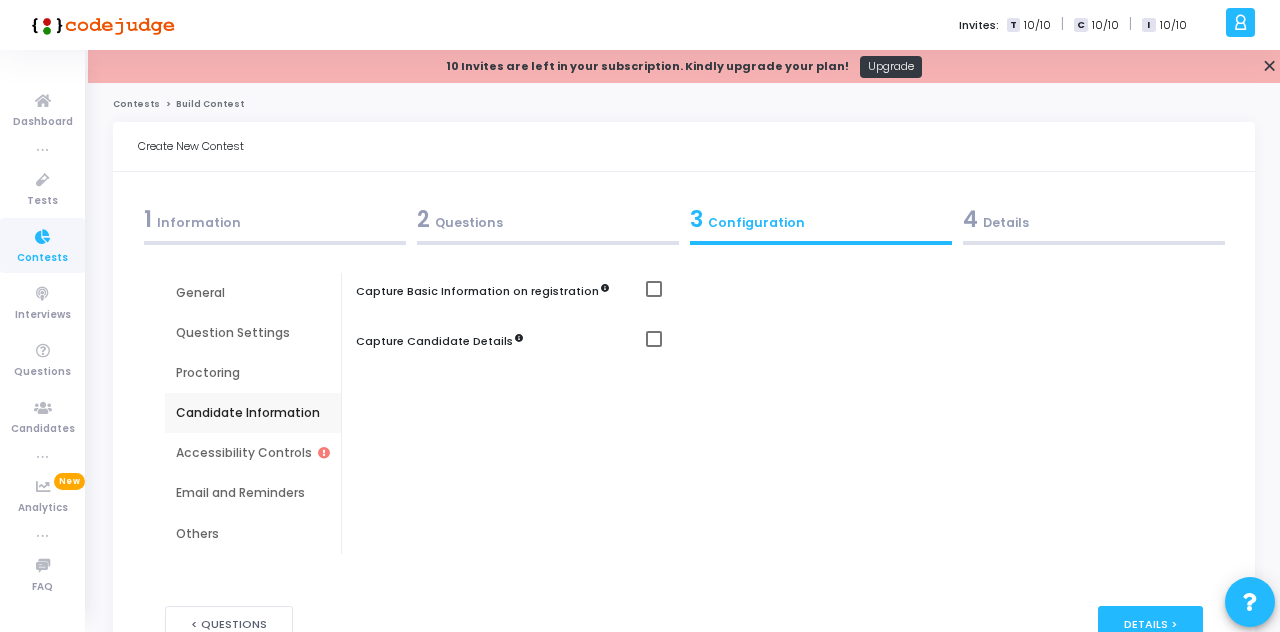 click on "General" at bounding box center [253, 293] 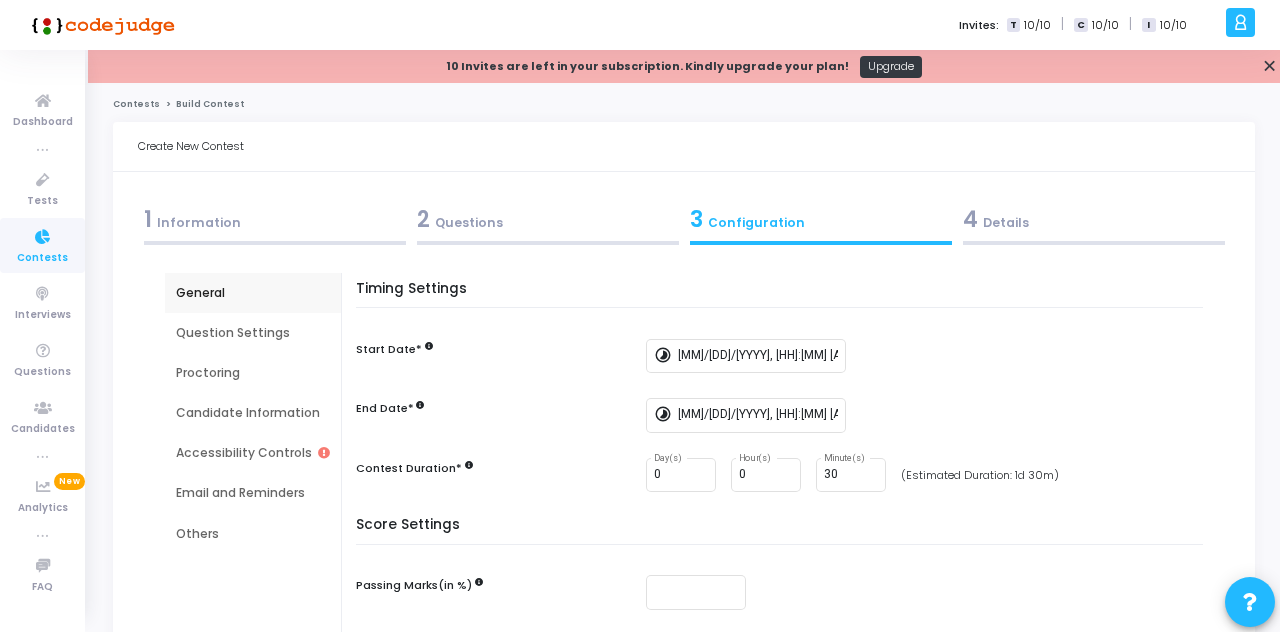 click on "0" at bounding box center (766, 475) 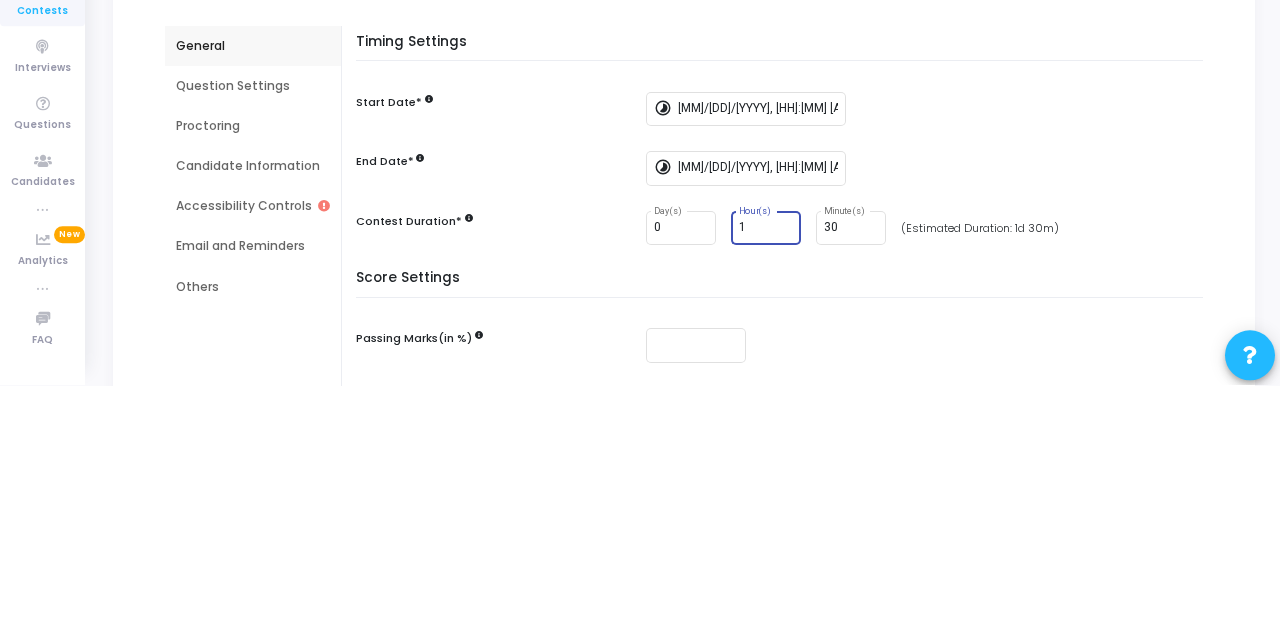 type on "1" 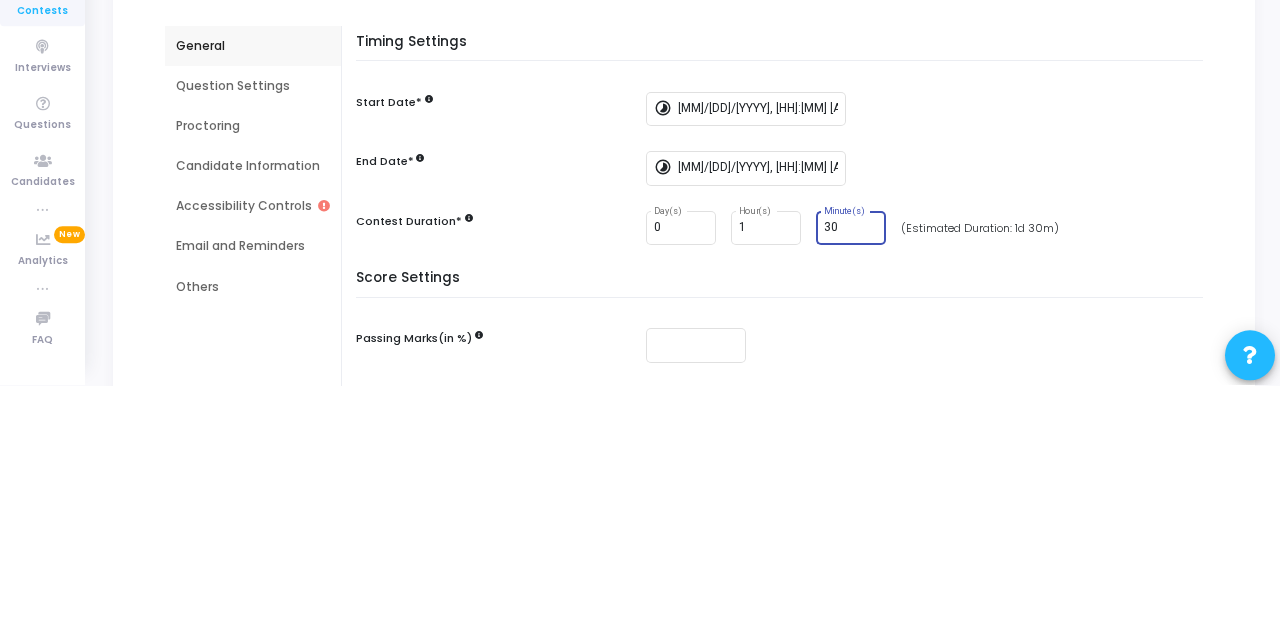 type on "3" 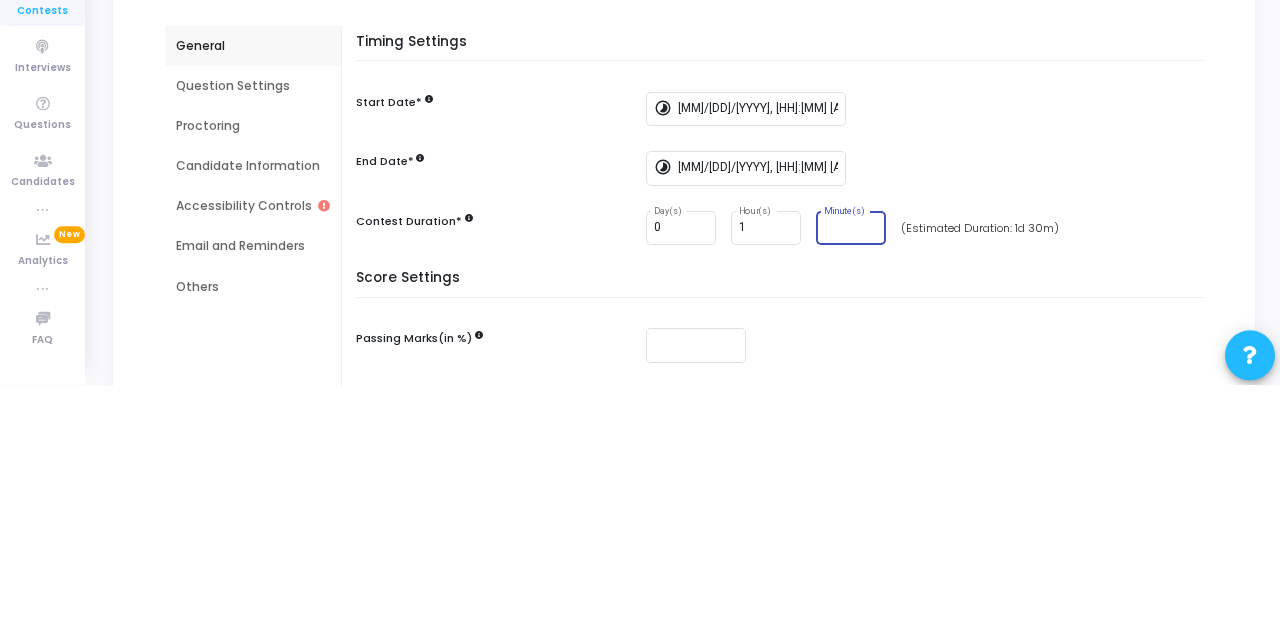 type 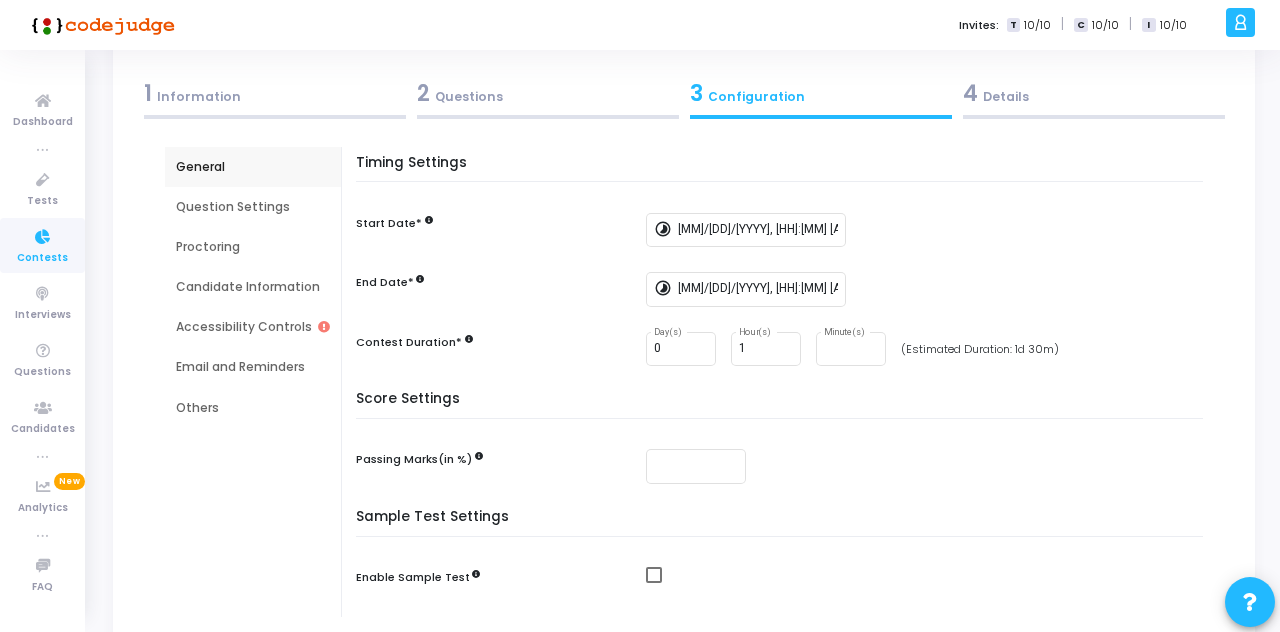 scroll, scrollTop: 134, scrollLeft: 0, axis: vertical 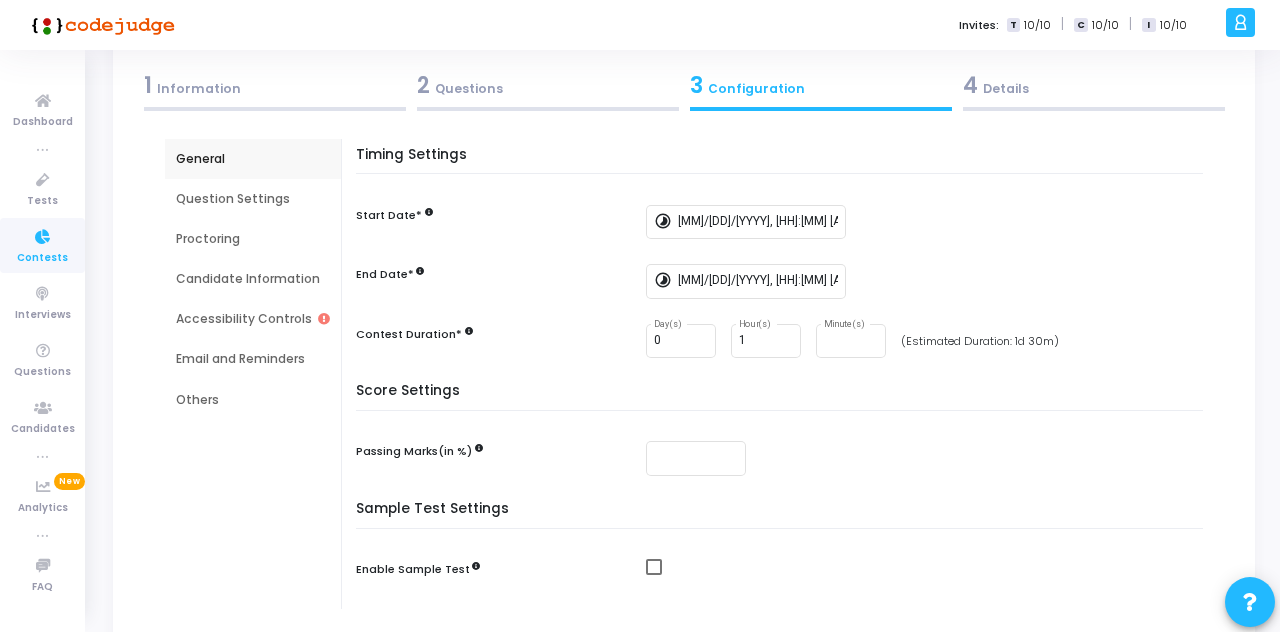 click on "Accessibility Controls" at bounding box center [253, 319] 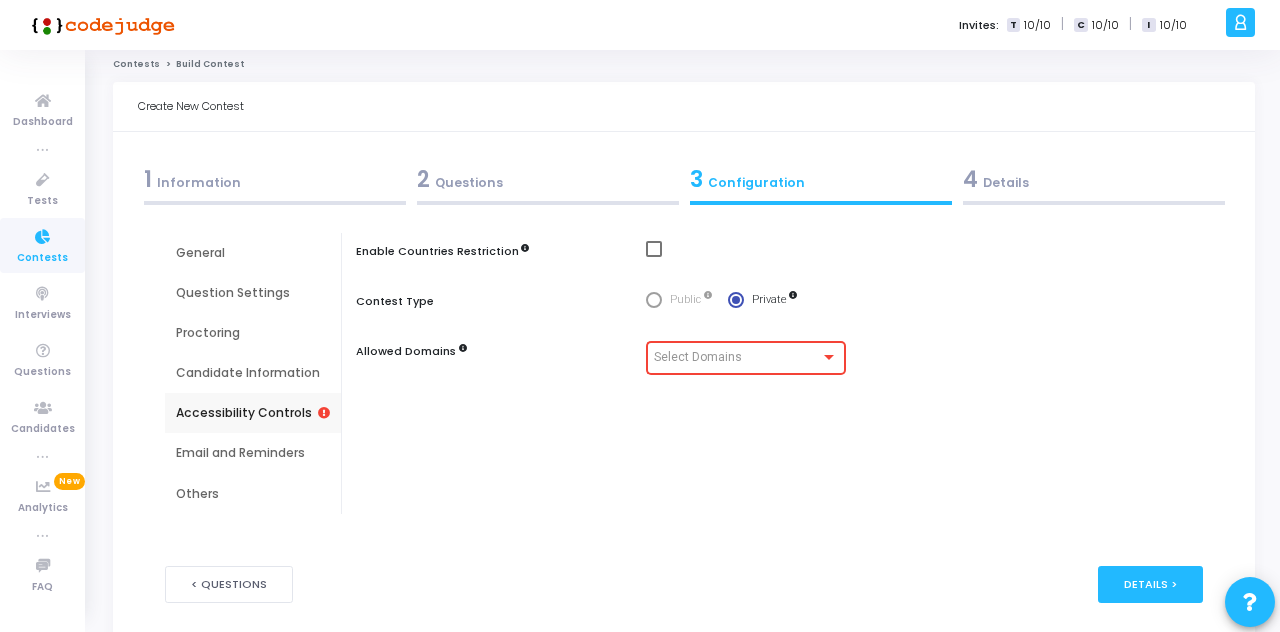 click on "Accessibility Controls" at bounding box center [253, 413] 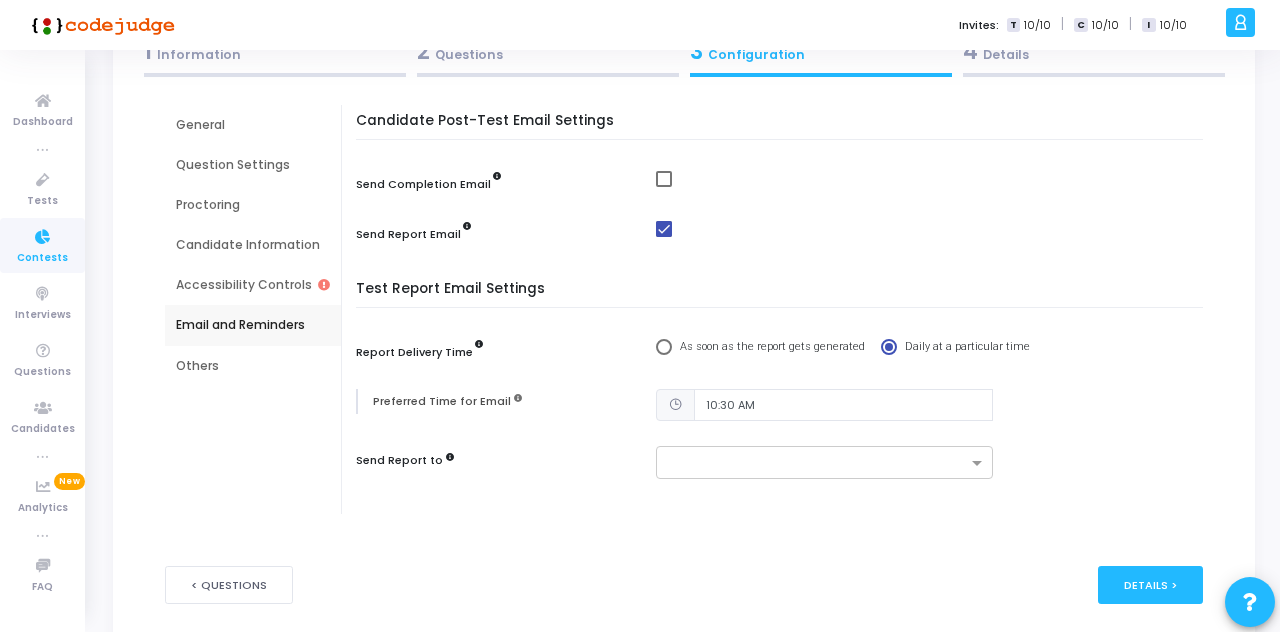 click on "Details >" at bounding box center (1150, 584) 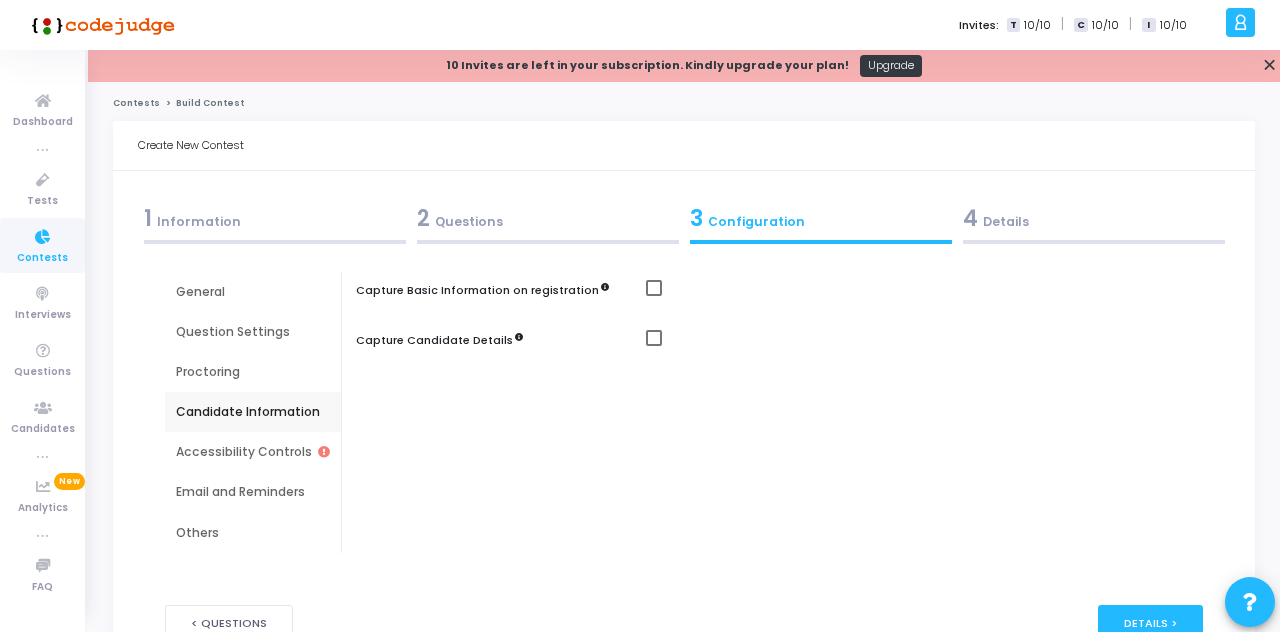 scroll, scrollTop: 0, scrollLeft: 0, axis: both 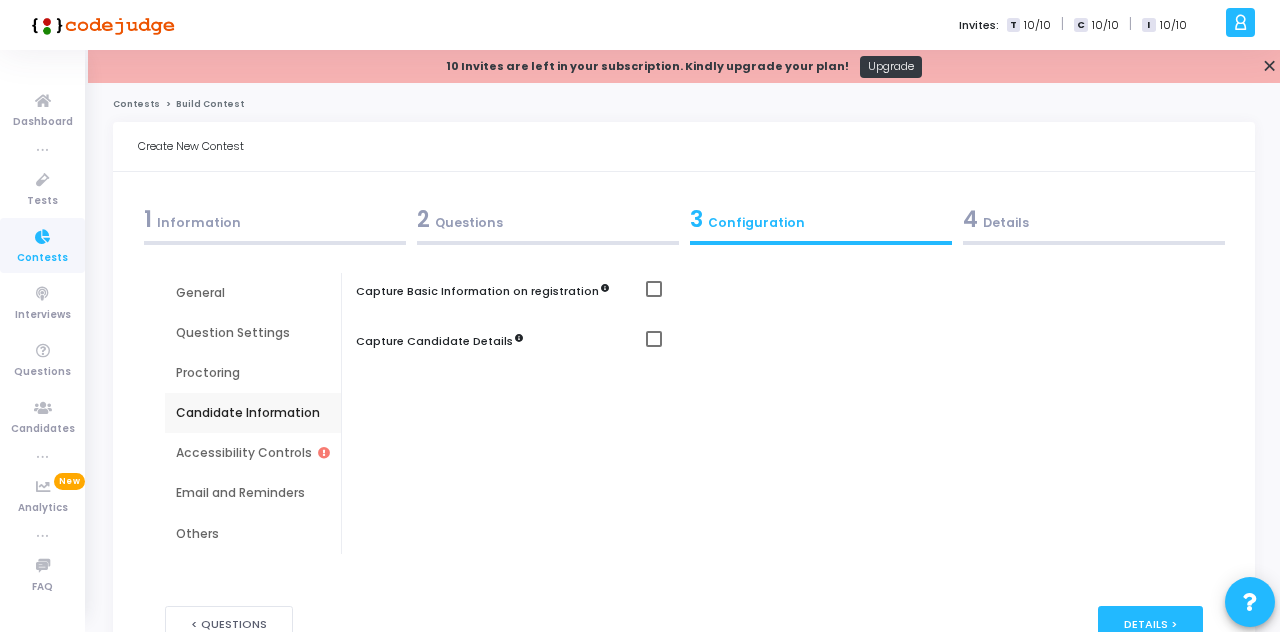 click on "Capture Basic Information on registration" at bounding box center (496, 293) 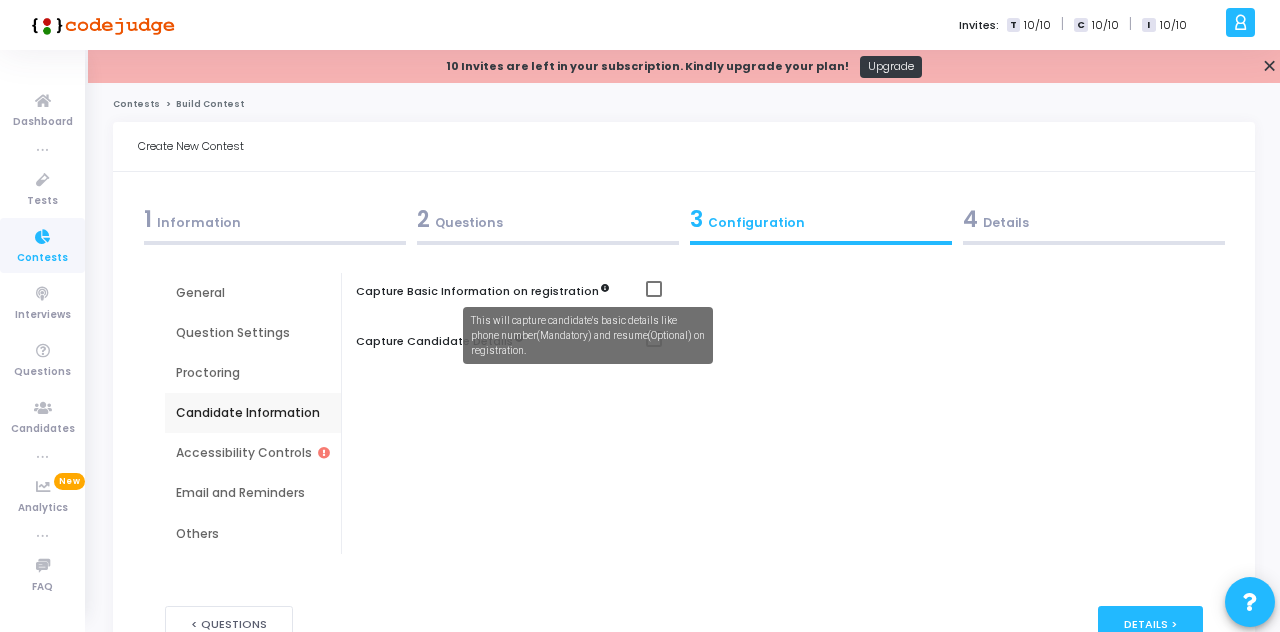 click at bounding box center [929, 289] 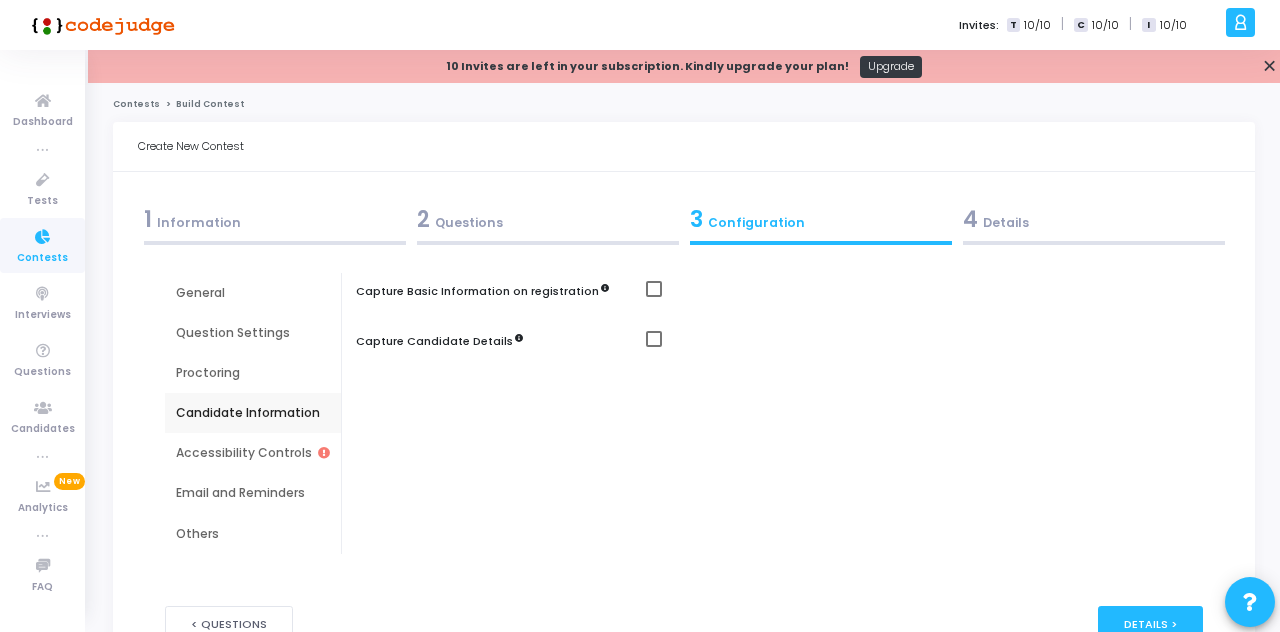 click on "Accessibility Controls" at bounding box center (253, 453) 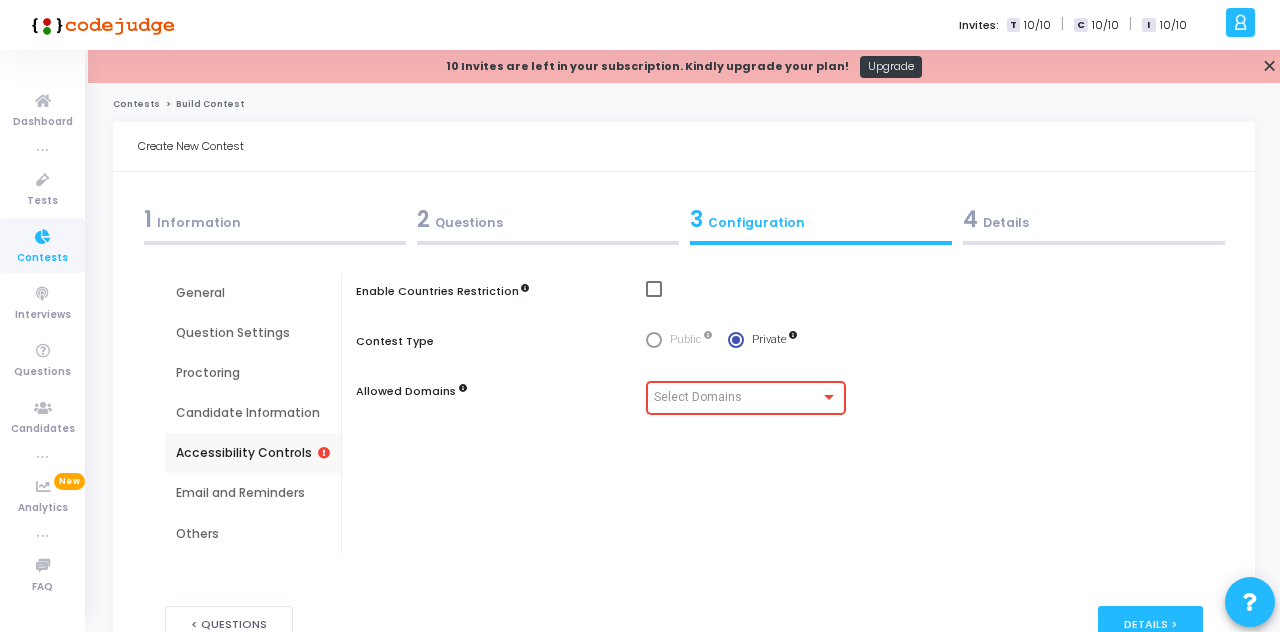 click on "Email and Reminders" at bounding box center [253, 493] 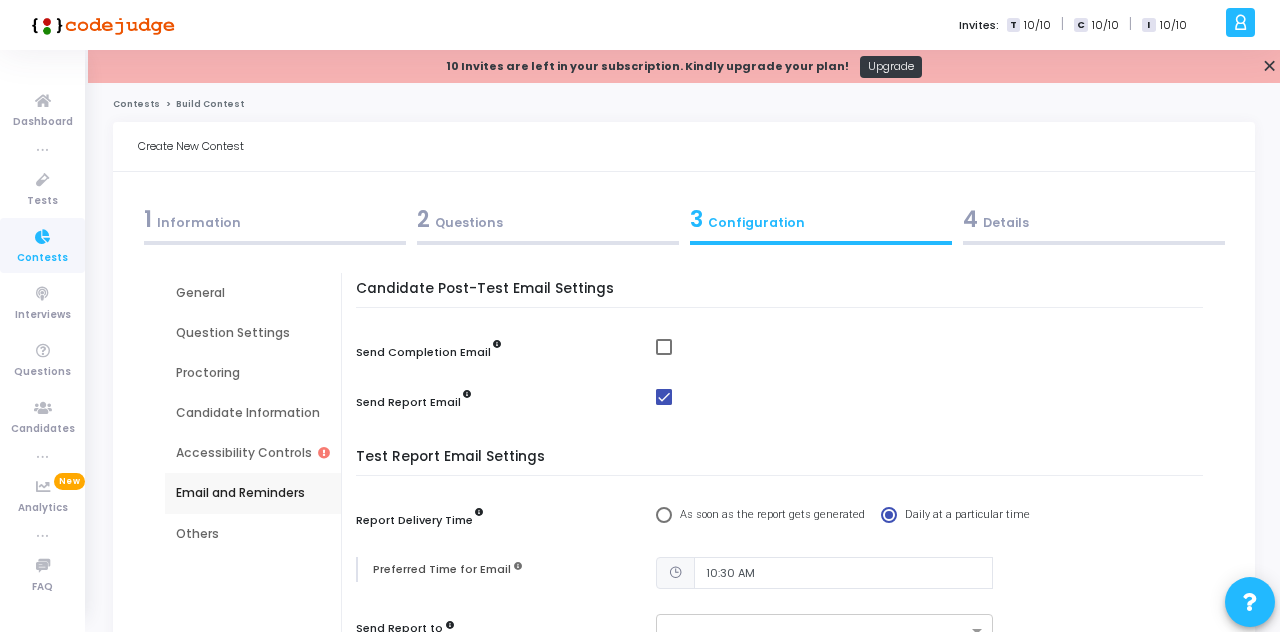 click on "Others" at bounding box center (253, 534) 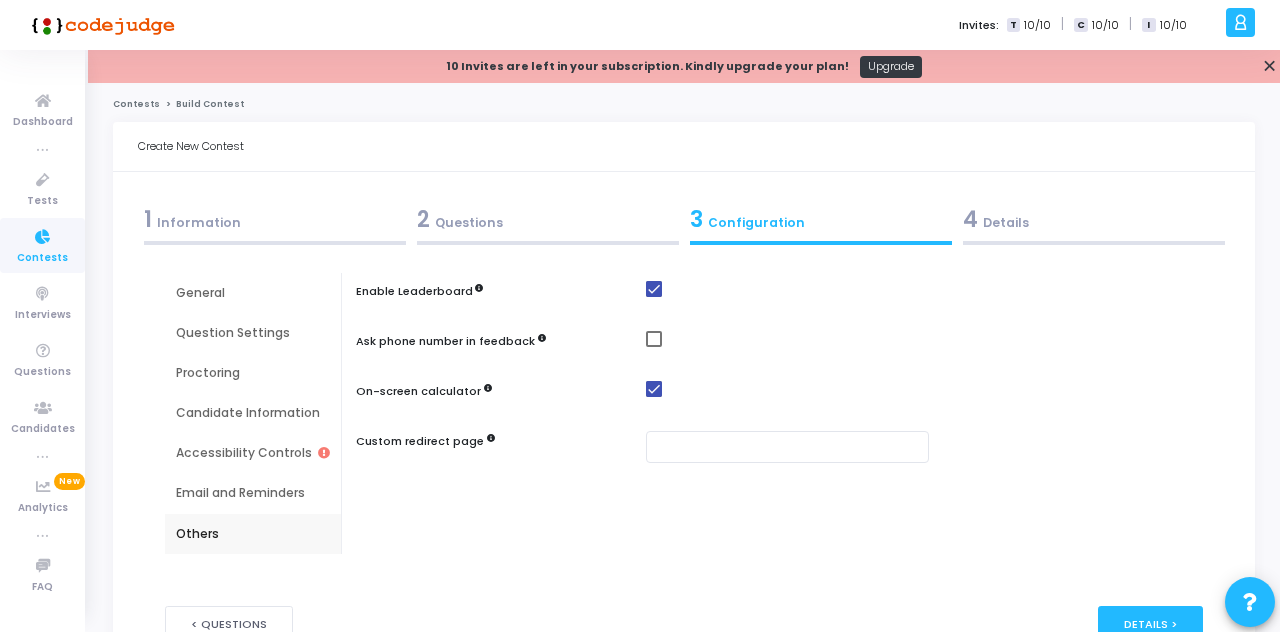 click on "Email and Reminders" at bounding box center [253, 493] 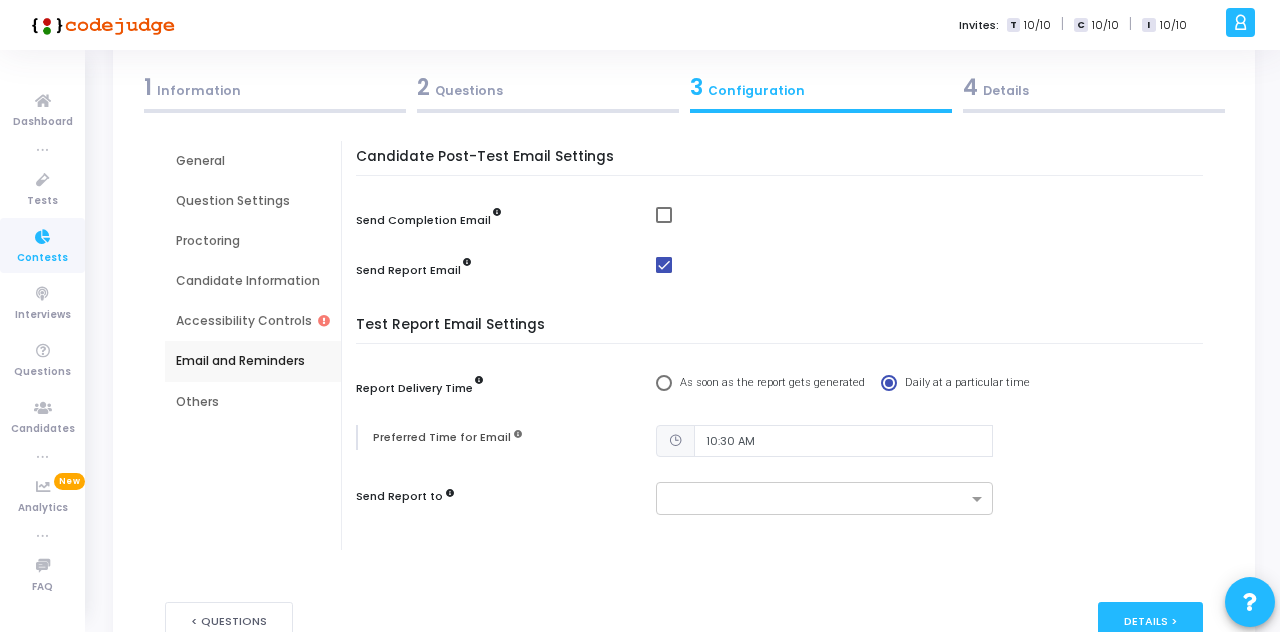 click on "Details >" at bounding box center [1150, 620] 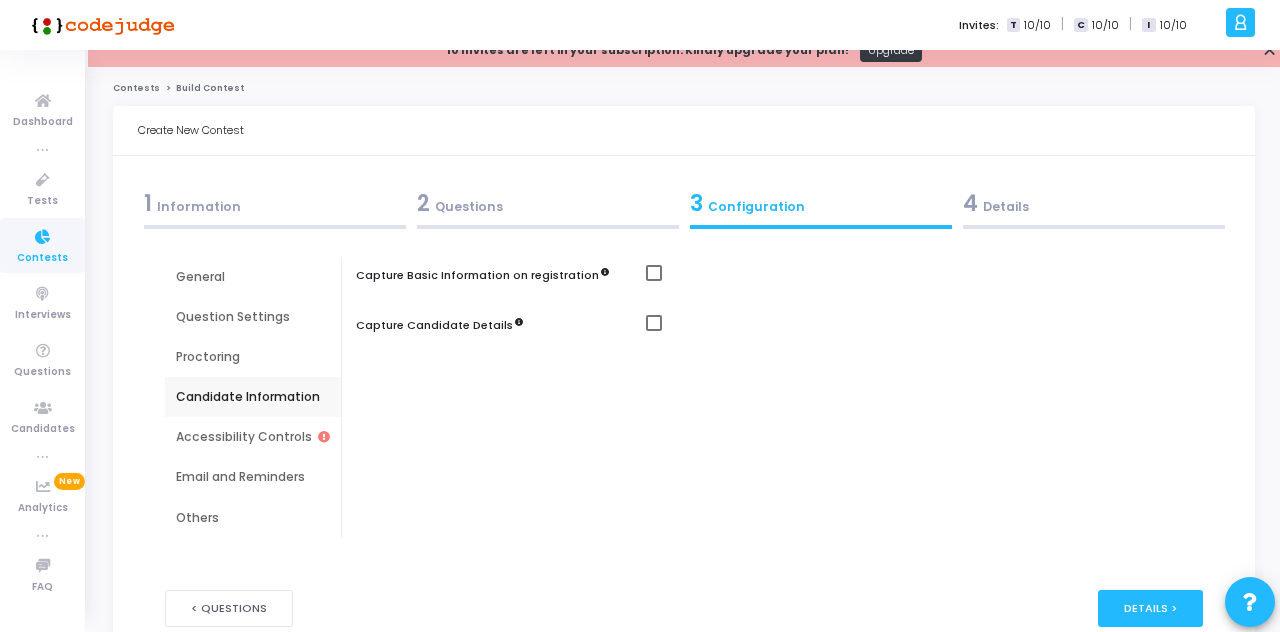 click on "< Questions  publish  Publish Now   Details >" at bounding box center (683, 608) 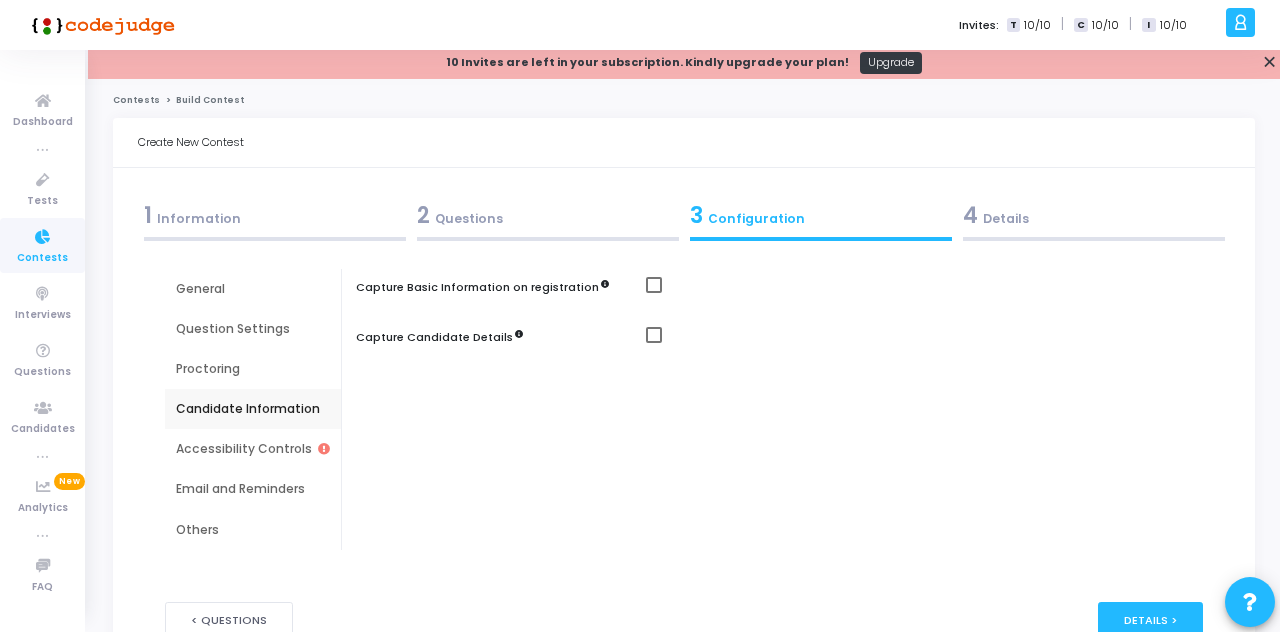 scroll, scrollTop: 0, scrollLeft: 0, axis: both 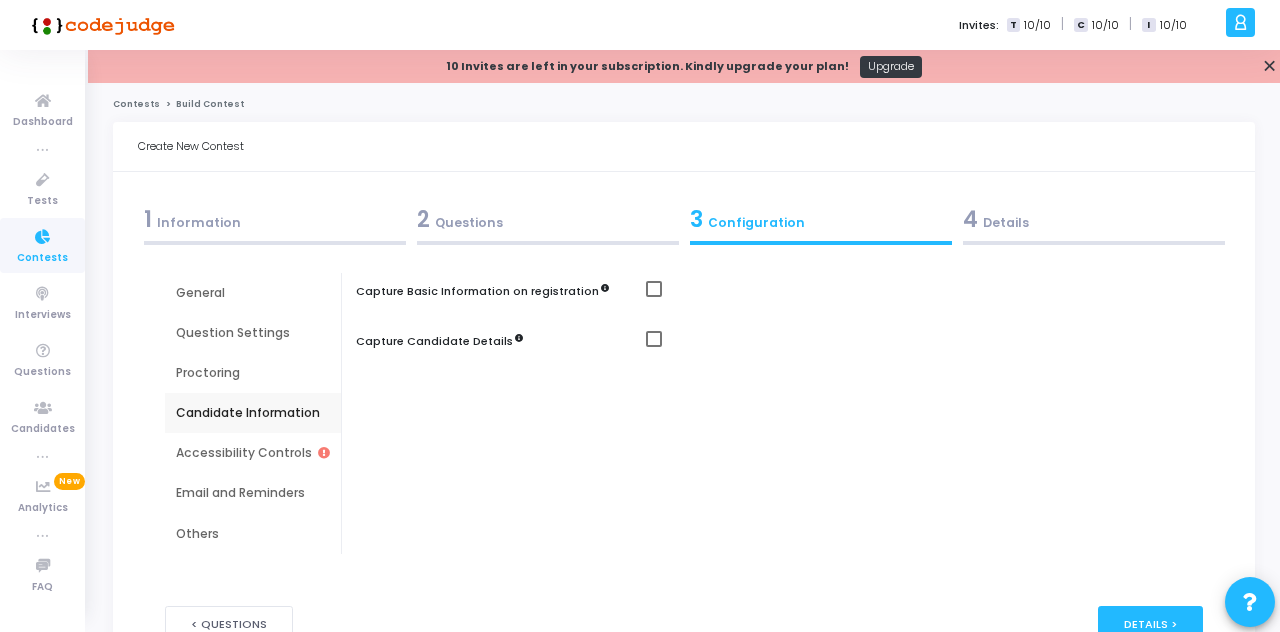 click on "Details >" at bounding box center (1150, 624) 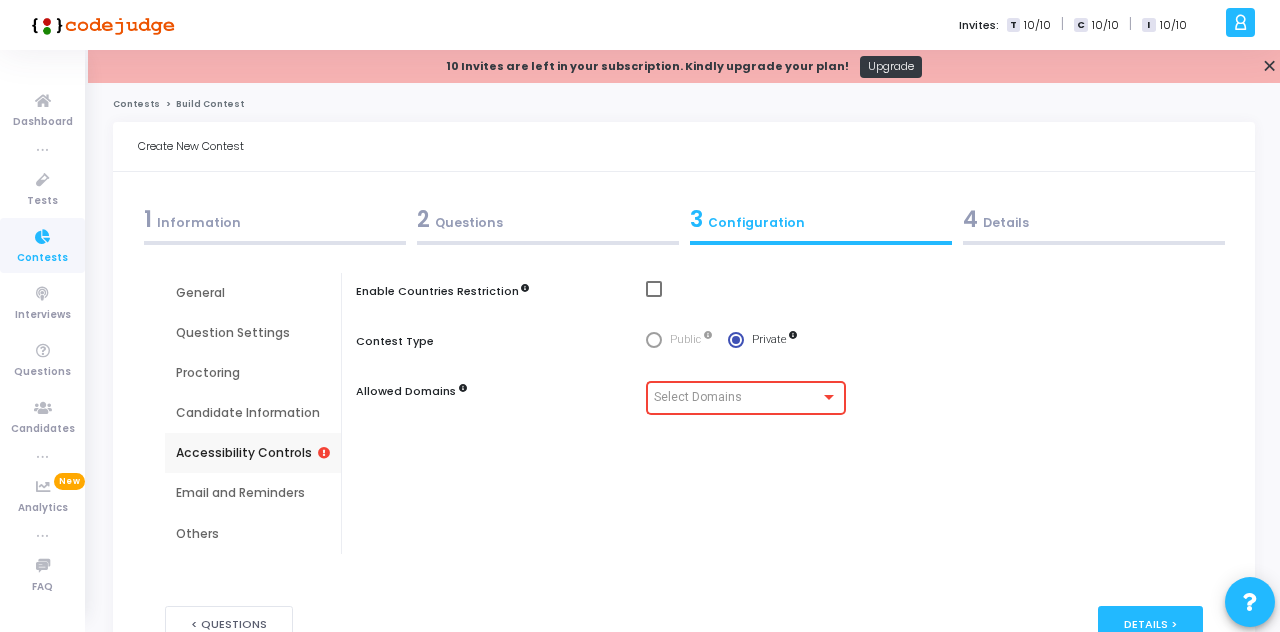 click at bounding box center (829, 397) 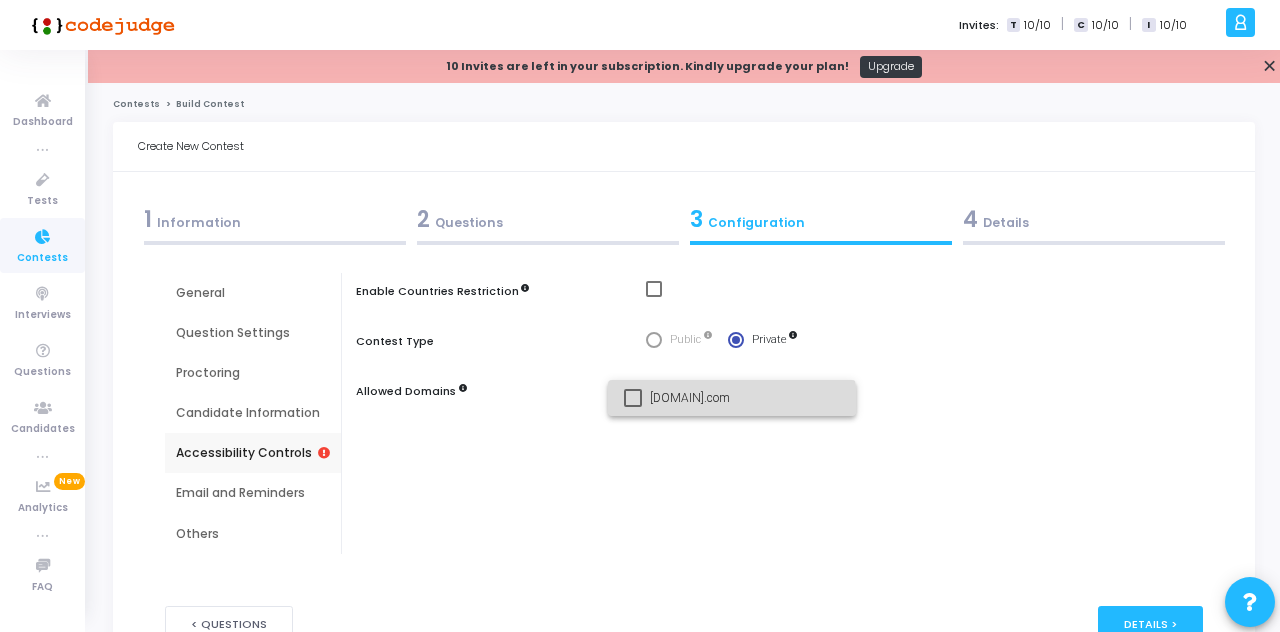click on "[DOMAIN]" at bounding box center [732, 398] 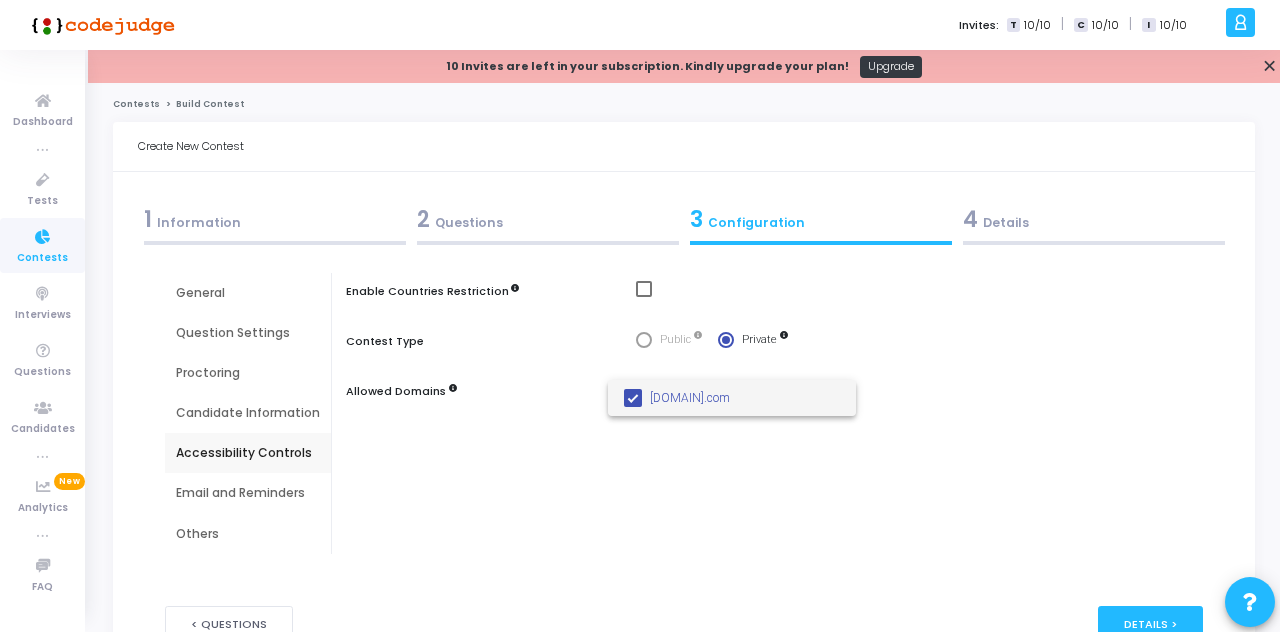 click at bounding box center (640, 316) 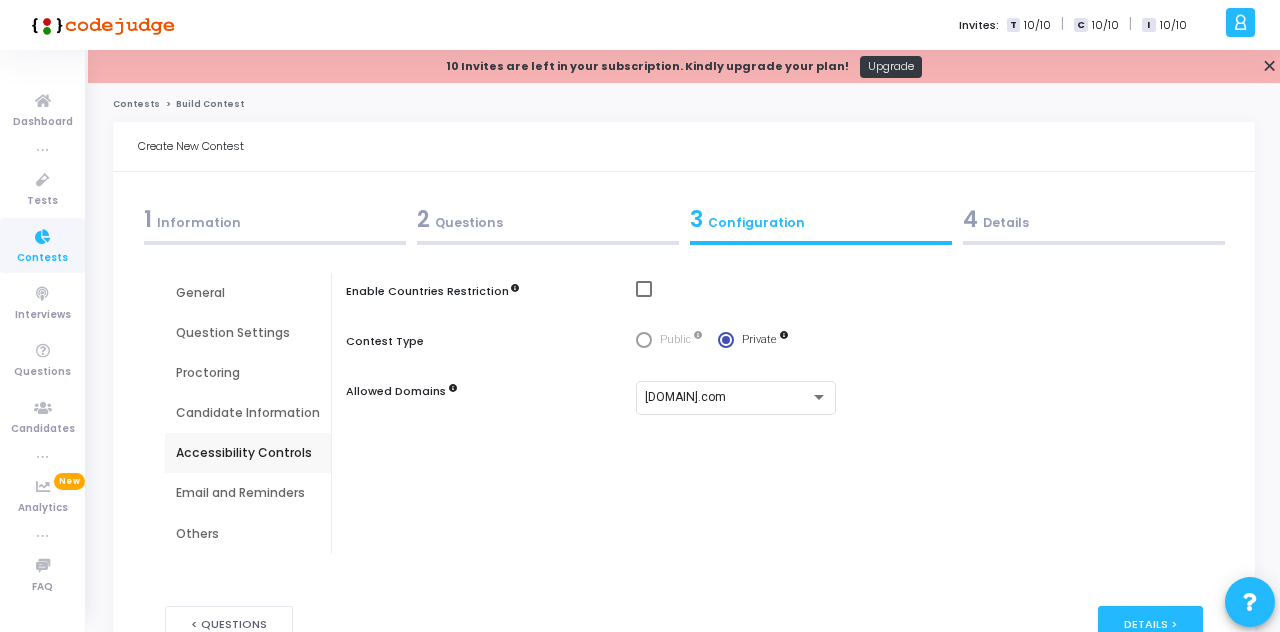 click on "Details >" at bounding box center [1150, 624] 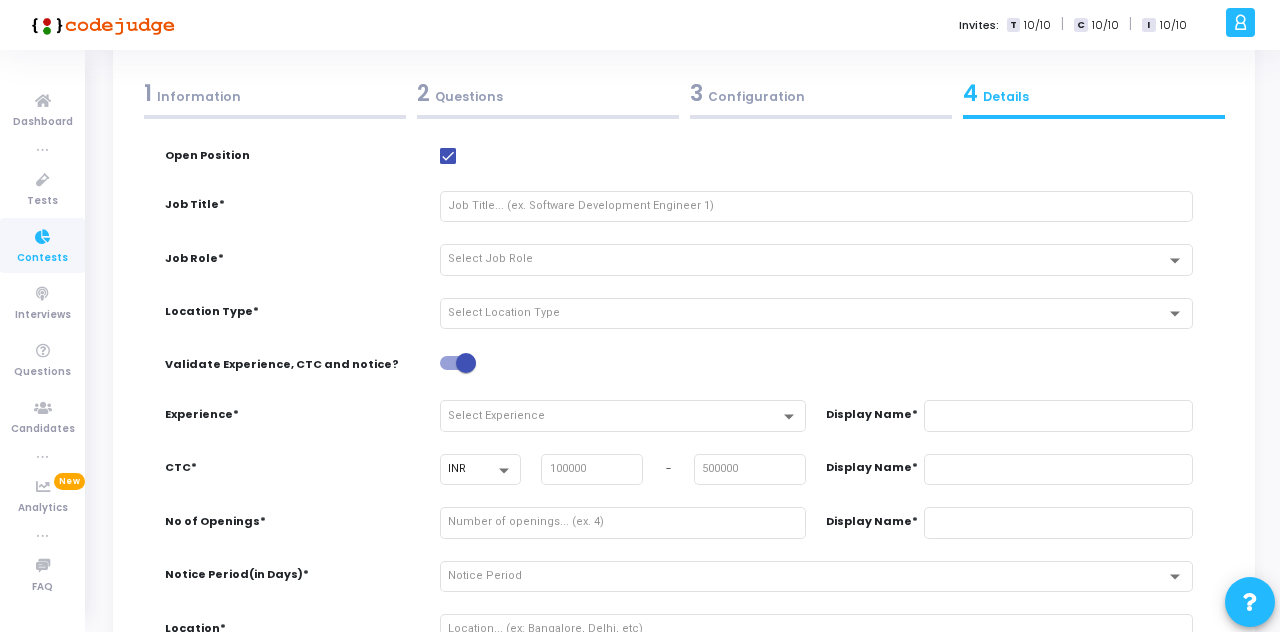 scroll, scrollTop: 129, scrollLeft: 0, axis: vertical 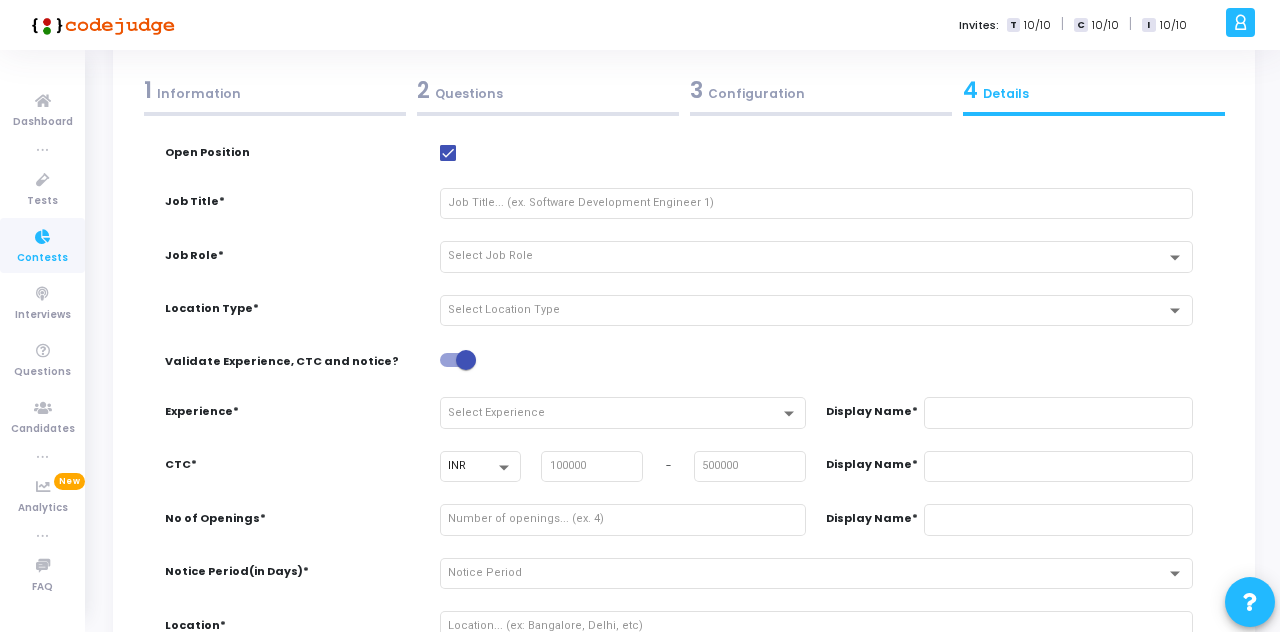 click at bounding box center (816, 203) 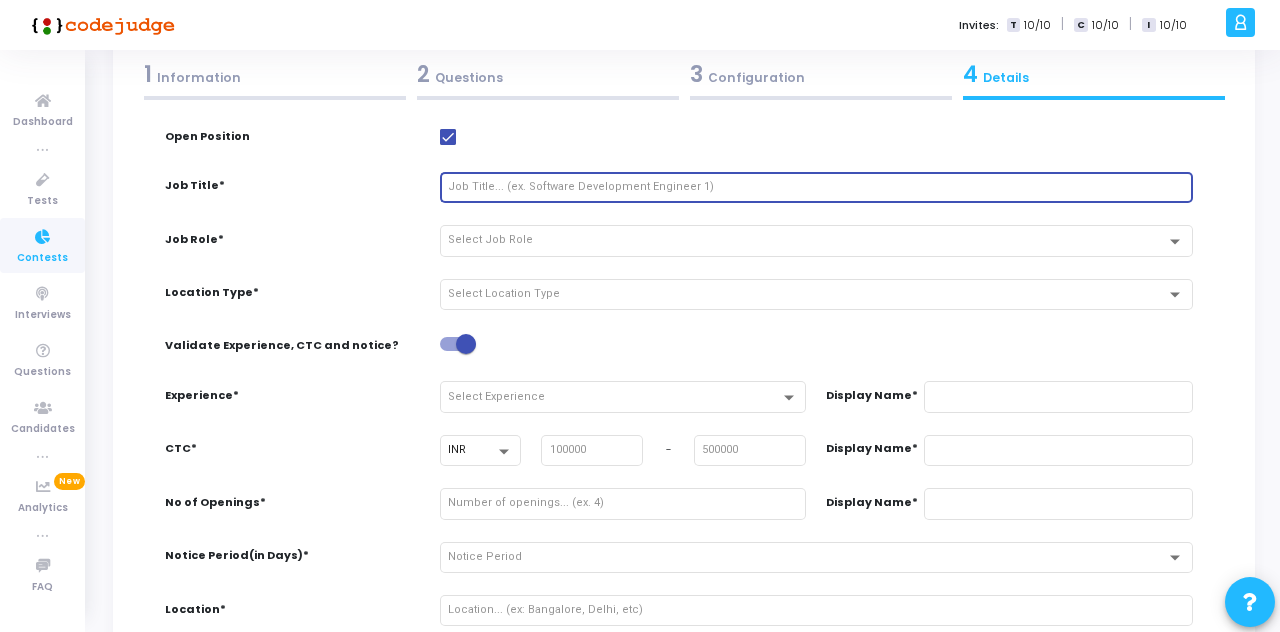 scroll, scrollTop: 225, scrollLeft: 0, axis: vertical 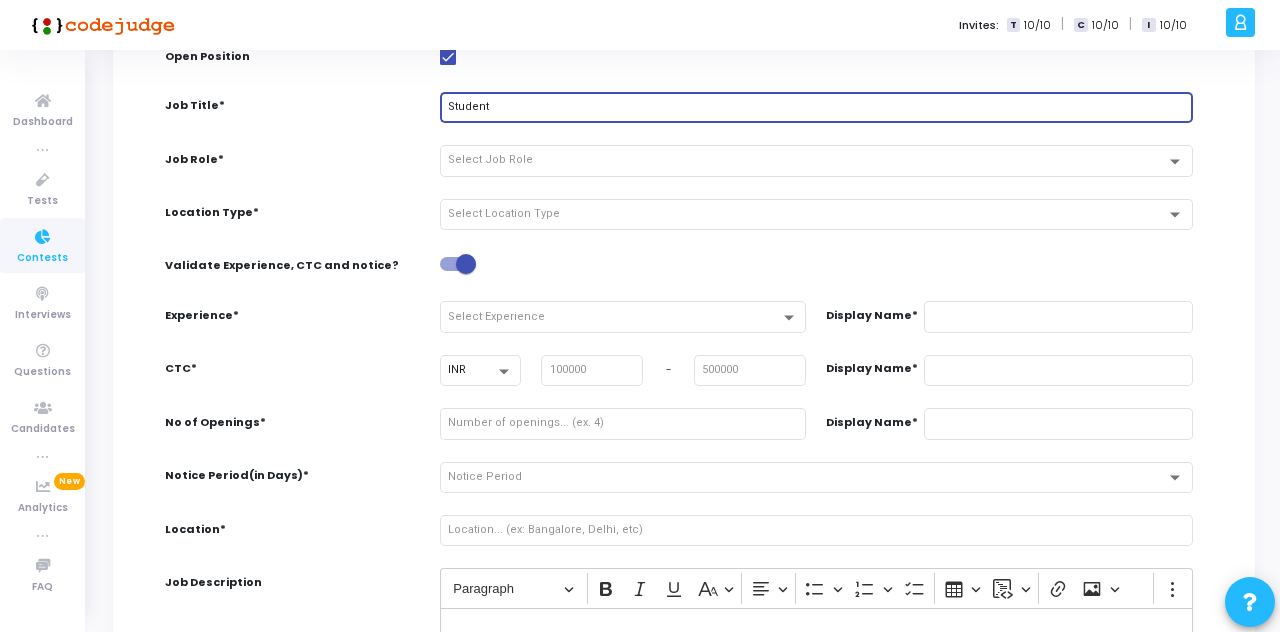 type on "Student" 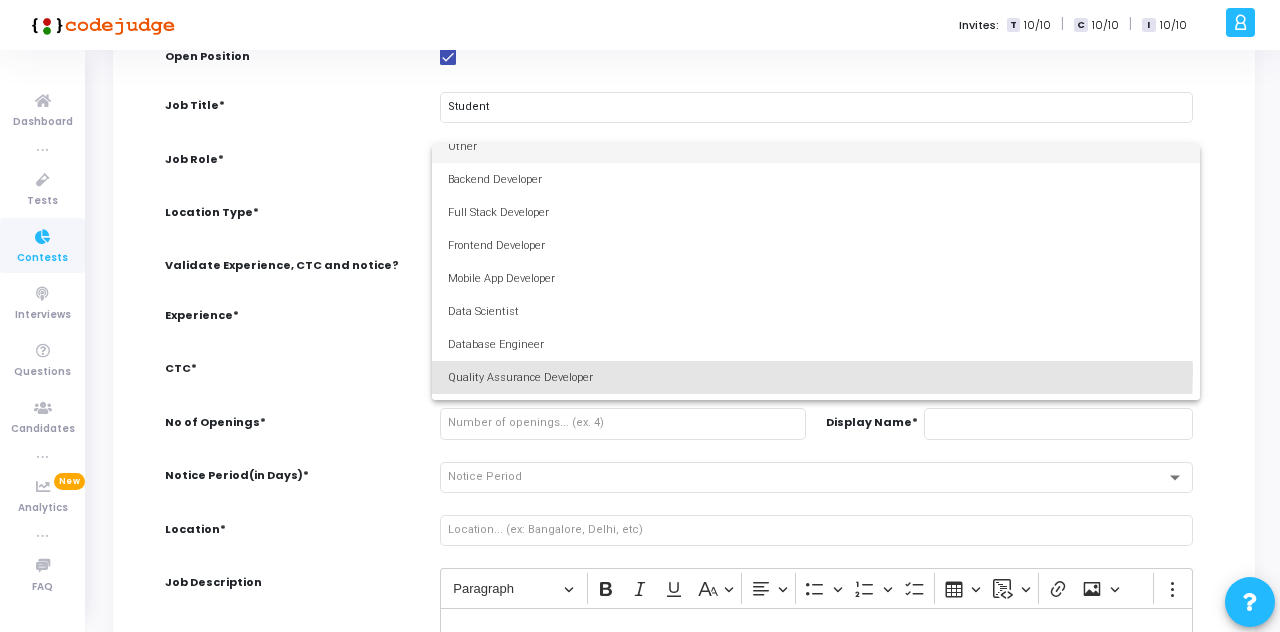 scroll, scrollTop: 0, scrollLeft: 0, axis: both 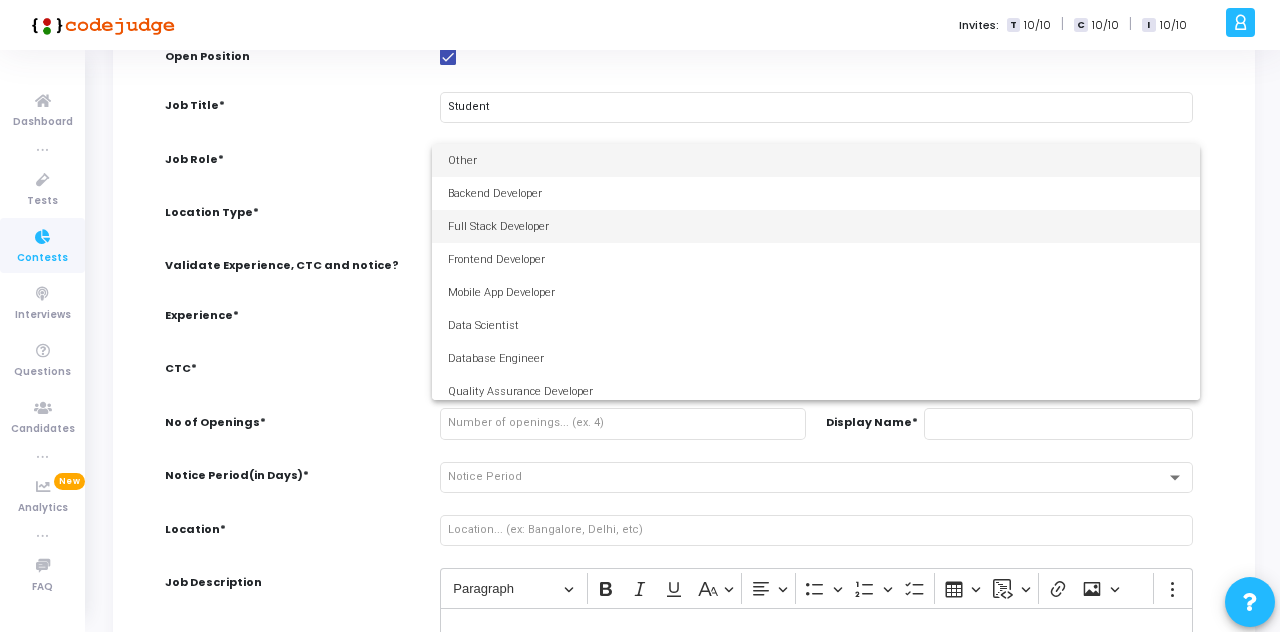 click on "Full Stack Developer" at bounding box center [816, 226] 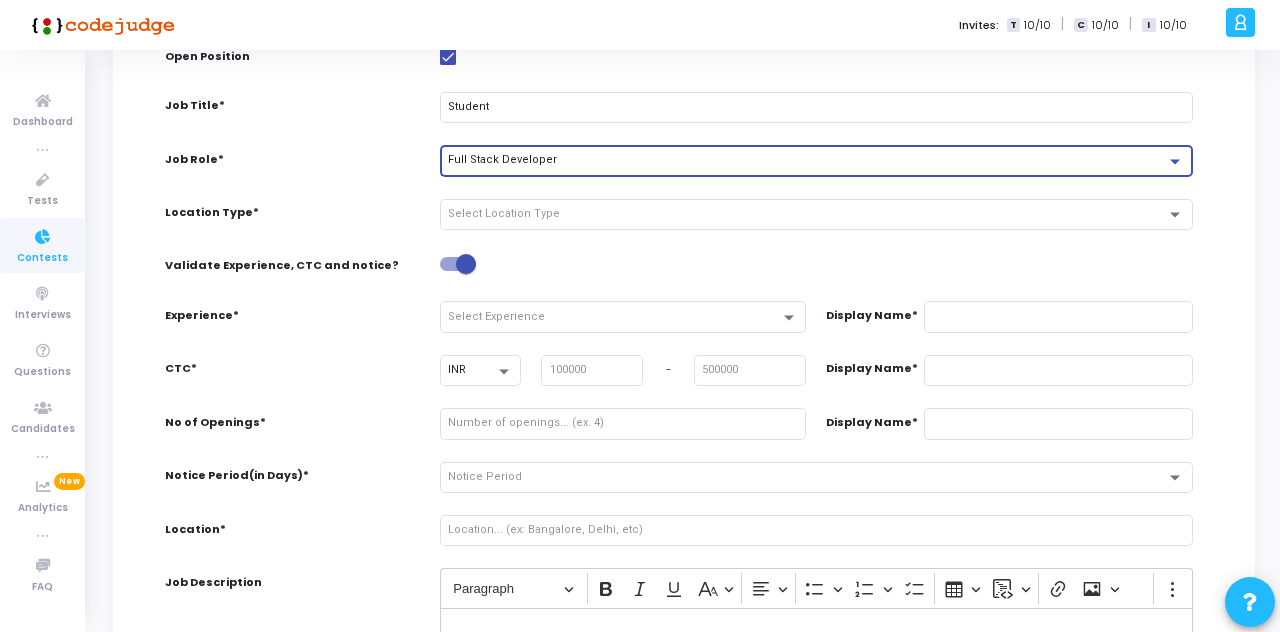 click on "Select Location Type" at bounding box center [807, 214] 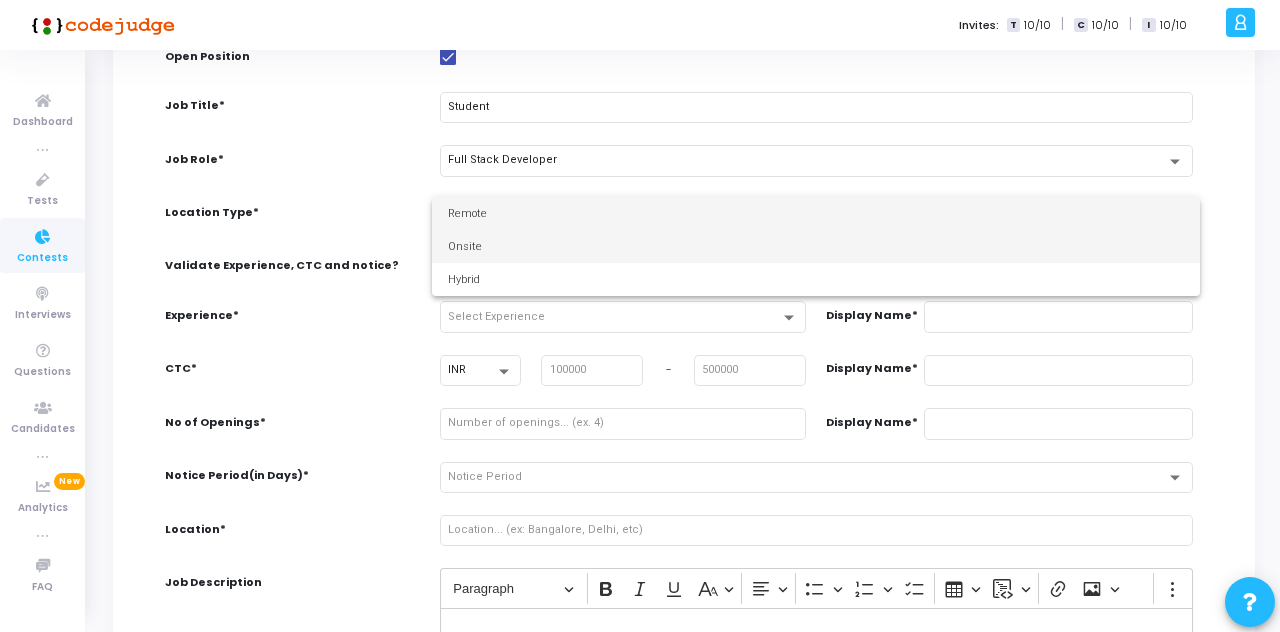 click on "Onsite" at bounding box center (816, 246) 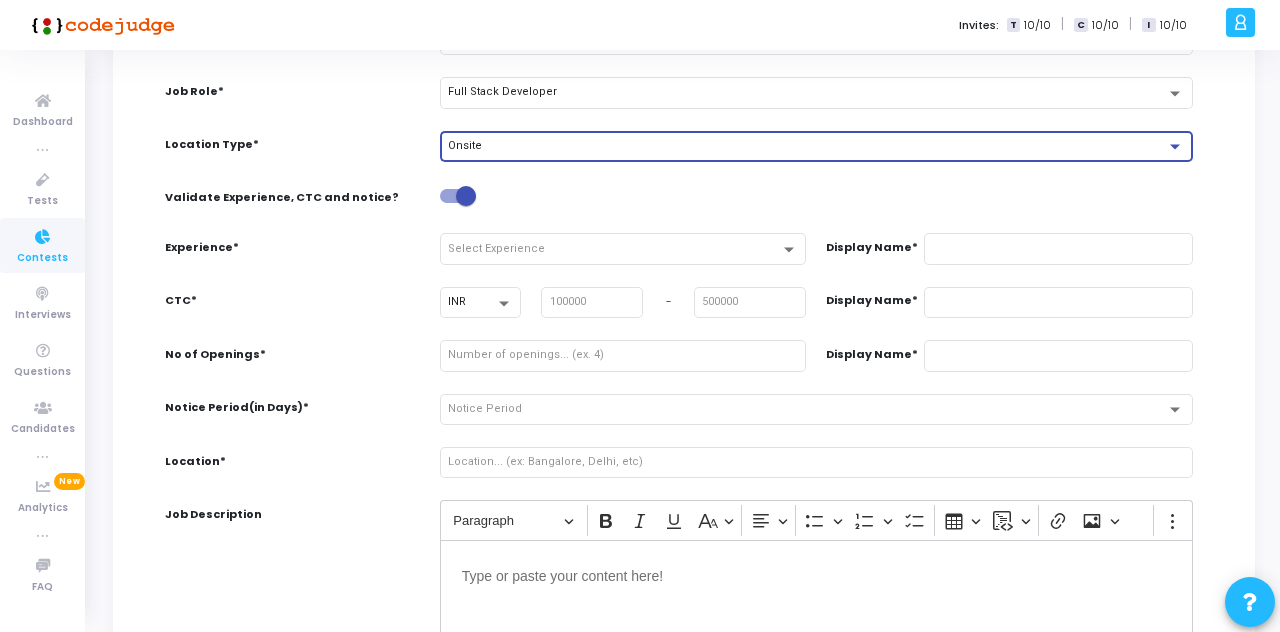 scroll, scrollTop: 290, scrollLeft: 0, axis: vertical 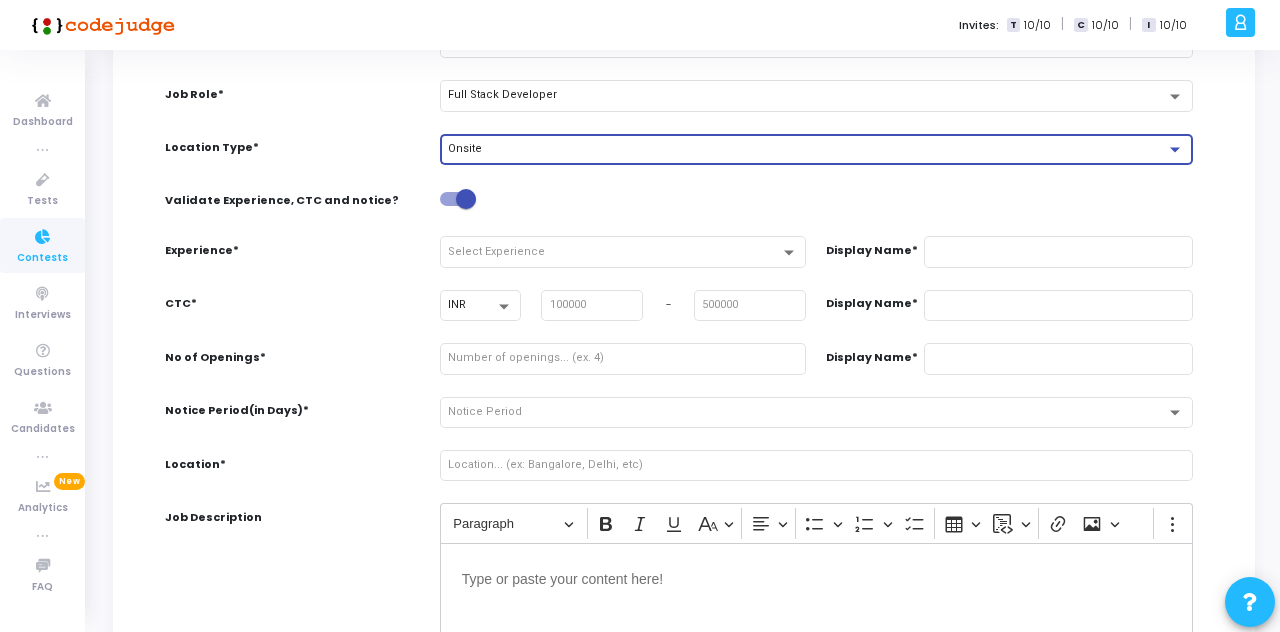 click at bounding box center [466, 199] 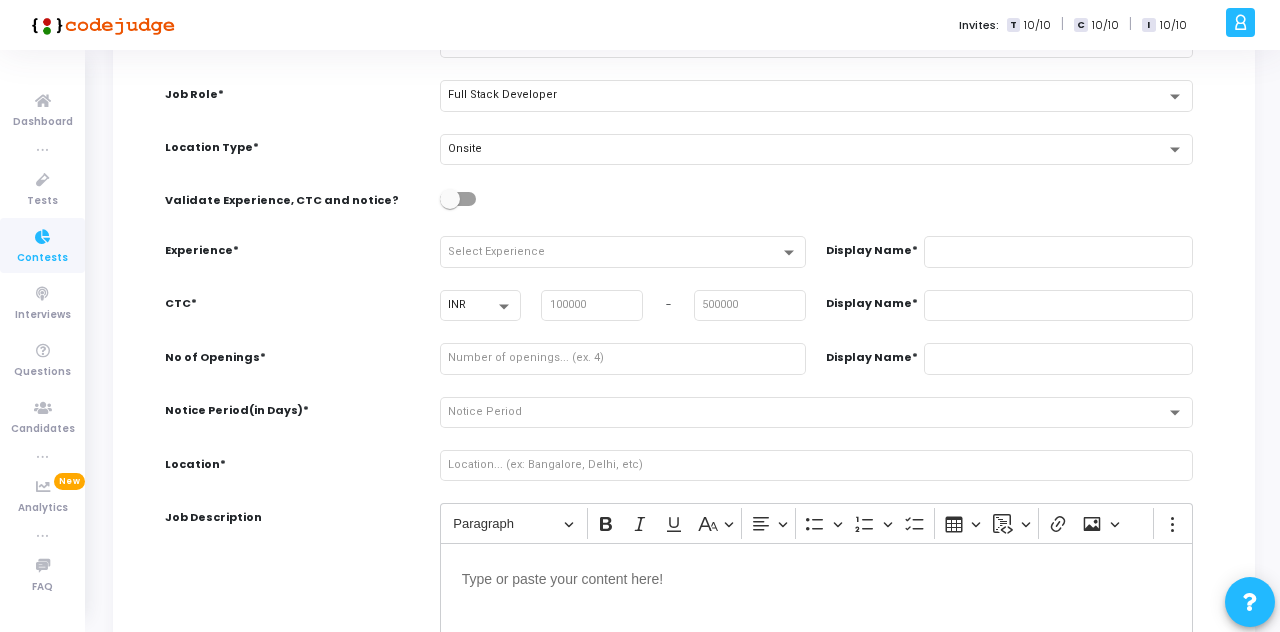 click on "Select Experience" at bounding box center [614, 252] 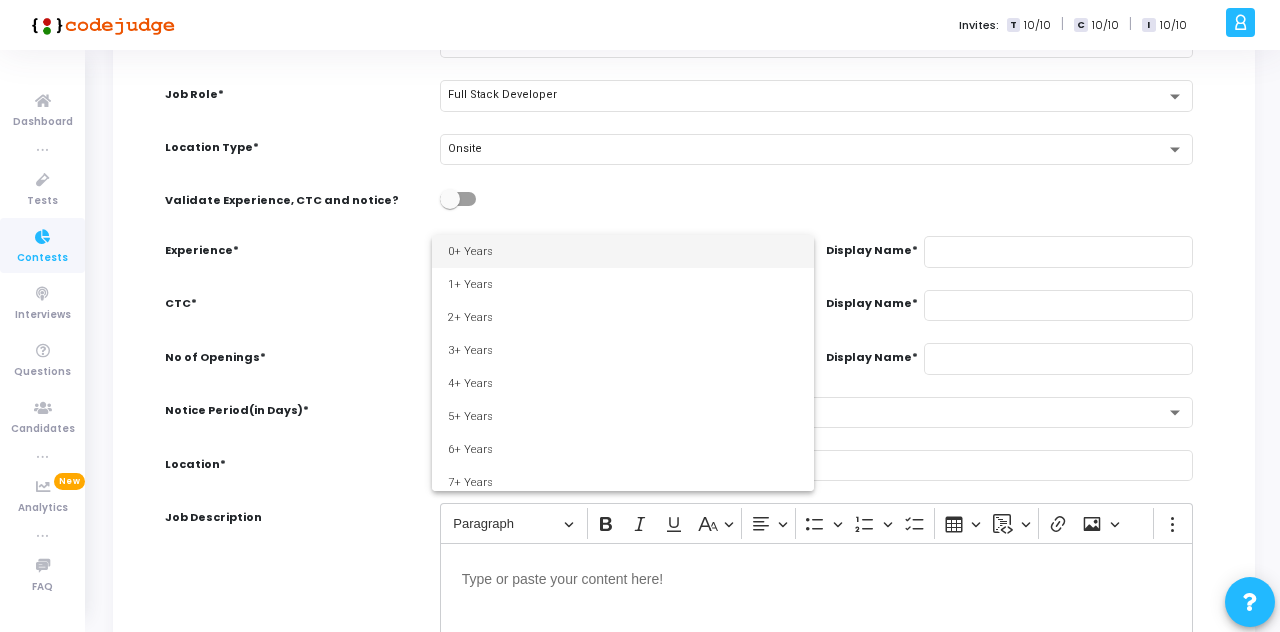 click on "0+ Years" at bounding box center [623, 251] 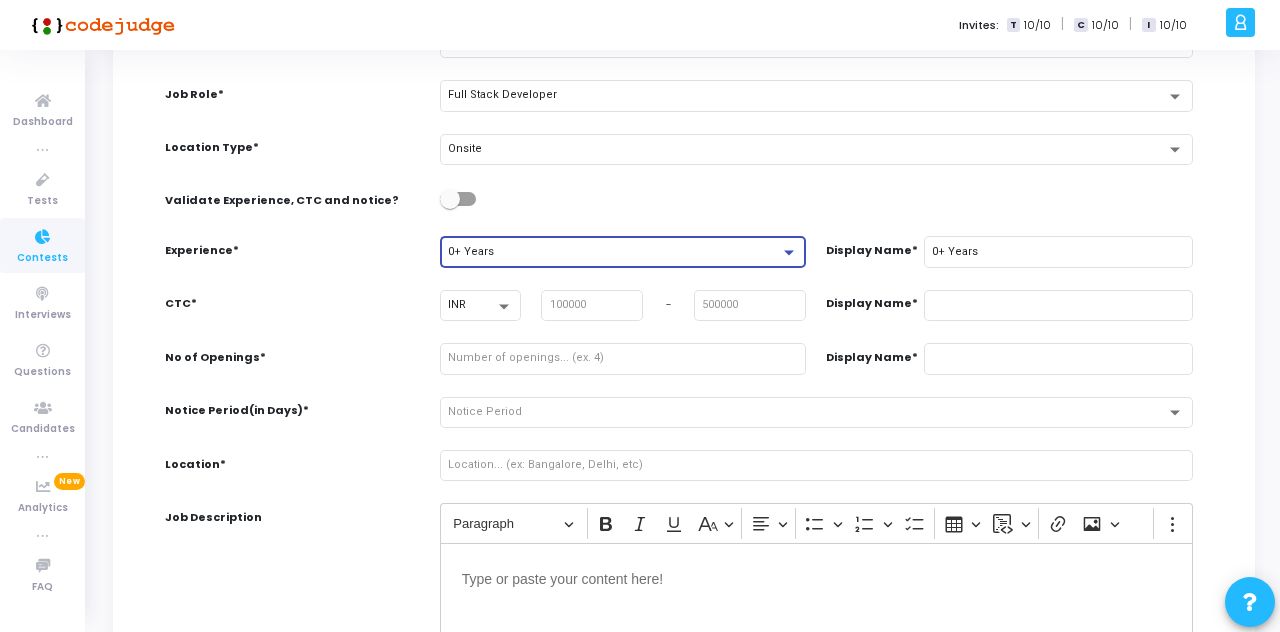 click at bounding box center (593, 305) 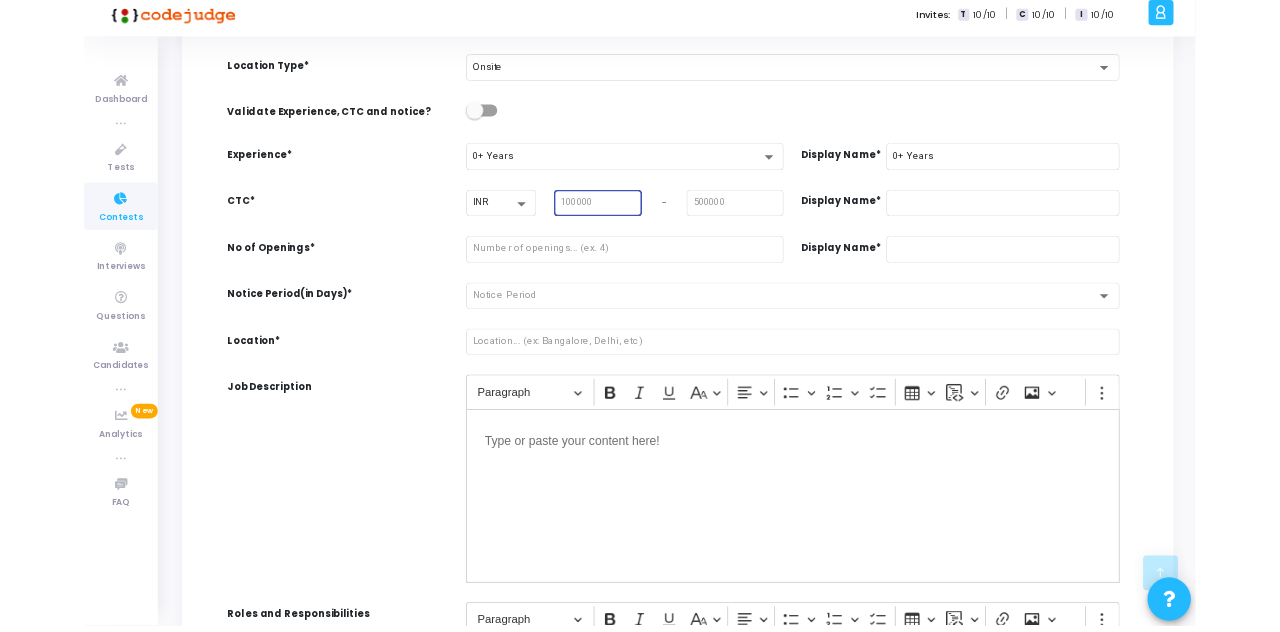 scroll, scrollTop: 354, scrollLeft: 0, axis: vertical 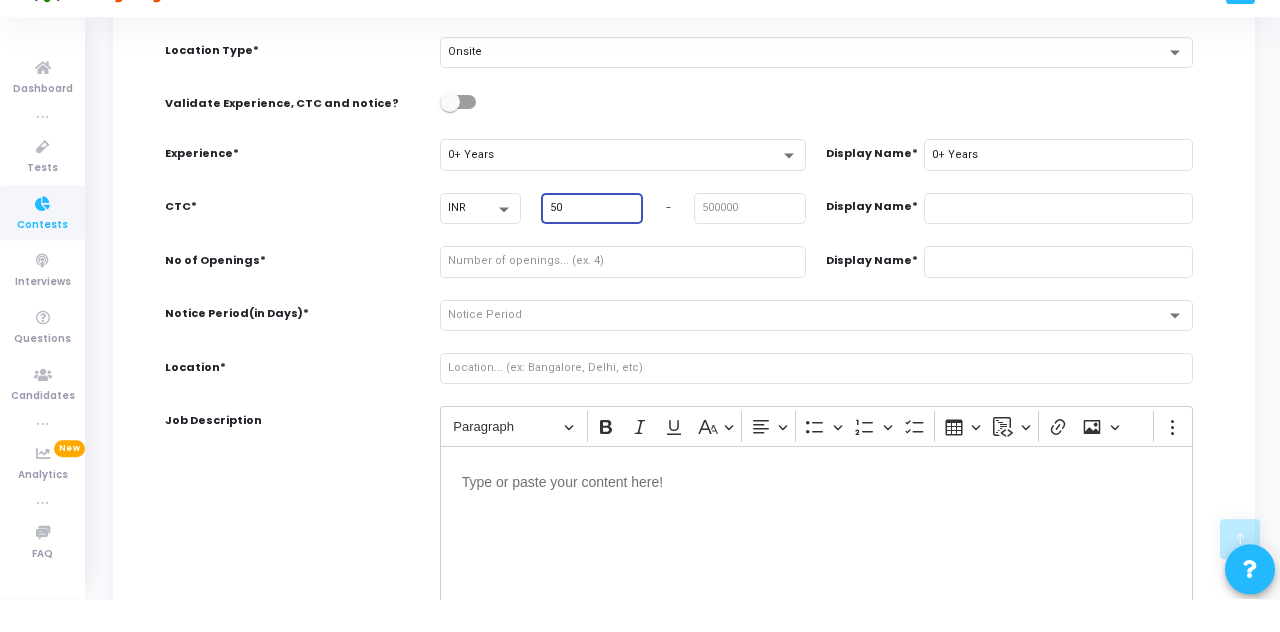 type on "50" 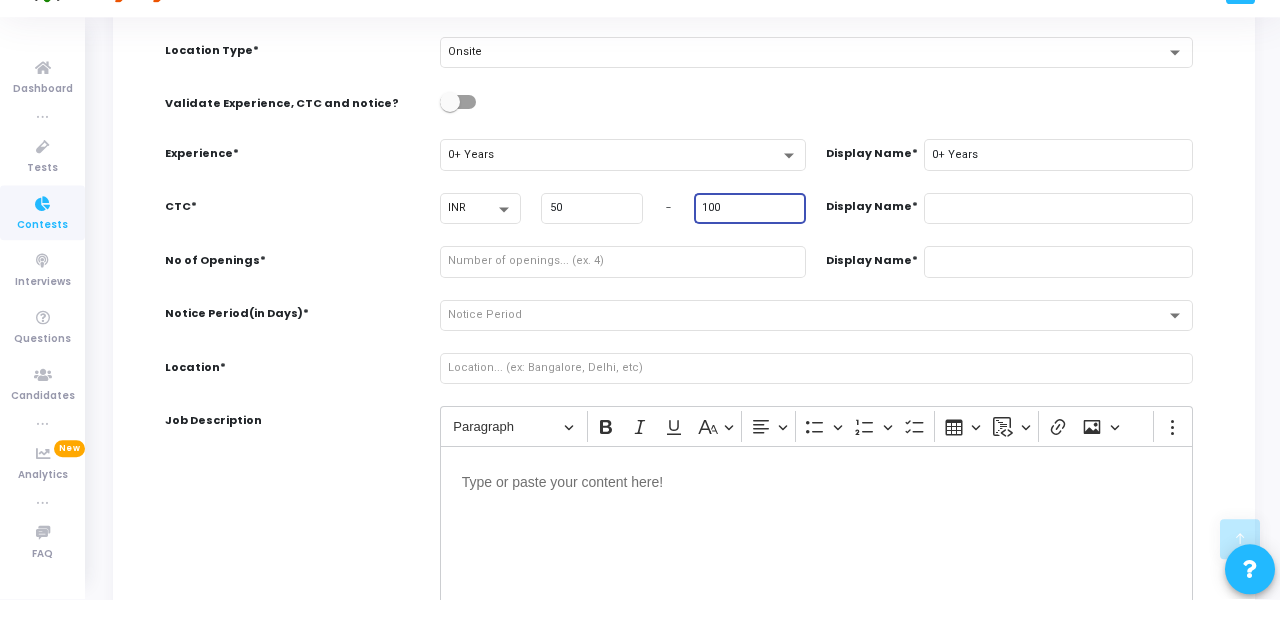 type on "100" 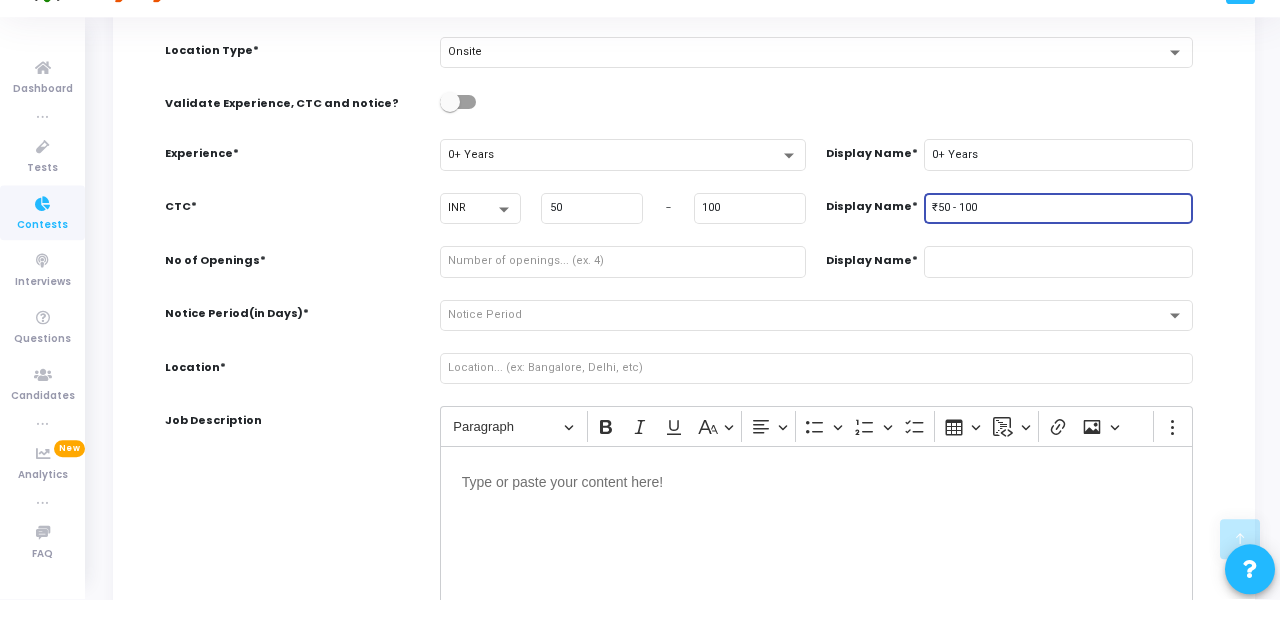 click at bounding box center (623, 293) 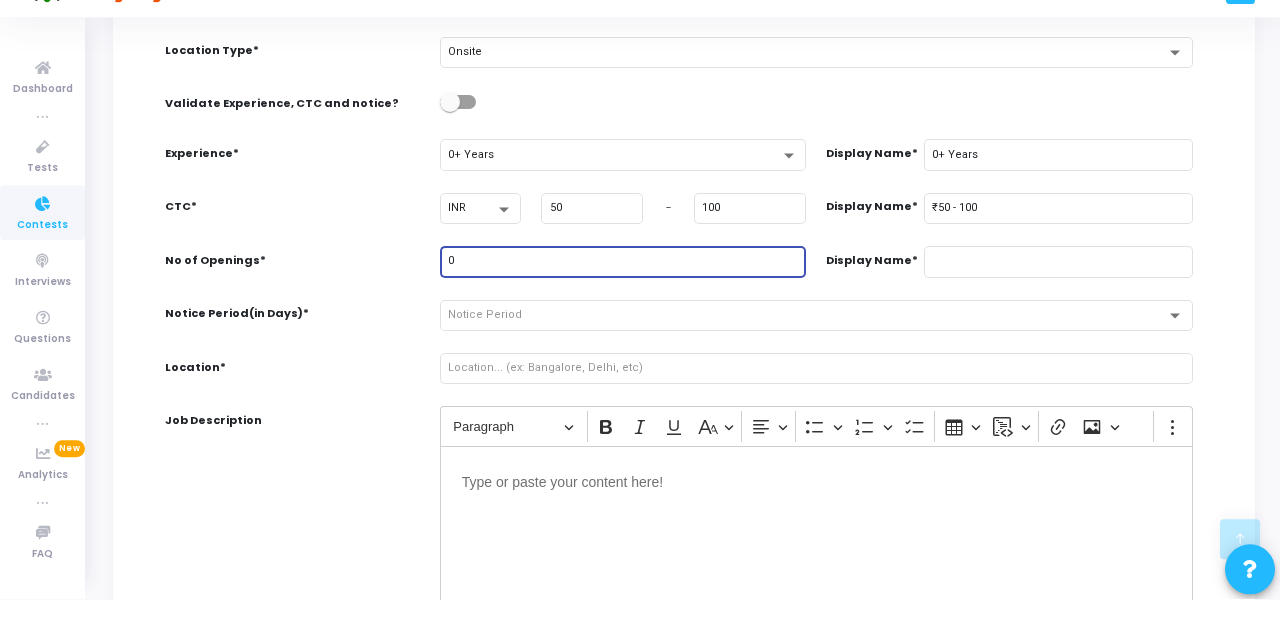 type on "0" 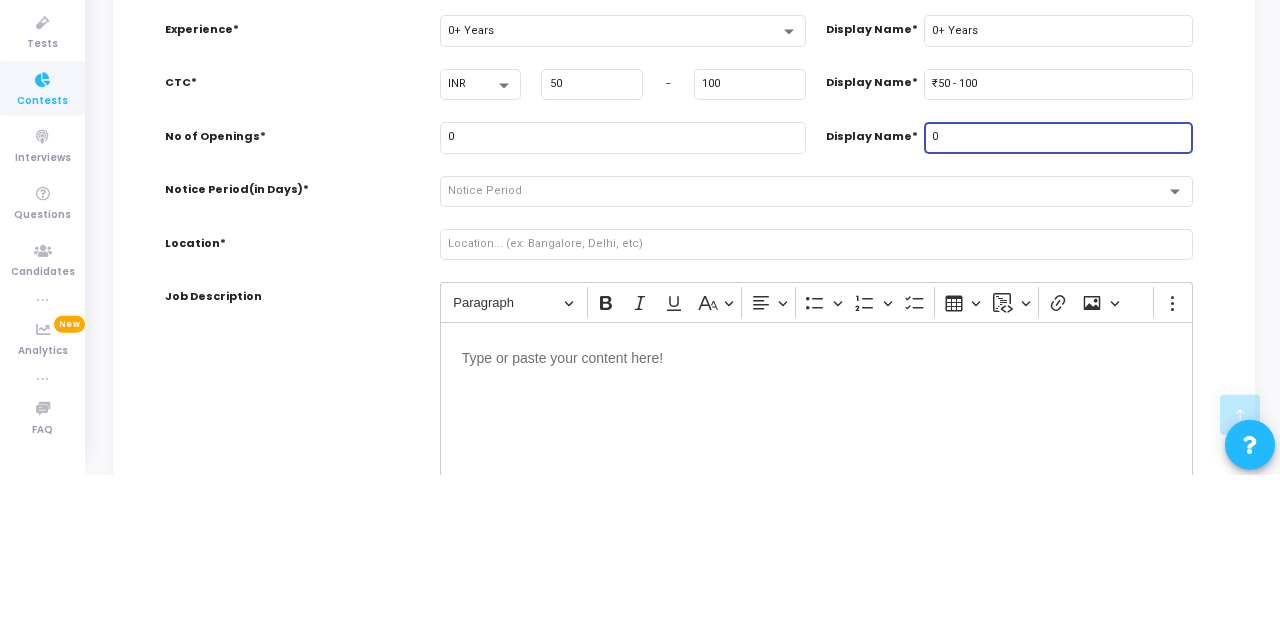 click on "Notice Period" at bounding box center [807, 348] 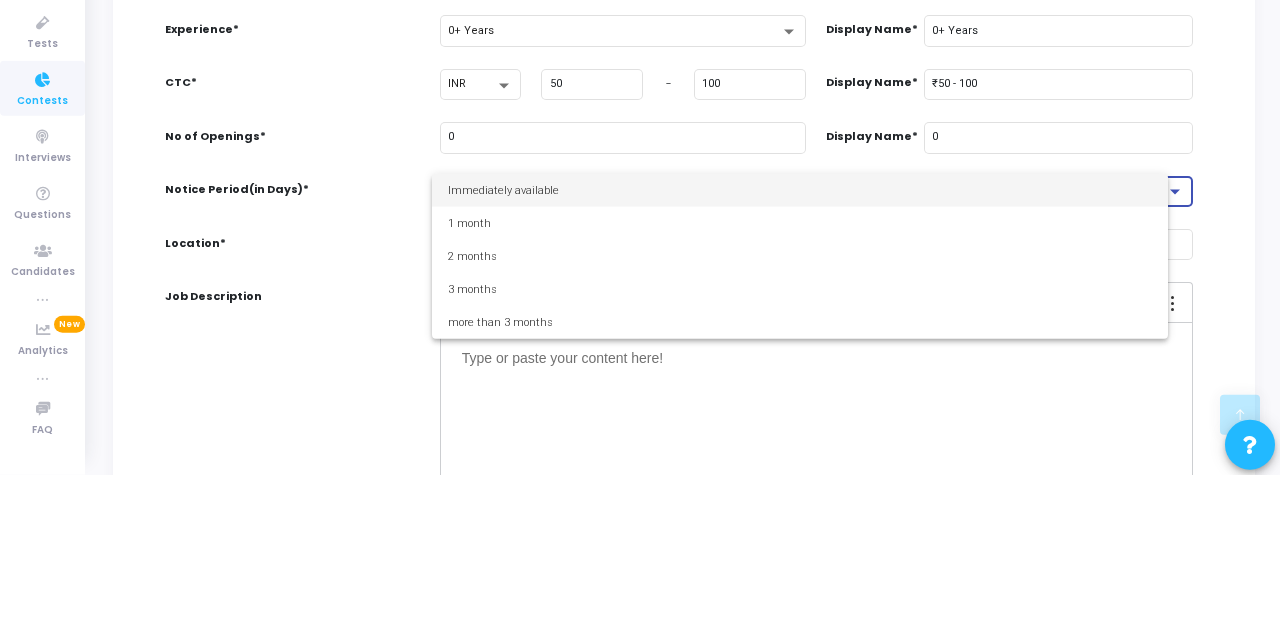 scroll, scrollTop: 354, scrollLeft: 0, axis: vertical 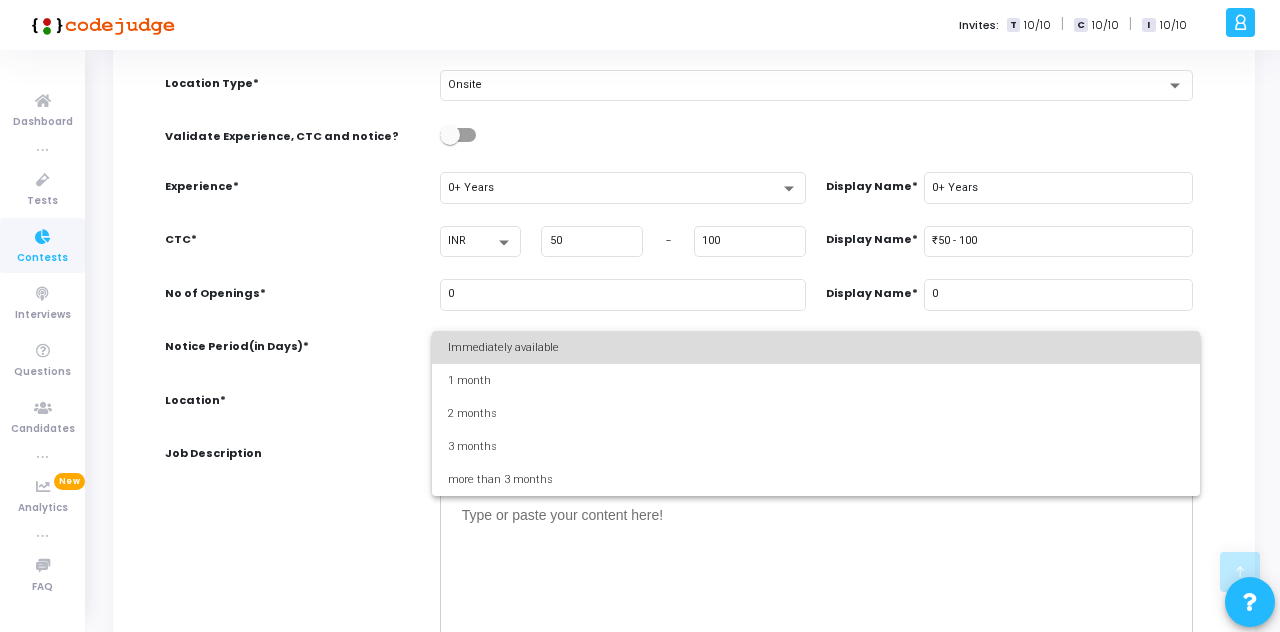 click on "Immediately available" at bounding box center (816, 347) 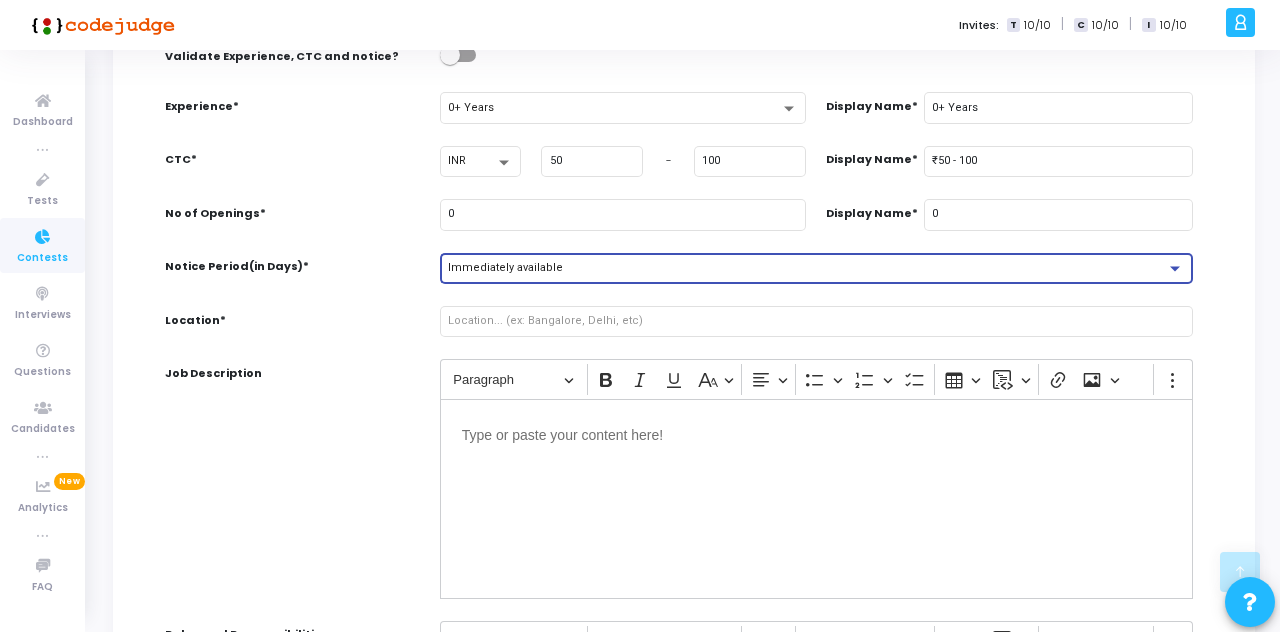 click at bounding box center [816, 321] 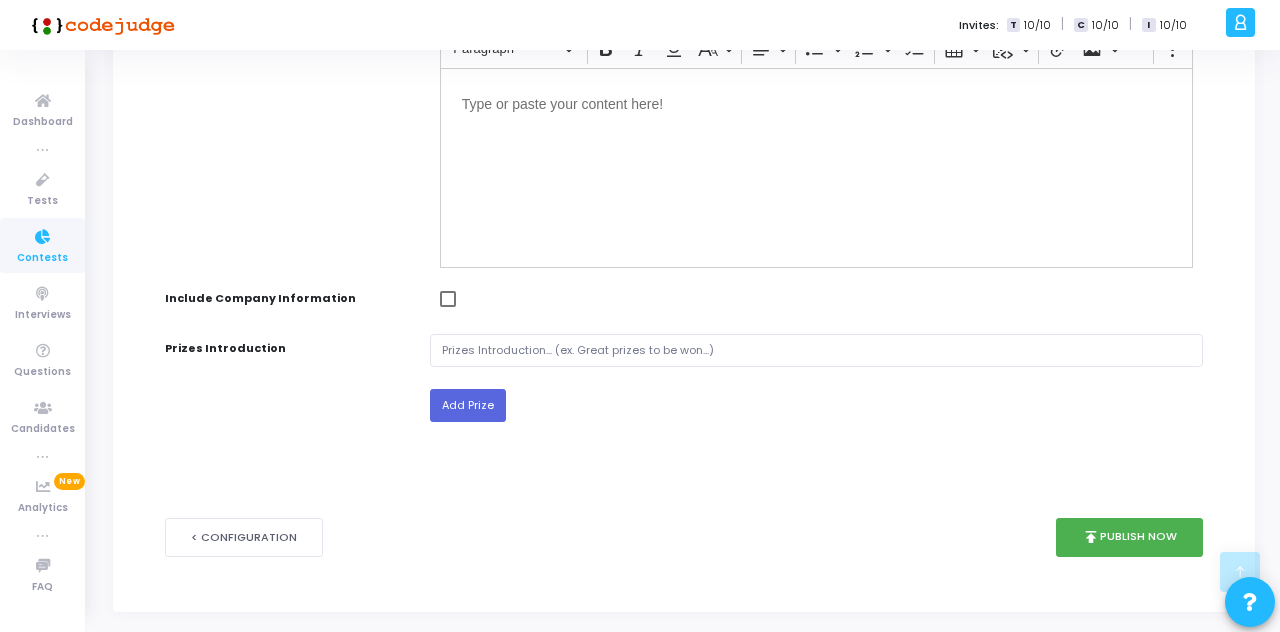 scroll, scrollTop: 1028, scrollLeft: 0, axis: vertical 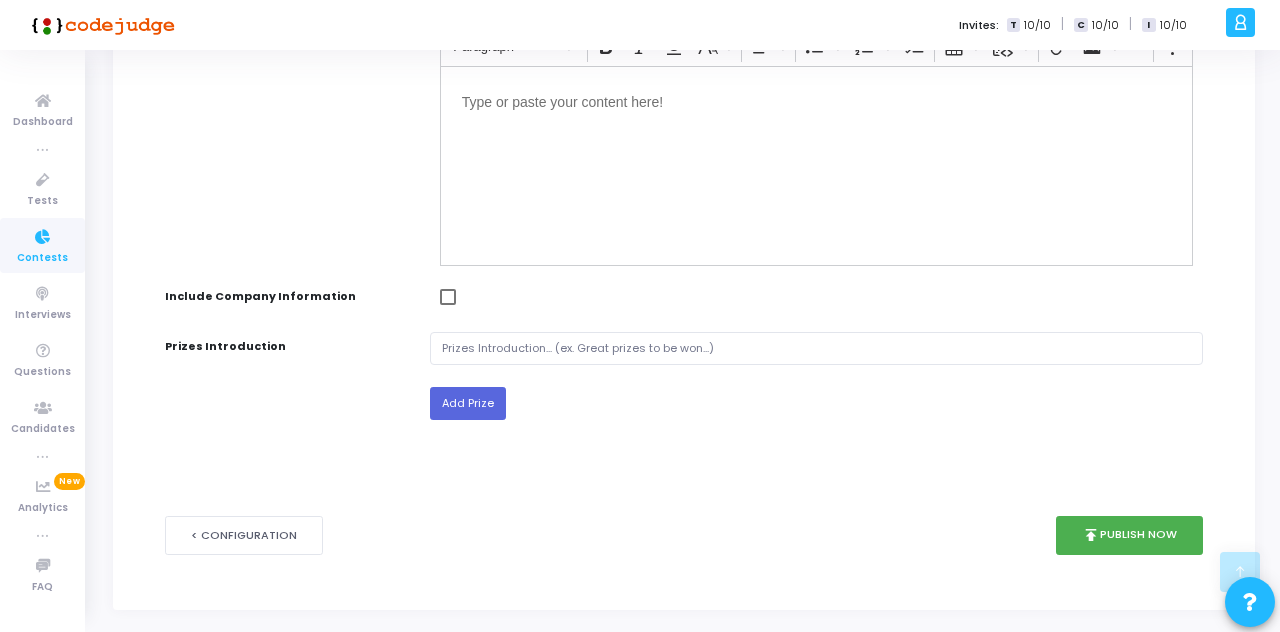 type on "[CITY]" 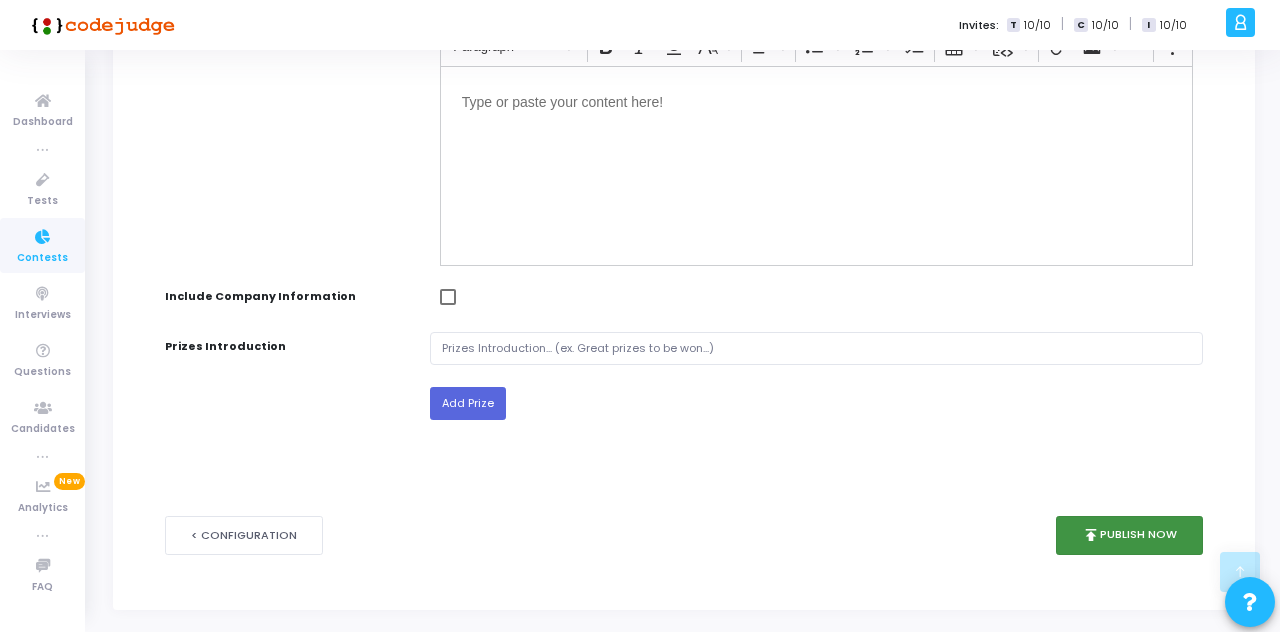 click on "publish  Publish Now" at bounding box center [1129, 535] 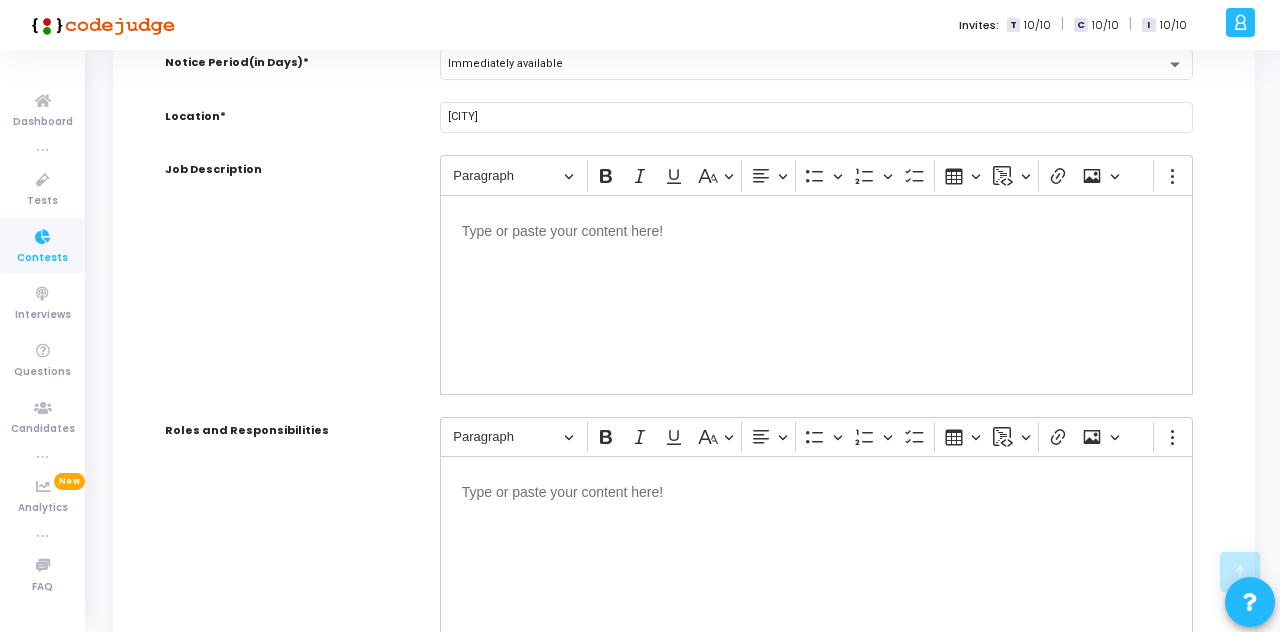 scroll, scrollTop: 978, scrollLeft: 0, axis: vertical 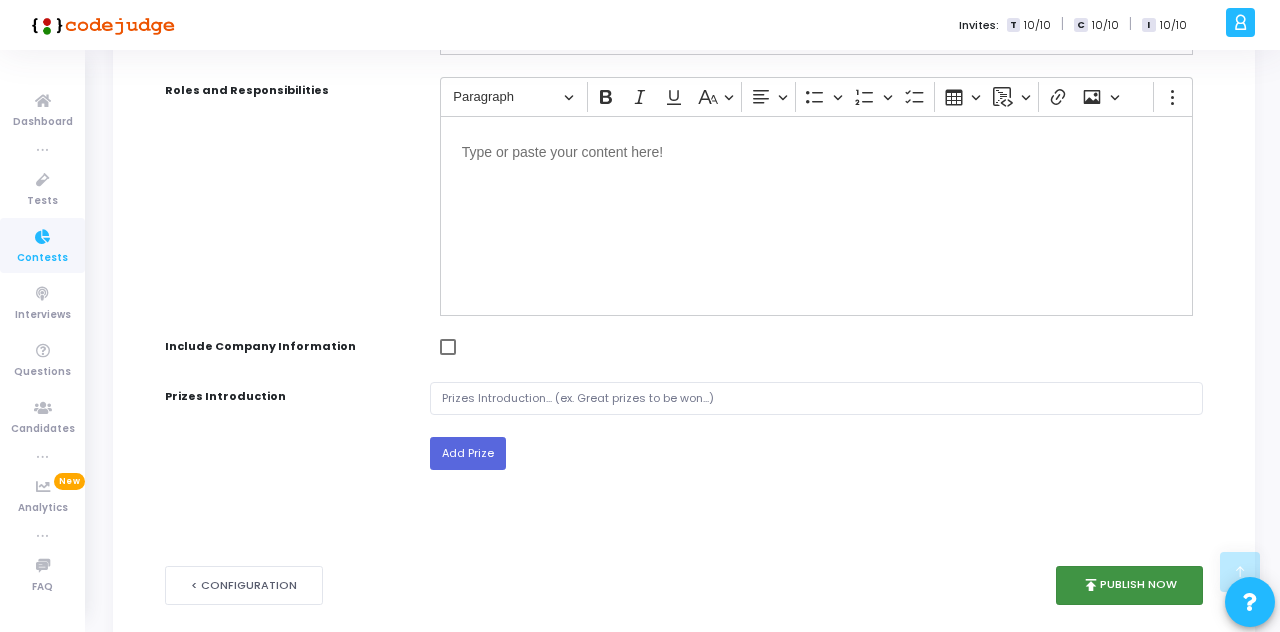 click on "publish  Publish Now" at bounding box center (1129, 585) 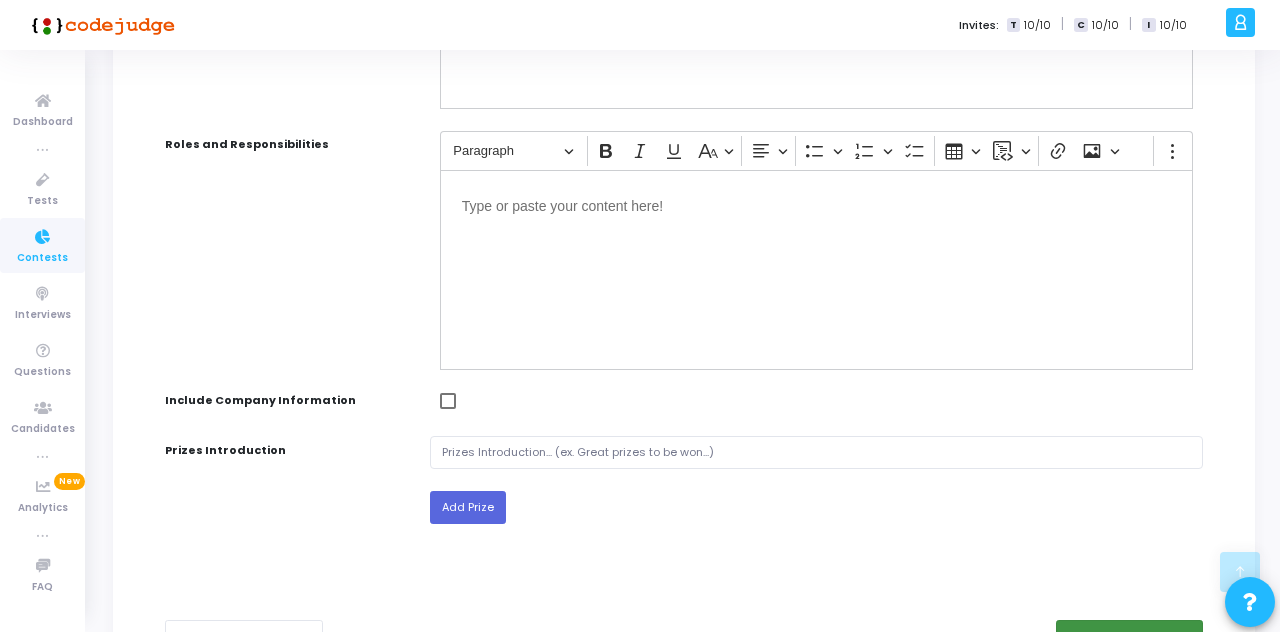 scroll, scrollTop: 978, scrollLeft: 0, axis: vertical 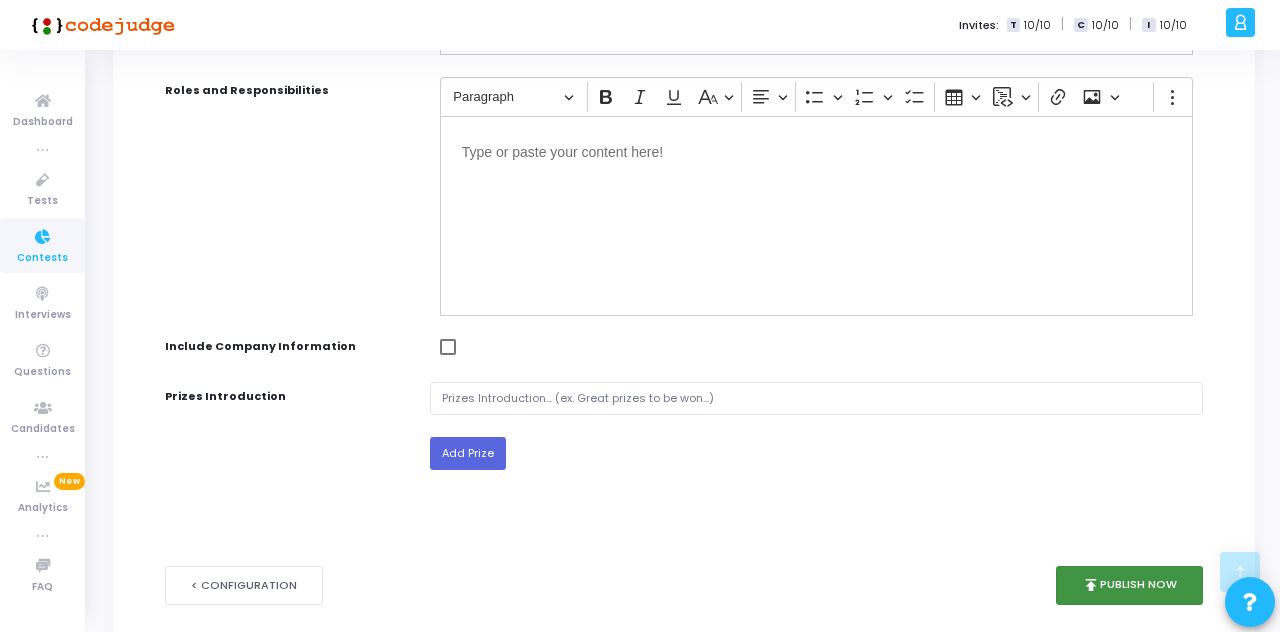 click on "publish  Publish Now" at bounding box center [1129, 585] 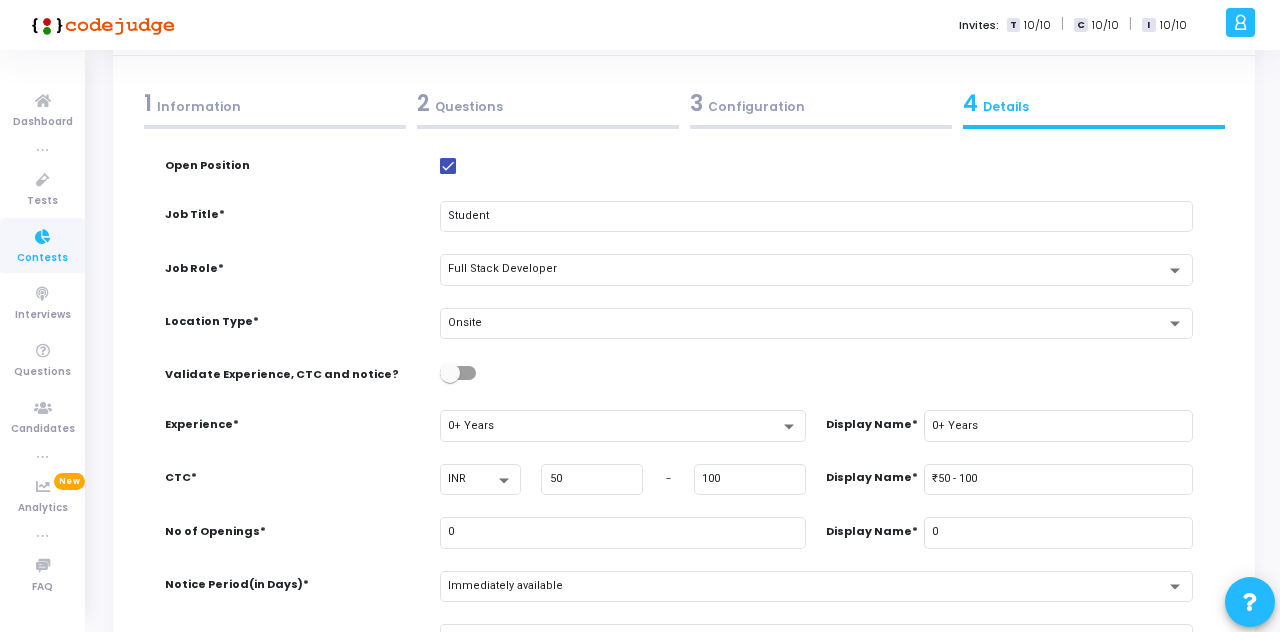 scroll, scrollTop: 0, scrollLeft: 0, axis: both 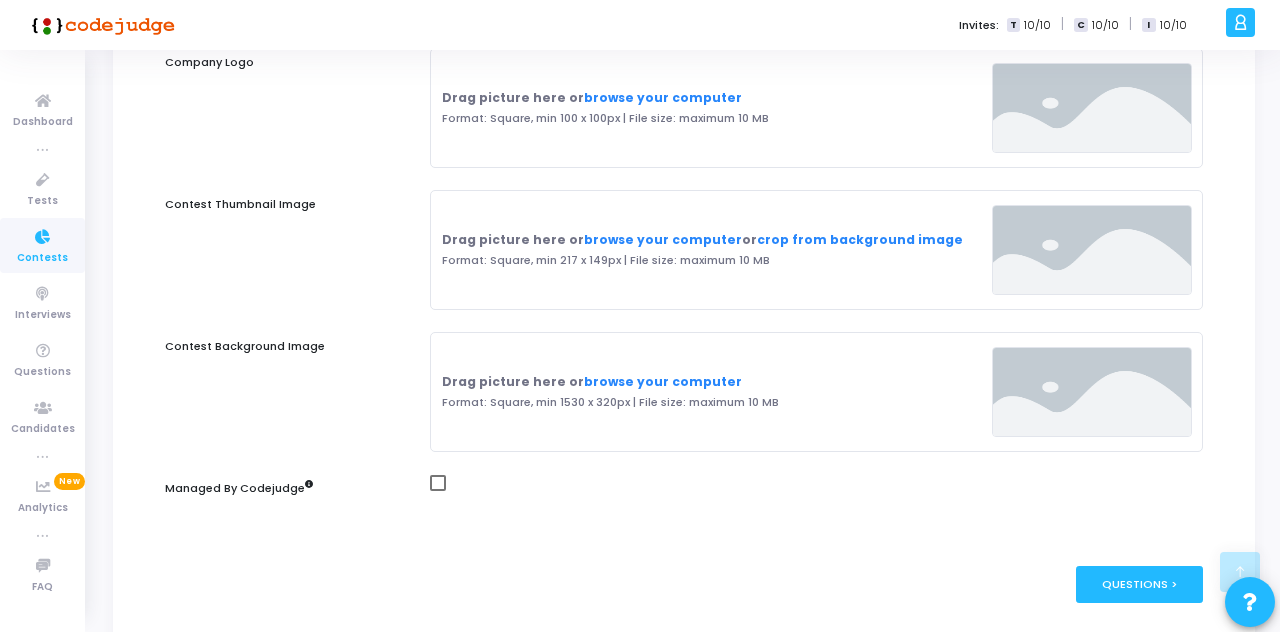 click at bounding box center [43, 237] 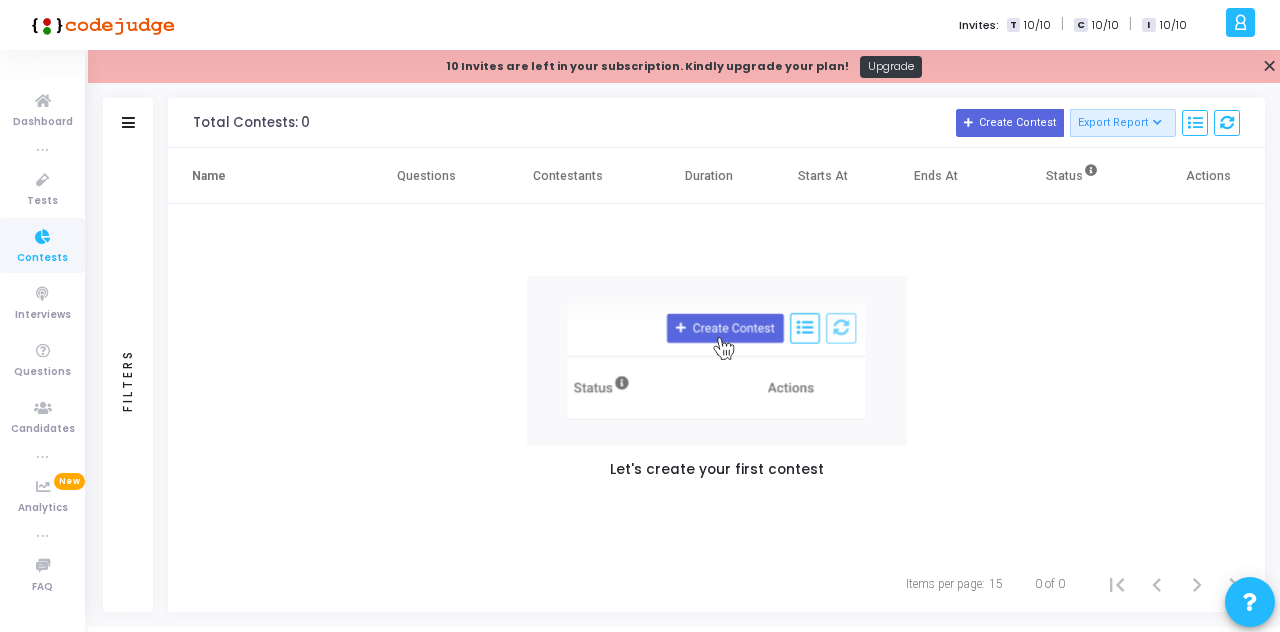 click on "Create Contest" at bounding box center [1010, 123] 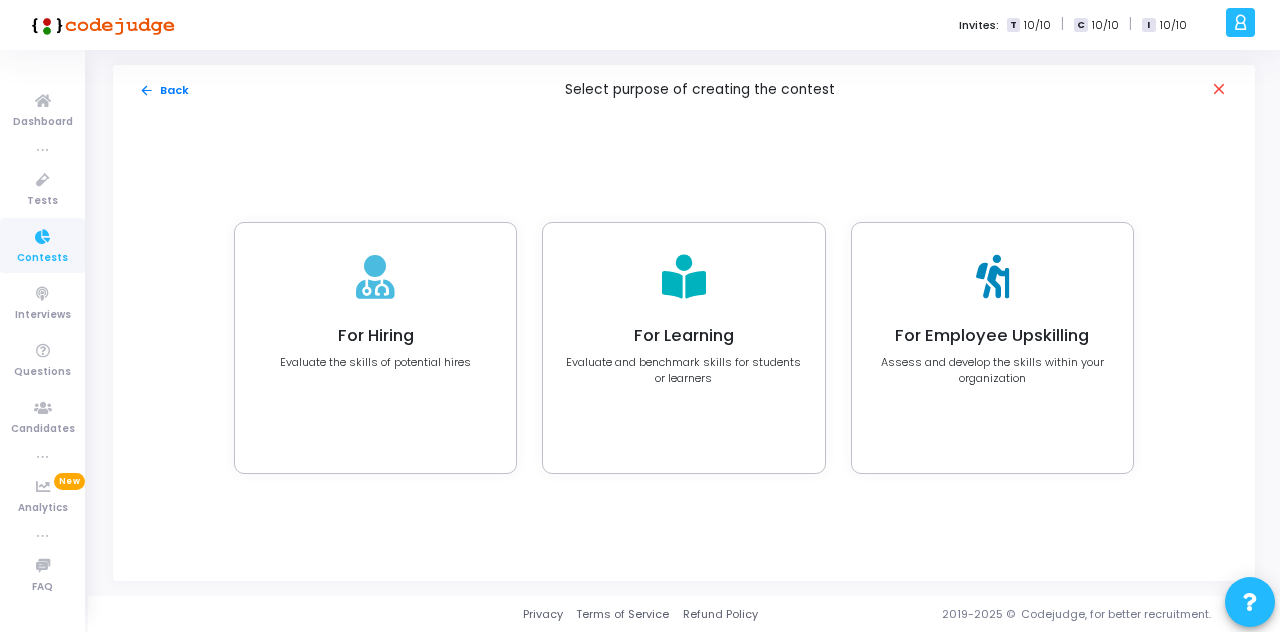 click on "For Learning" 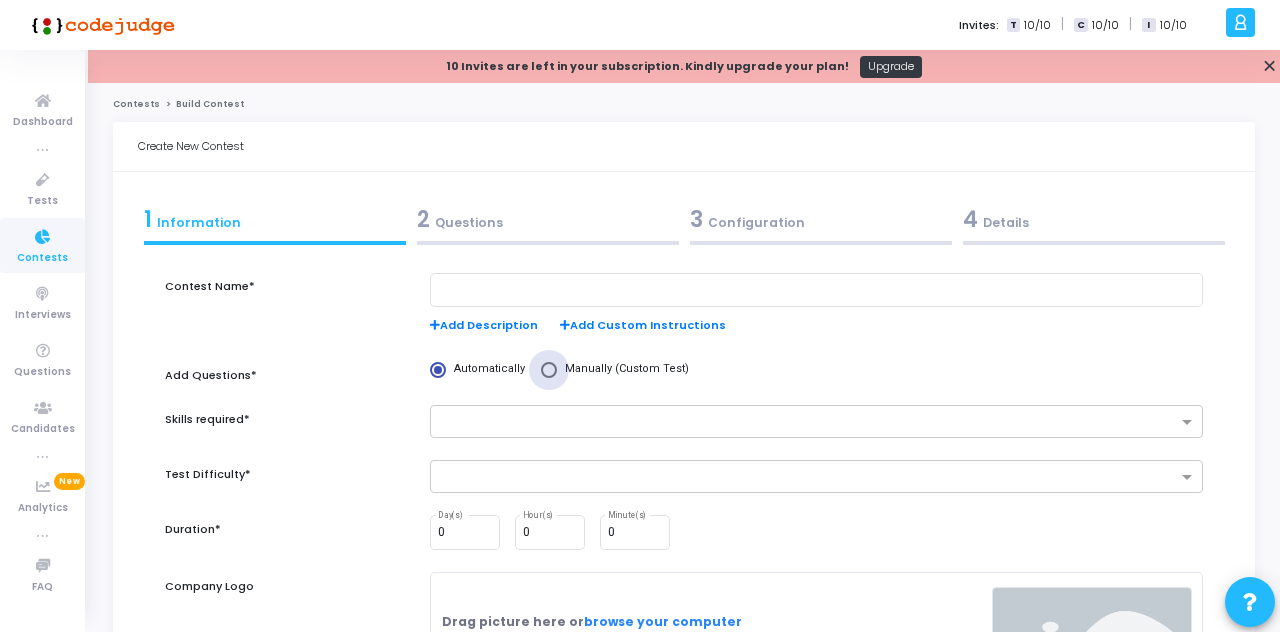click at bounding box center [549, 370] 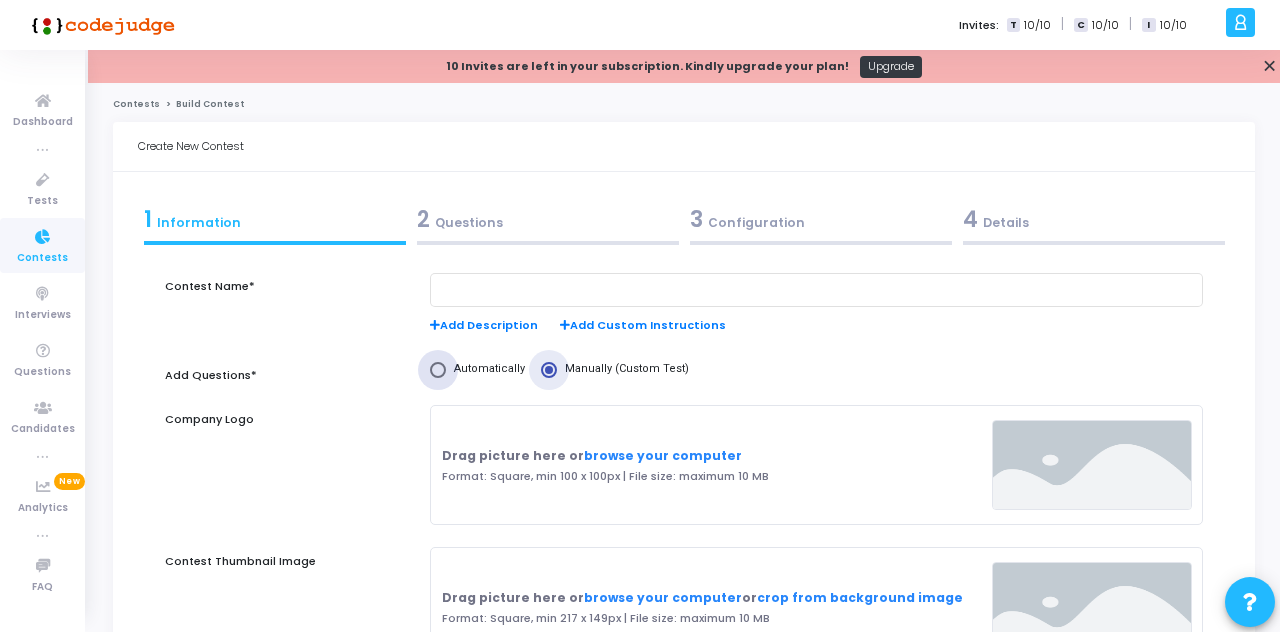 click at bounding box center (438, 370) 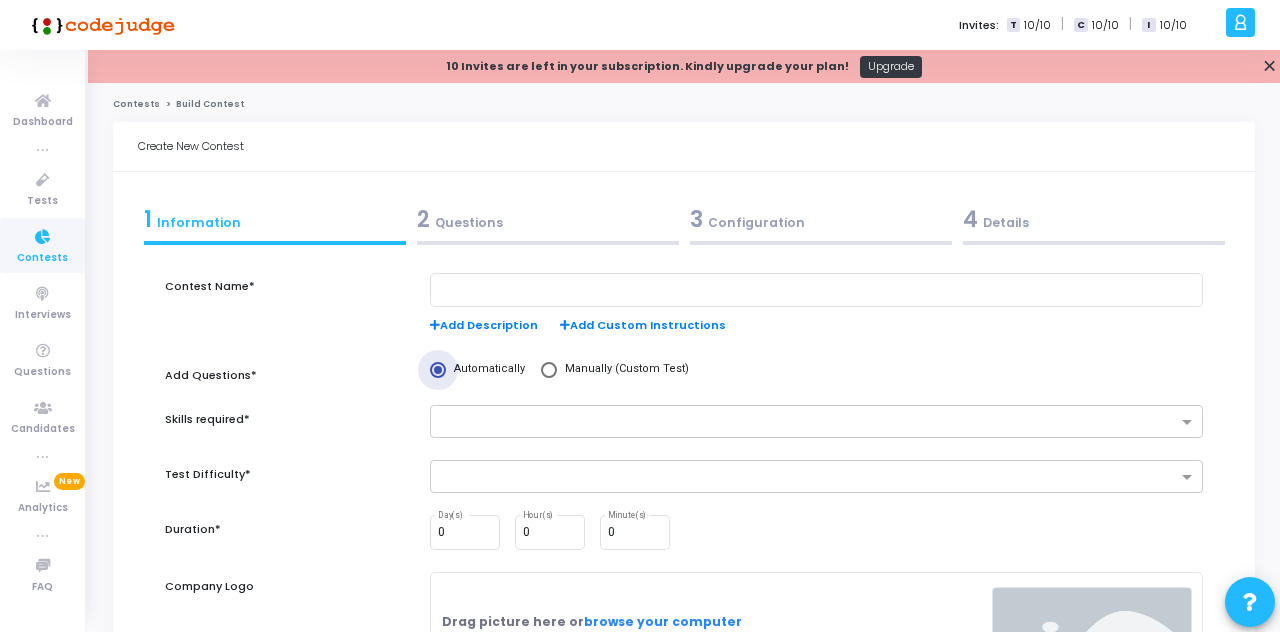 click at bounding box center [816, 290] 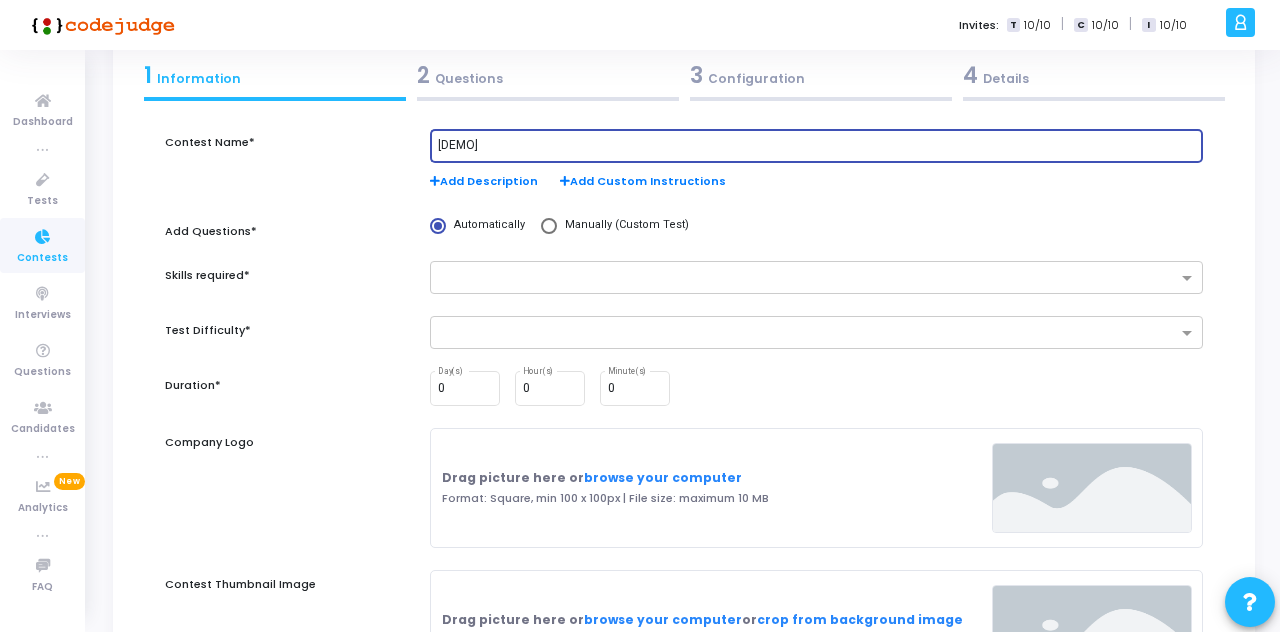 scroll, scrollTop: 172, scrollLeft: 0, axis: vertical 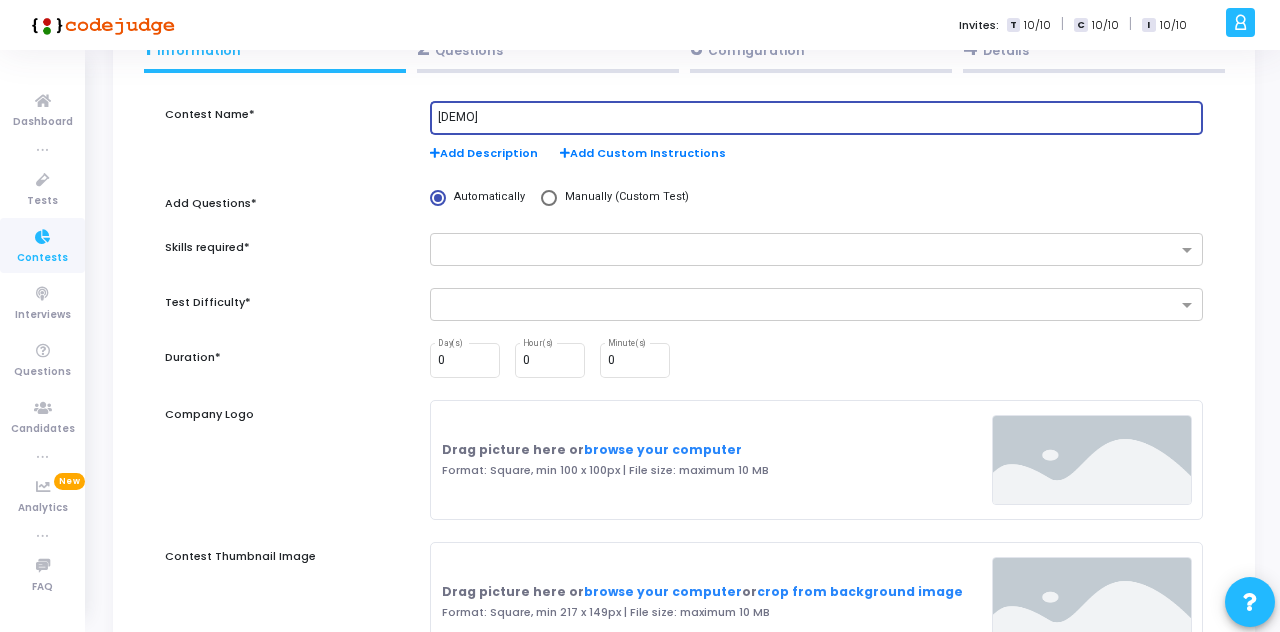 type on "Demo" 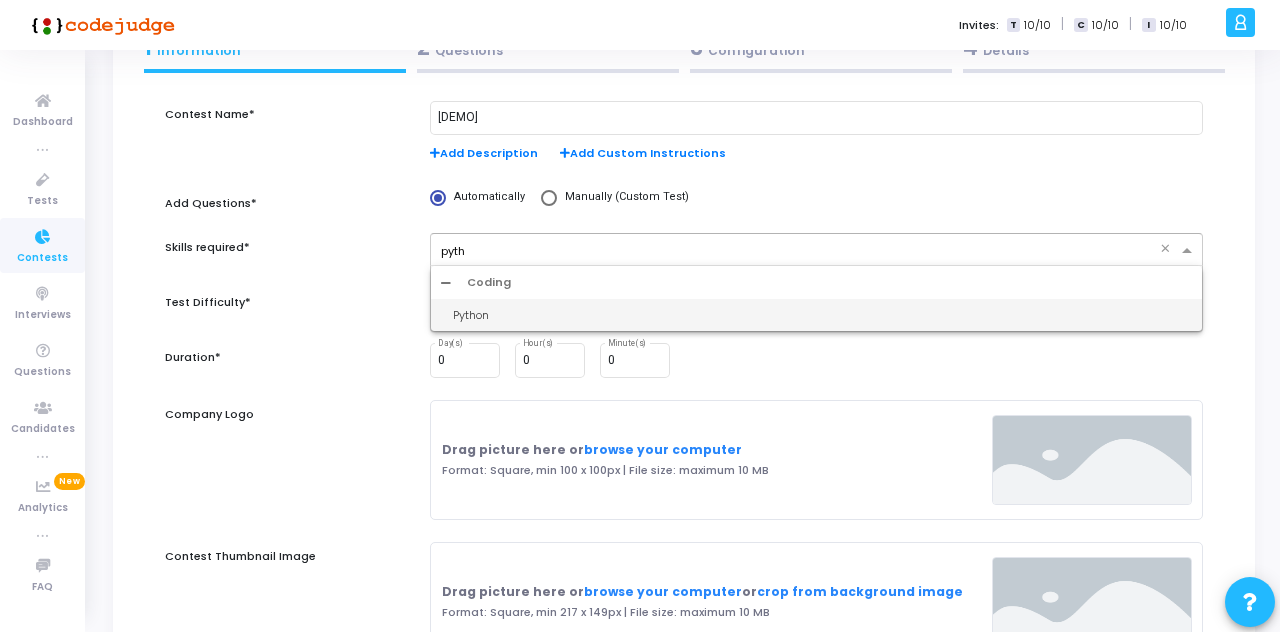 type on "pyth" 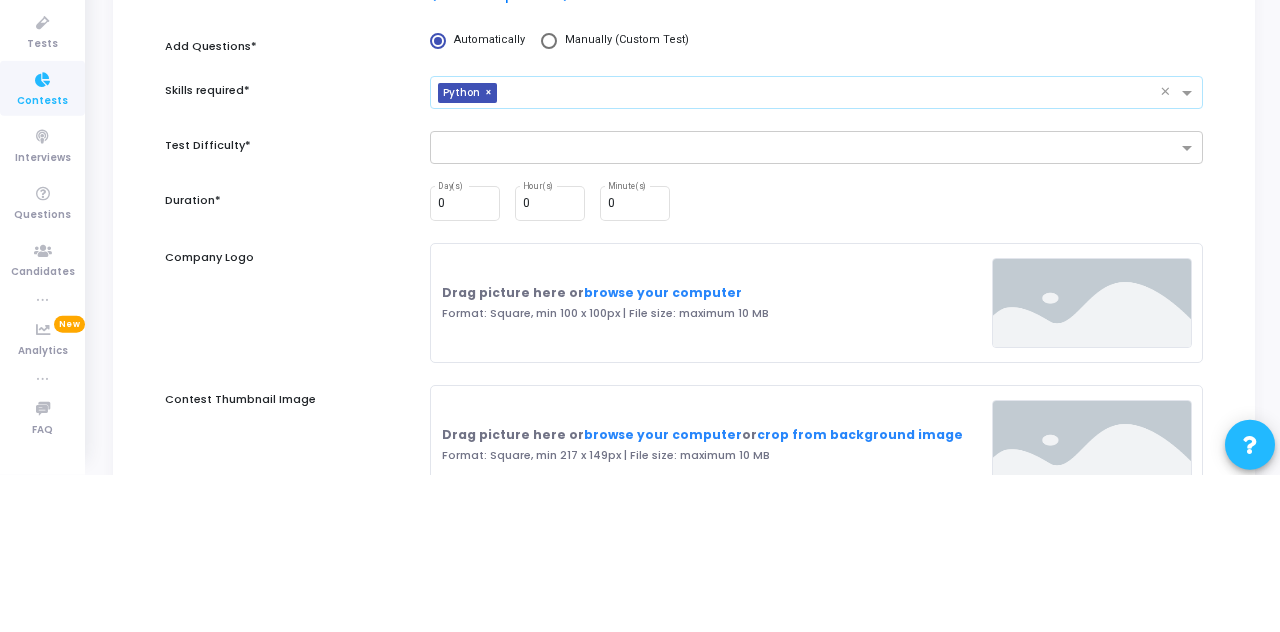 scroll, scrollTop: 172, scrollLeft: 0, axis: vertical 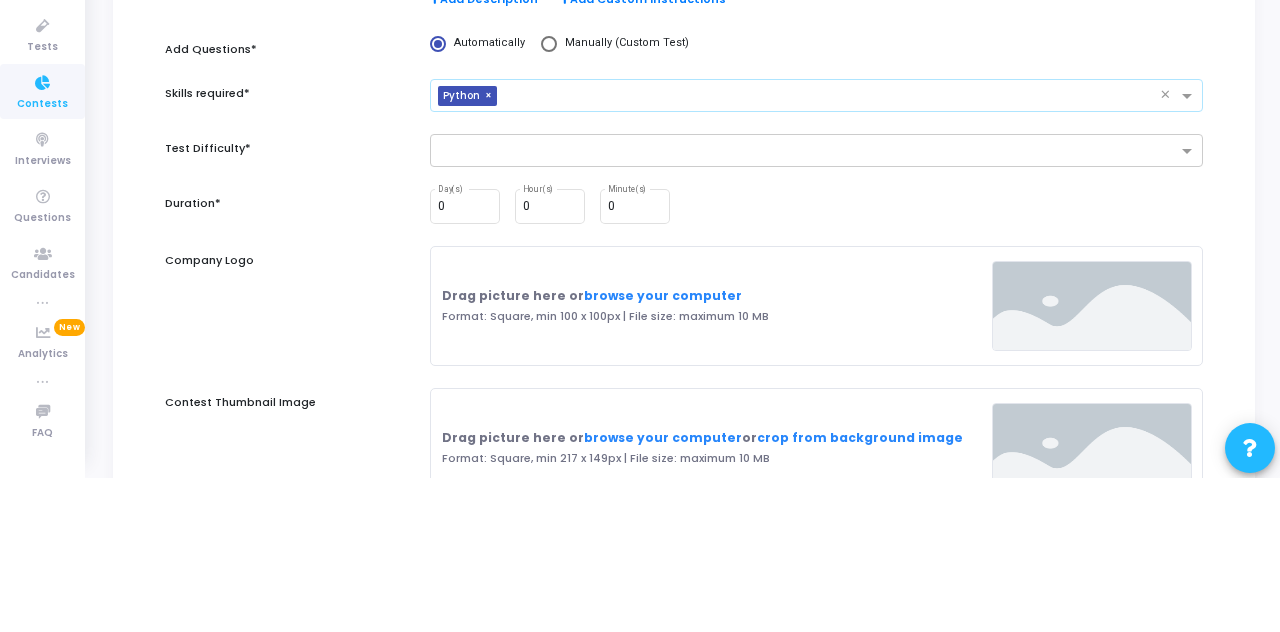 click at bounding box center [809, 306] 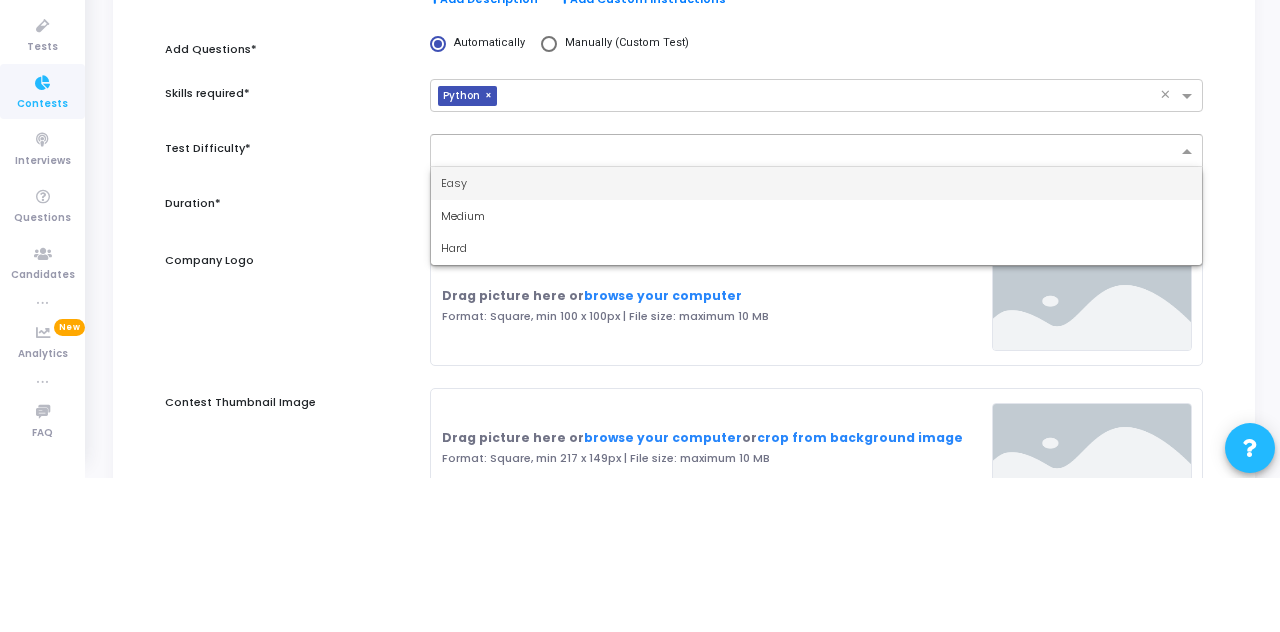 click on "Medium" at bounding box center [816, 370] 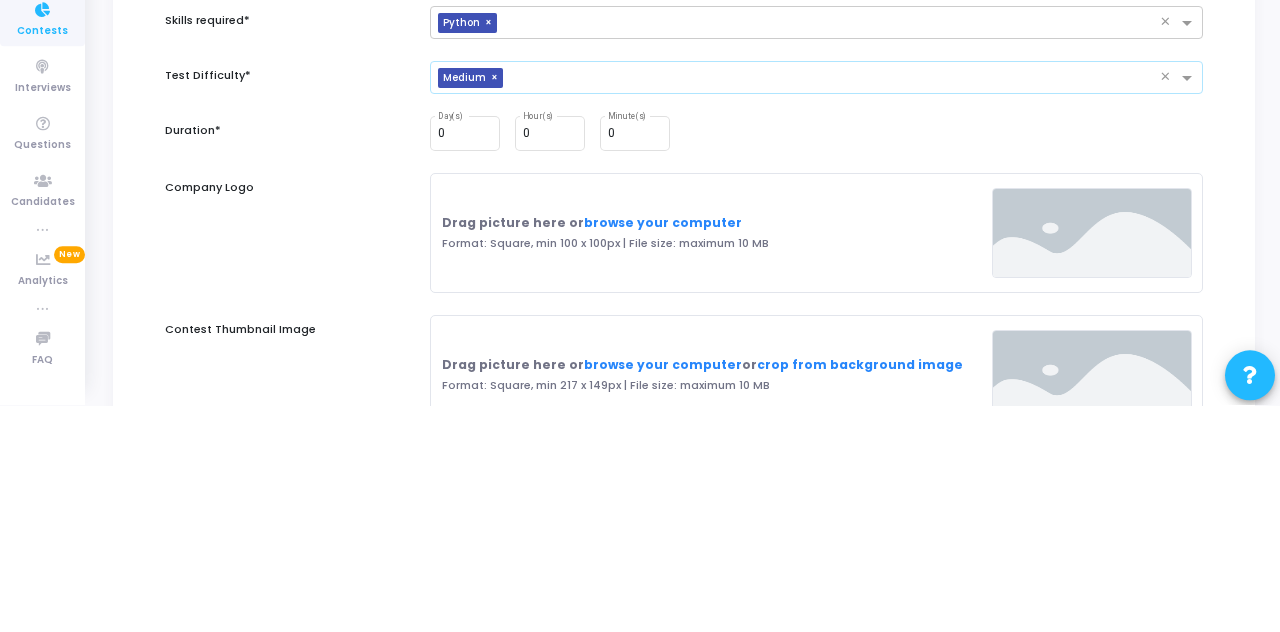 scroll, scrollTop: 172, scrollLeft: 0, axis: vertical 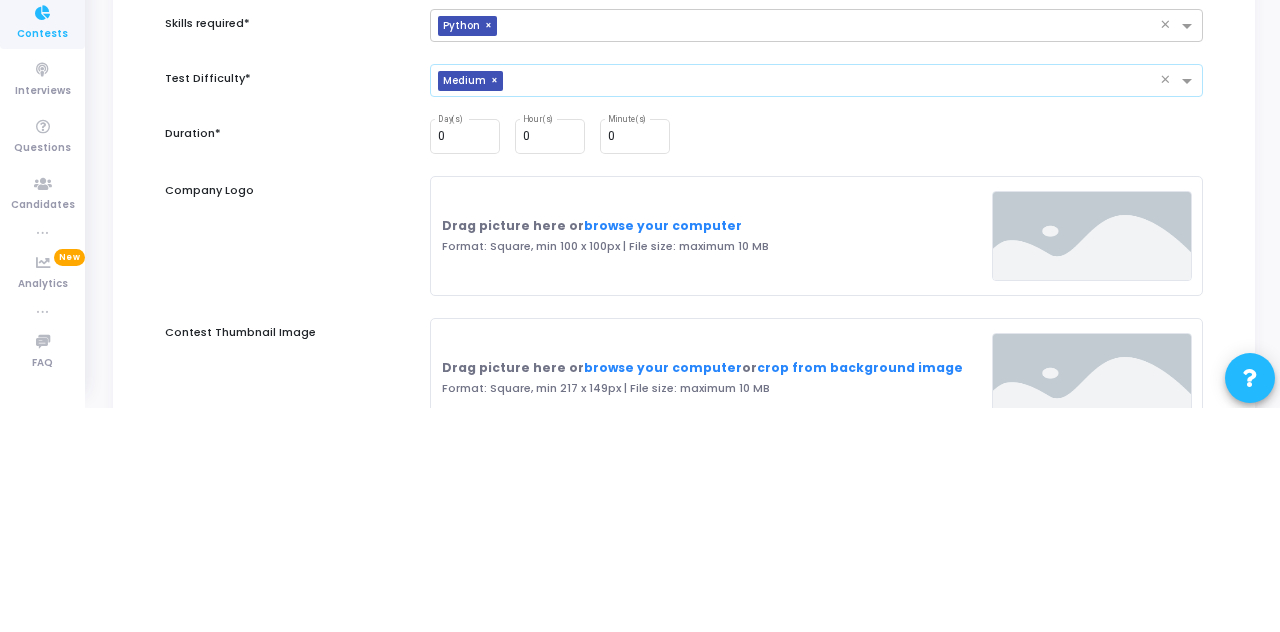 click at bounding box center (835, 306) 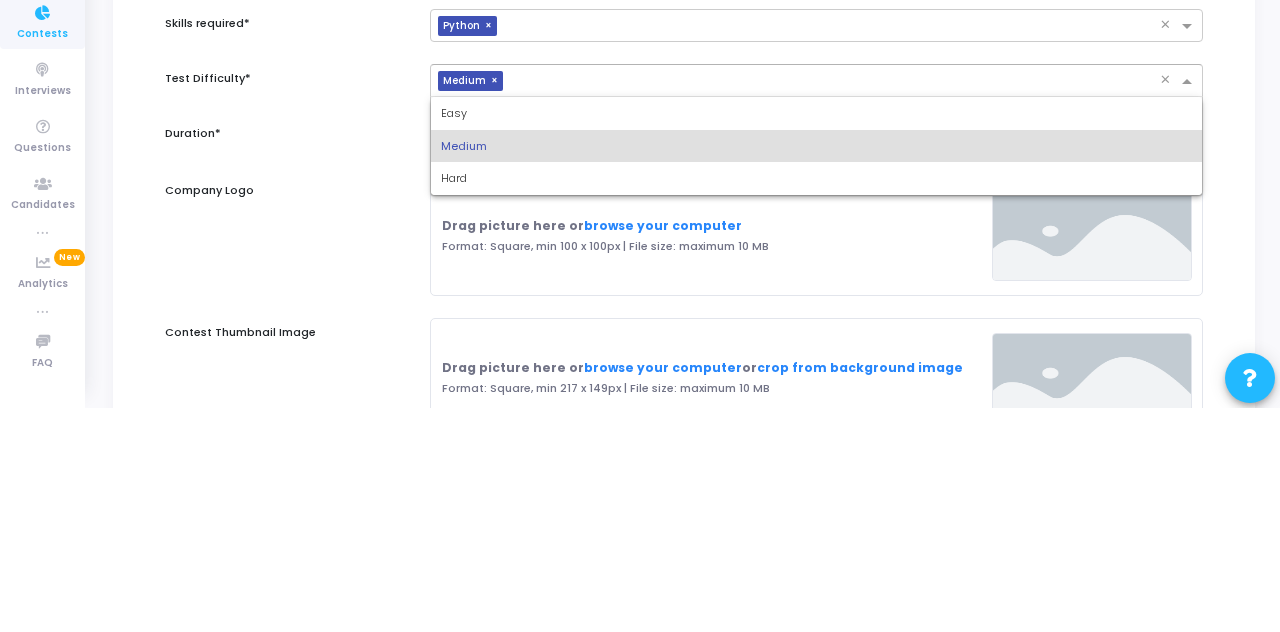 click on "Hard" at bounding box center [816, 402] 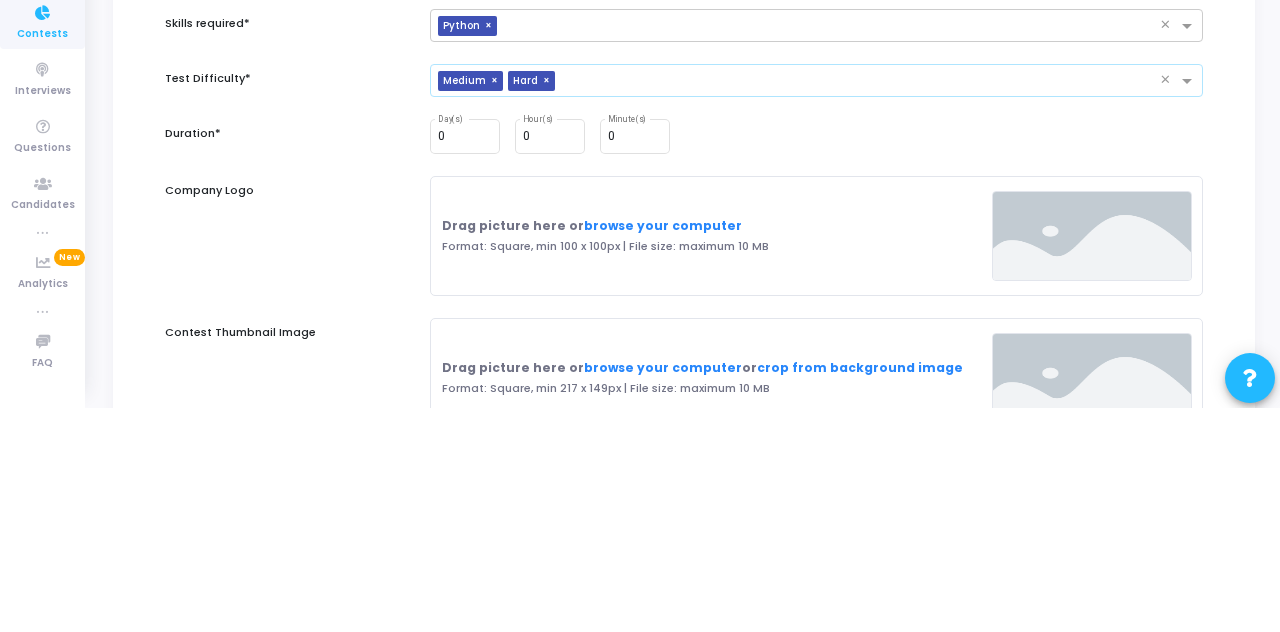 click on "0" at bounding box center [550, 361] 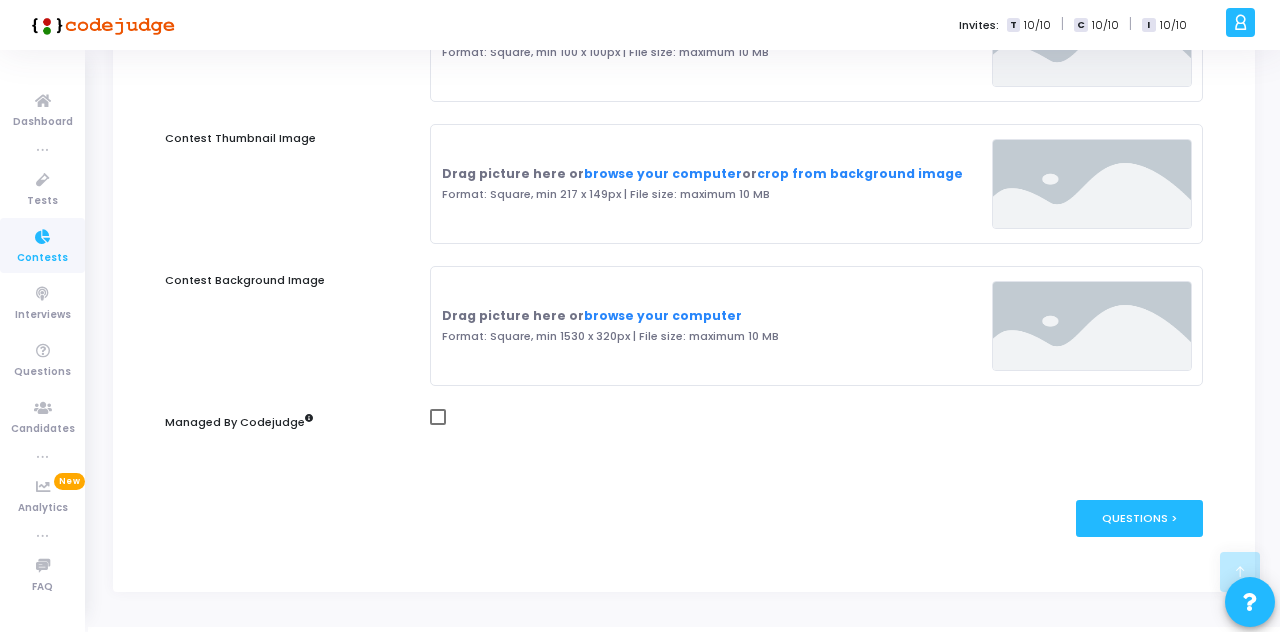 scroll, scrollTop: 595, scrollLeft: 0, axis: vertical 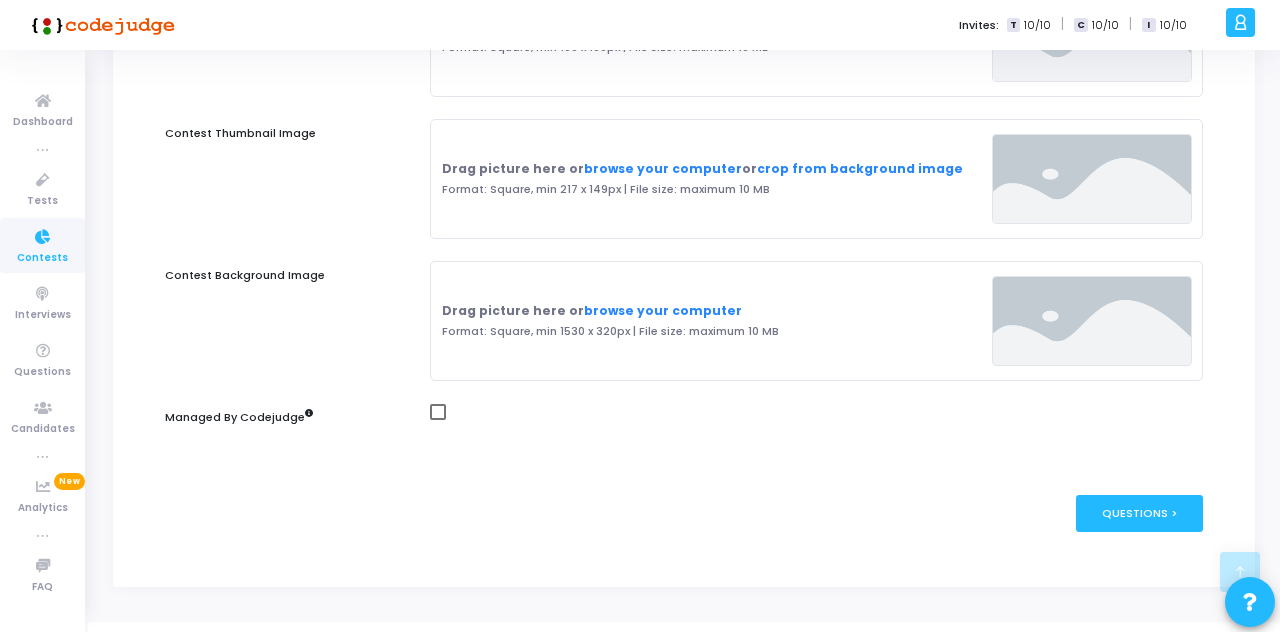 type on "1" 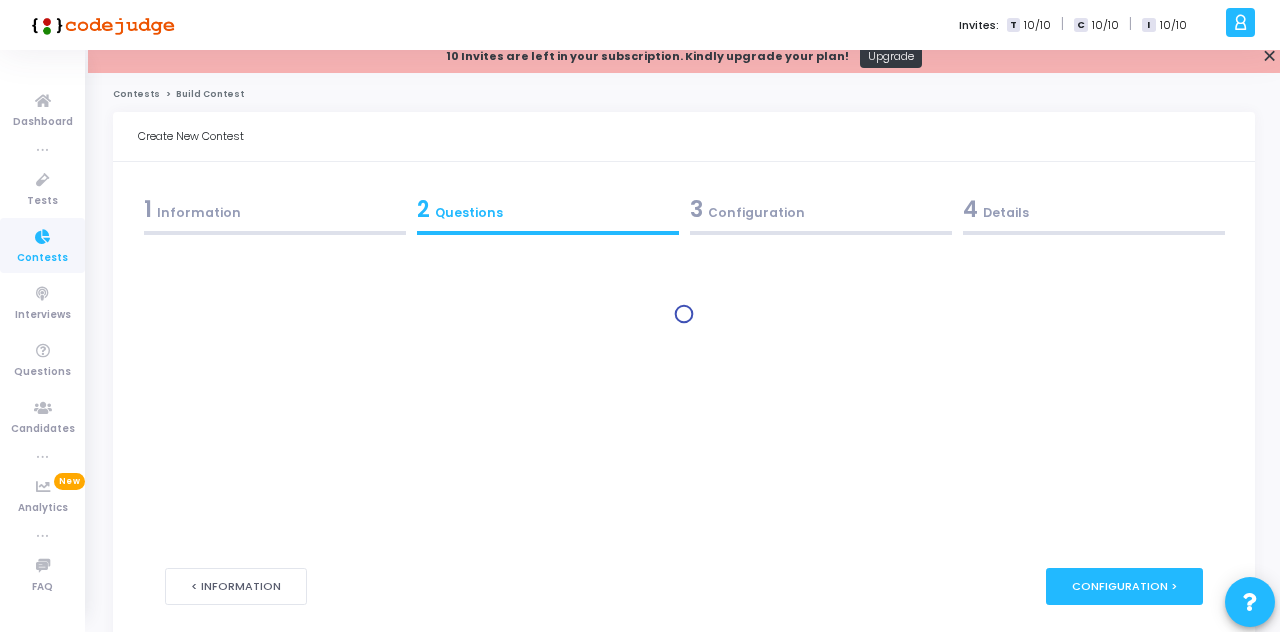 scroll, scrollTop: 0, scrollLeft: 0, axis: both 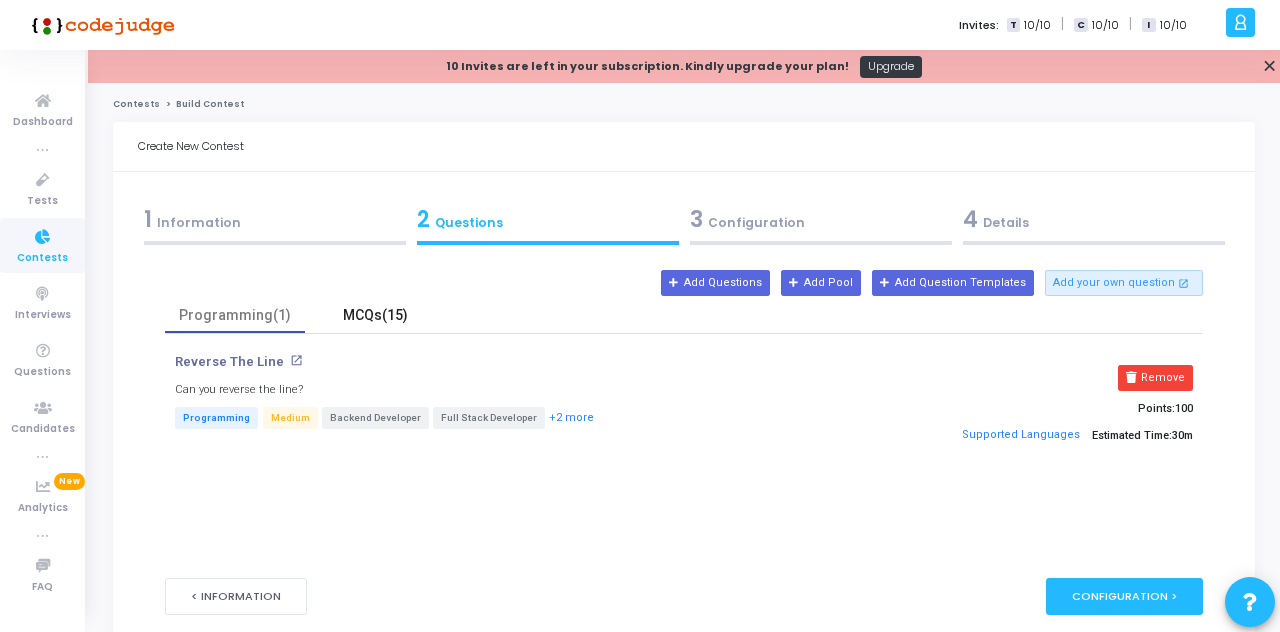 click on "MCQs(15)" at bounding box center (375, 315) 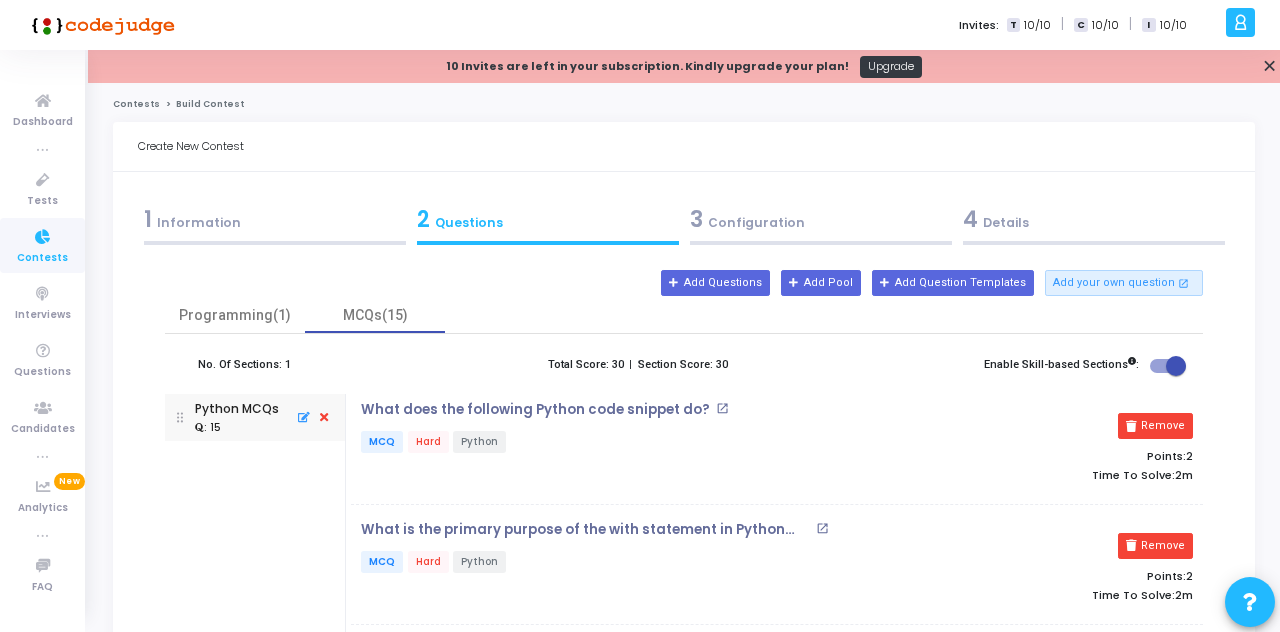 click on "What does the following Python code snippet do?" at bounding box center [535, 410] 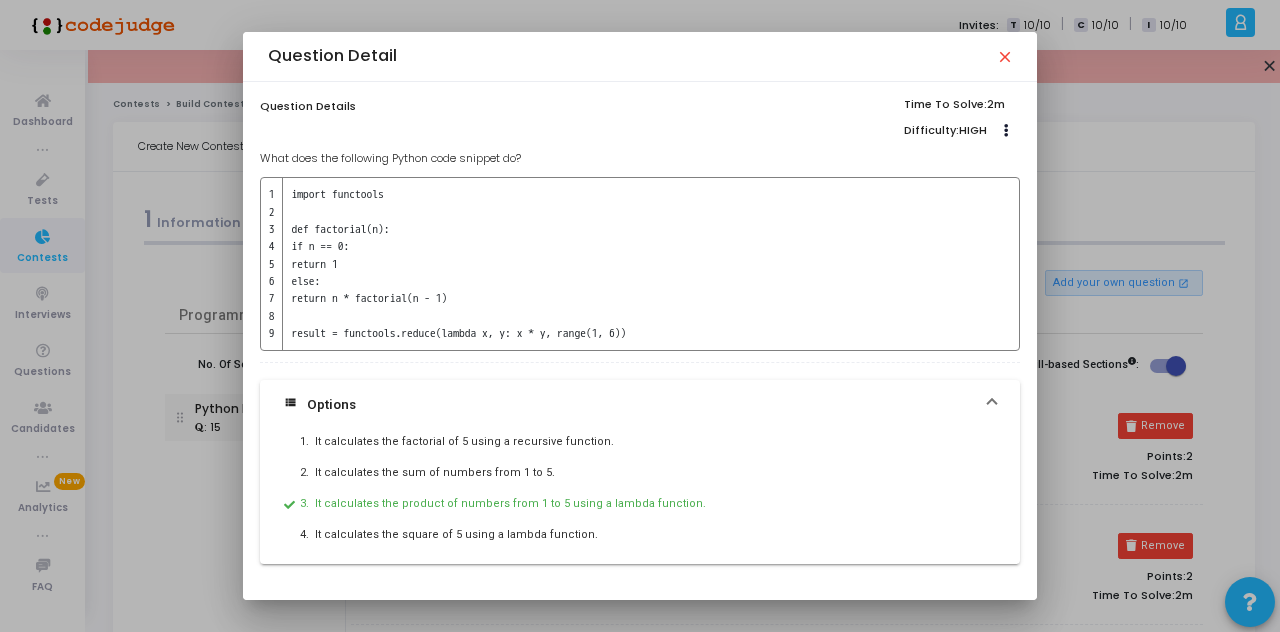 click on "close" at bounding box center [1004, 56] 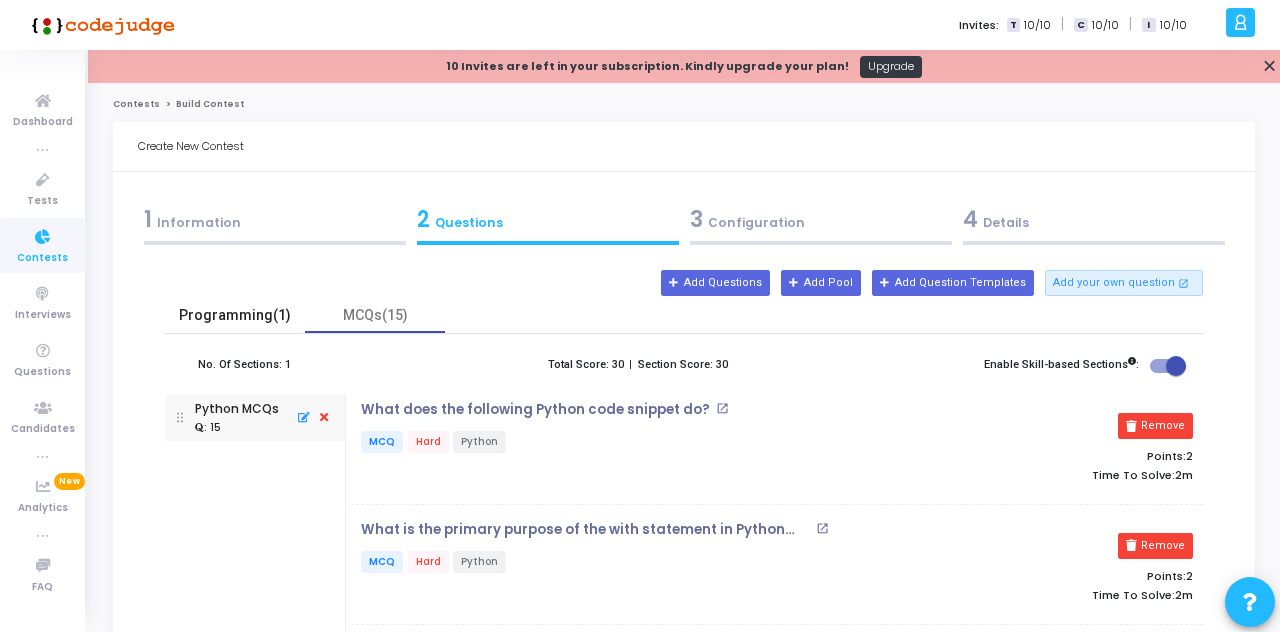 click on "Programming(1)" at bounding box center (235, 315) 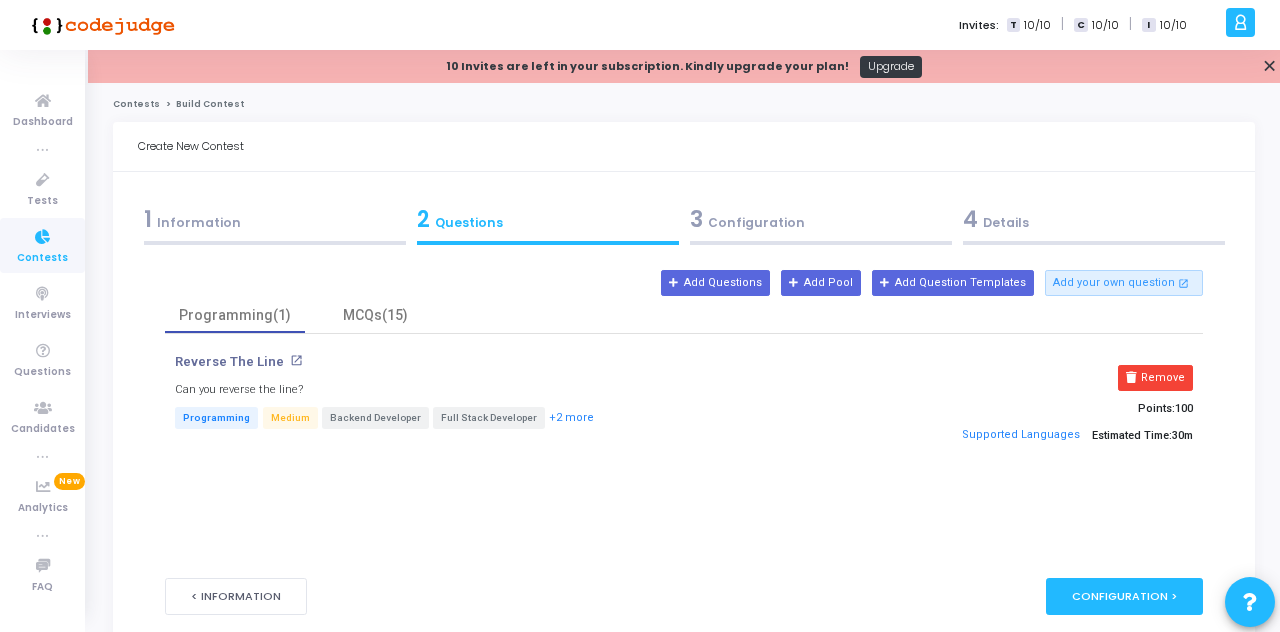 click on "Add Pool" at bounding box center (821, 283) 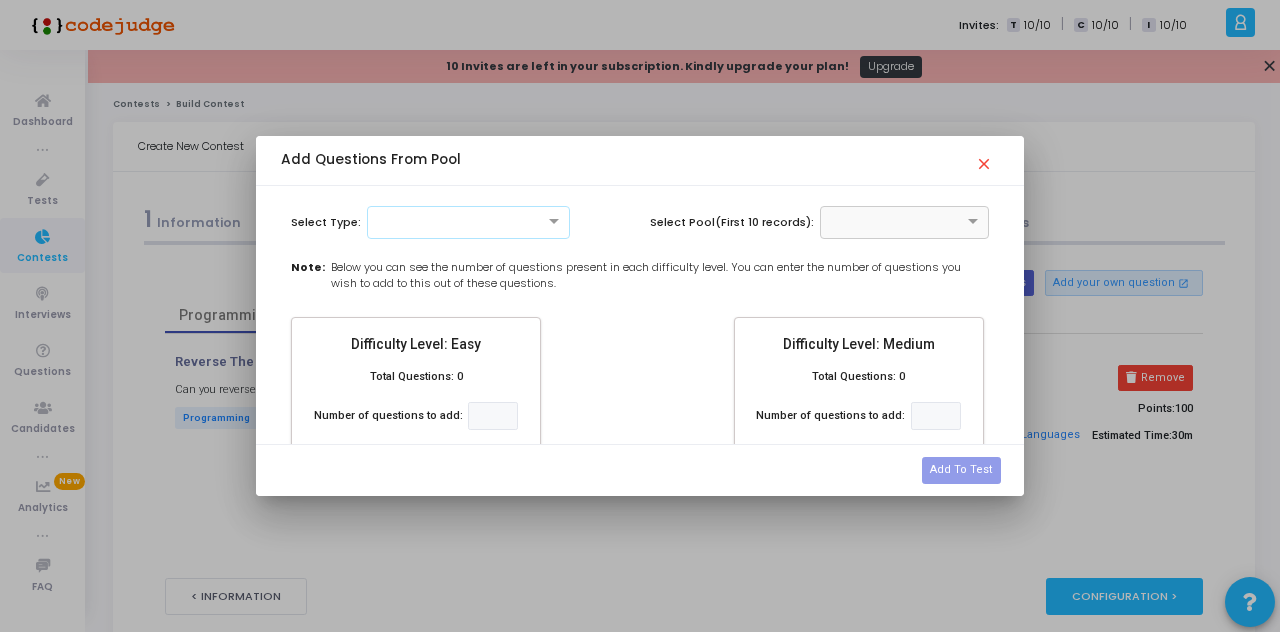click at bounding box center (905, 220) 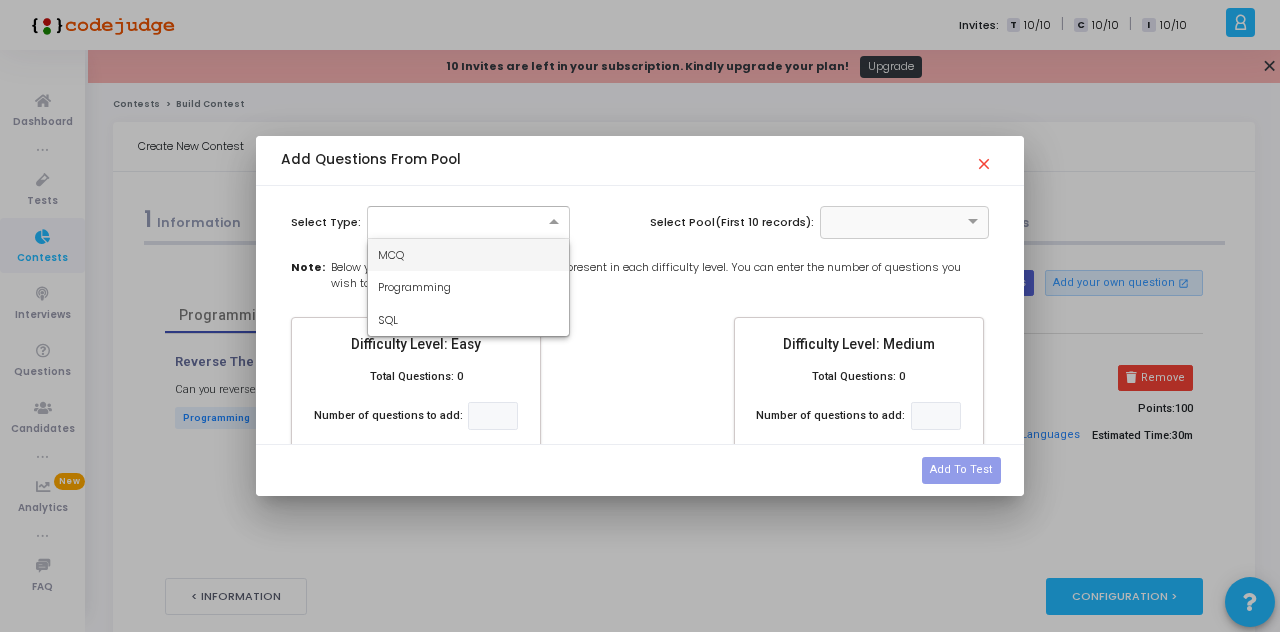 click on "Programming" at bounding box center (469, 287) 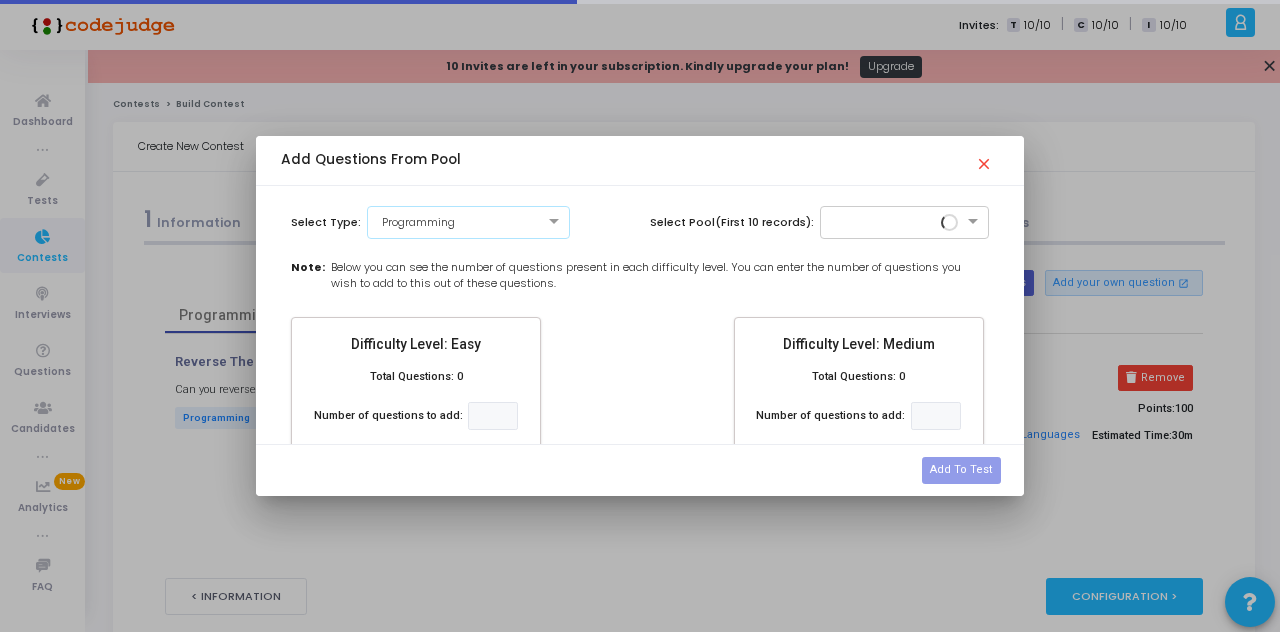 click at bounding box center [975, 222] 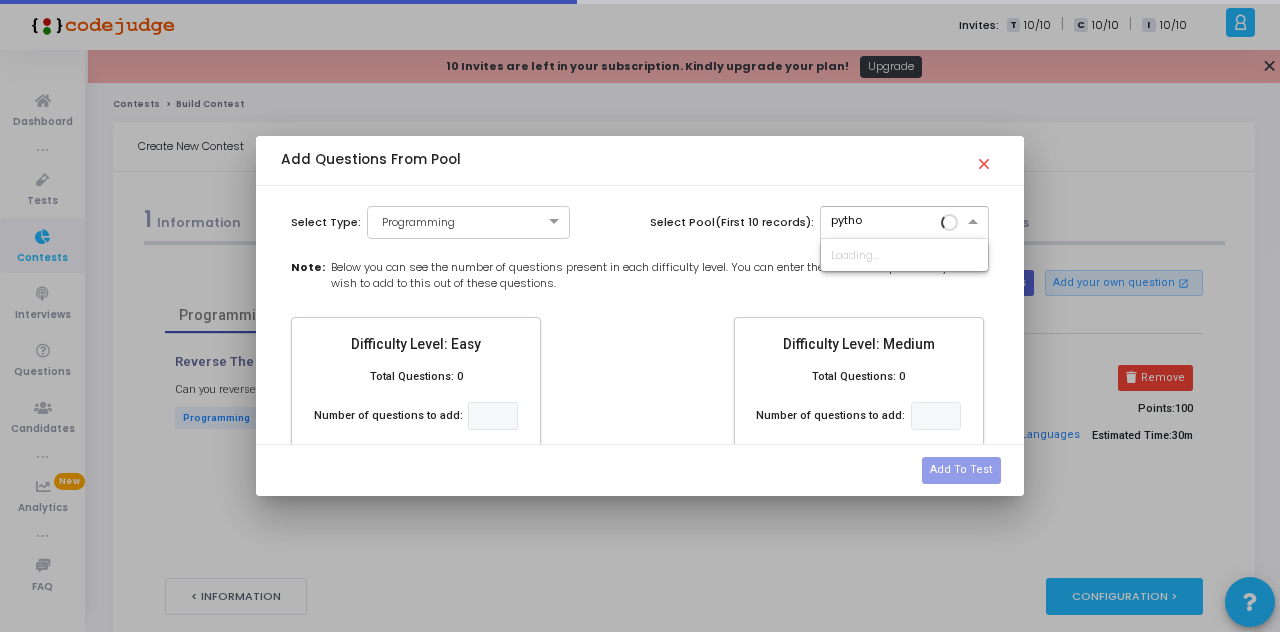 type on "python" 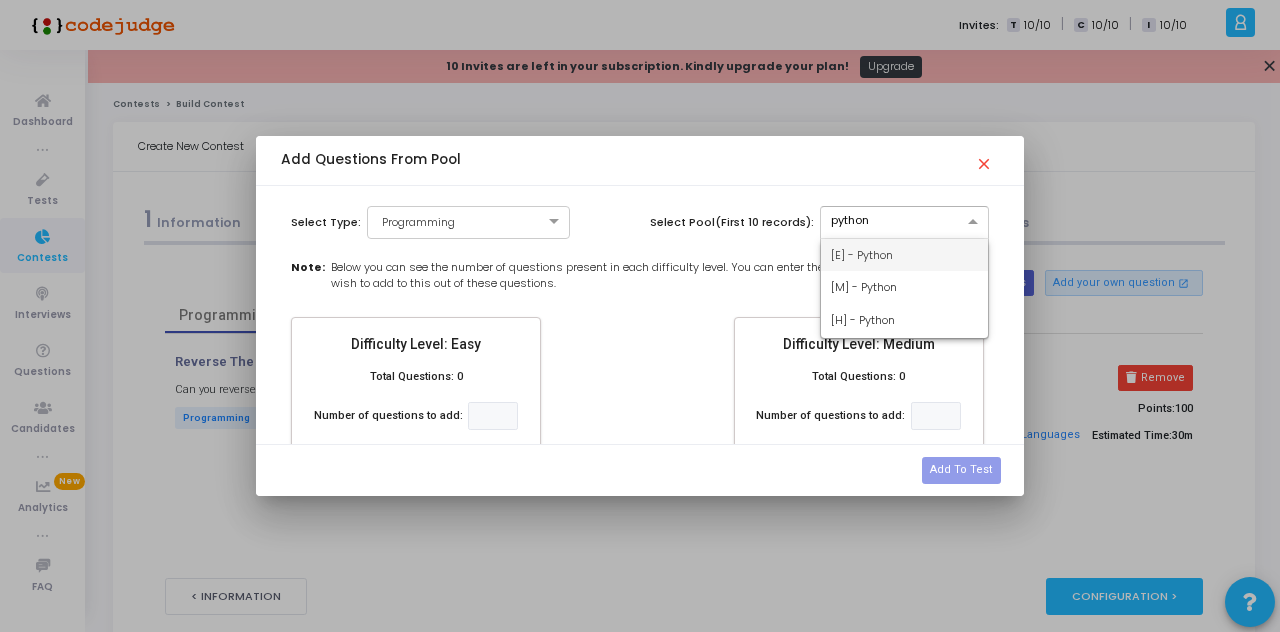 click on "[M] - Python" at bounding box center (905, 287) 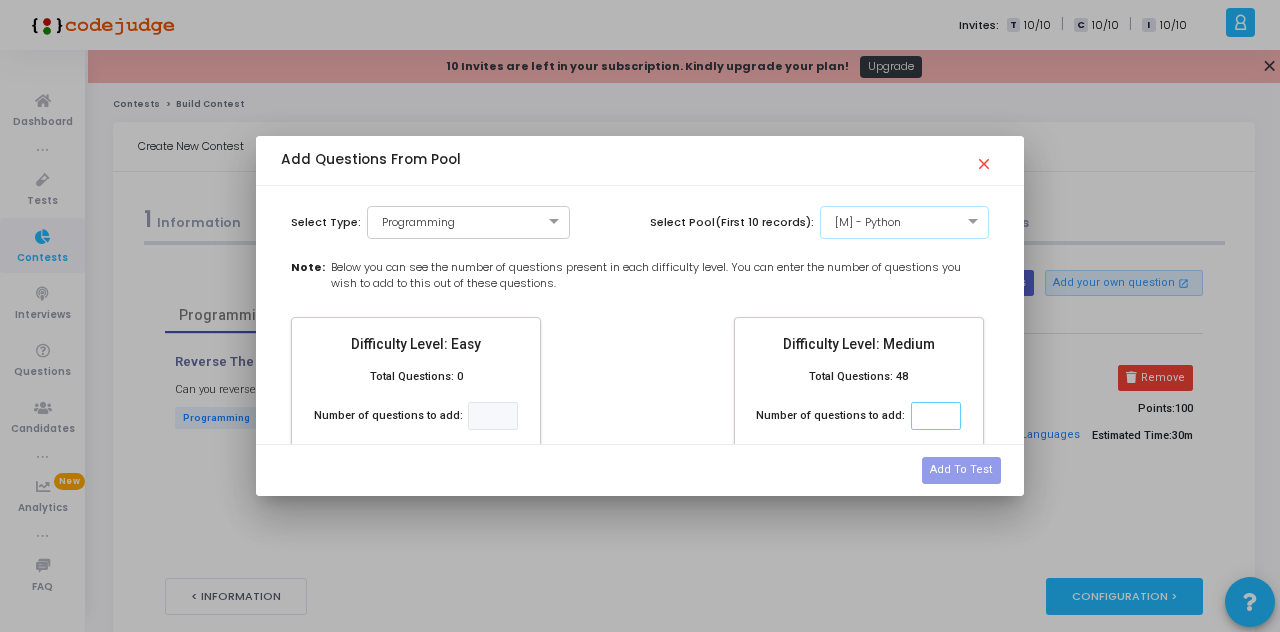 click 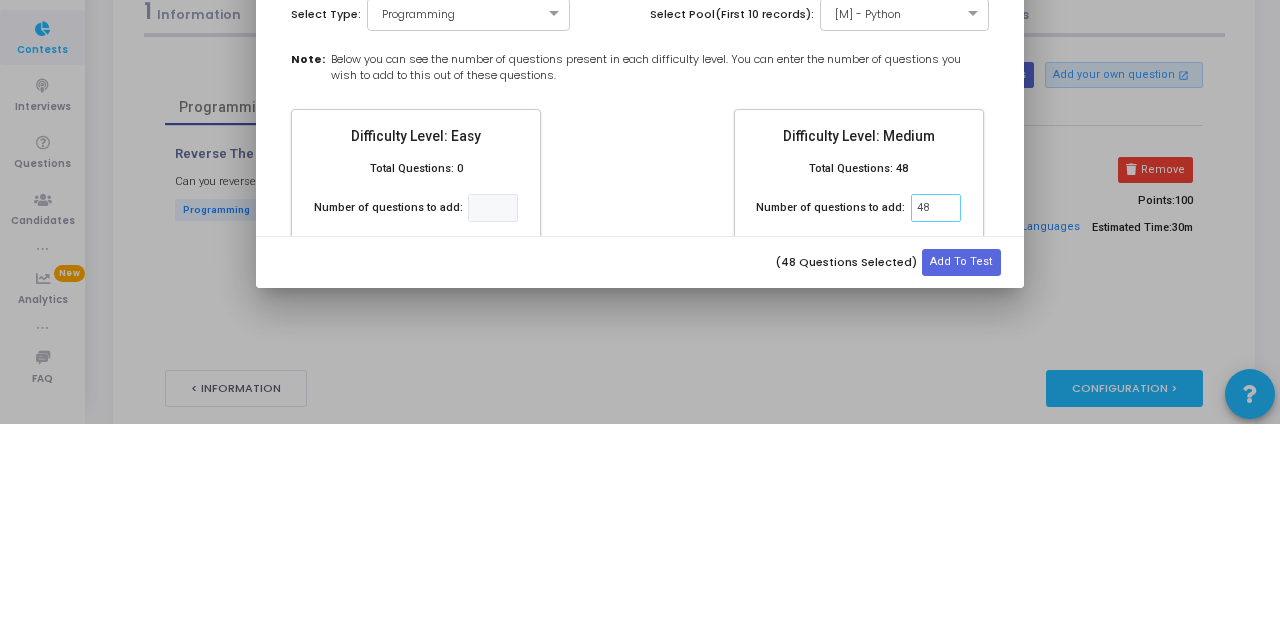 type on "48" 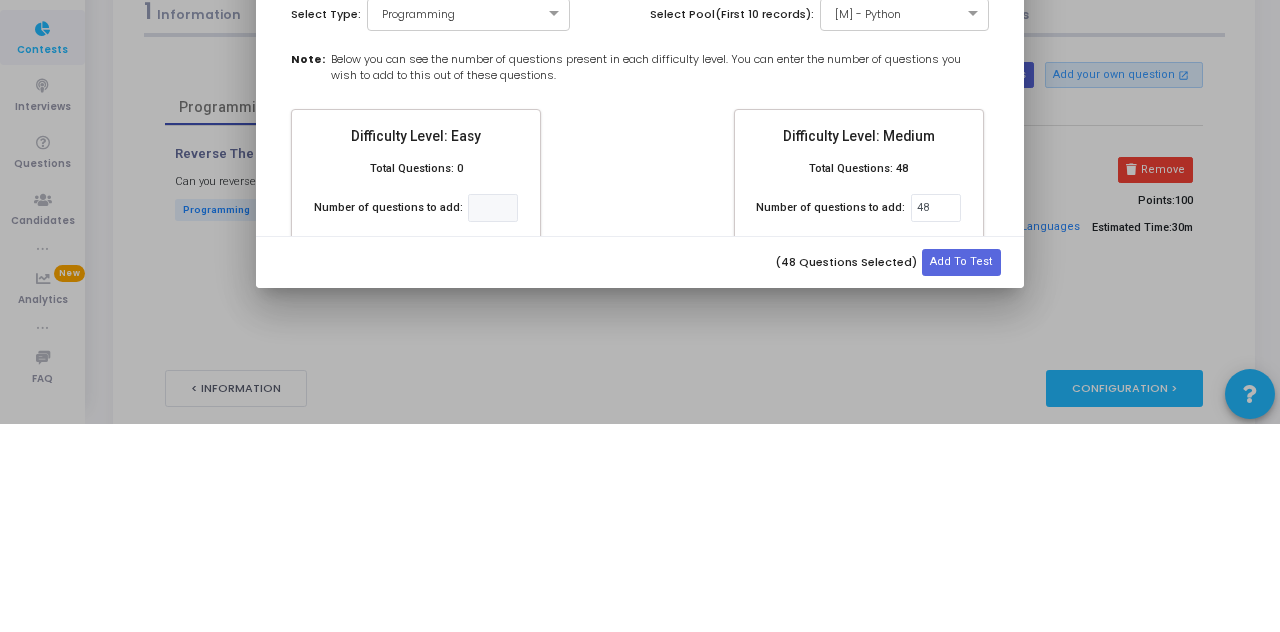 click on "Add To Test" at bounding box center (961, 470) 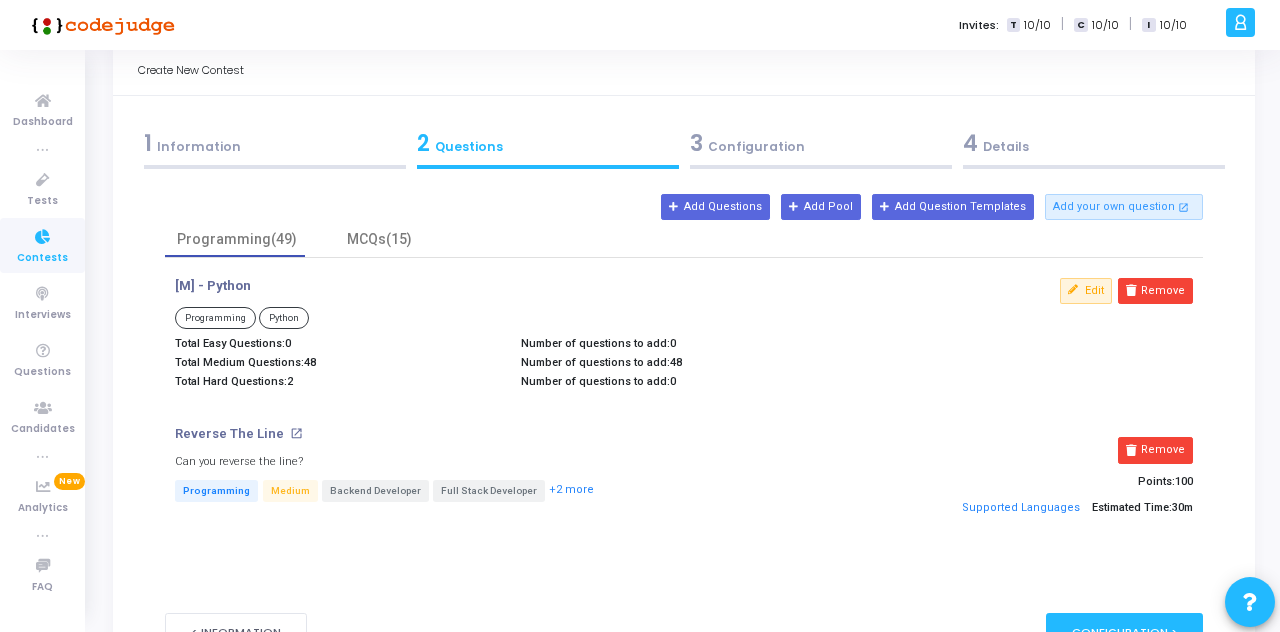 scroll, scrollTop: 122, scrollLeft: 0, axis: vertical 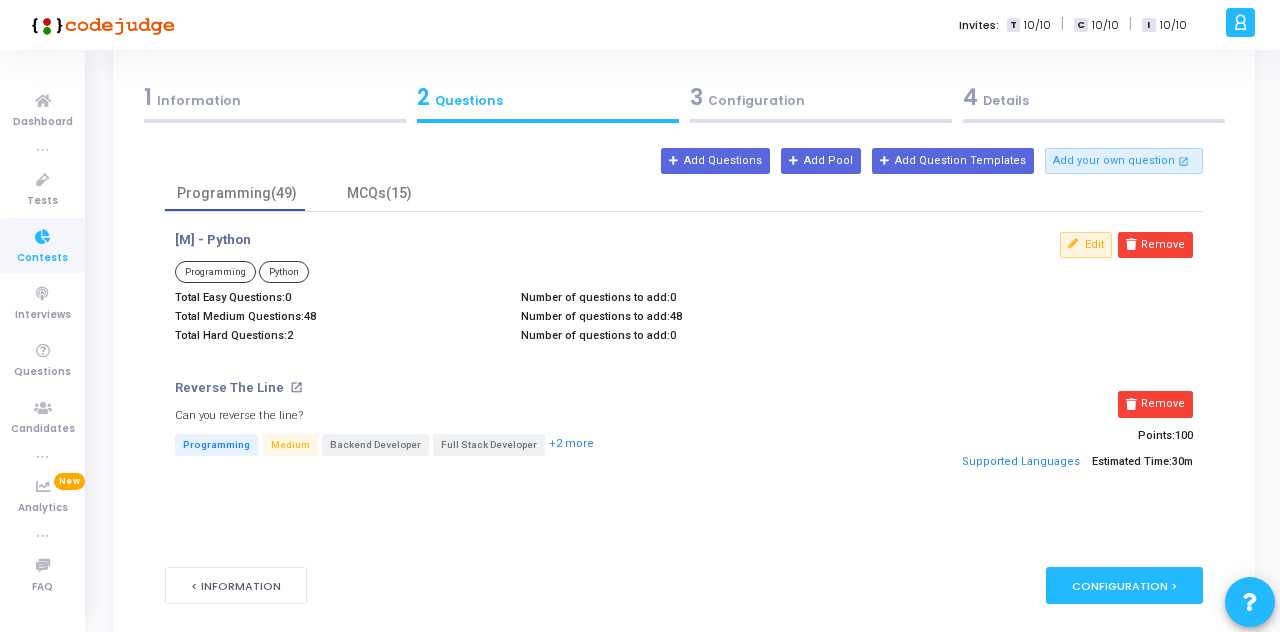 click on "Configuration >" at bounding box center (1124, 585) 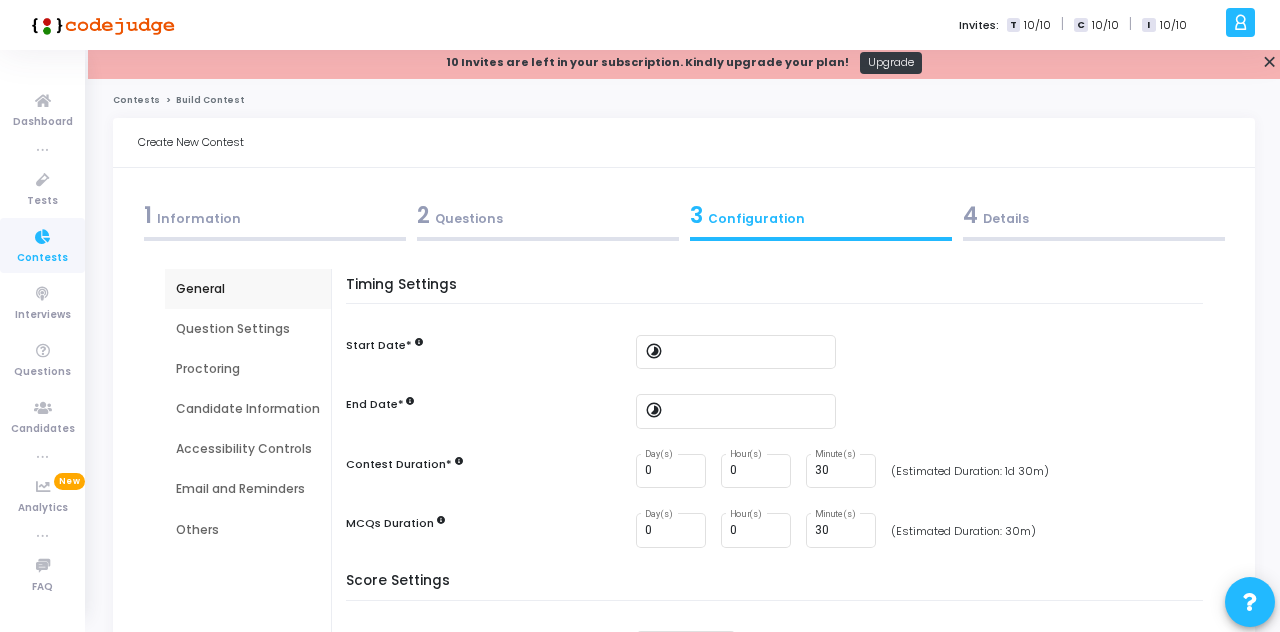 scroll, scrollTop: 0, scrollLeft: 0, axis: both 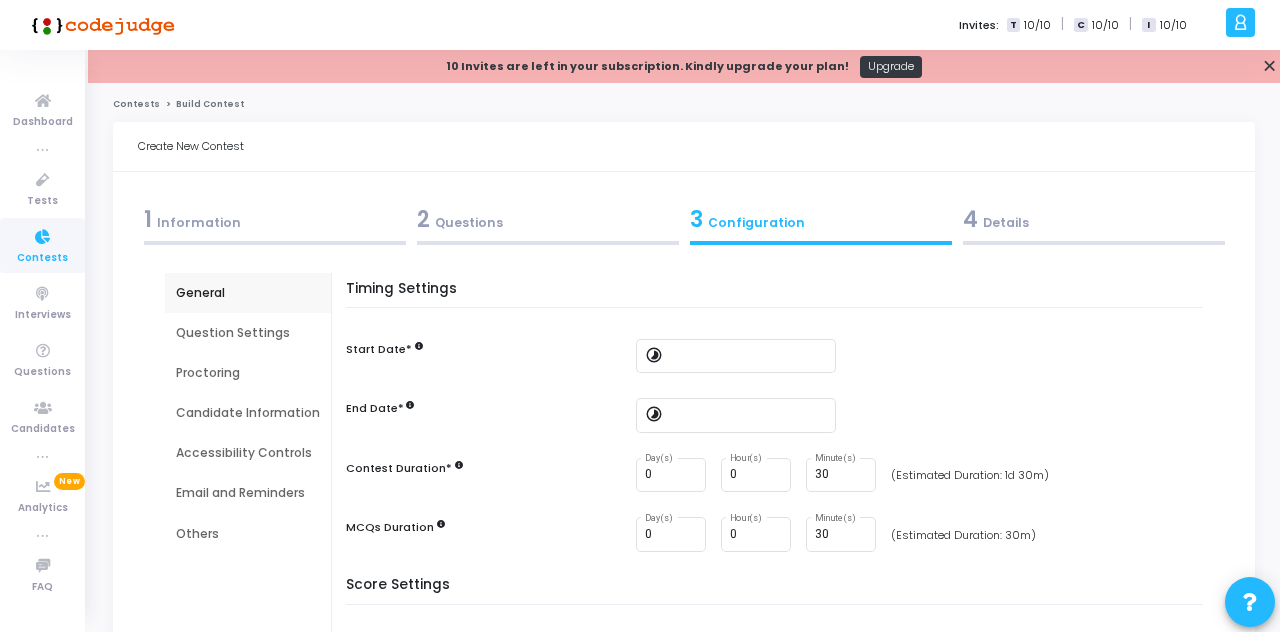 click at bounding box center (749, 356) 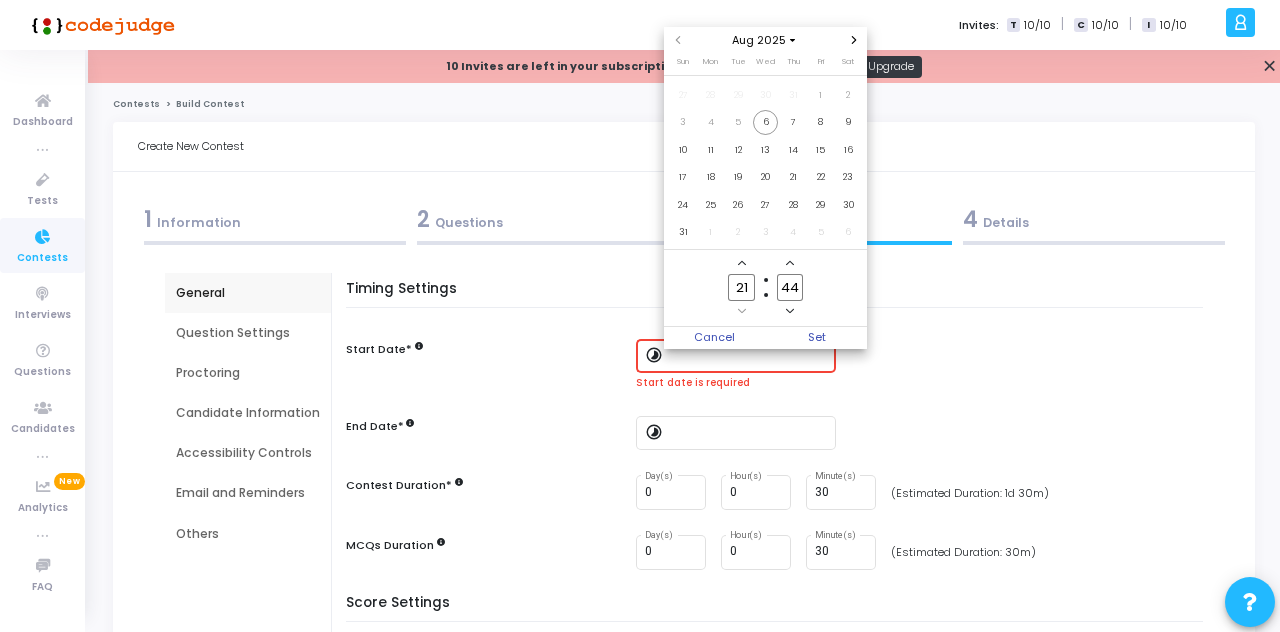 click on "6" at bounding box center (765, 122) 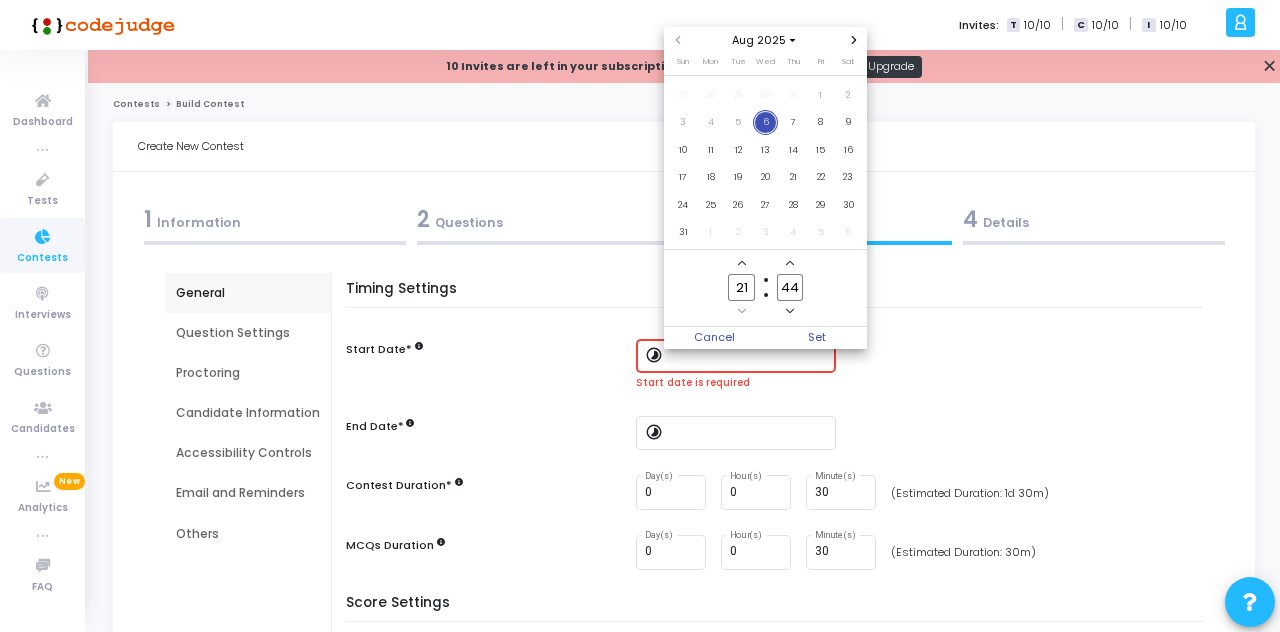 click on "Set" at bounding box center [817, 338] 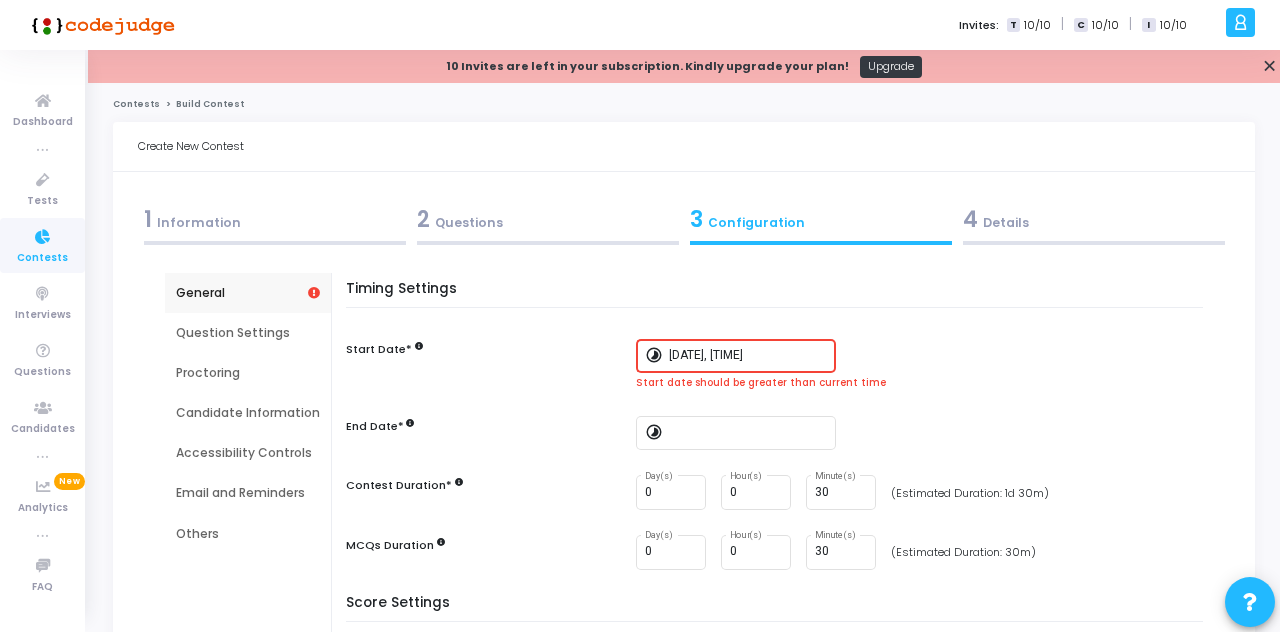 click on "8/6/2025, 9:44 PM" at bounding box center [749, 356] 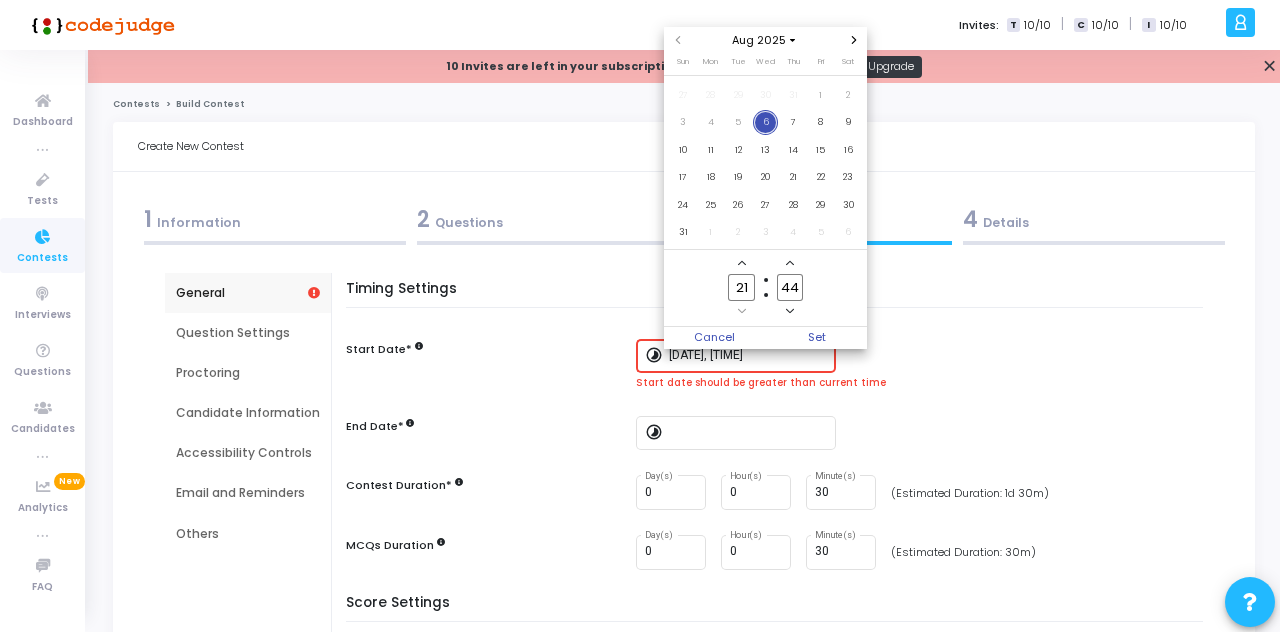 click on "44" 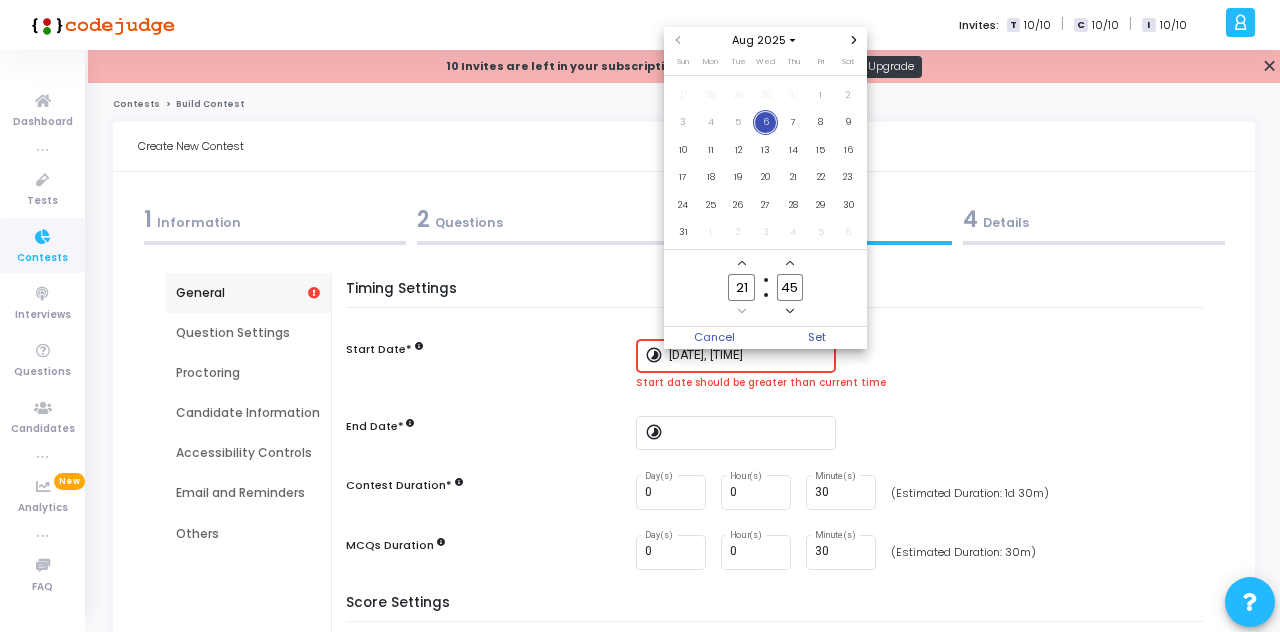 click on "45 Minute" 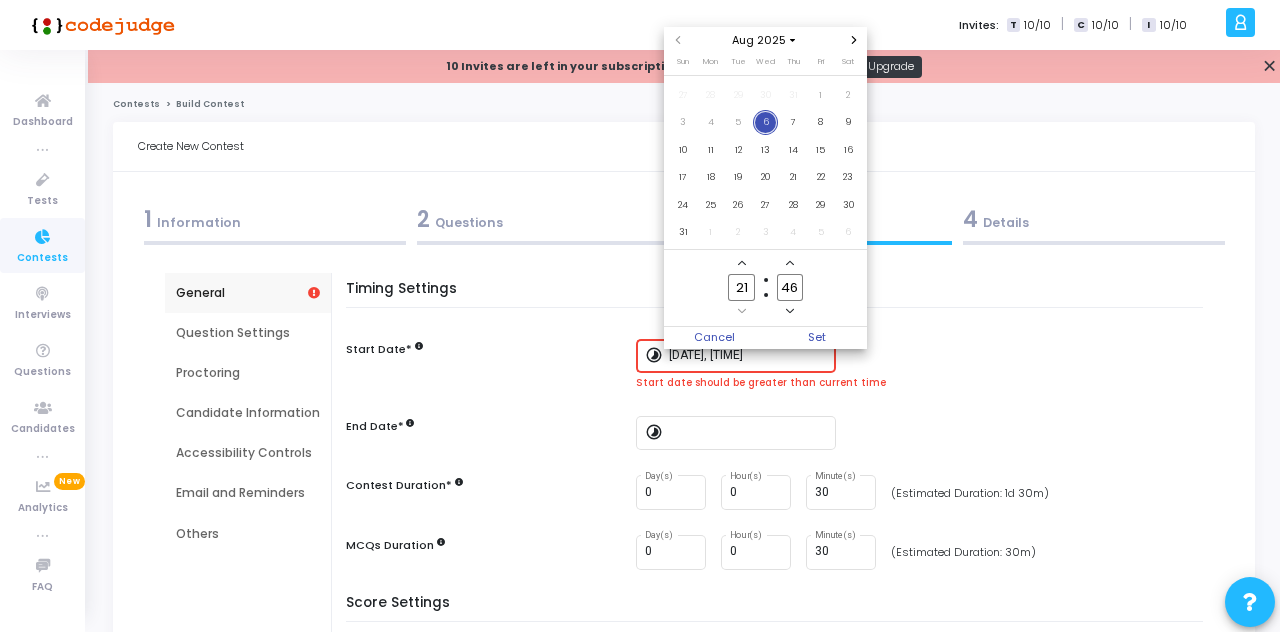 click on "Set" at bounding box center (817, 338) 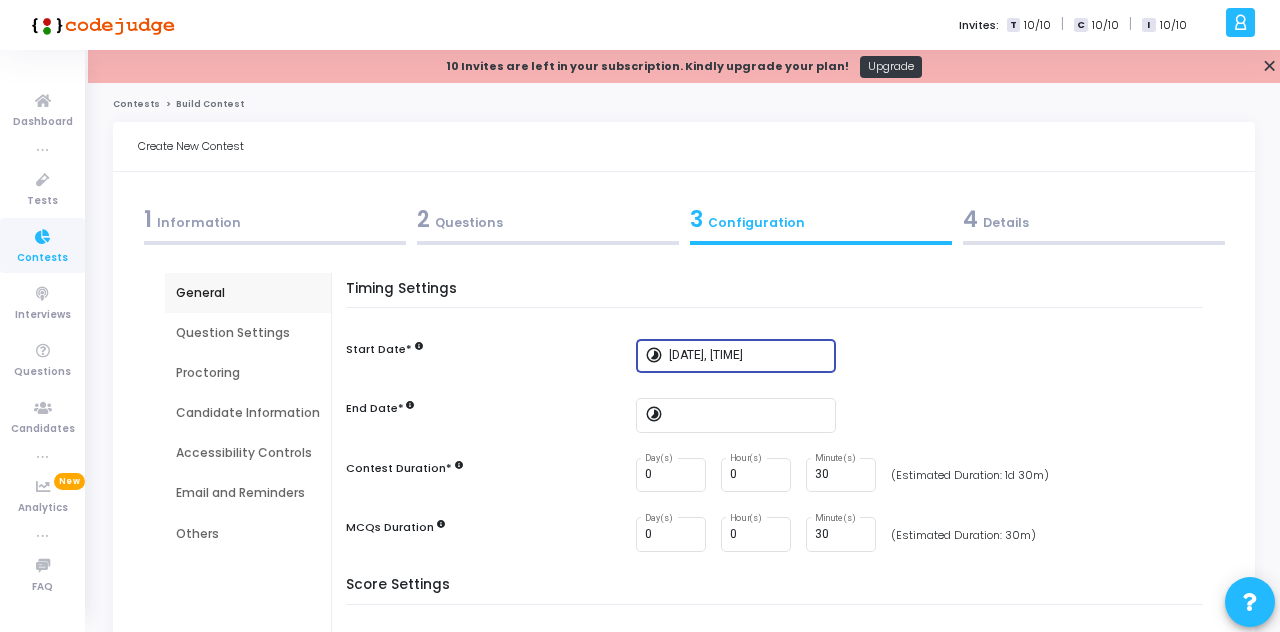 click at bounding box center [749, 415] 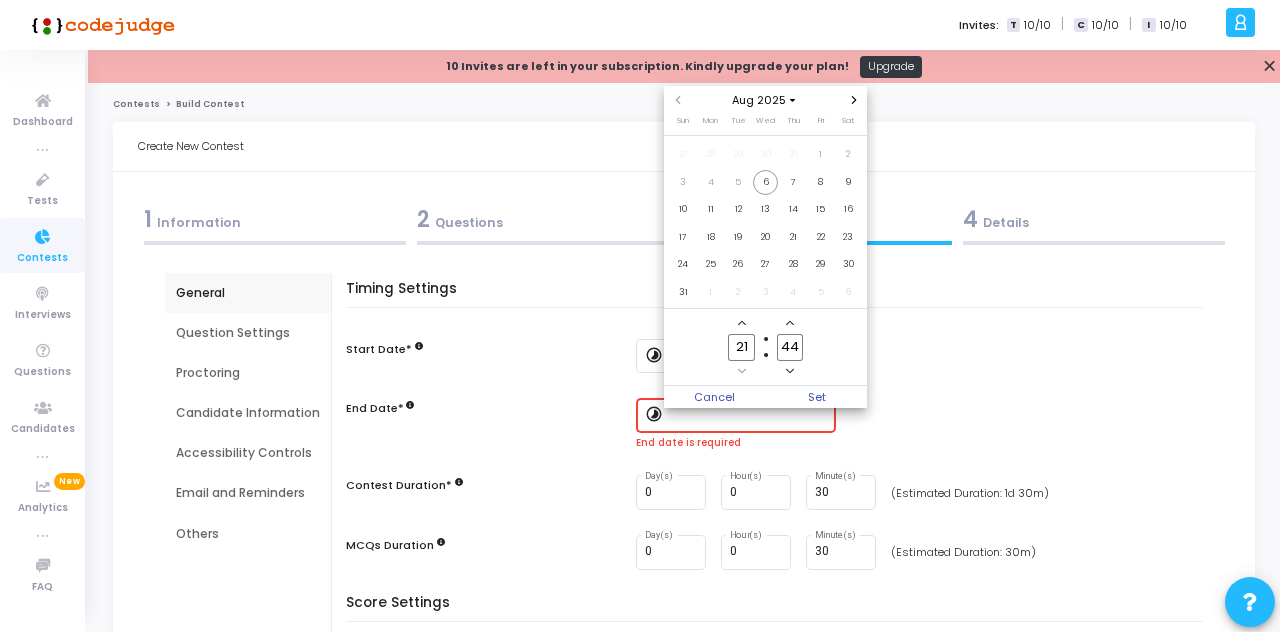 click on "8" at bounding box center (820, 182) 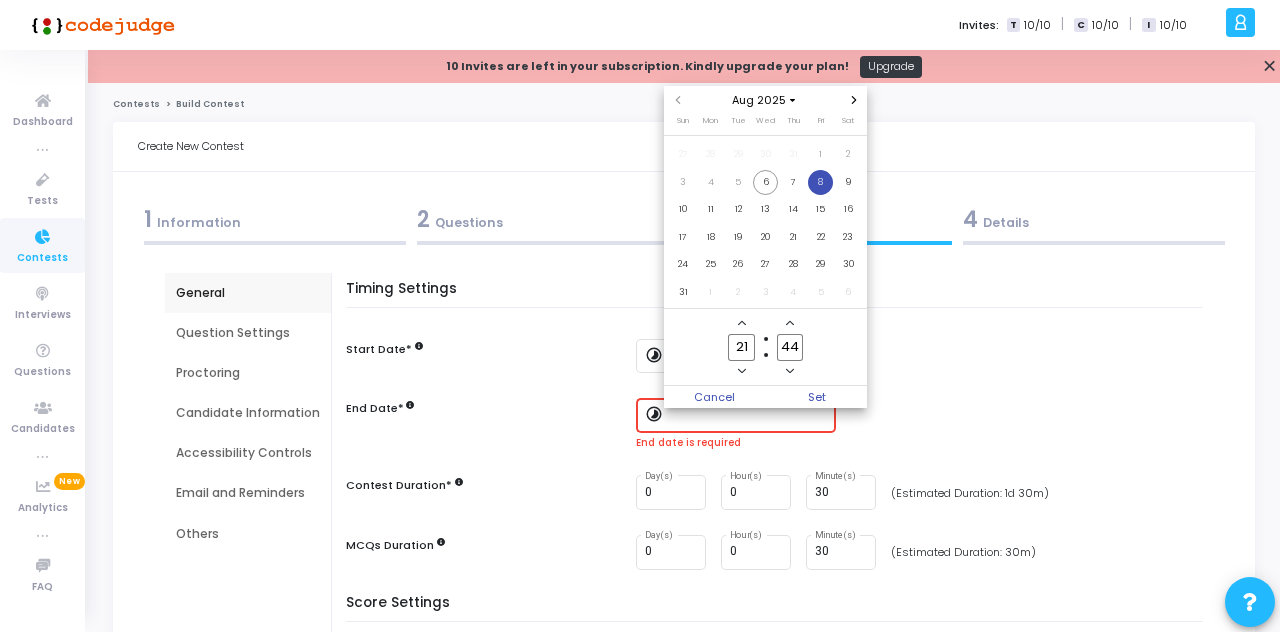 click on "Set" at bounding box center (817, 397) 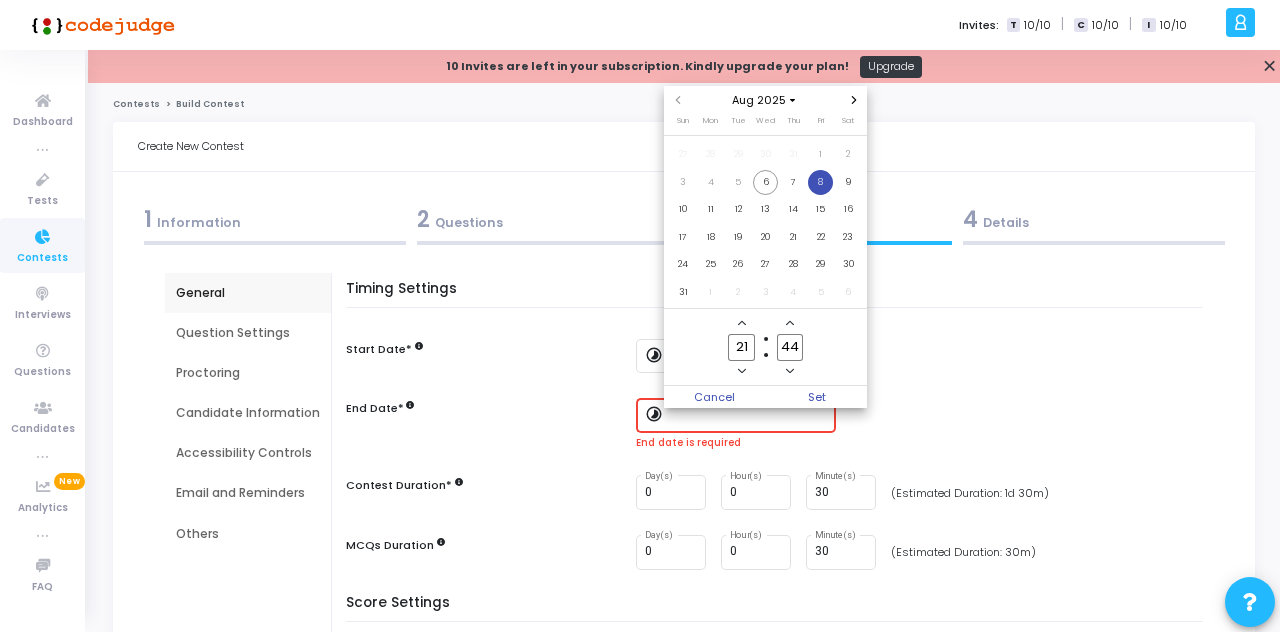 type on "[MONTH]/[DAY]/[YEAR], [HOUR]:[MINUTE] [AM/PM]" 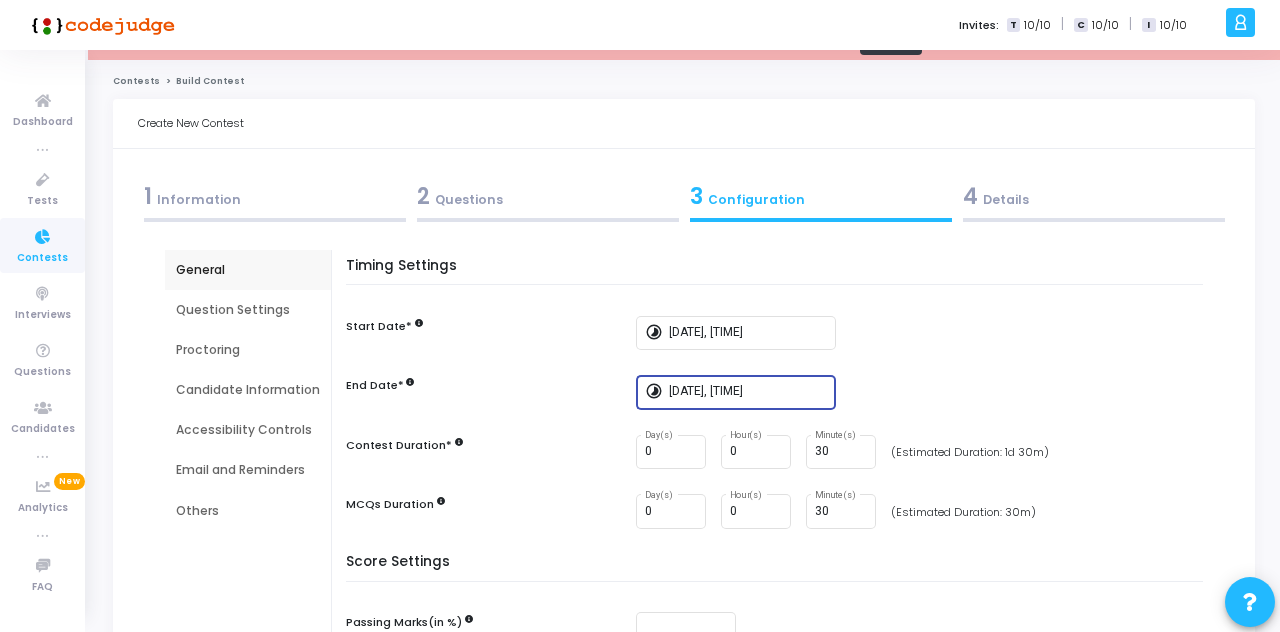 scroll, scrollTop: 25, scrollLeft: 0, axis: vertical 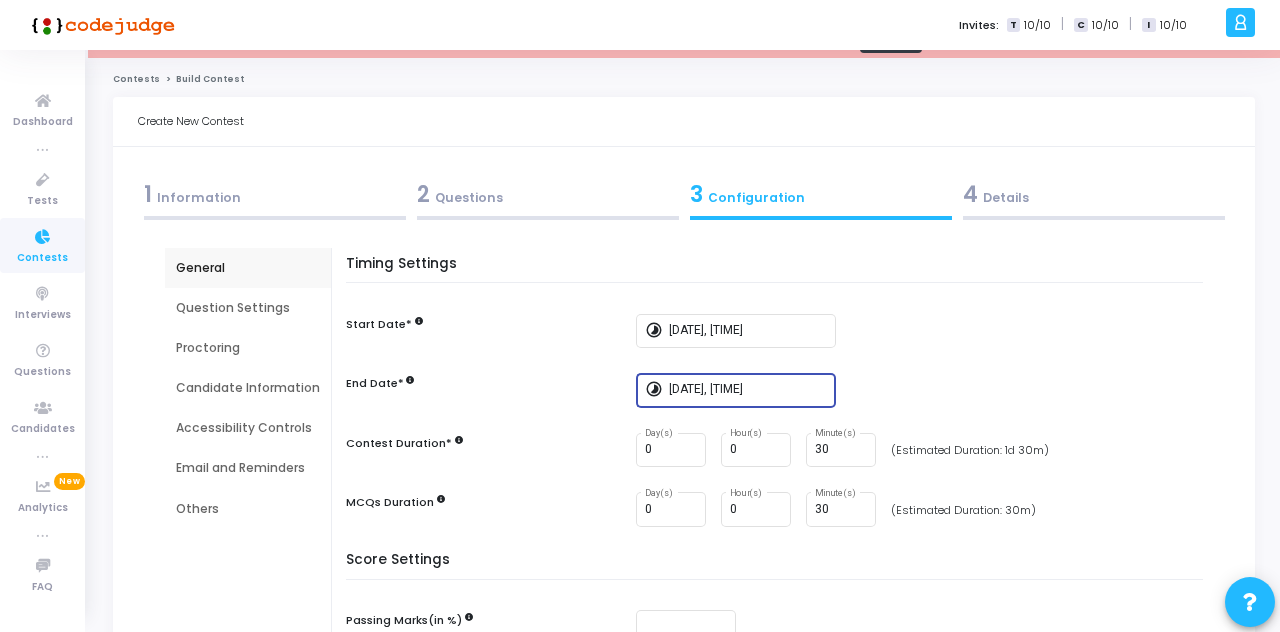 click on "Others" at bounding box center [248, 509] 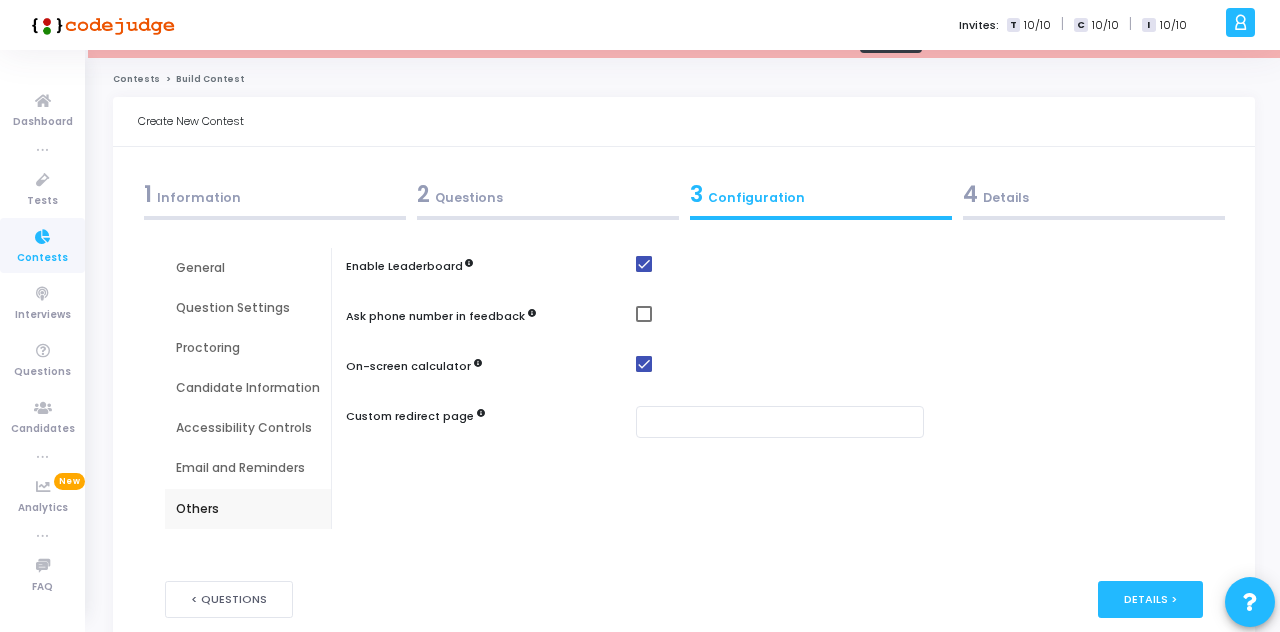 click on "Details >" at bounding box center (1150, 599) 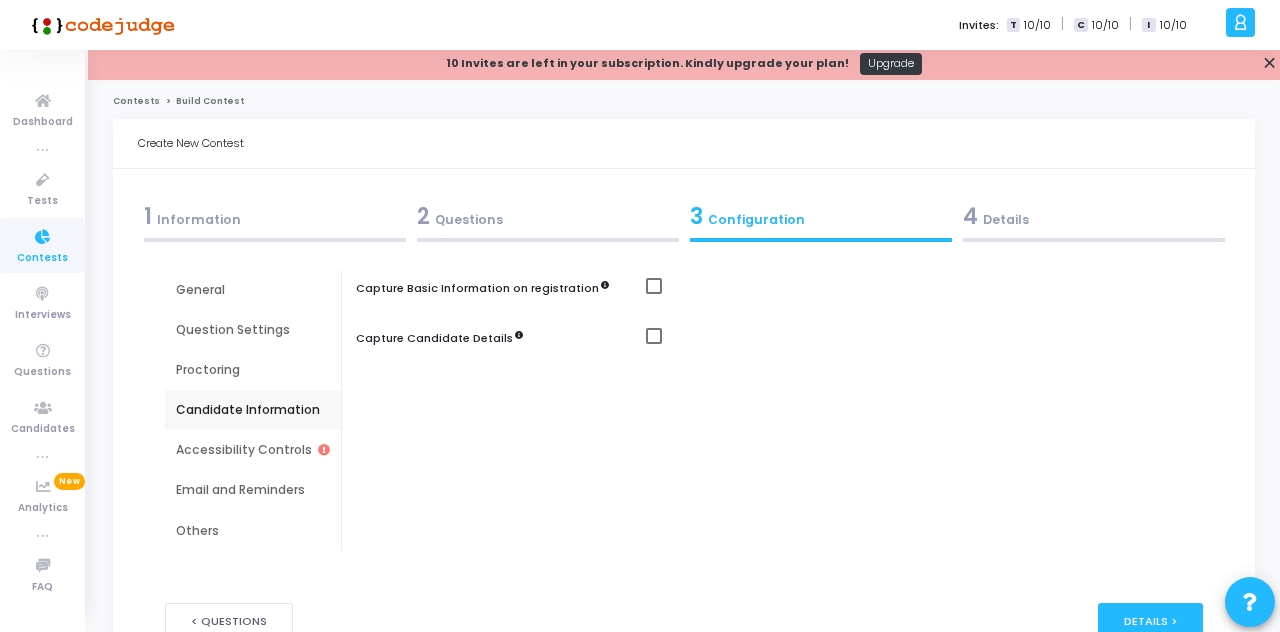 scroll, scrollTop: 0, scrollLeft: 0, axis: both 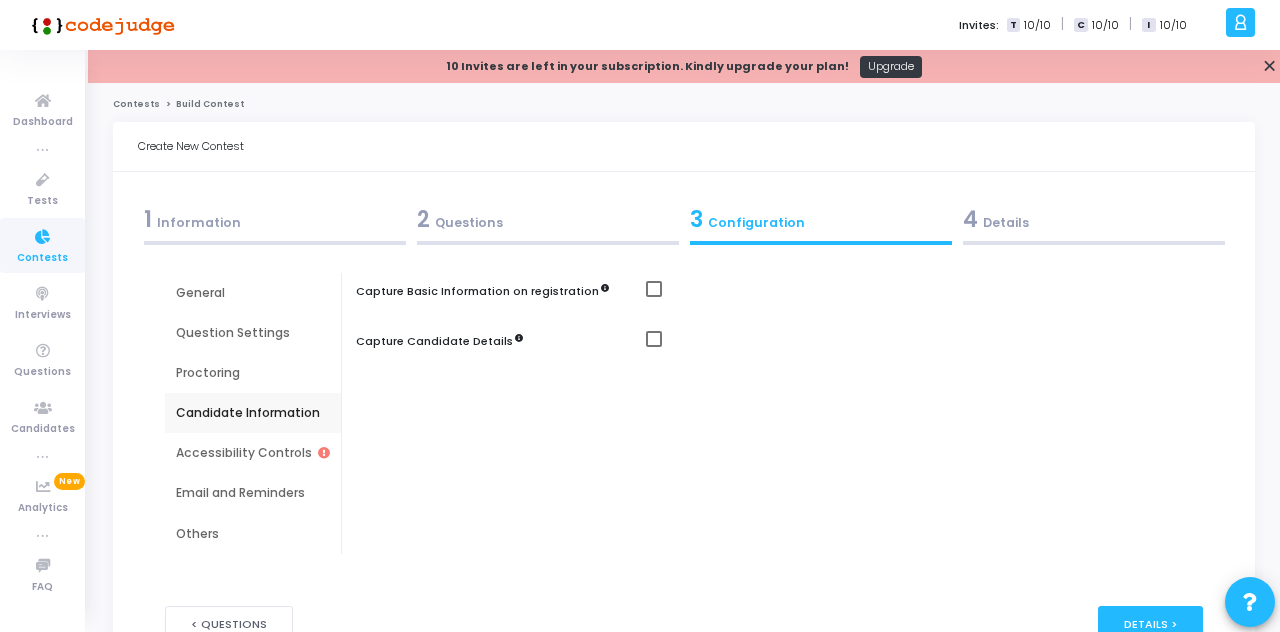 click at bounding box center (654, 339) 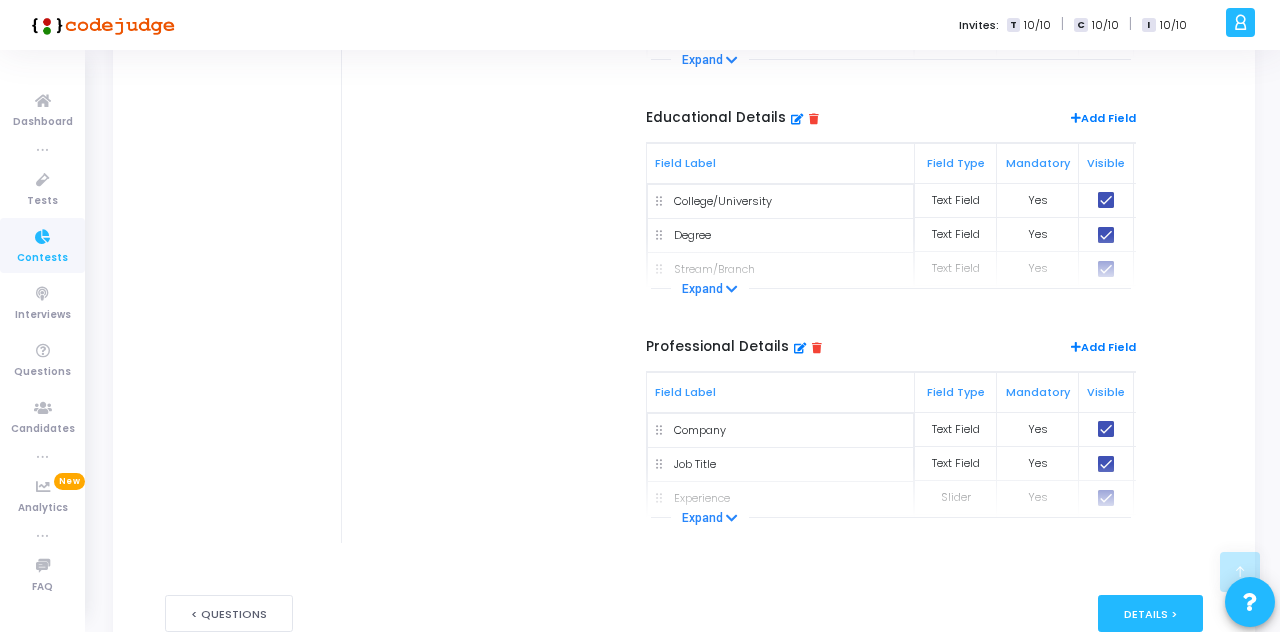 scroll, scrollTop: 619, scrollLeft: 0, axis: vertical 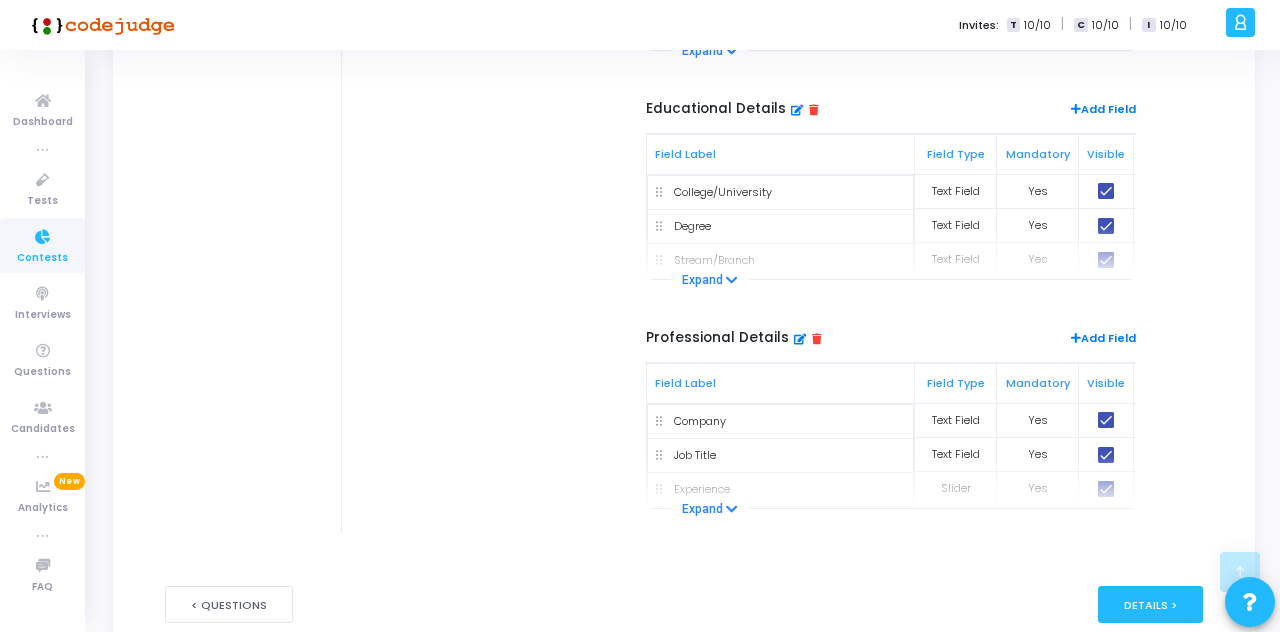 click at bounding box center (817, 338) 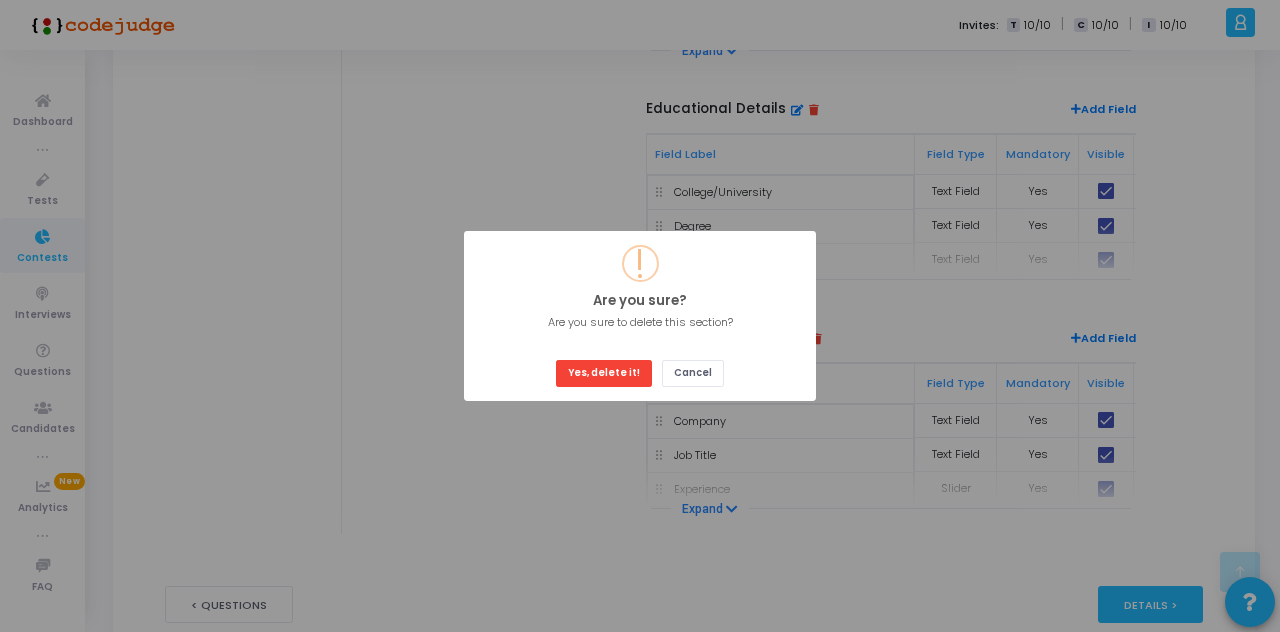 click on "Yes, delete it!" at bounding box center (604, 373) 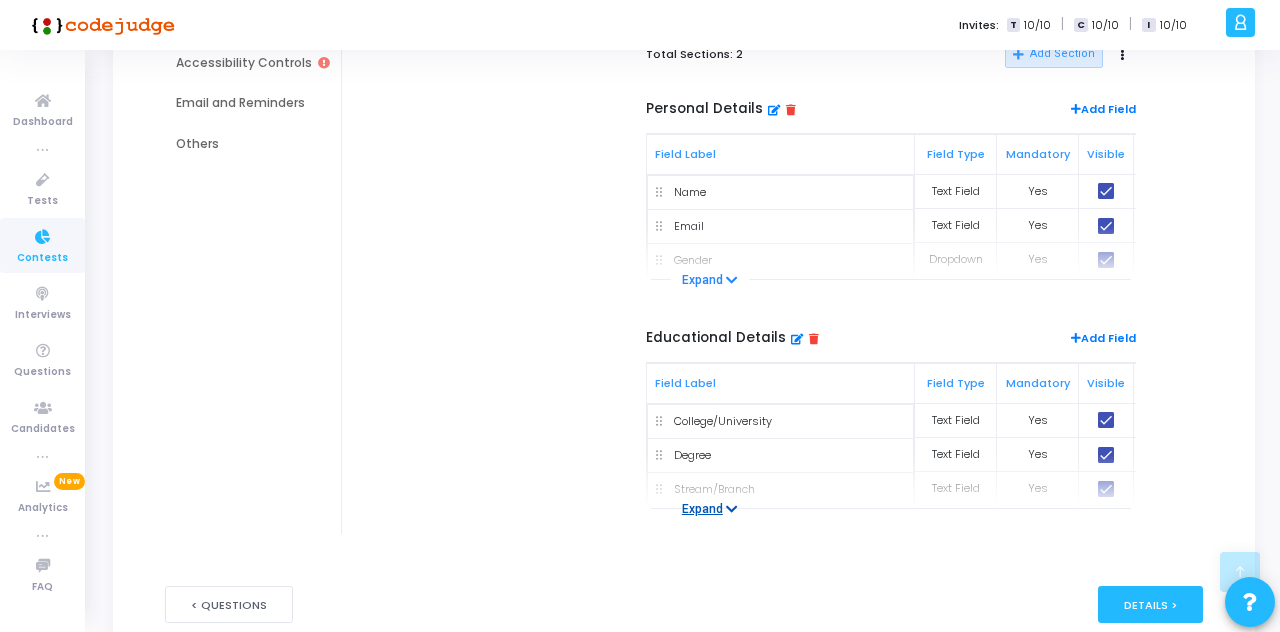 click on "Expand" at bounding box center [710, 509] 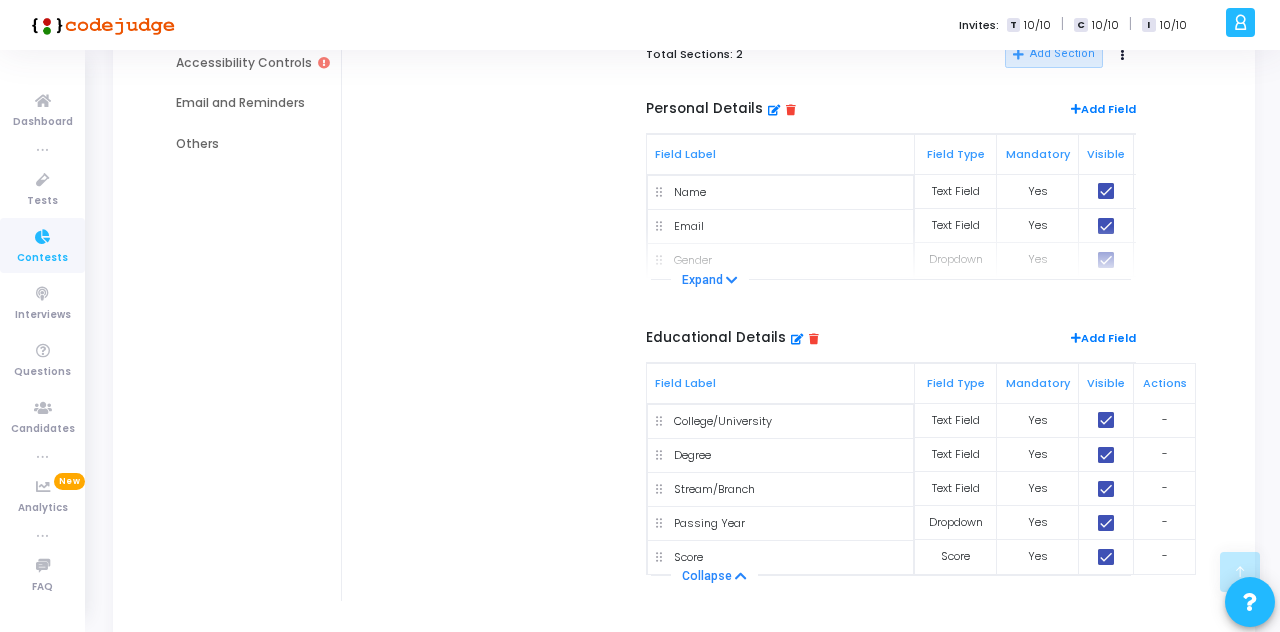 click at bounding box center [814, 338] 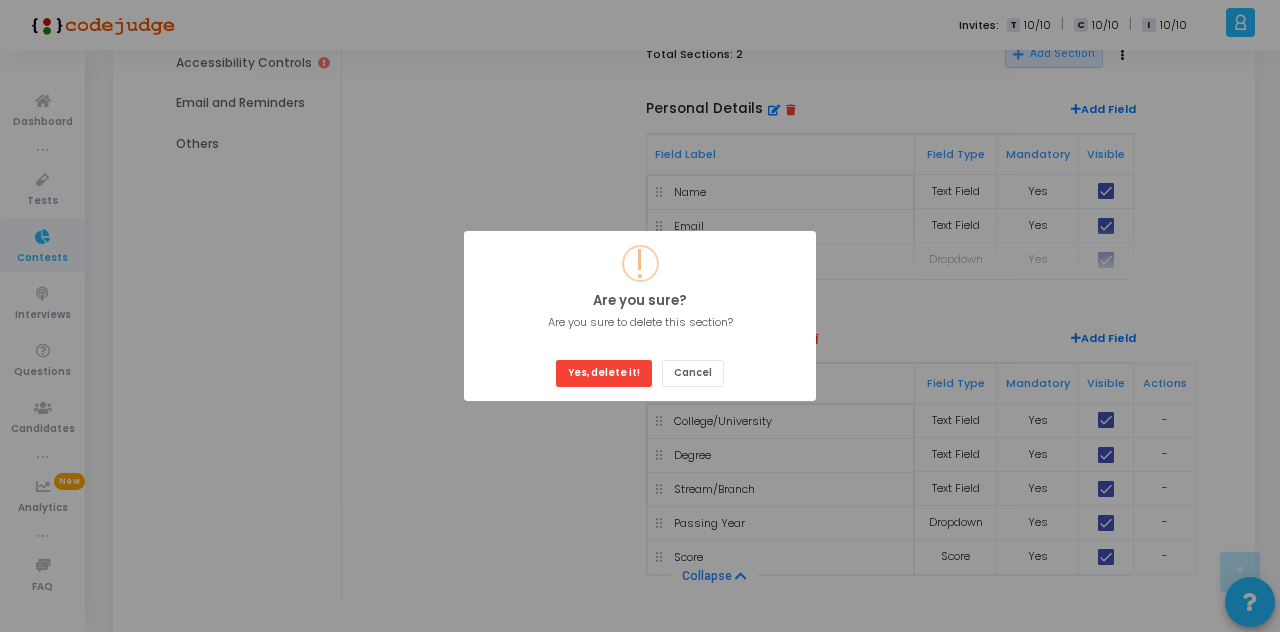 click on "Yes, delete it!" at bounding box center (604, 373) 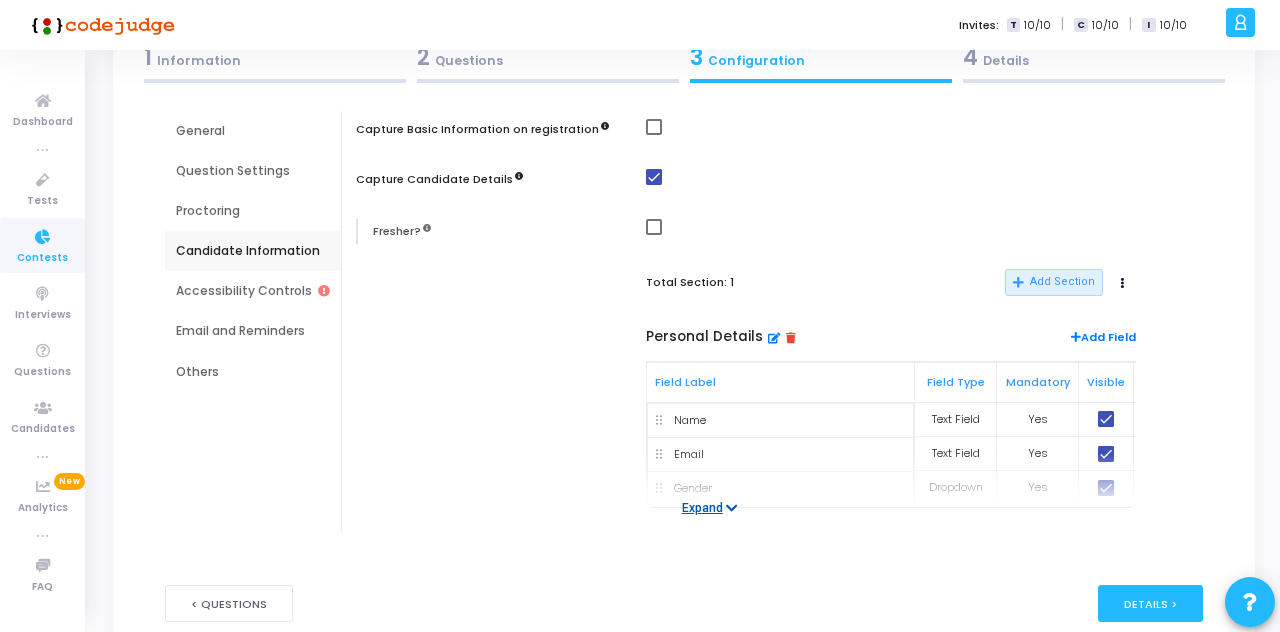 click on "Expand" at bounding box center [710, 508] 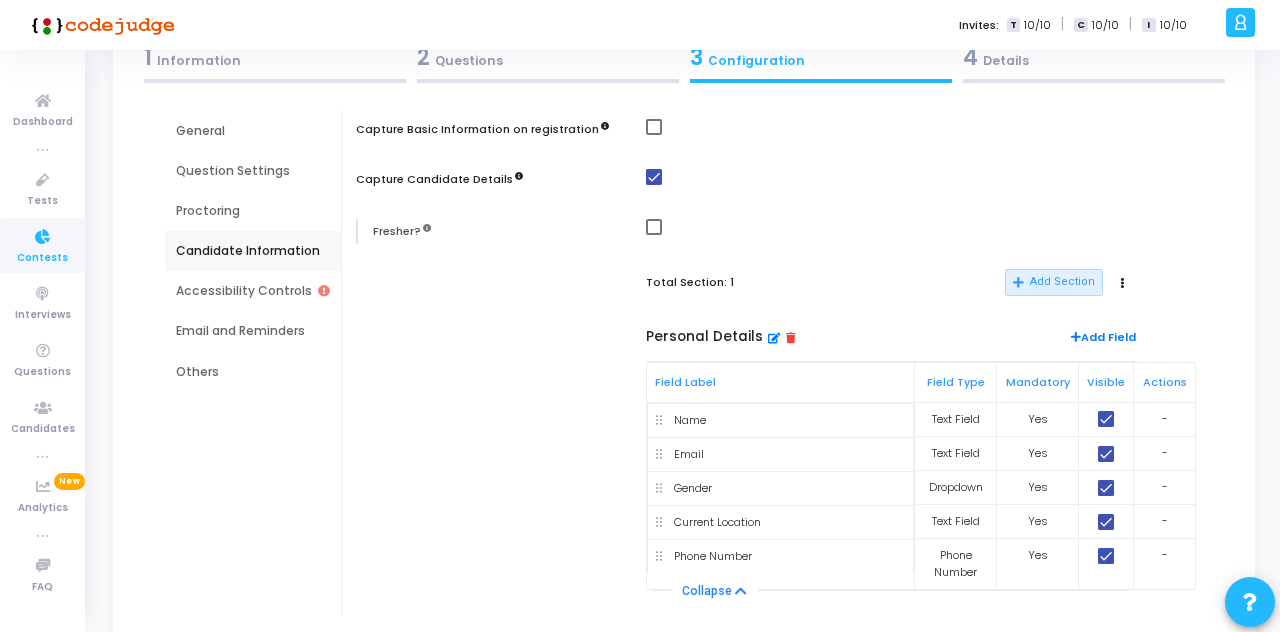 click at bounding box center (1106, 556) 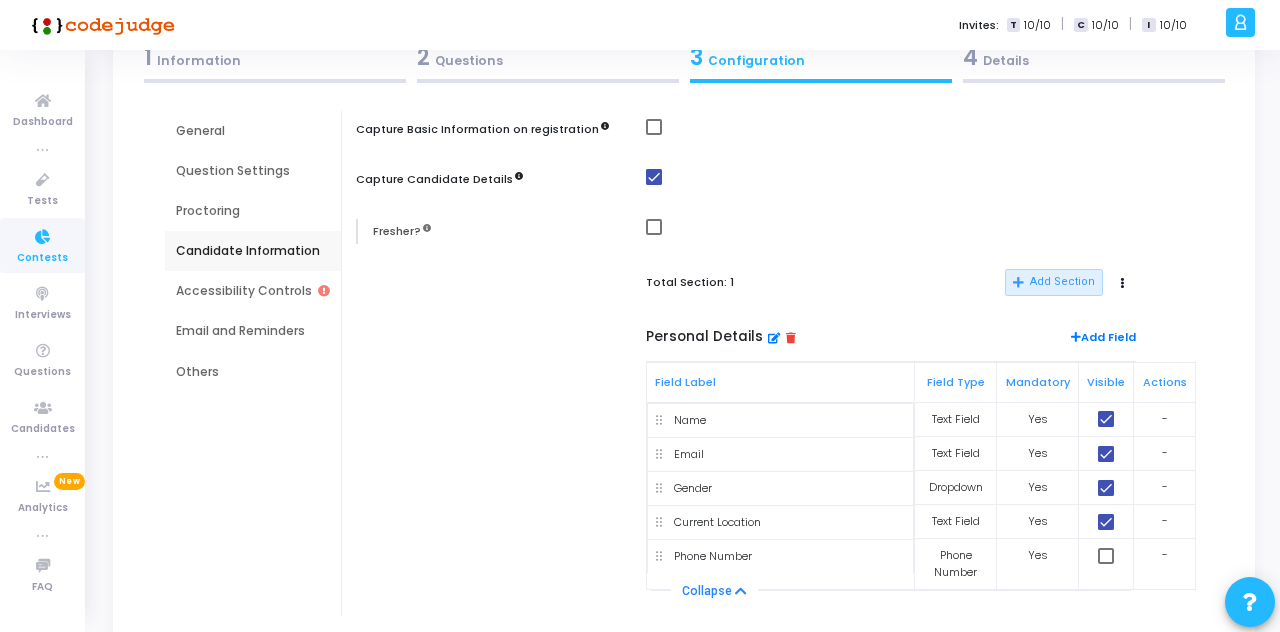 click on "-" at bounding box center (1165, 522) 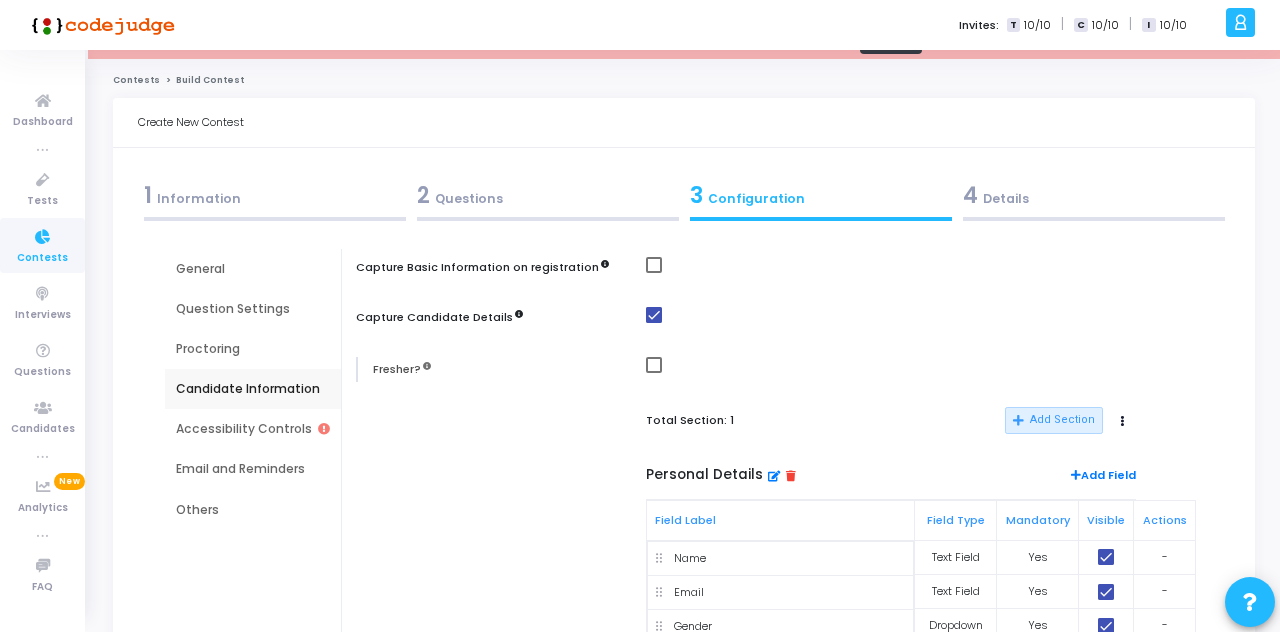 scroll, scrollTop: 0, scrollLeft: 0, axis: both 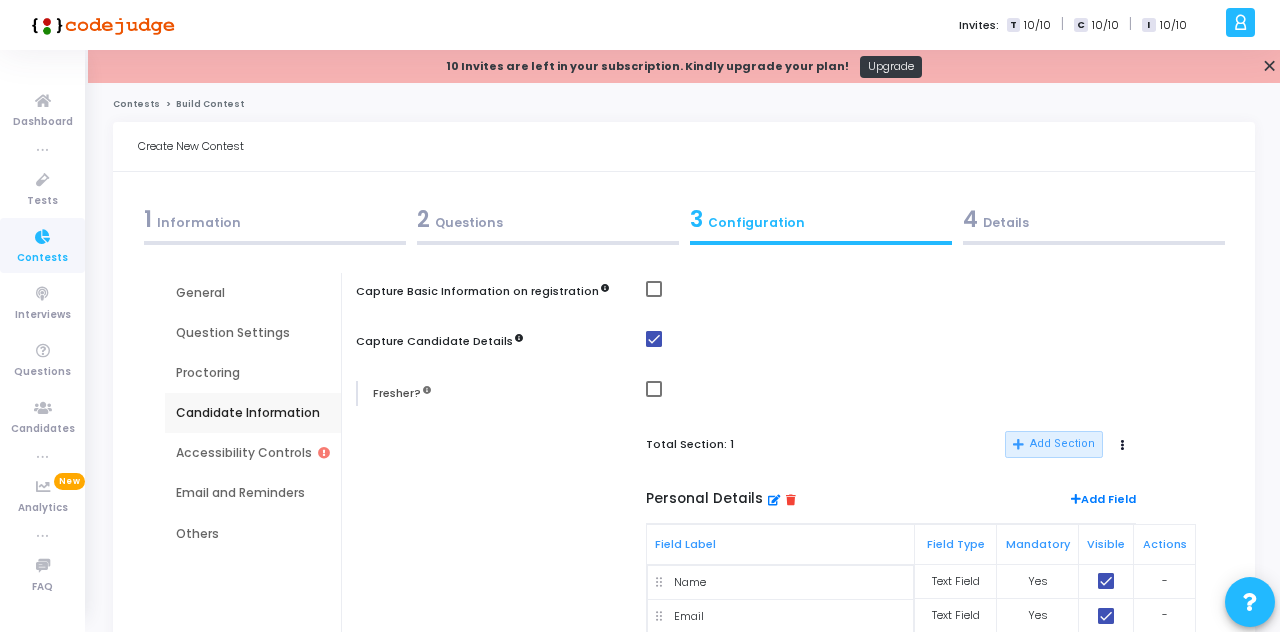 click at bounding box center (1122, 445) 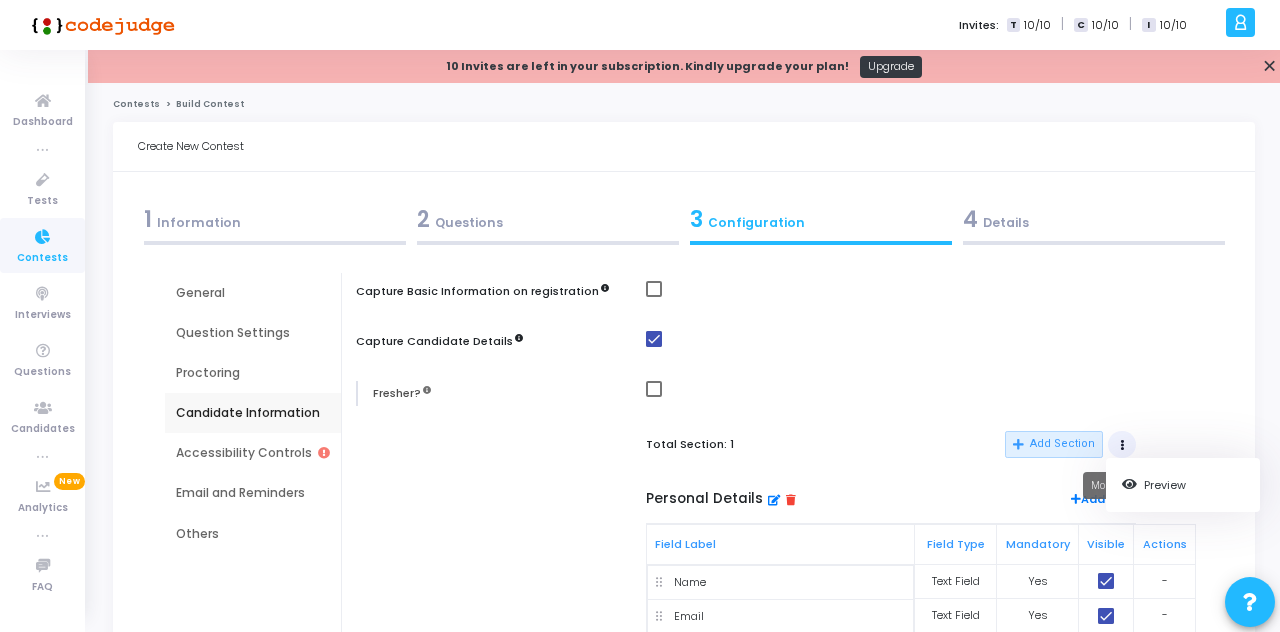 click at bounding box center [929, 339] 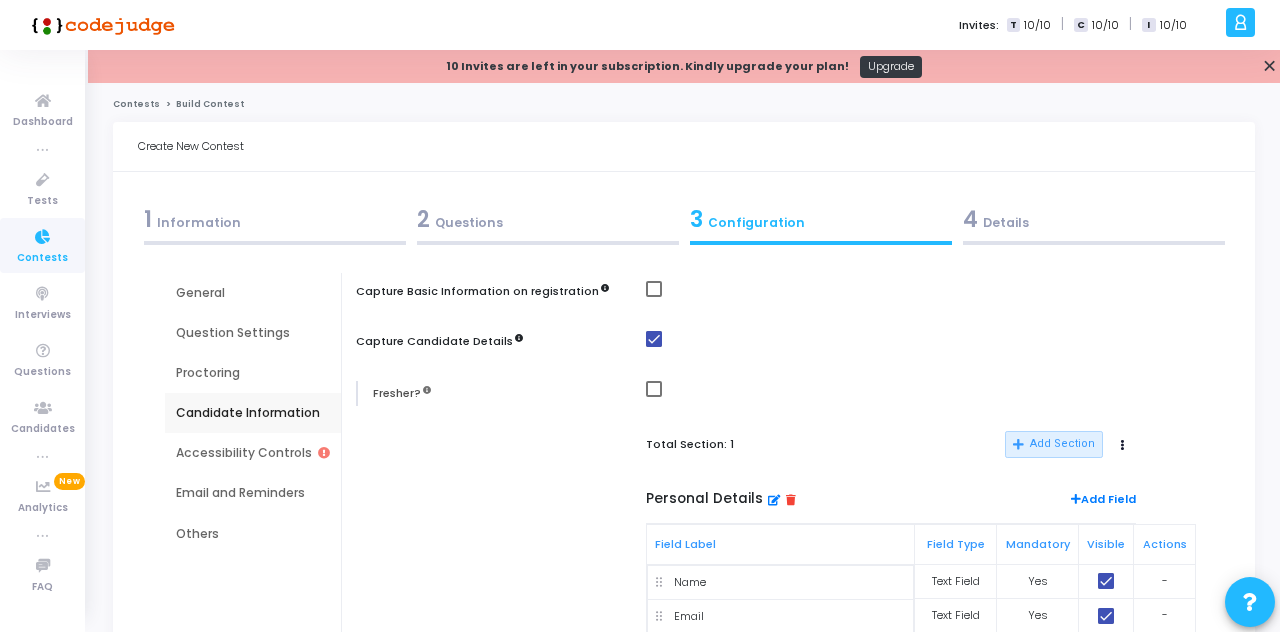 click on "Email and Reminders" at bounding box center (253, 493) 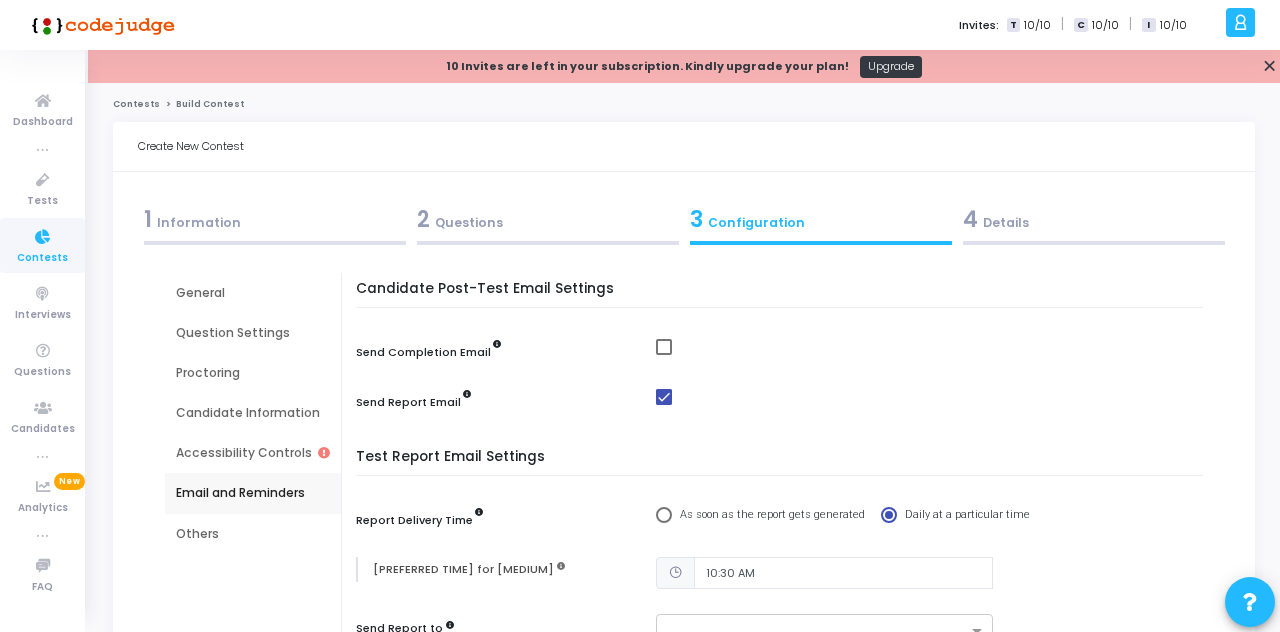 click on "Accessibility Controls" at bounding box center [253, 453] 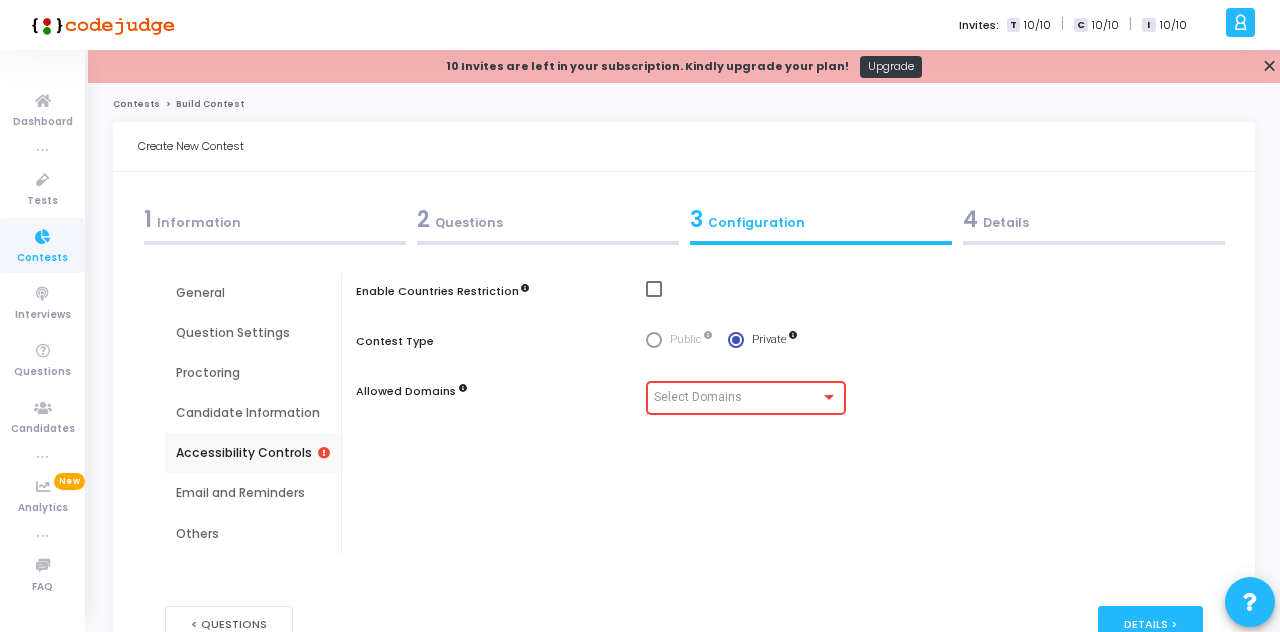 click on "Select Domains" at bounding box center (737, 398) 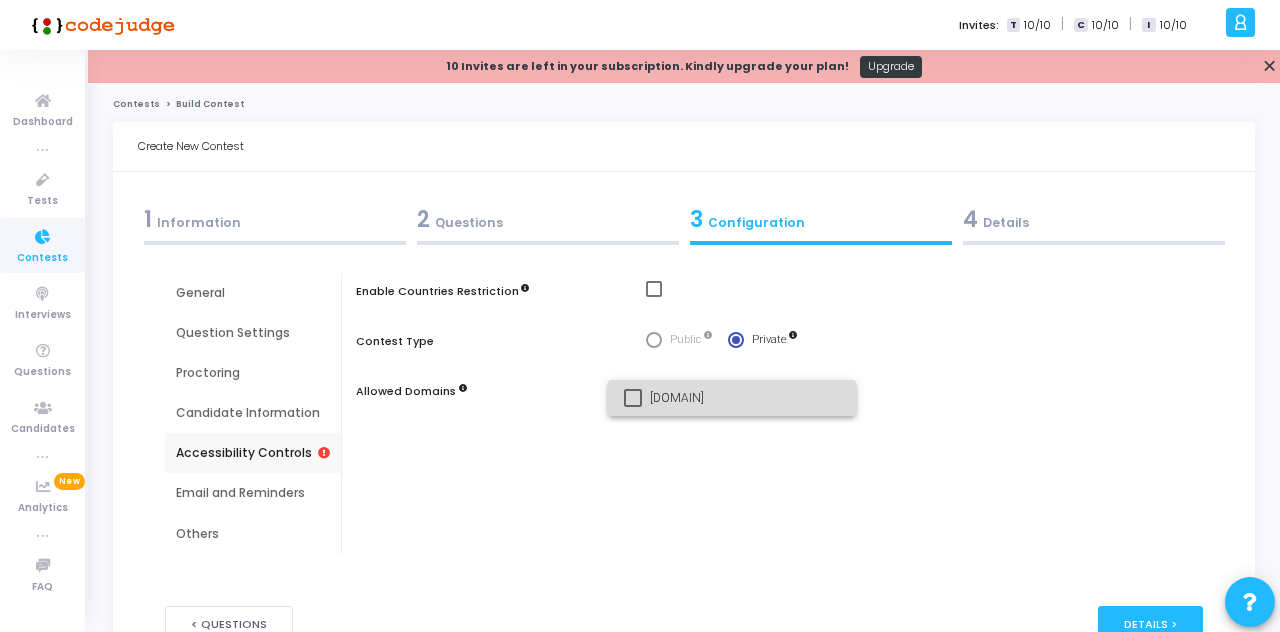 click on "[DOMAIN]" at bounding box center [745, 398] 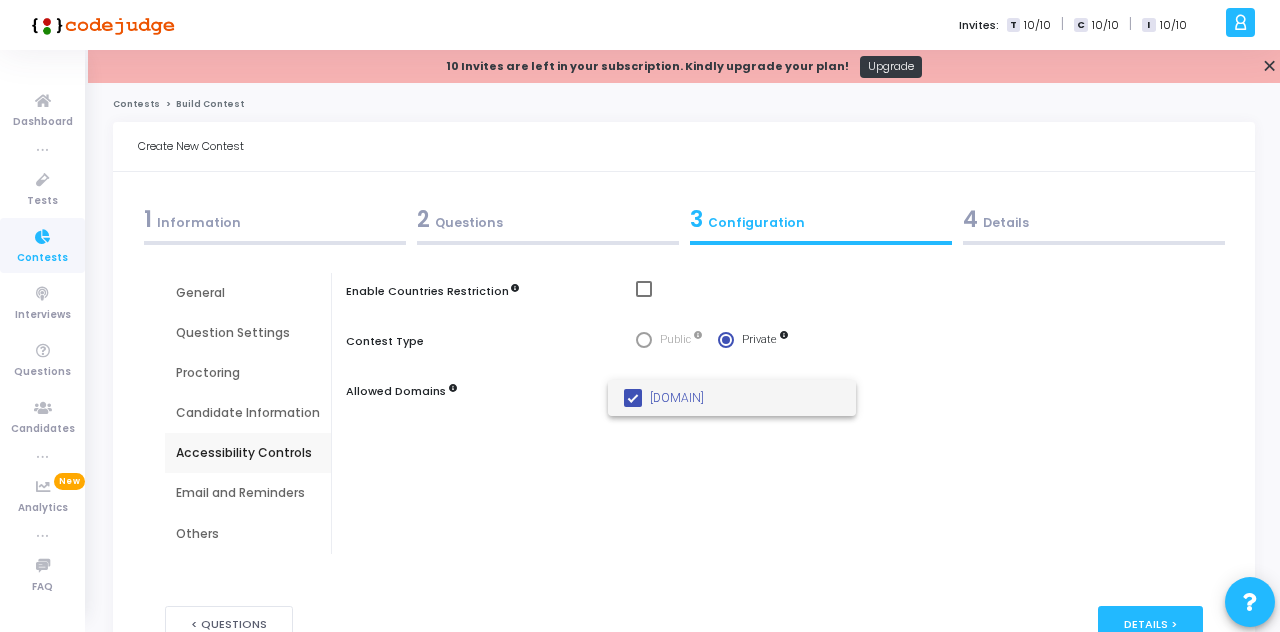 click at bounding box center (640, 316) 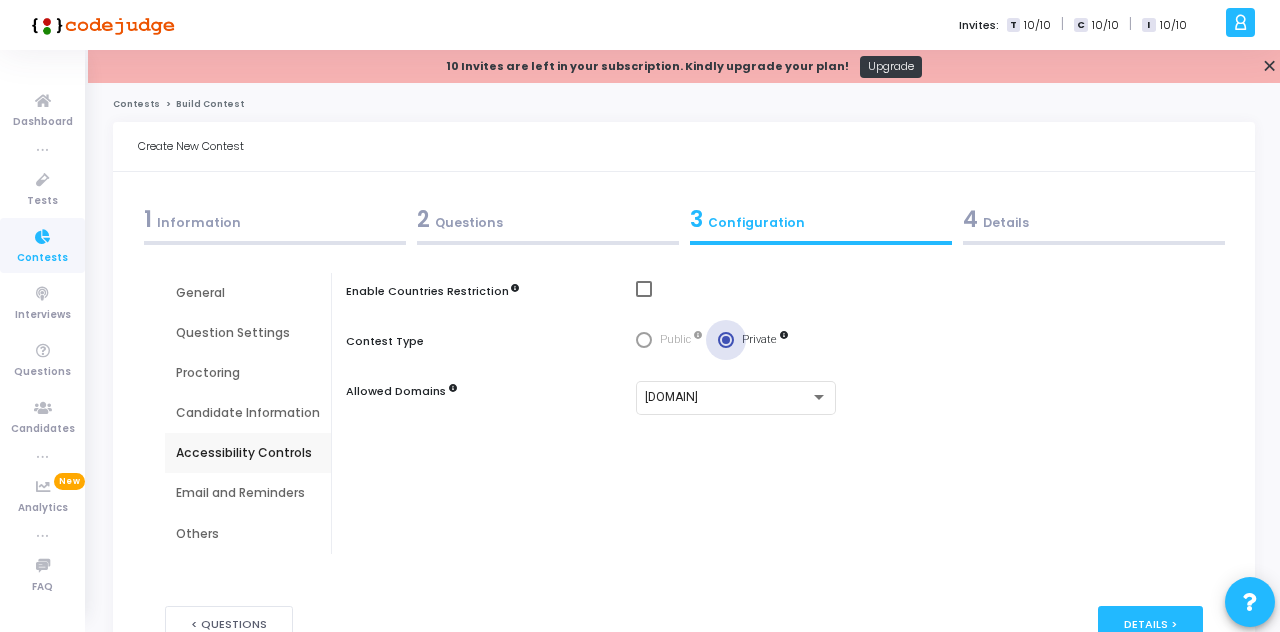 click at bounding box center (784, 335) 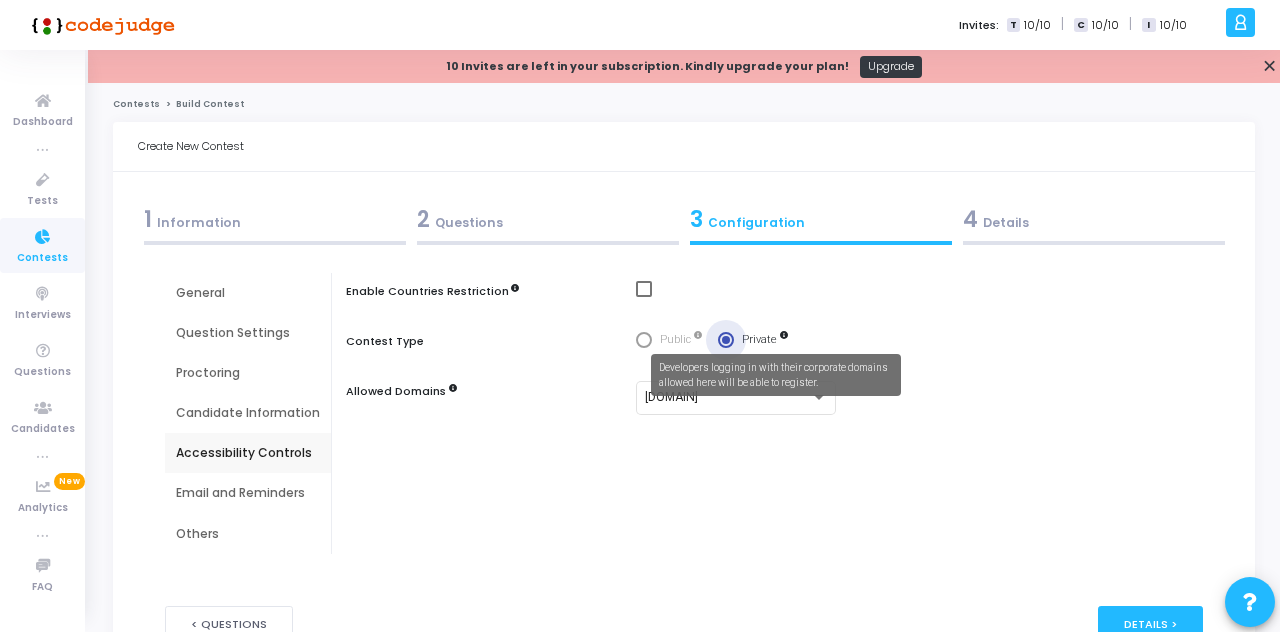click on "Details >" at bounding box center [1150, 624] 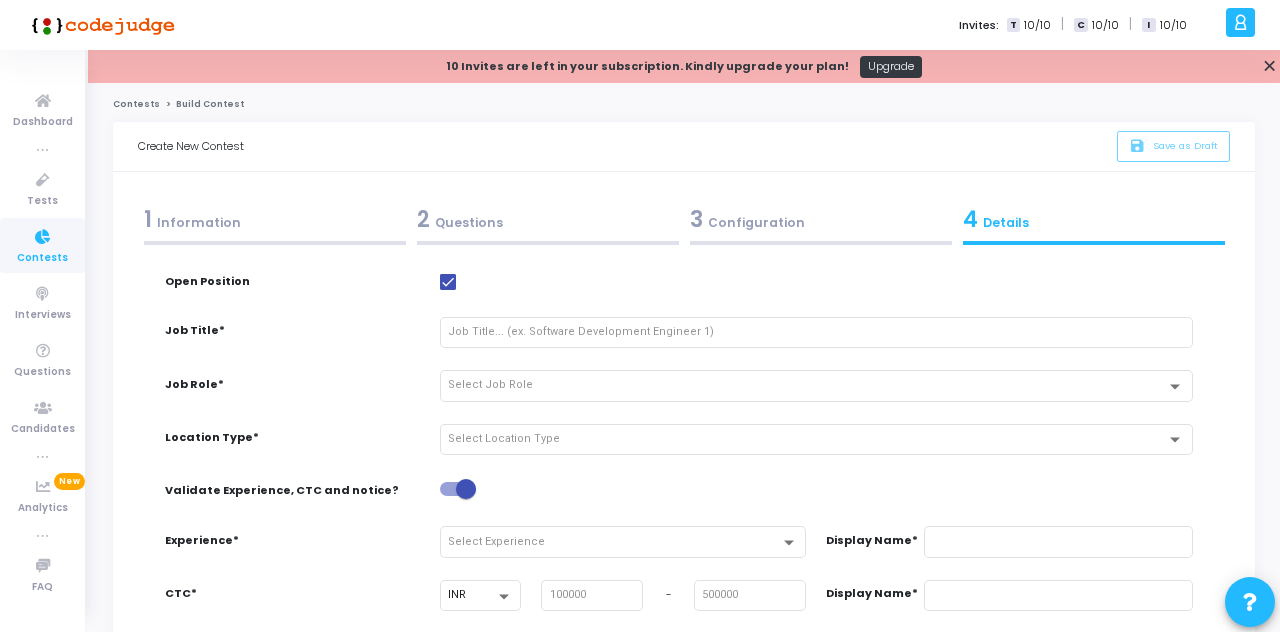 click at bounding box center [816, 332] 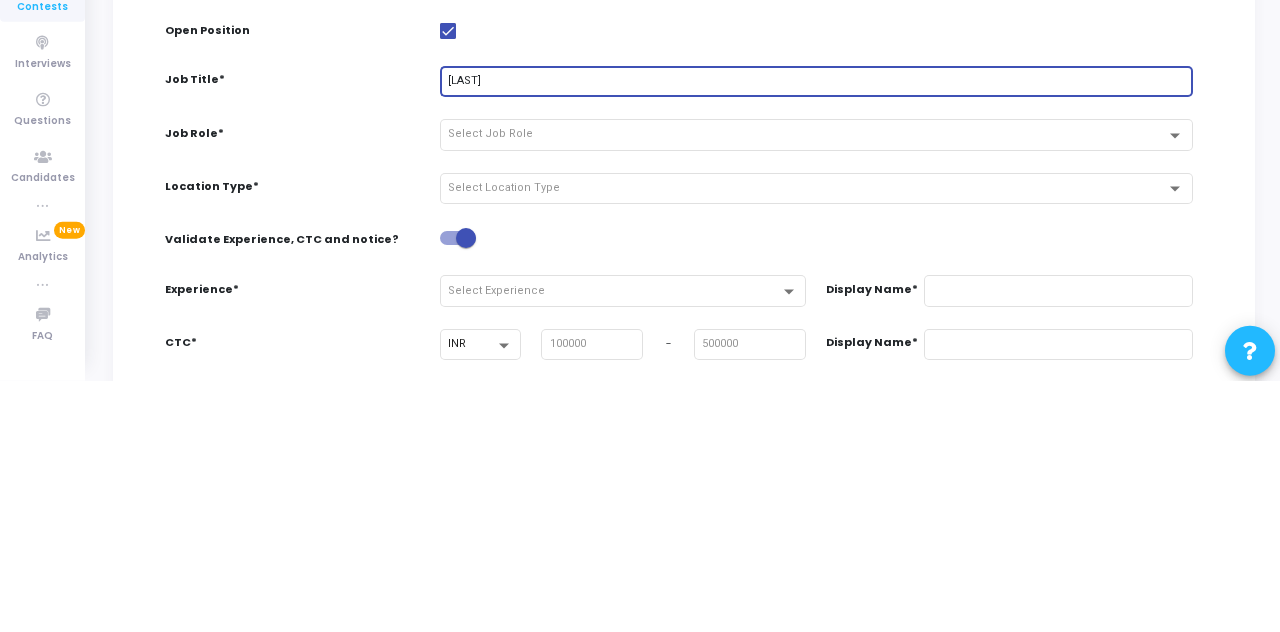 type on "Stydent" 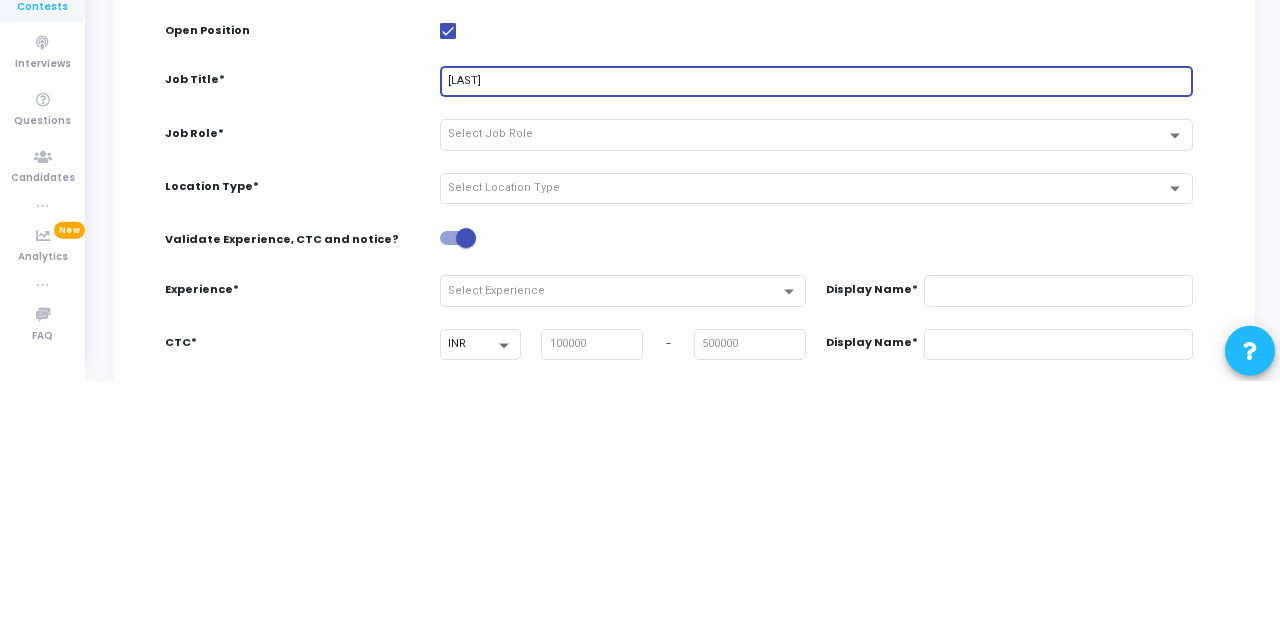 click on "Select Job Role" at bounding box center (807, 385) 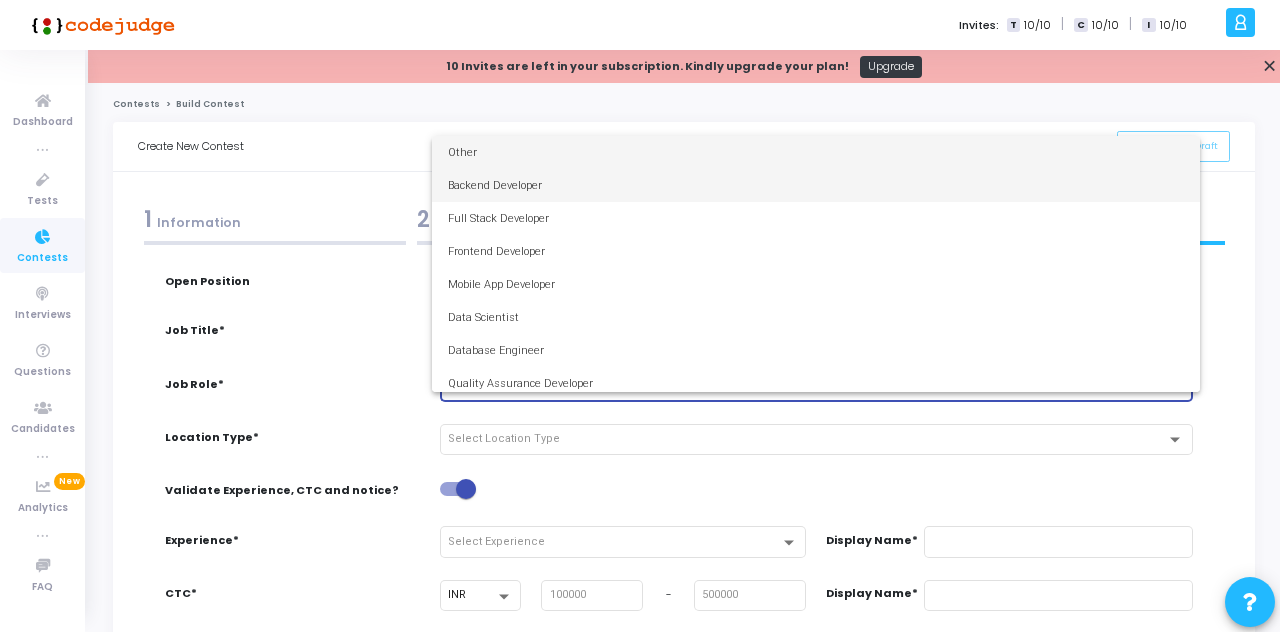 click on "Backend Developer" at bounding box center (816, 185) 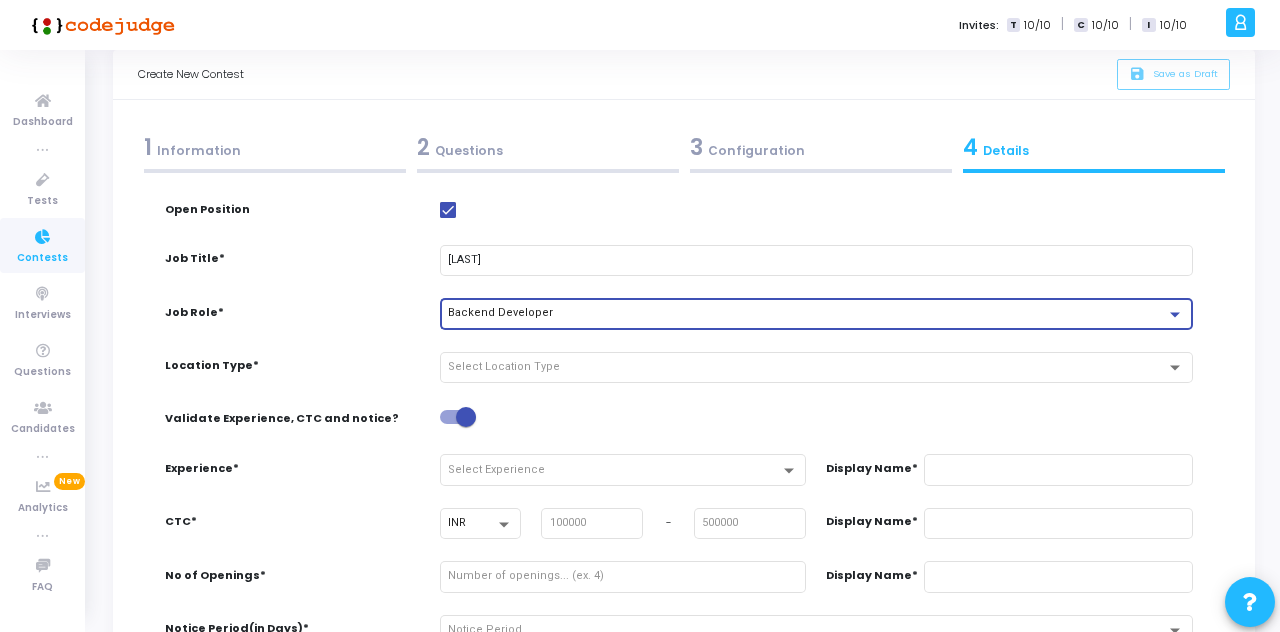 scroll, scrollTop: 96, scrollLeft: 0, axis: vertical 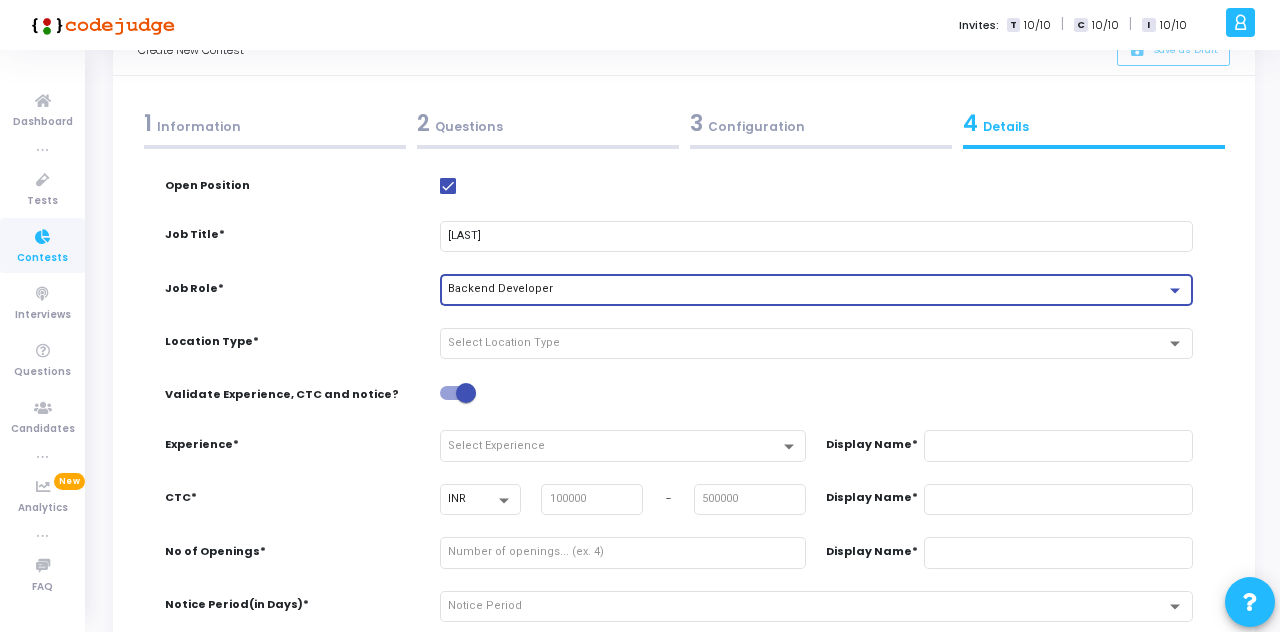 click on "Select Location Type" at bounding box center (807, 343) 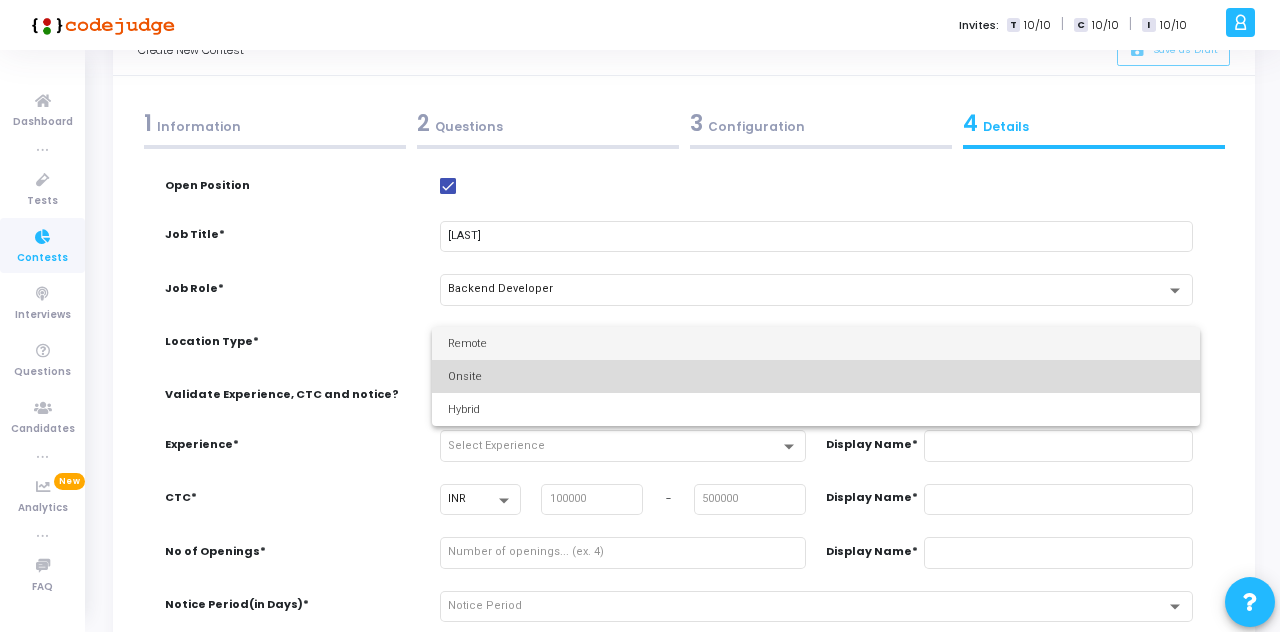 click on "Onsite" at bounding box center [816, 376] 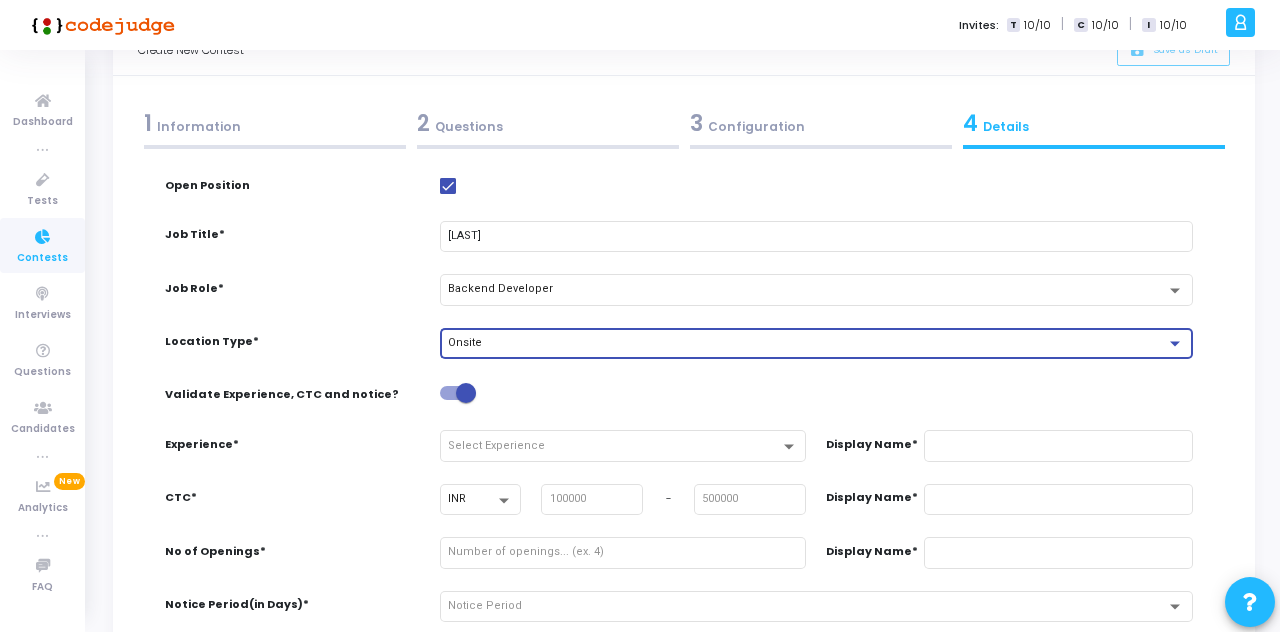 click on "Select Experience" at bounding box center (614, 446) 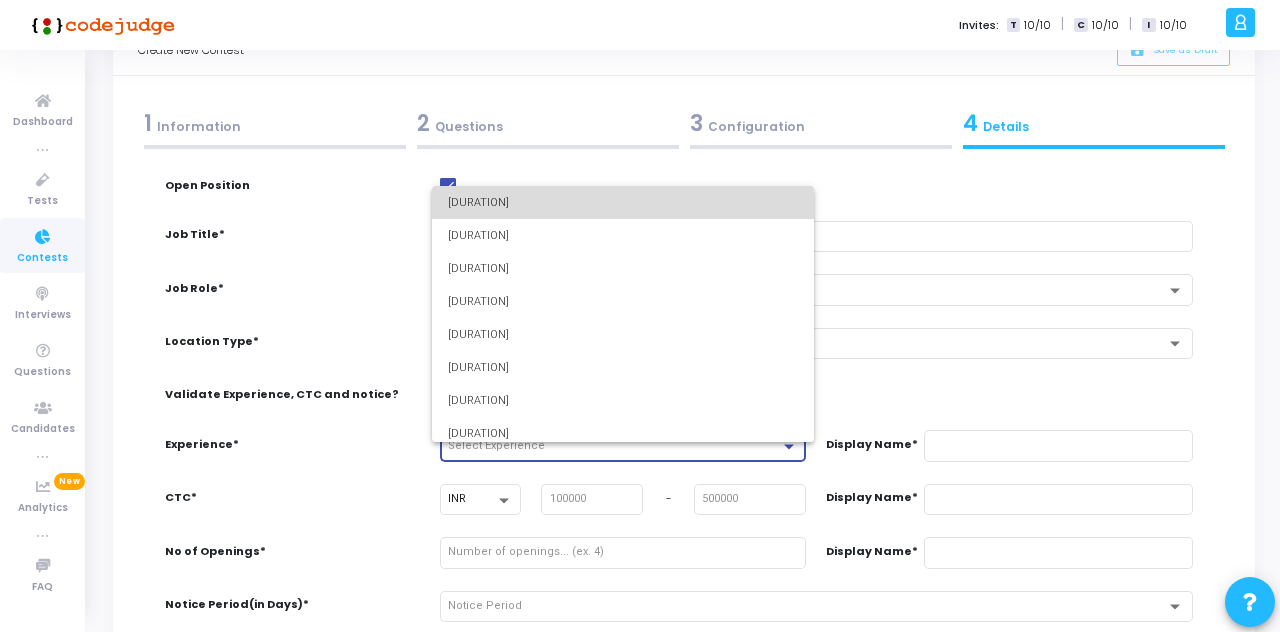 click on "0+ Years" at bounding box center (623, 202) 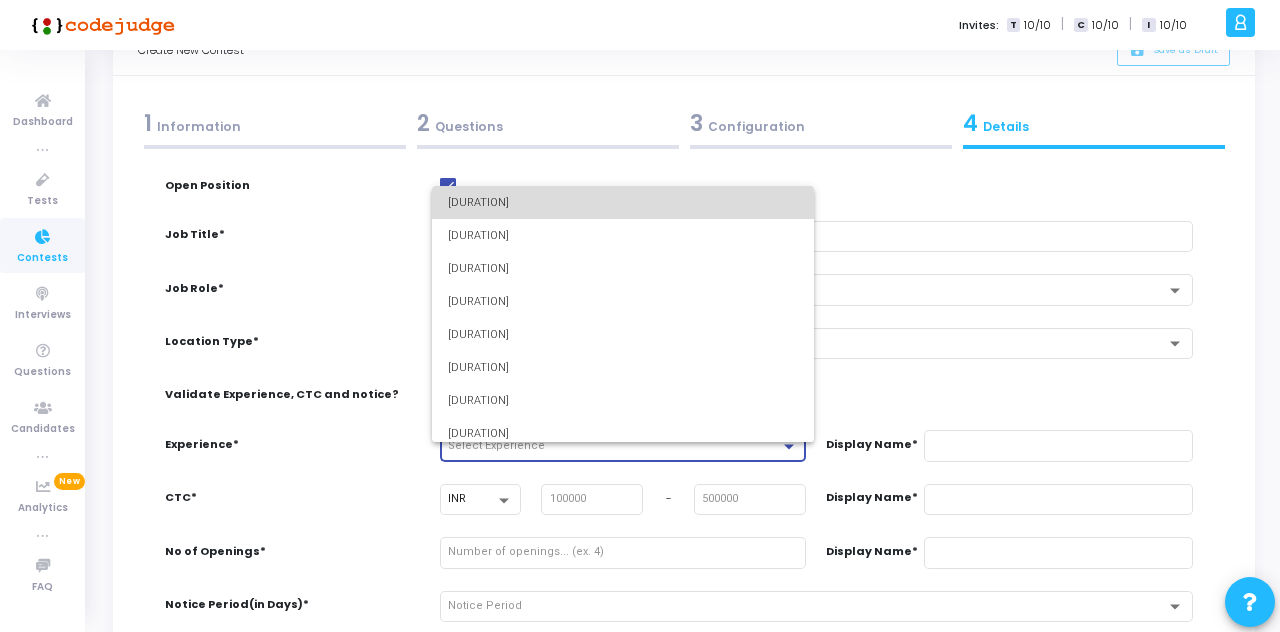 type on "0+ Years" 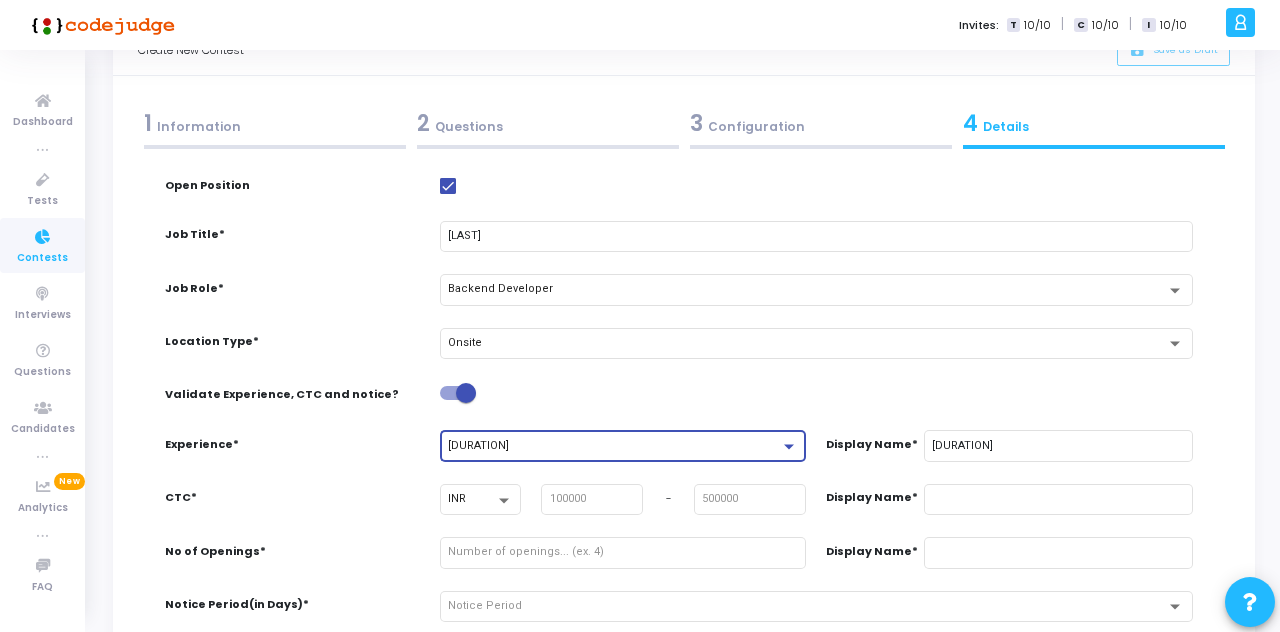 click at bounding box center [593, 499] 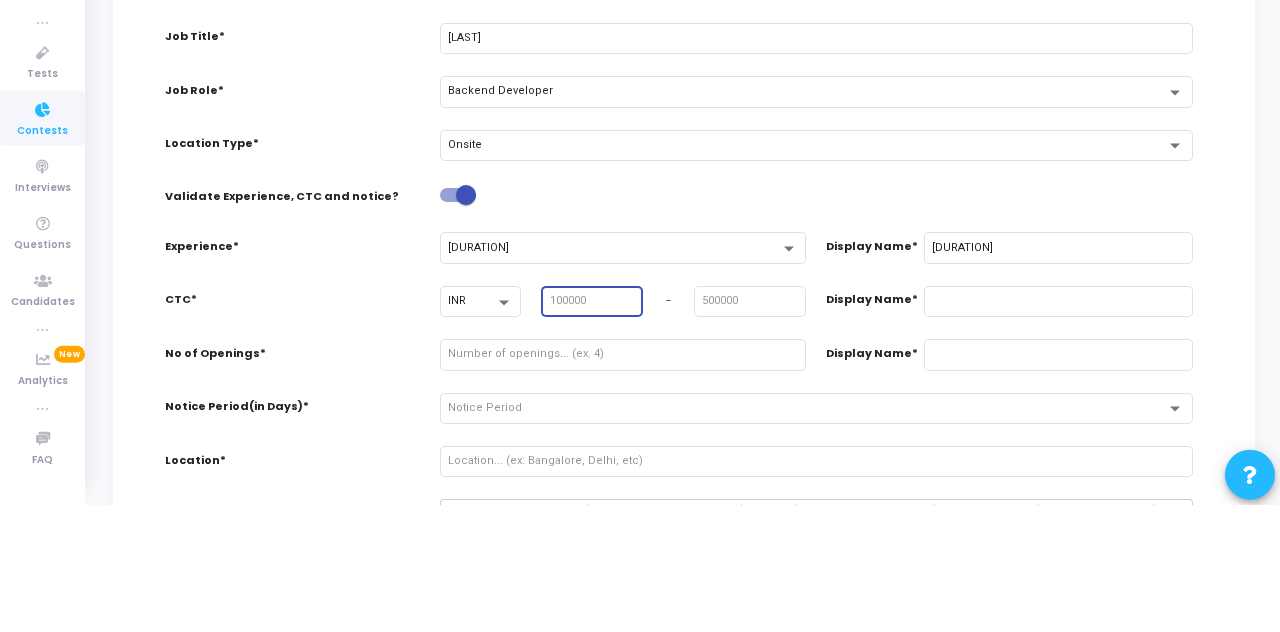 scroll, scrollTop: 167, scrollLeft: 0, axis: vertical 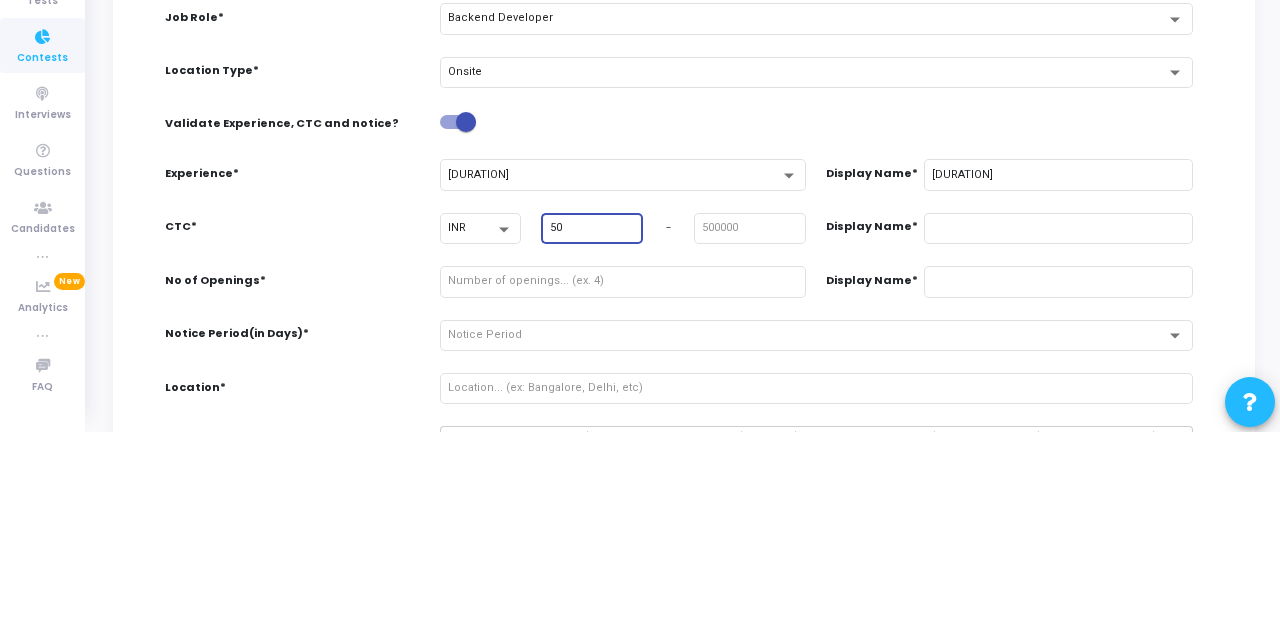 type on "50" 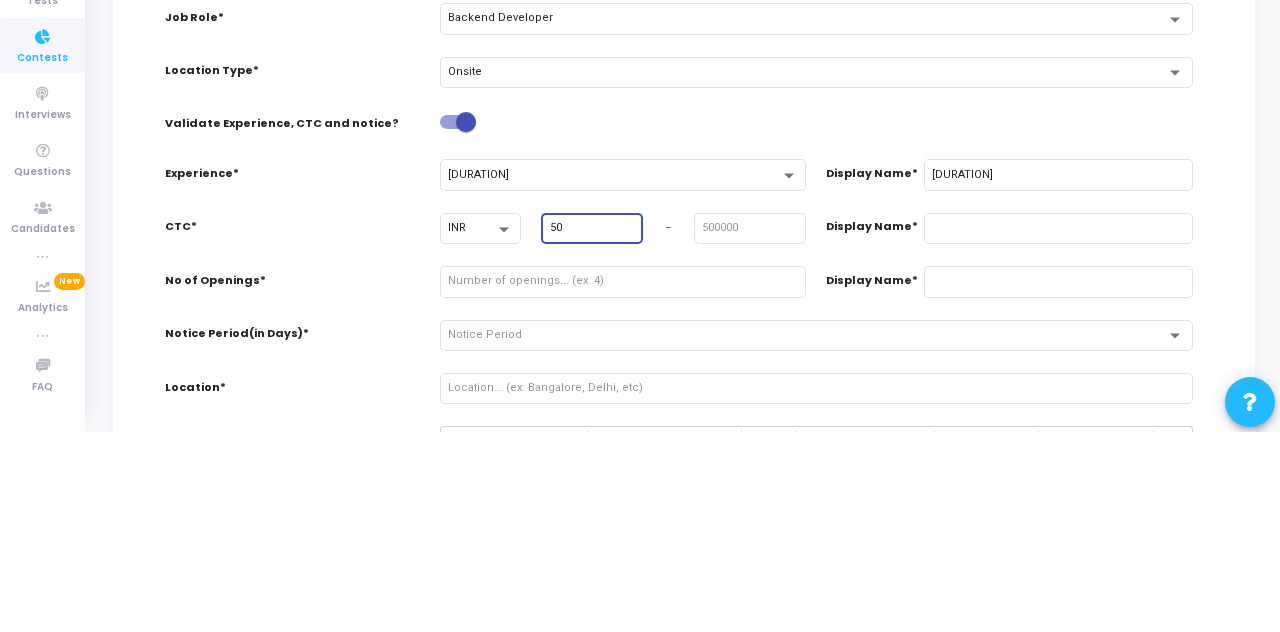click at bounding box center (750, 428) 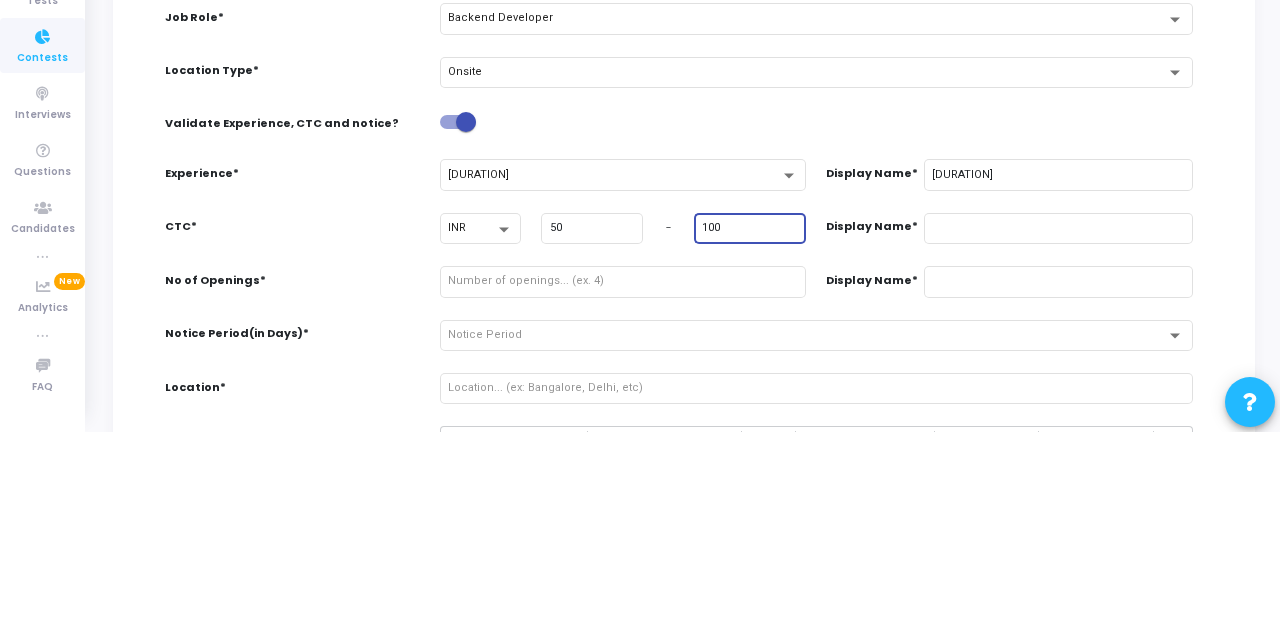type on "100" 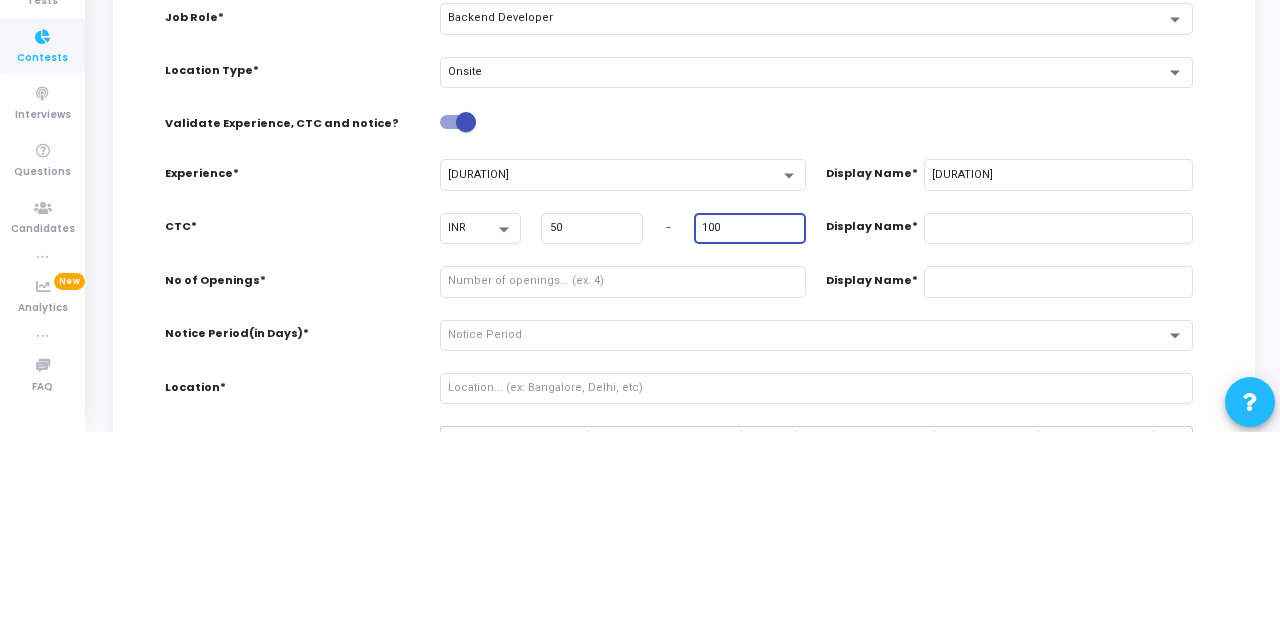type on "₹50 - 100" 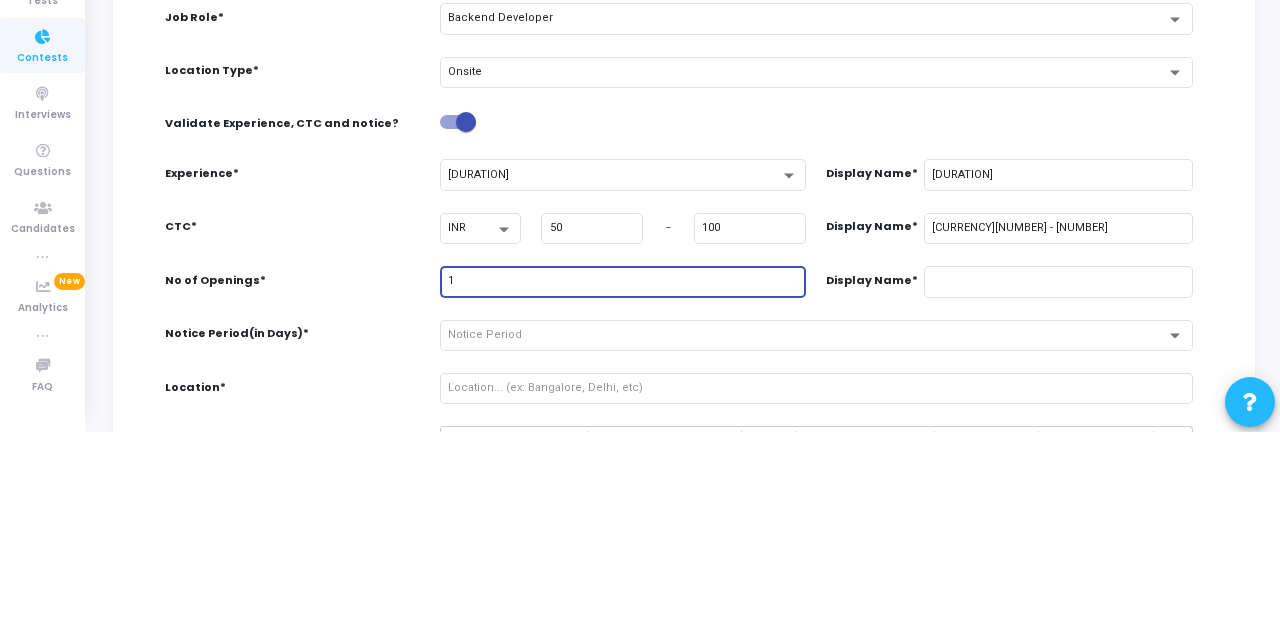 type on "1" 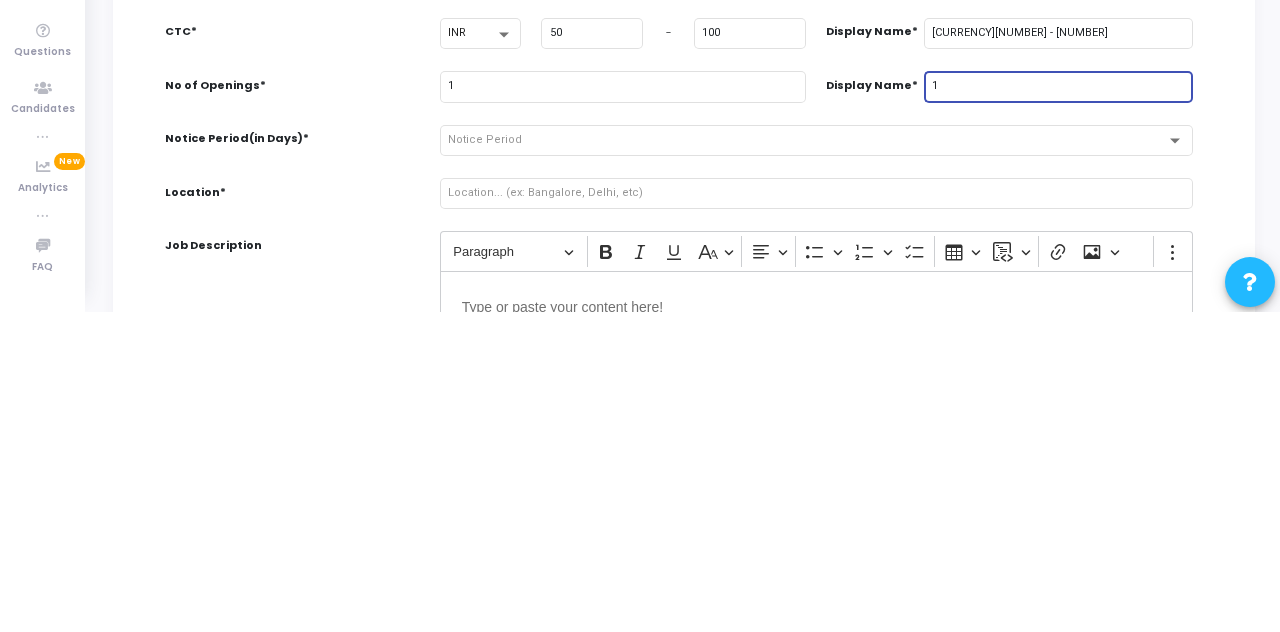 click on "Notice Period" at bounding box center (807, 460) 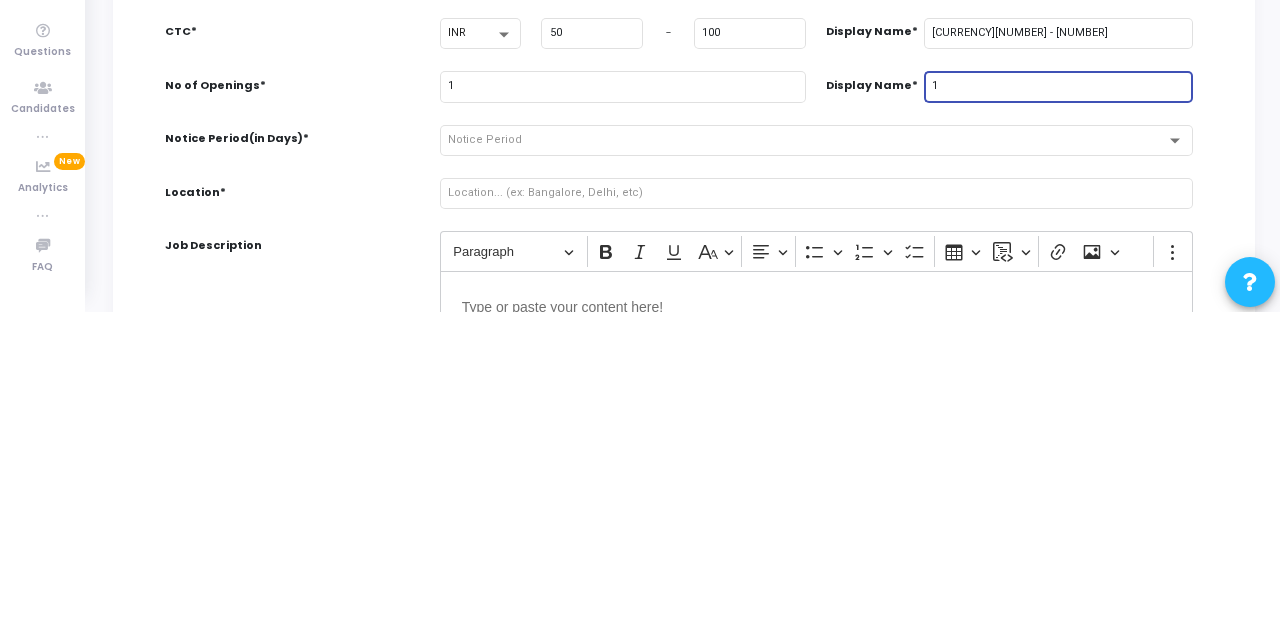 scroll, scrollTop: 242, scrollLeft: 0, axis: vertical 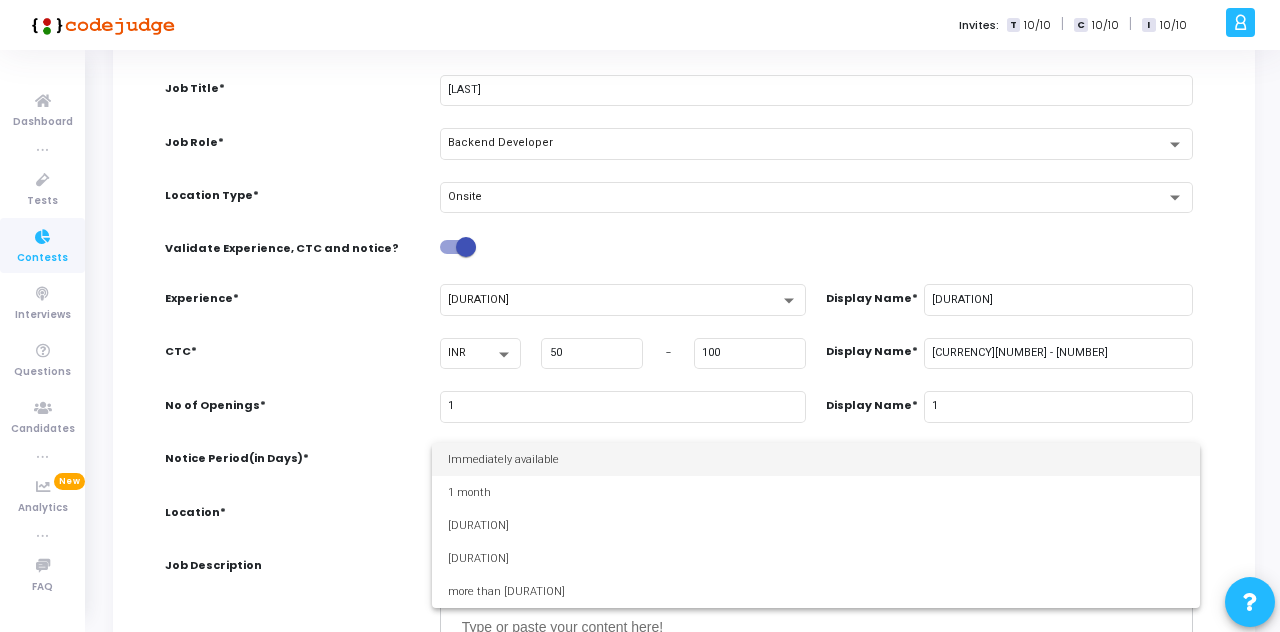 click on "Immediately available" at bounding box center (816, 459) 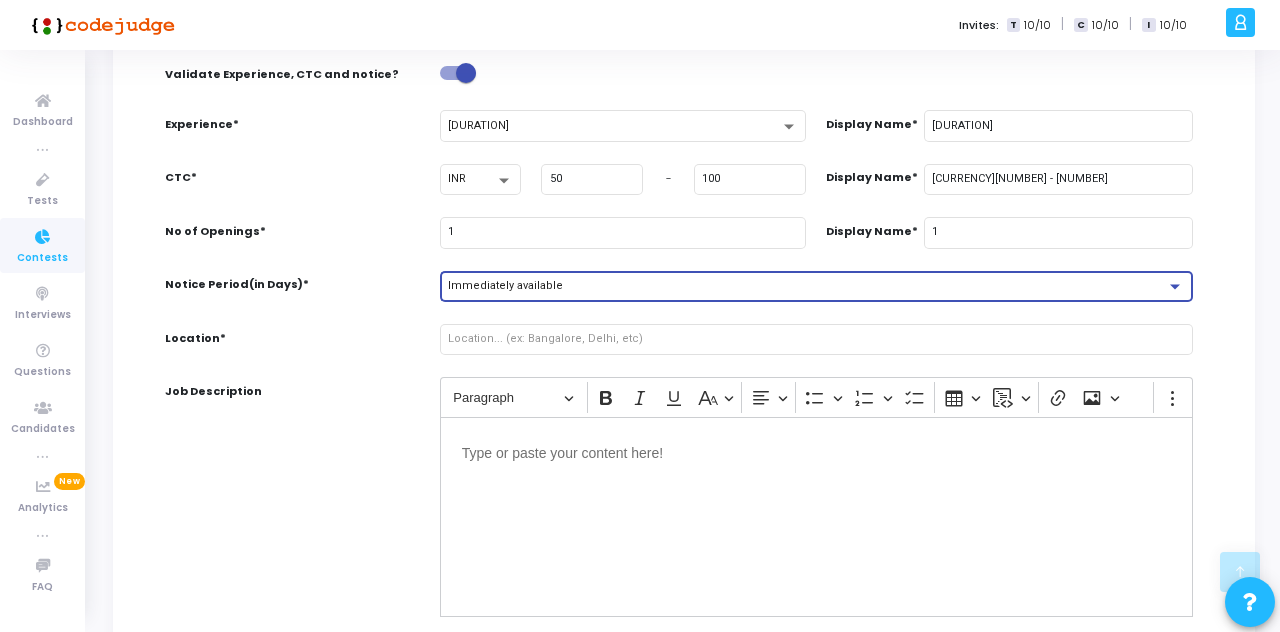 click at bounding box center [816, 339] 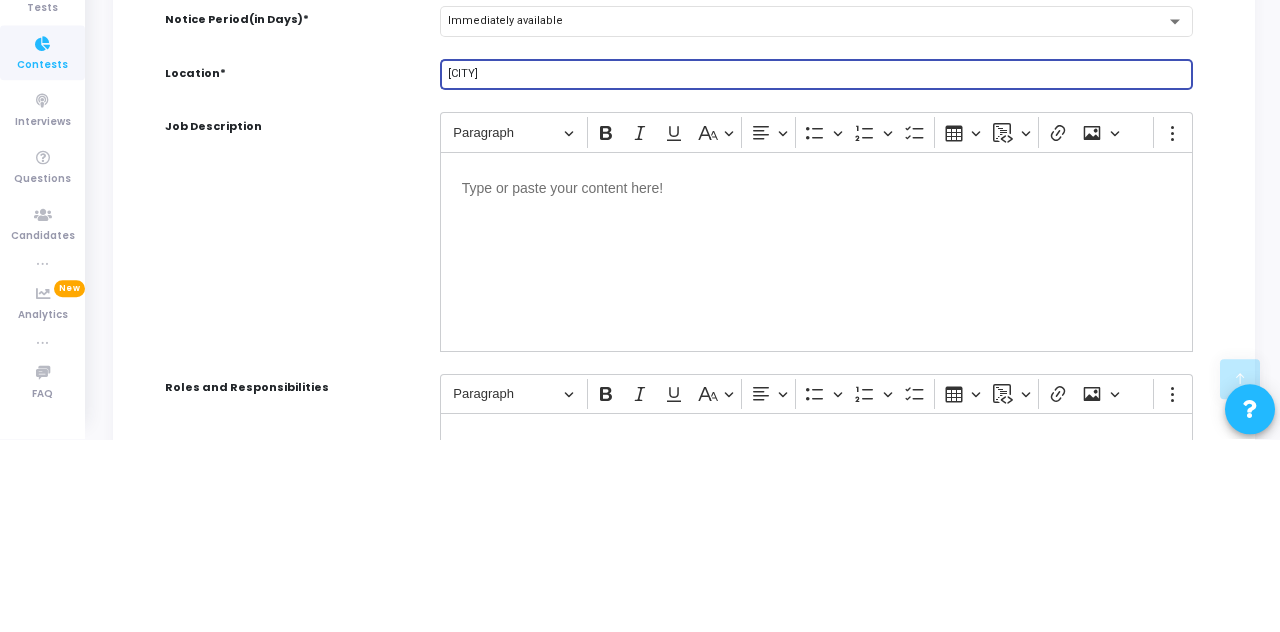 scroll, scrollTop: 488, scrollLeft: 0, axis: vertical 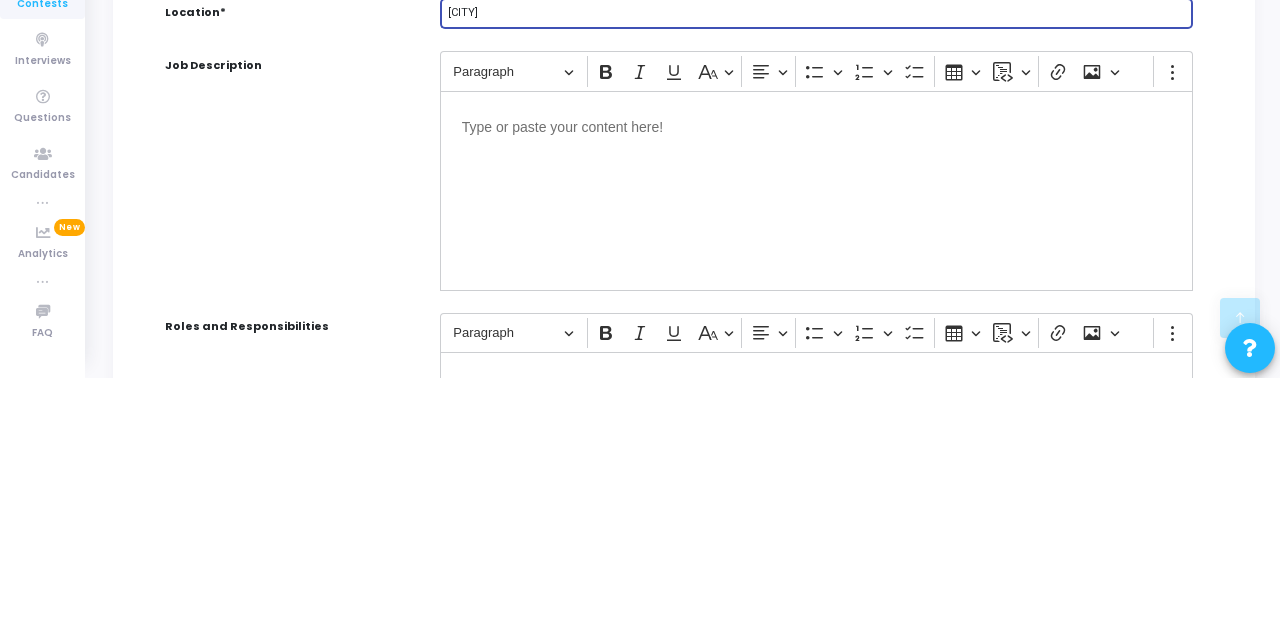 type on "[CITY]" 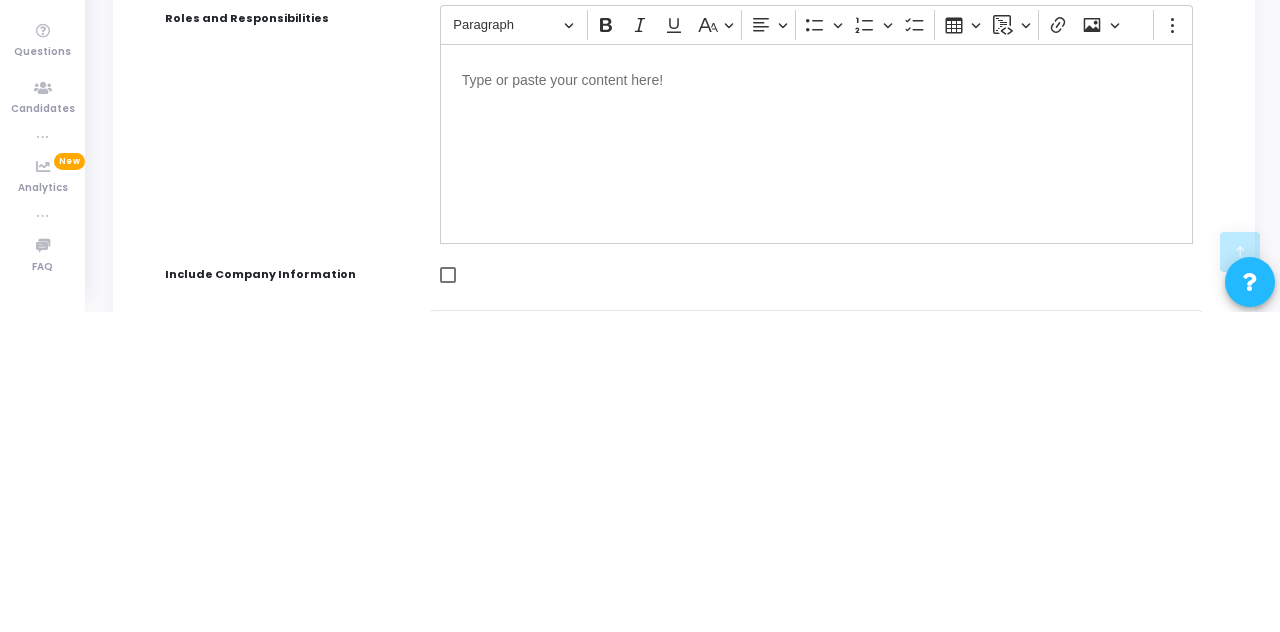 scroll, scrollTop: 732, scrollLeft: 0, axis: vertical 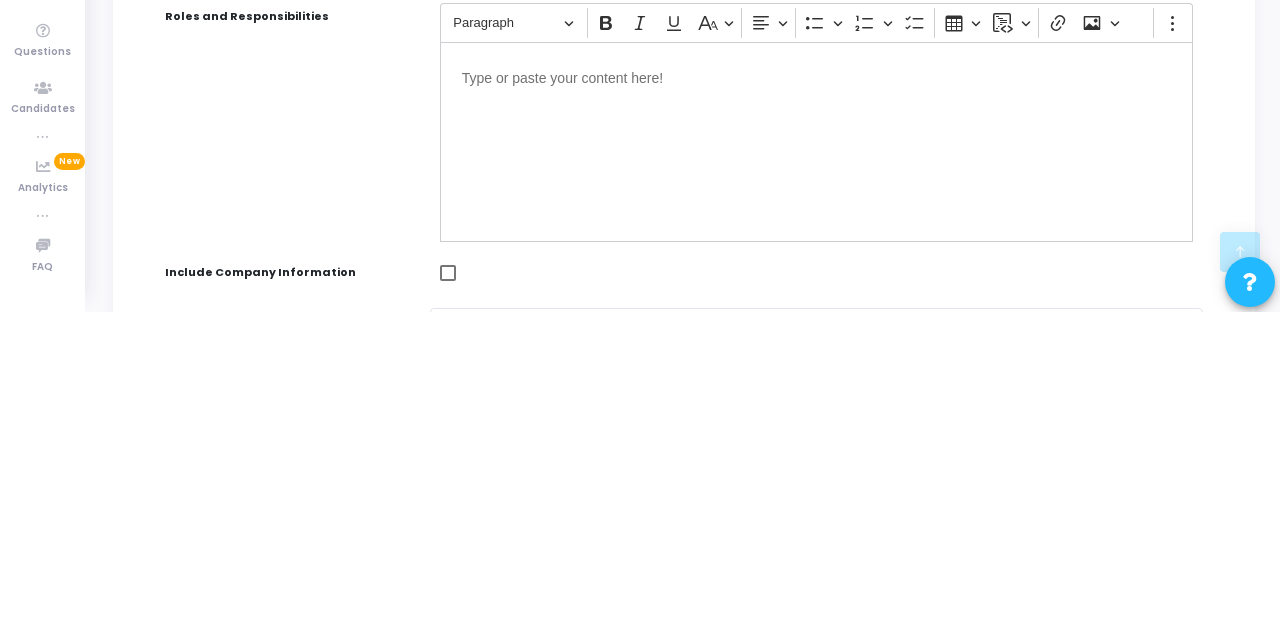 click at bounding box center (816, 462) 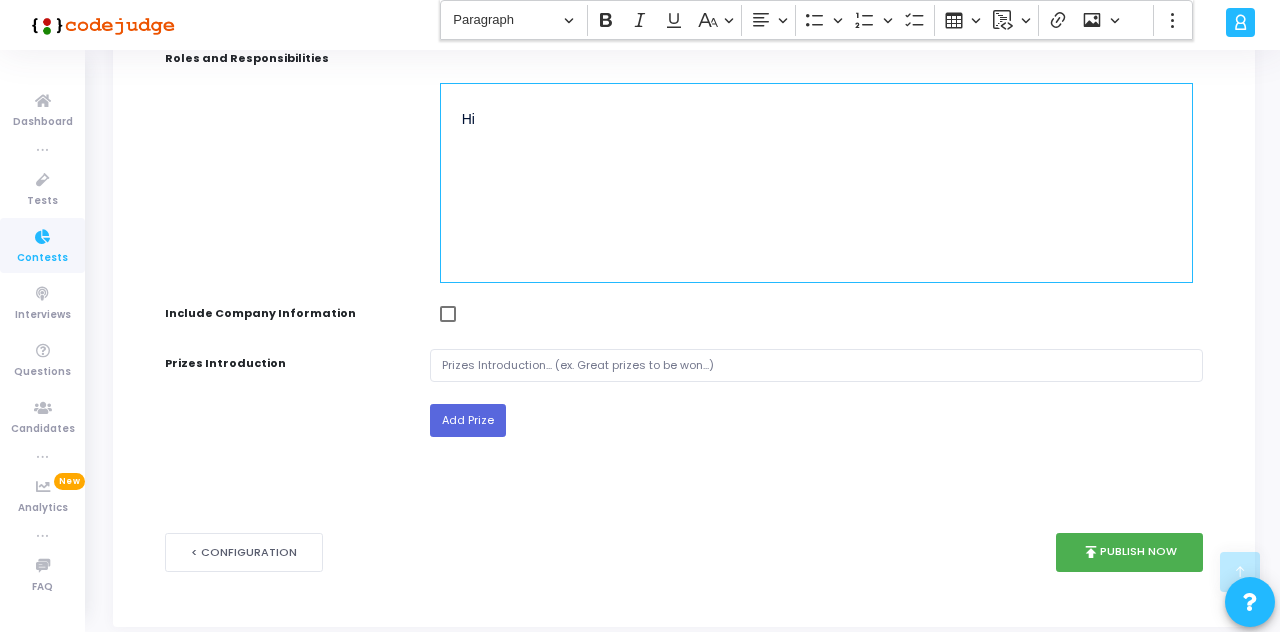 scroll, scrollTop: 1054, scrollLeft: 0, axis: vertical 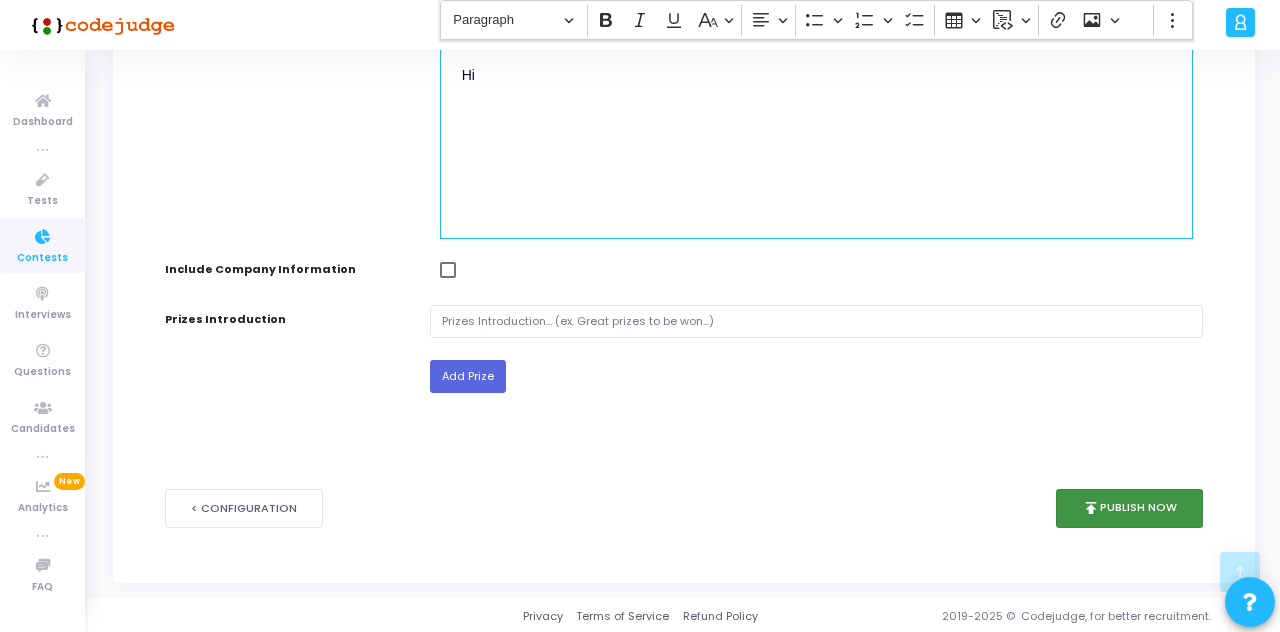 click on "publish  Publish Now" at bounding box center [1129, 508] 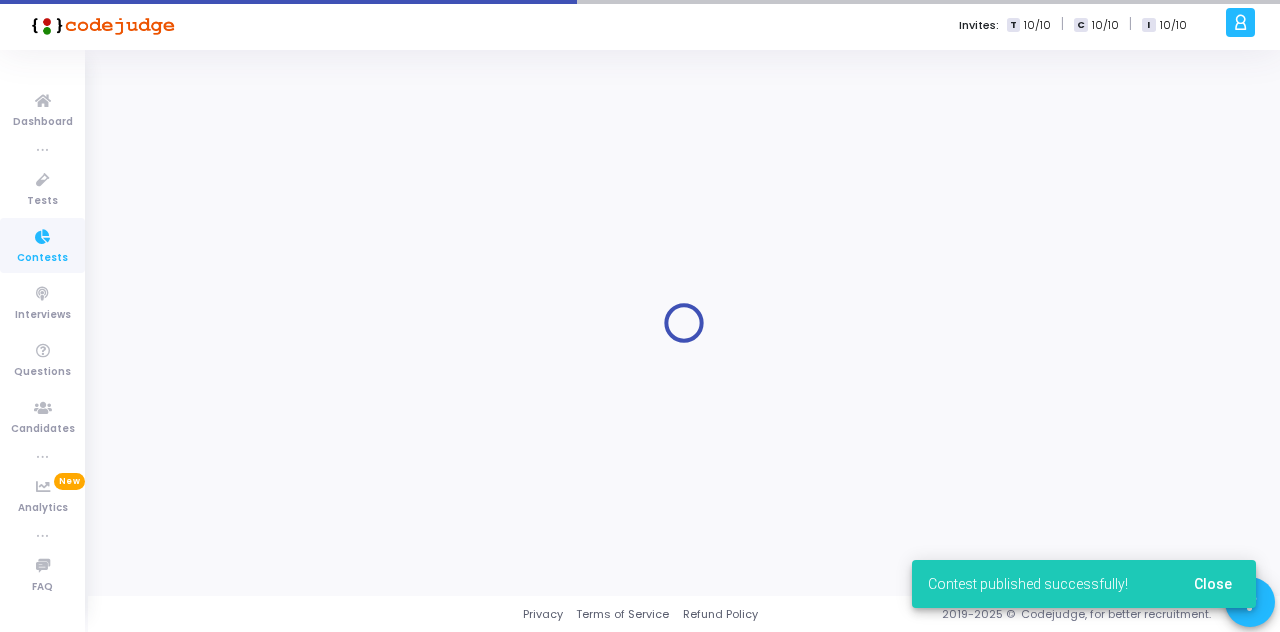 scroll, scrollTop: 0, scrollLeft: 0, axis: both 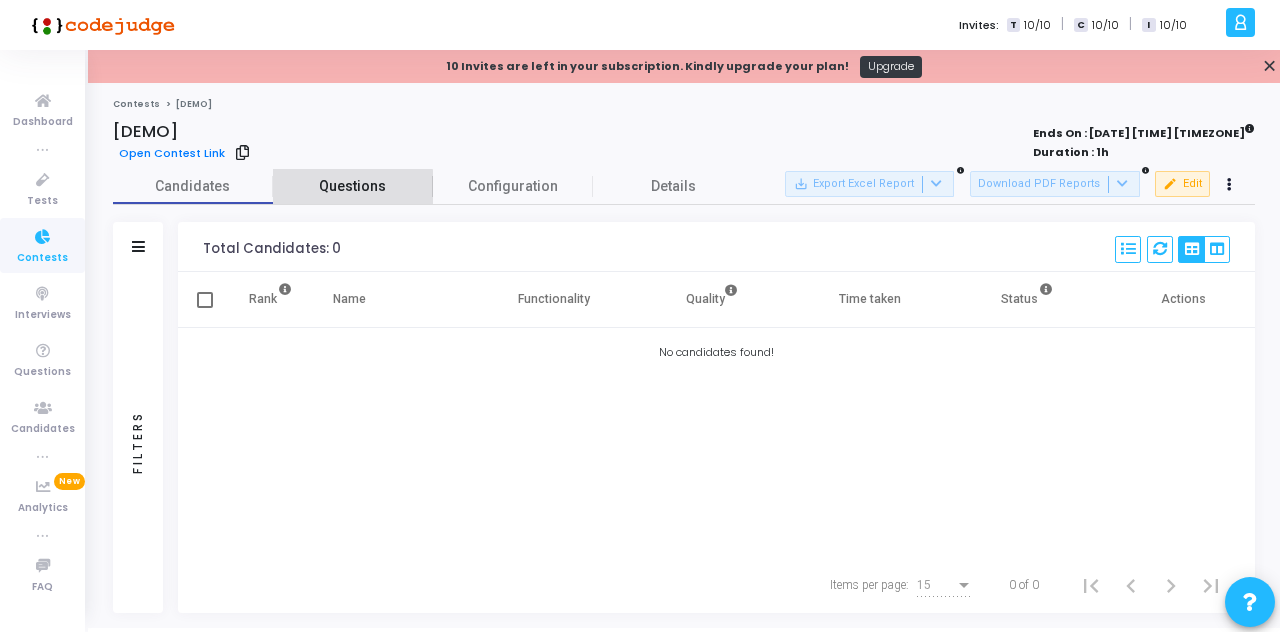 click on "Questions" at bounding box center [353, 186] 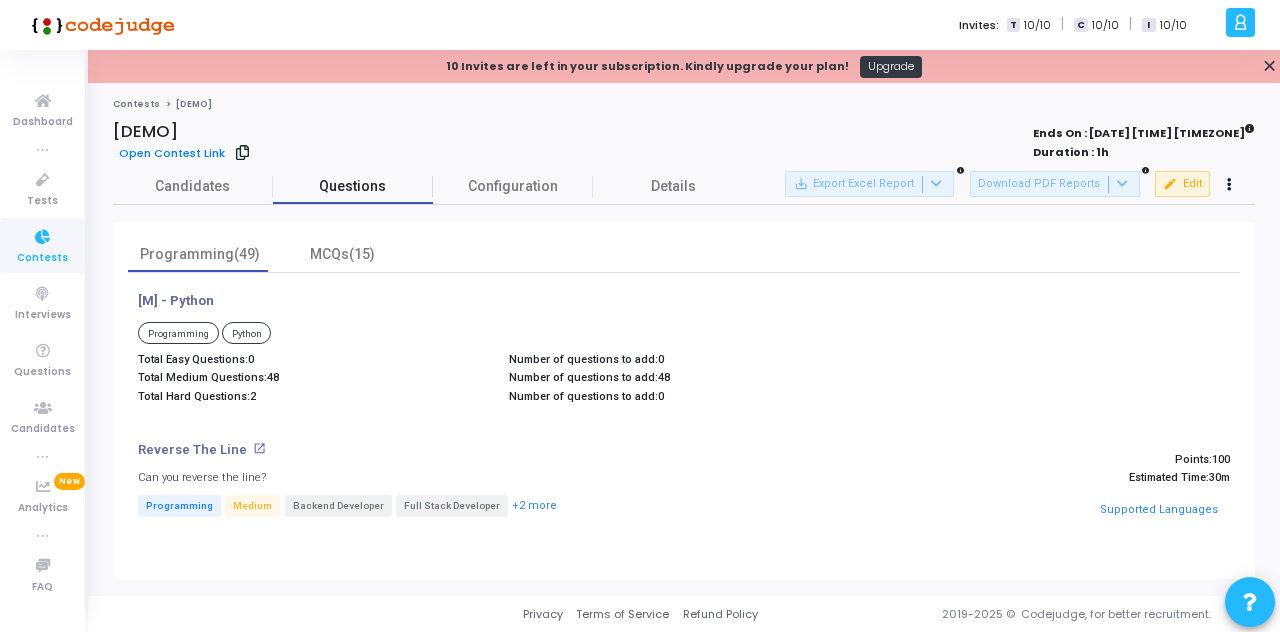 scroll, scrollTop: 27, scrollLeft: 0, axis: vertical 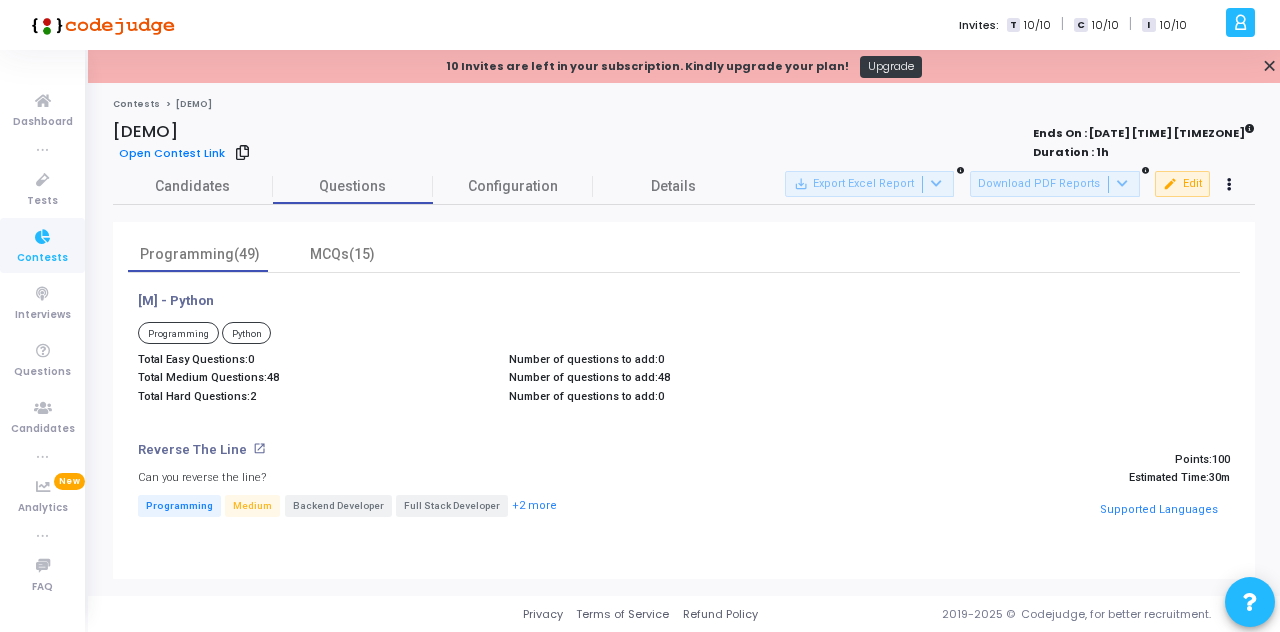 click on "Open Contest Link" 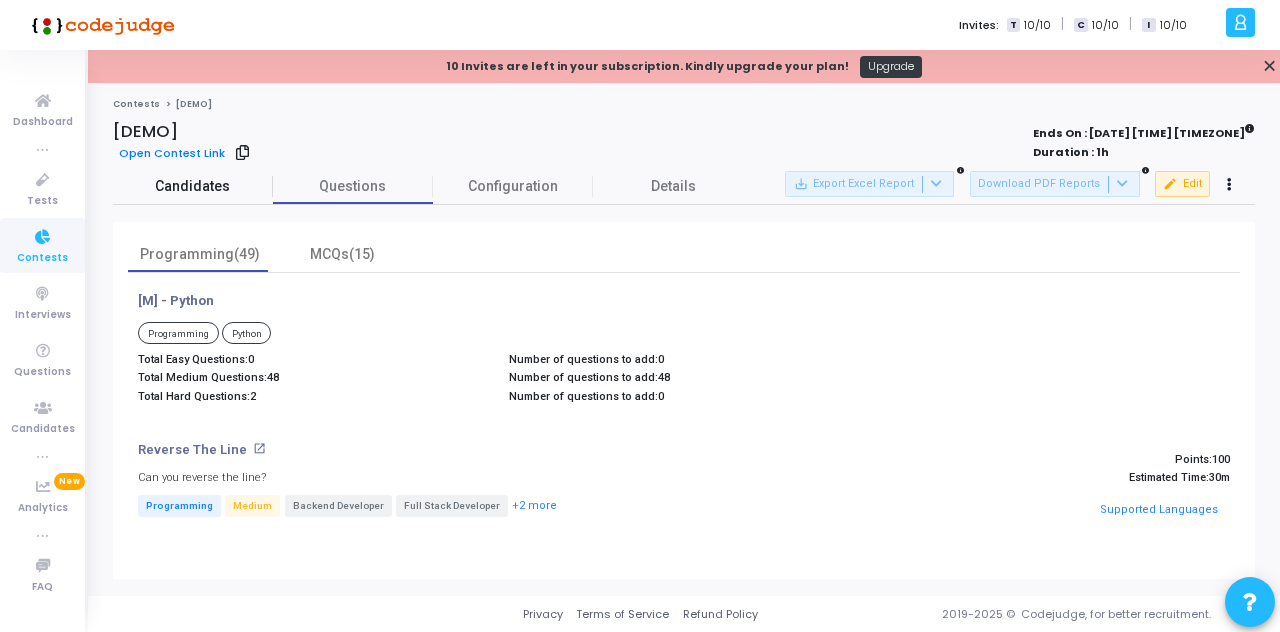 click on "Candidates" at bounding box center (193, 186) 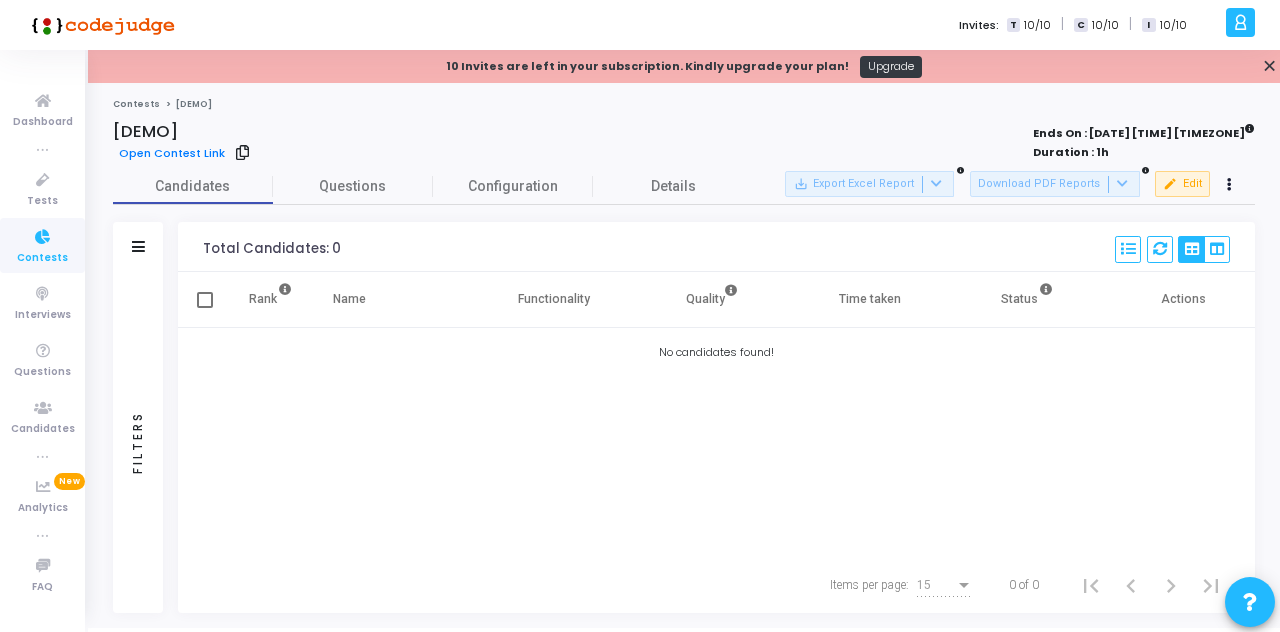 click at bounding box center [1230, 185] 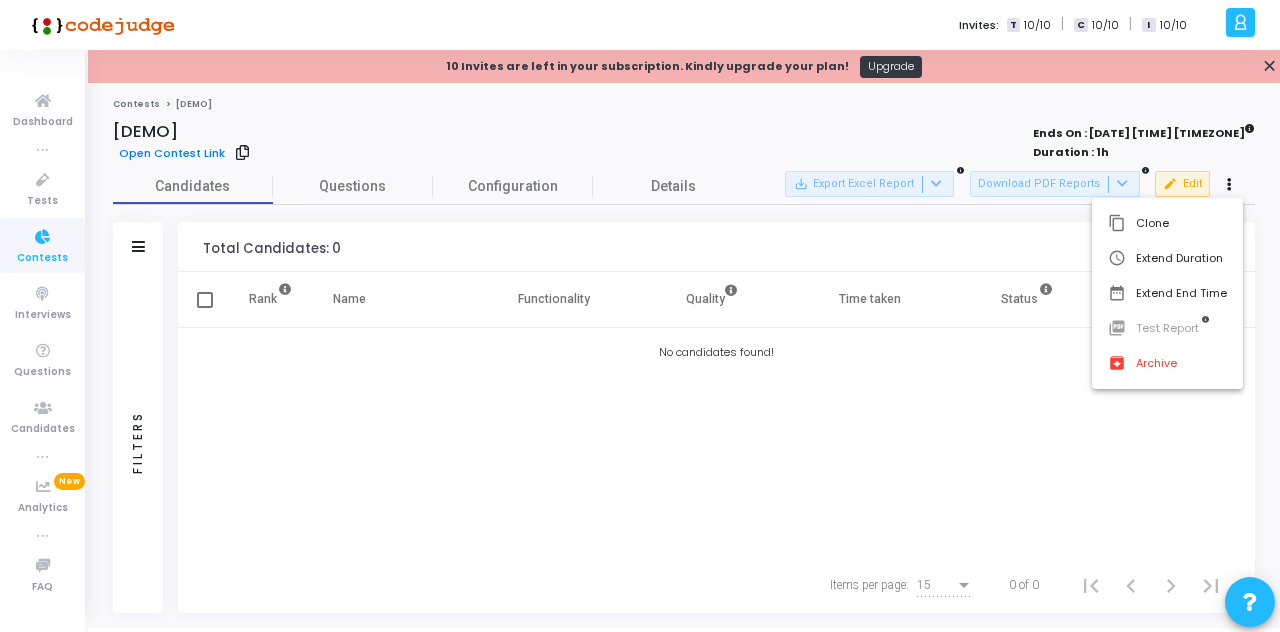 click at bounding box center [640, 316] 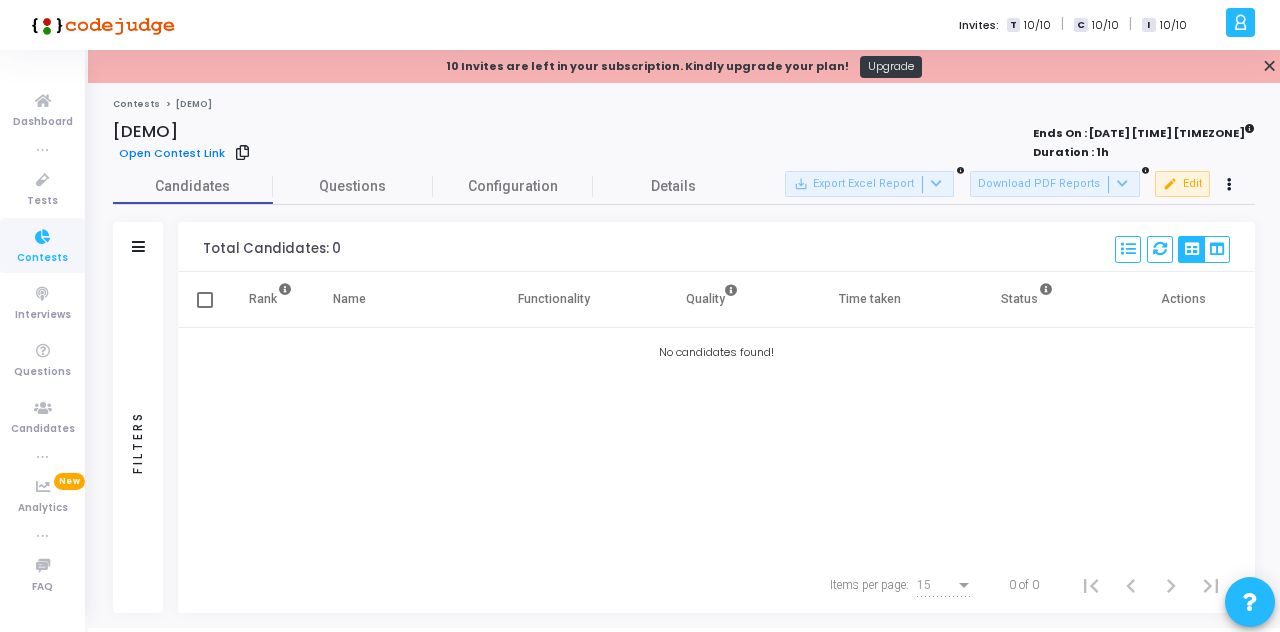 click on "Rank   Name   Functionality   Quality   Time taken   Status   Actions   No candidates found!" at bounding box center (716, 414) 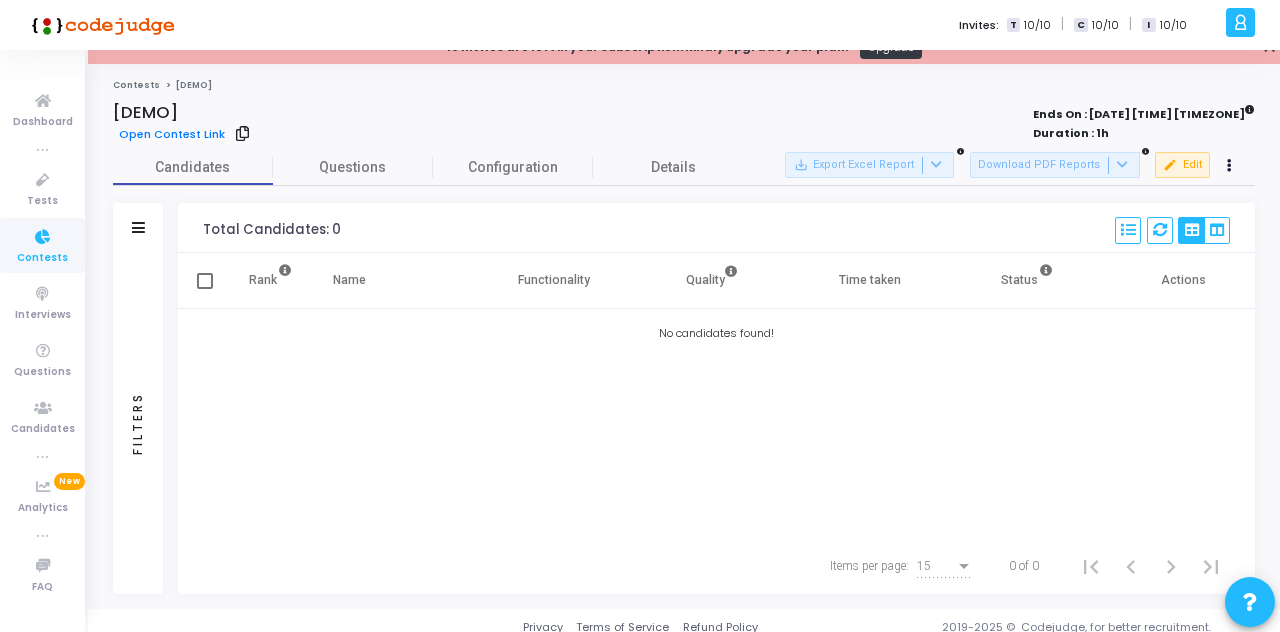scroll, scrollTop: 0, scrollLeft: 0, axis: both 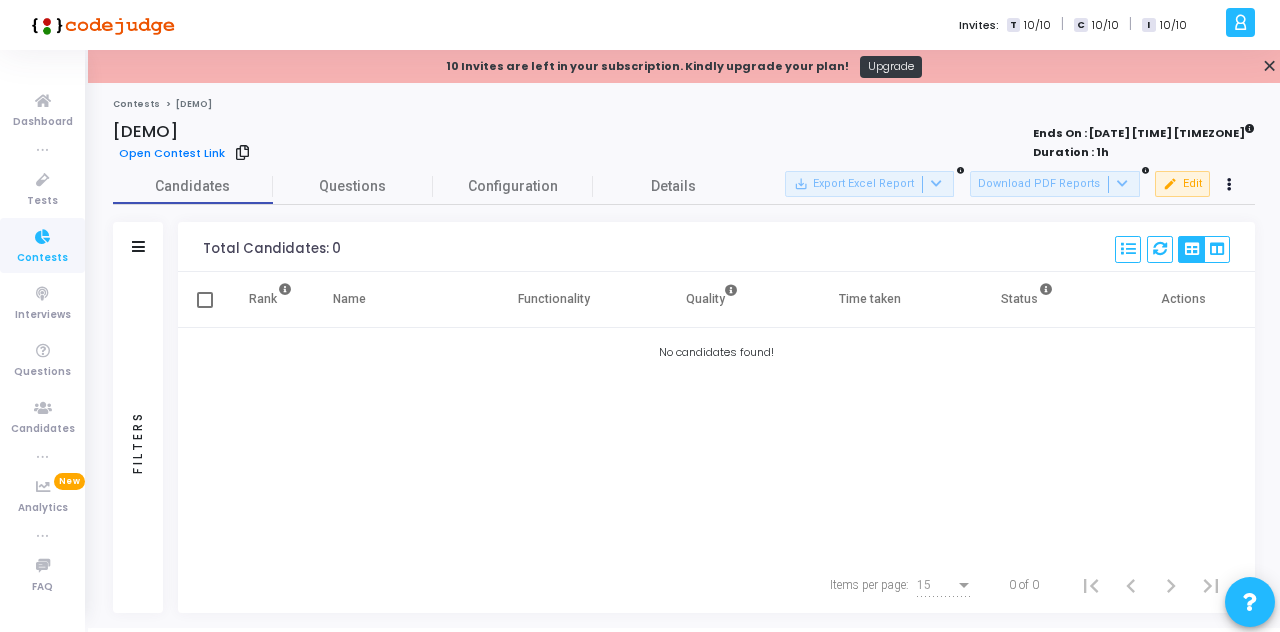 click on "Open Contest Link" 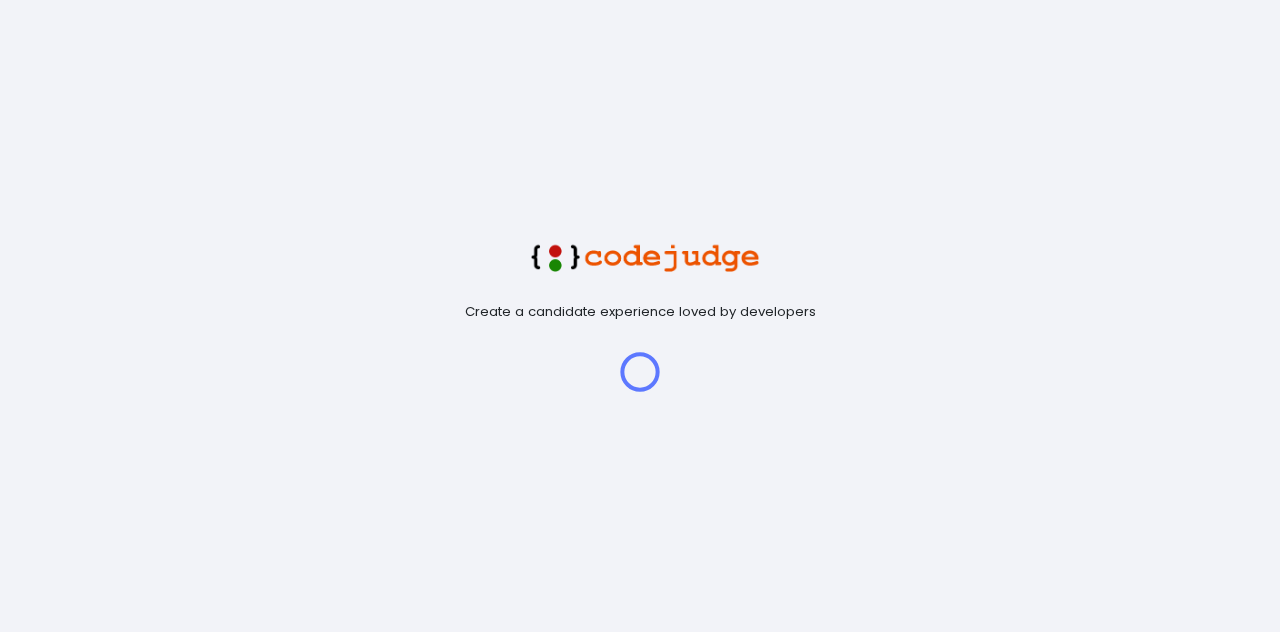 scroll, scrollTop: 0, scrollLeft: 0, axis: both 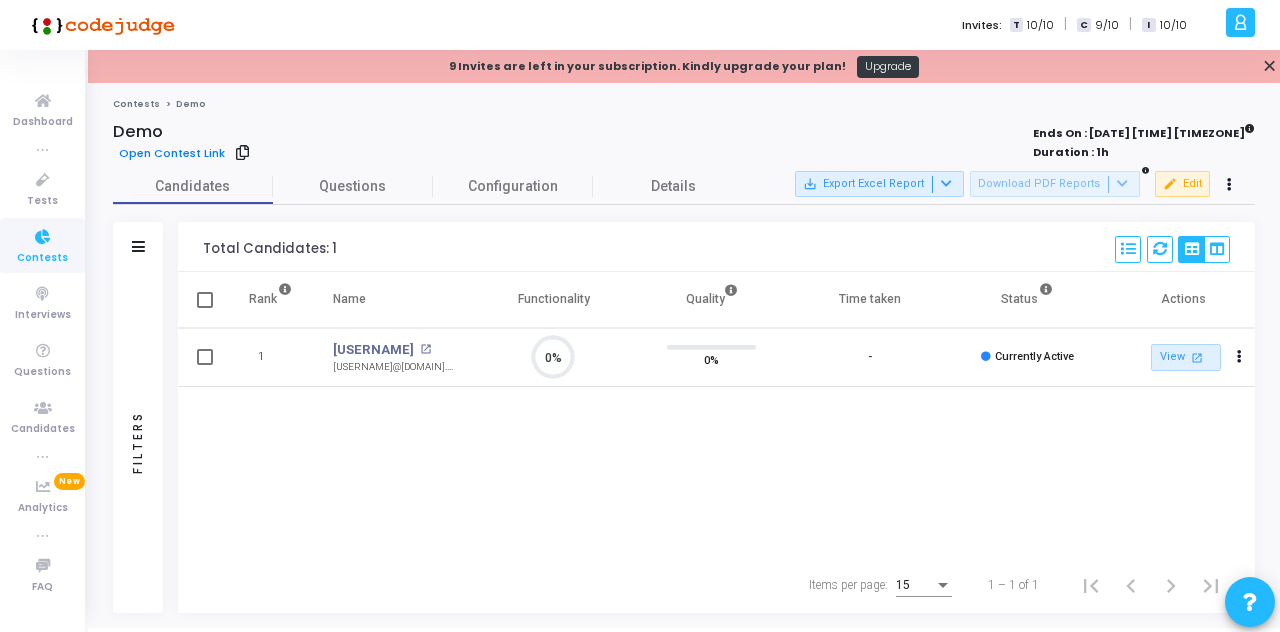click at bounding box center (1240, 358) 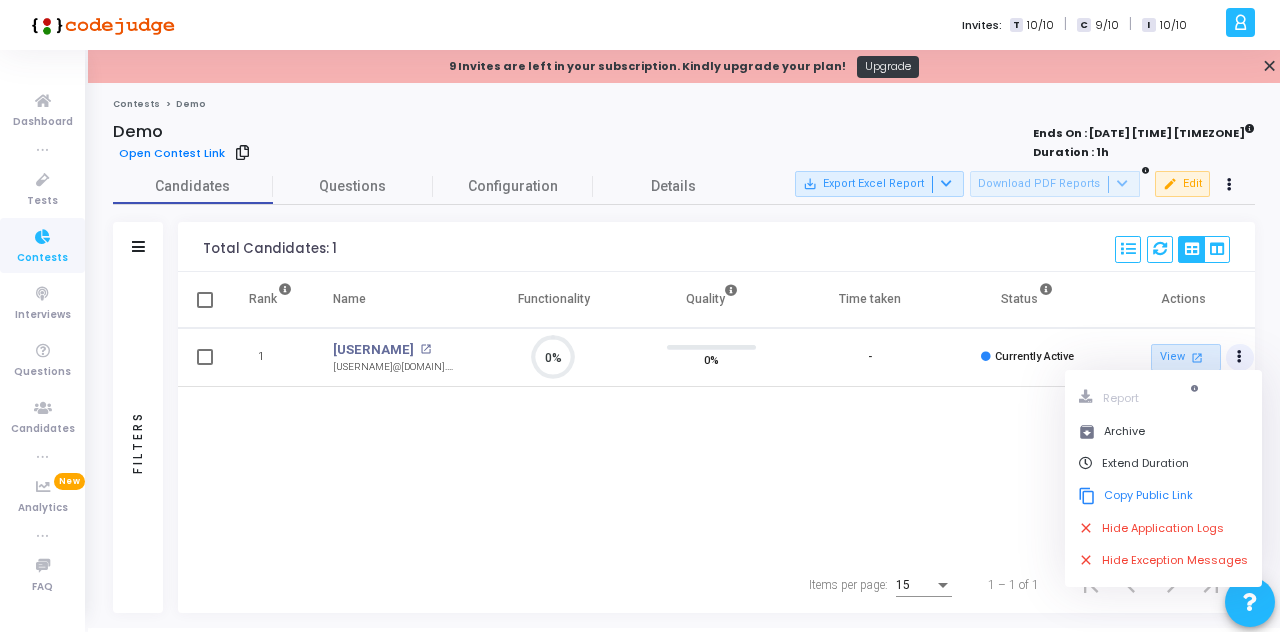 click on "Currently Active" at bounding box center (1034, 356) 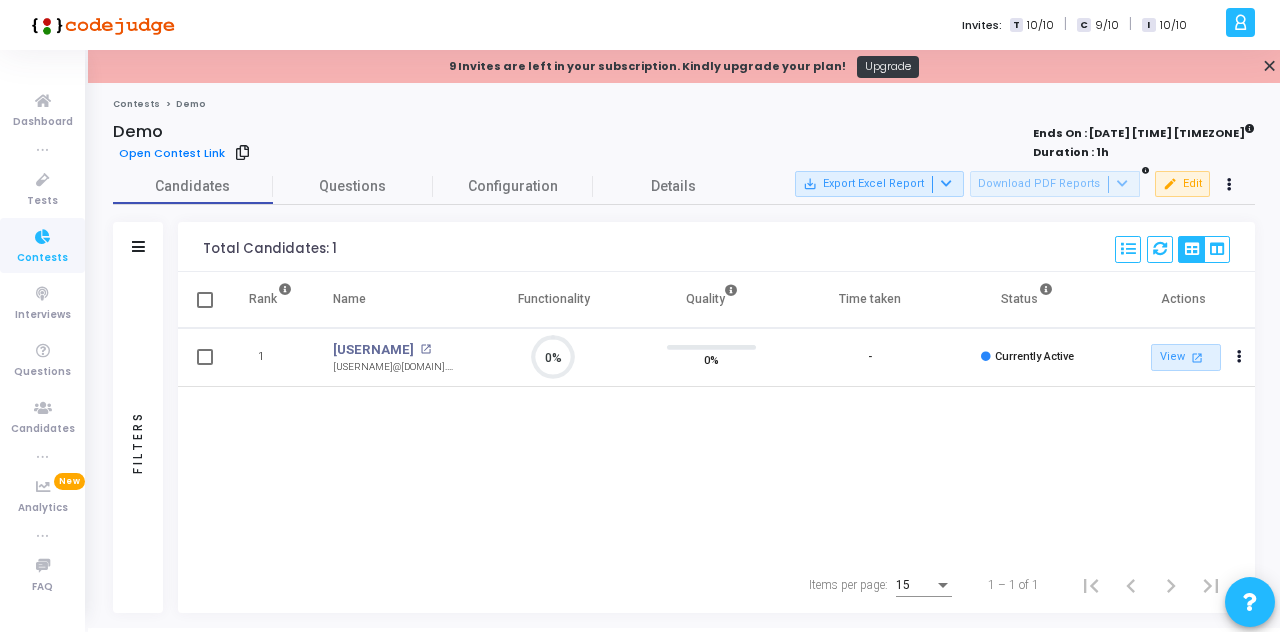 click on "0%" 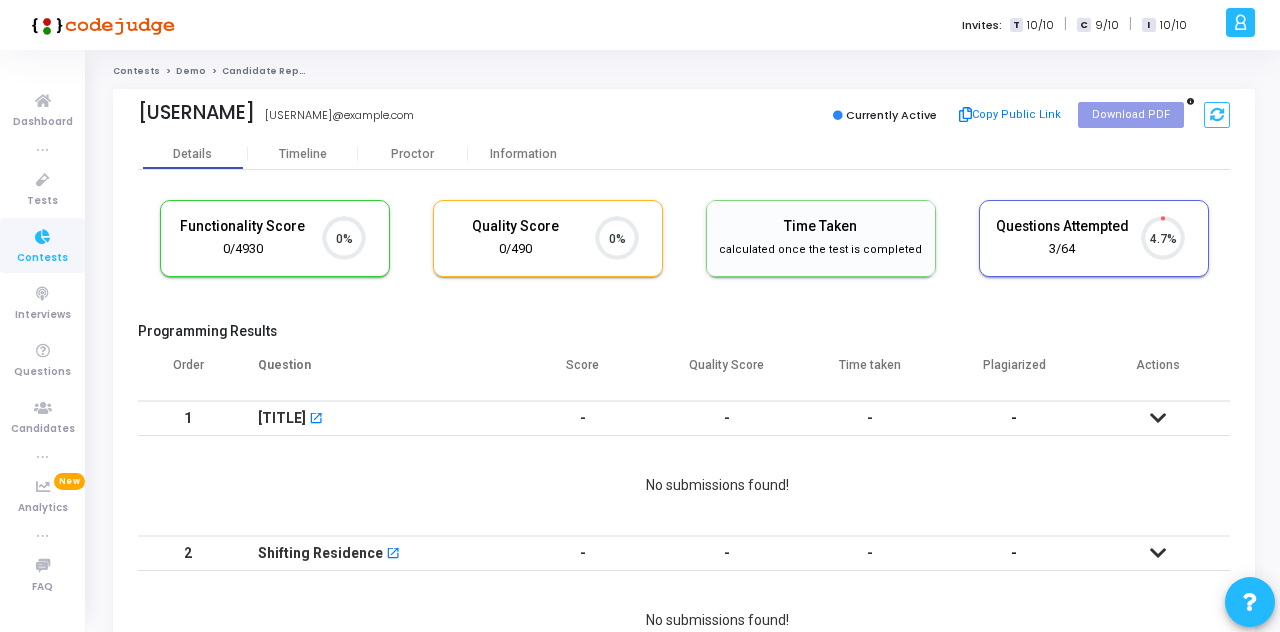 scroll, scrollTop: 0, scrollLeft: 0, axis: both 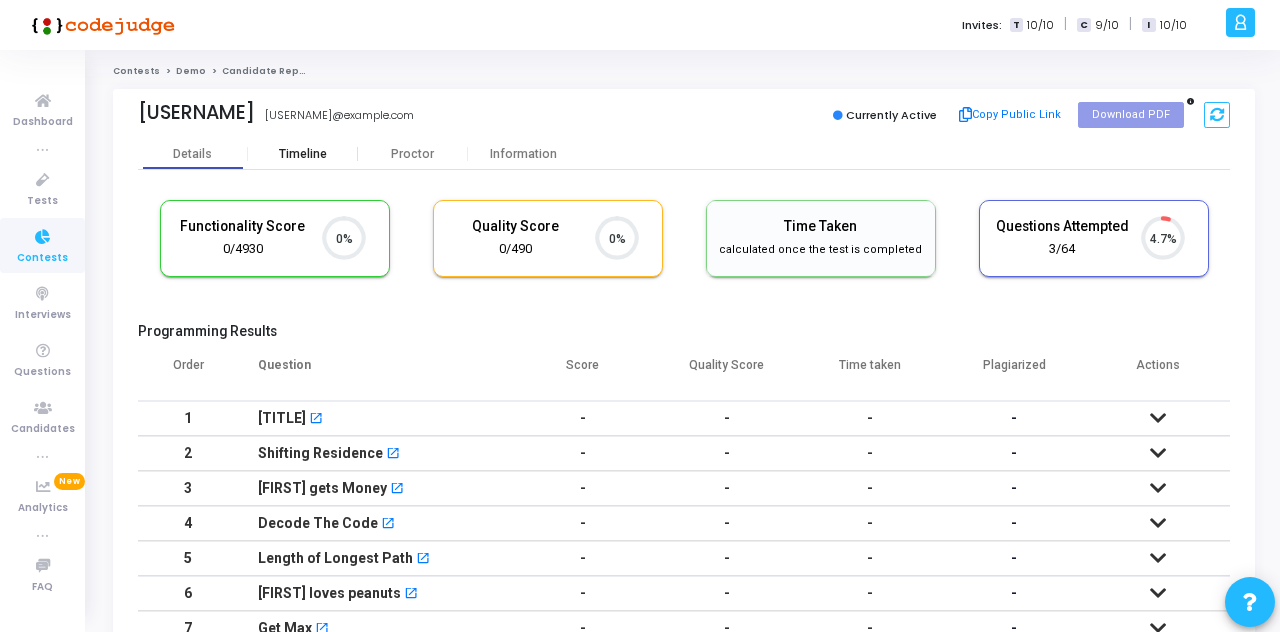 click on "Timeline" at bounding box center (303, 154) 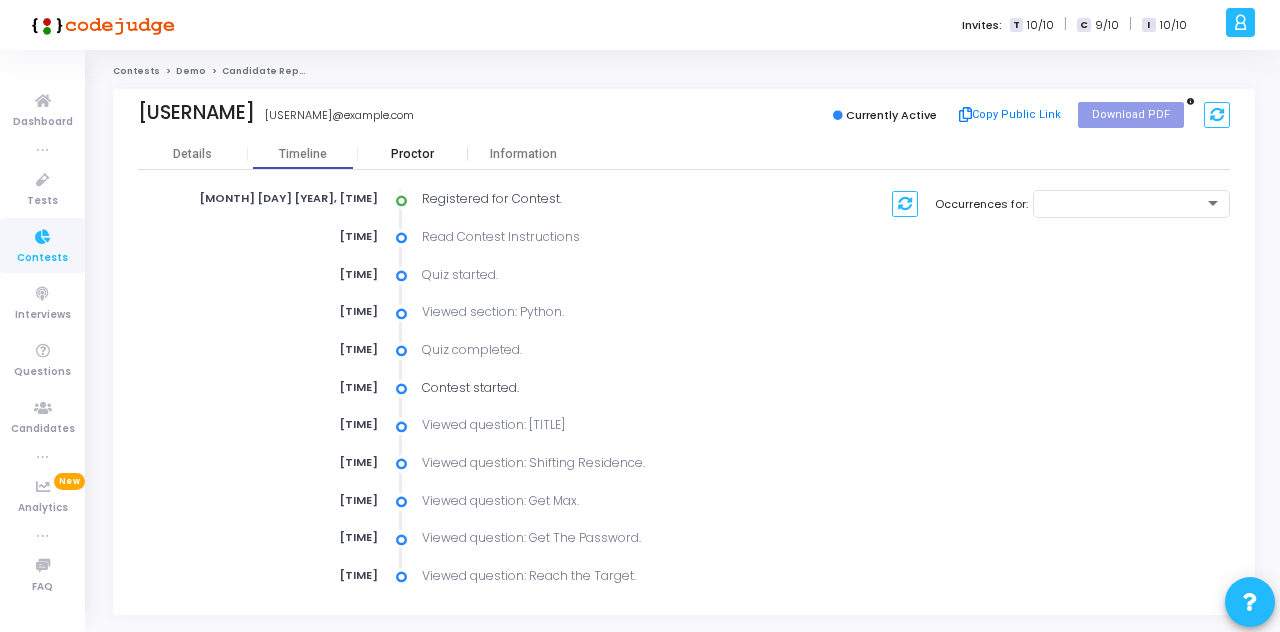 click on "Proctor" at bounding box center (413, 154) 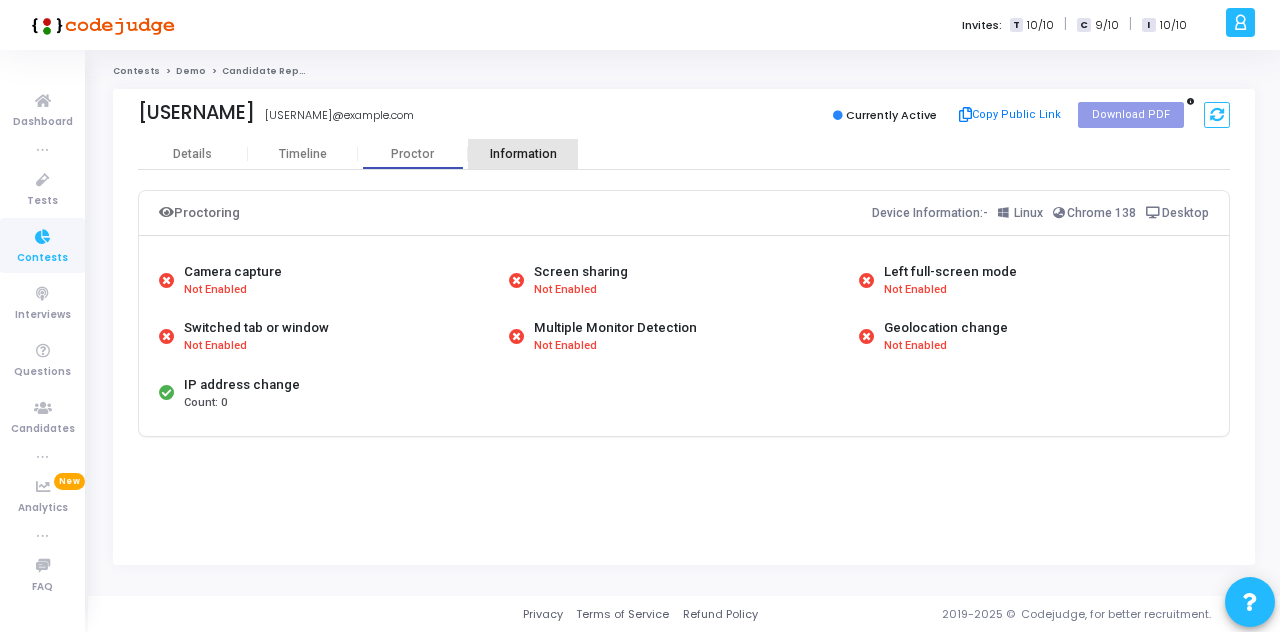 click on "Information" at bounding box center [523, 154] 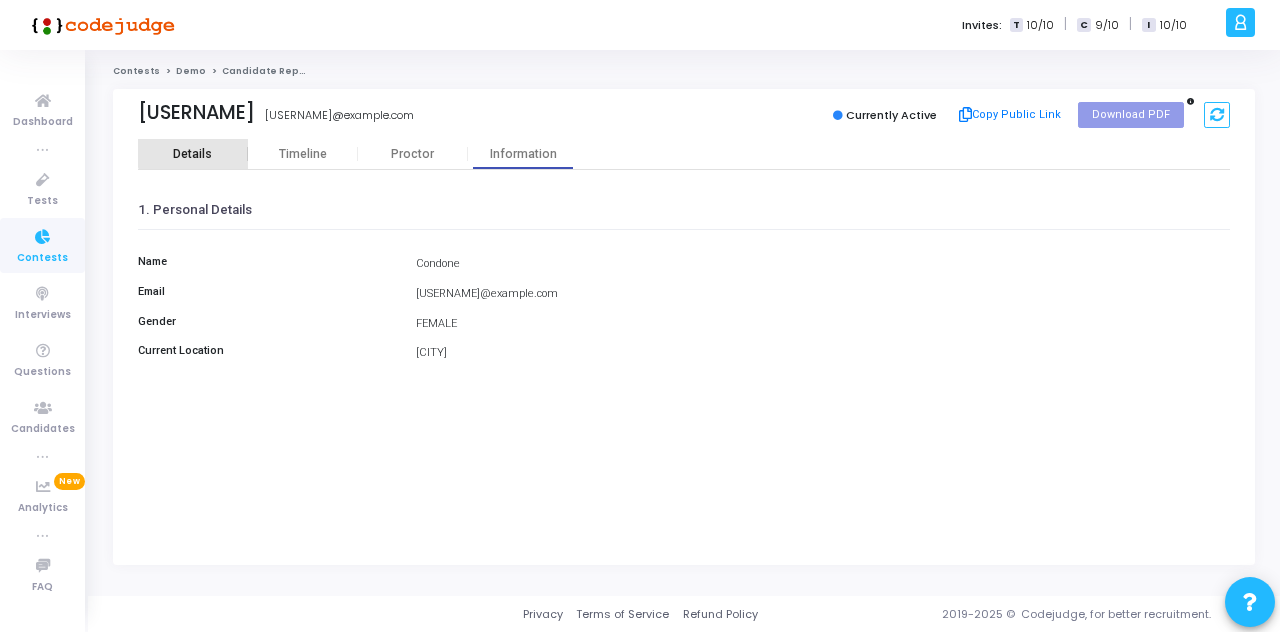 click on "Details" at bounding box center (193, 154) 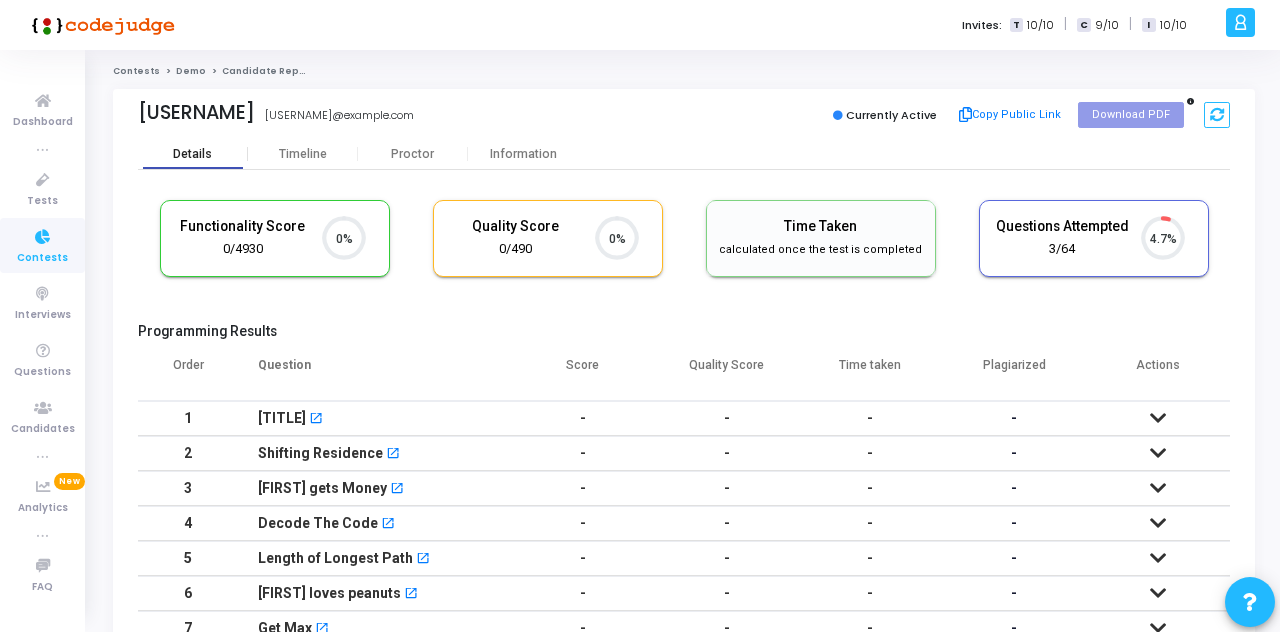 scroll, scrollTop: 9, scrollLeft: 8, axis: both 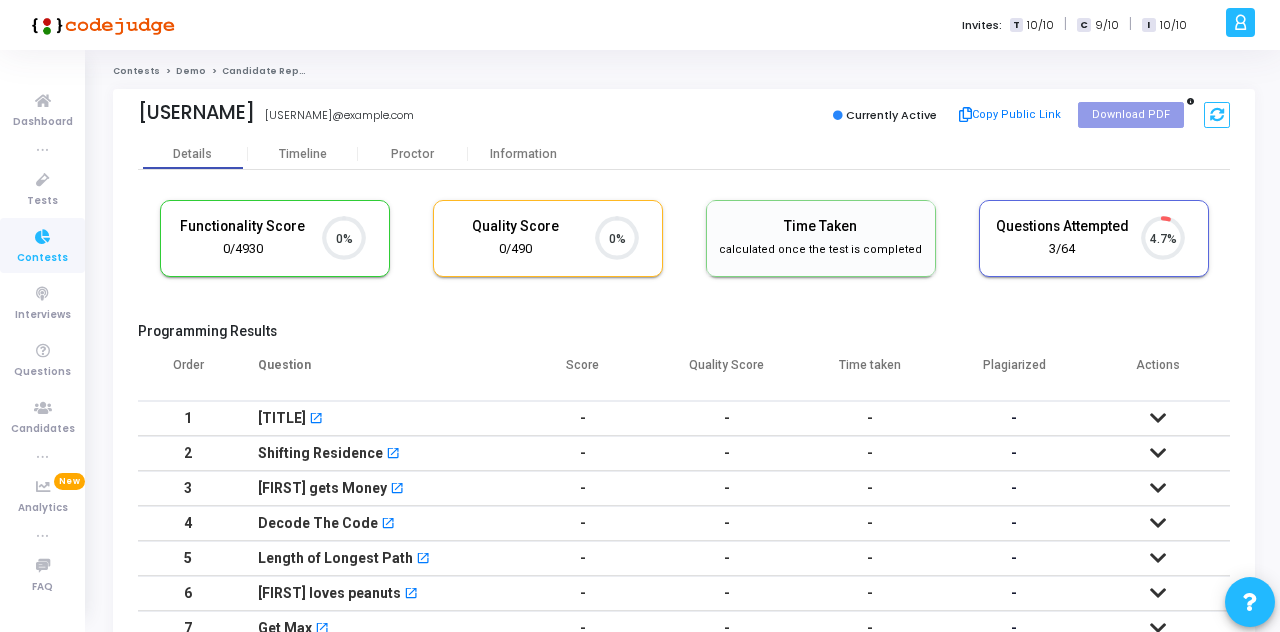 click on "0%" at bounding box center [617, 239] 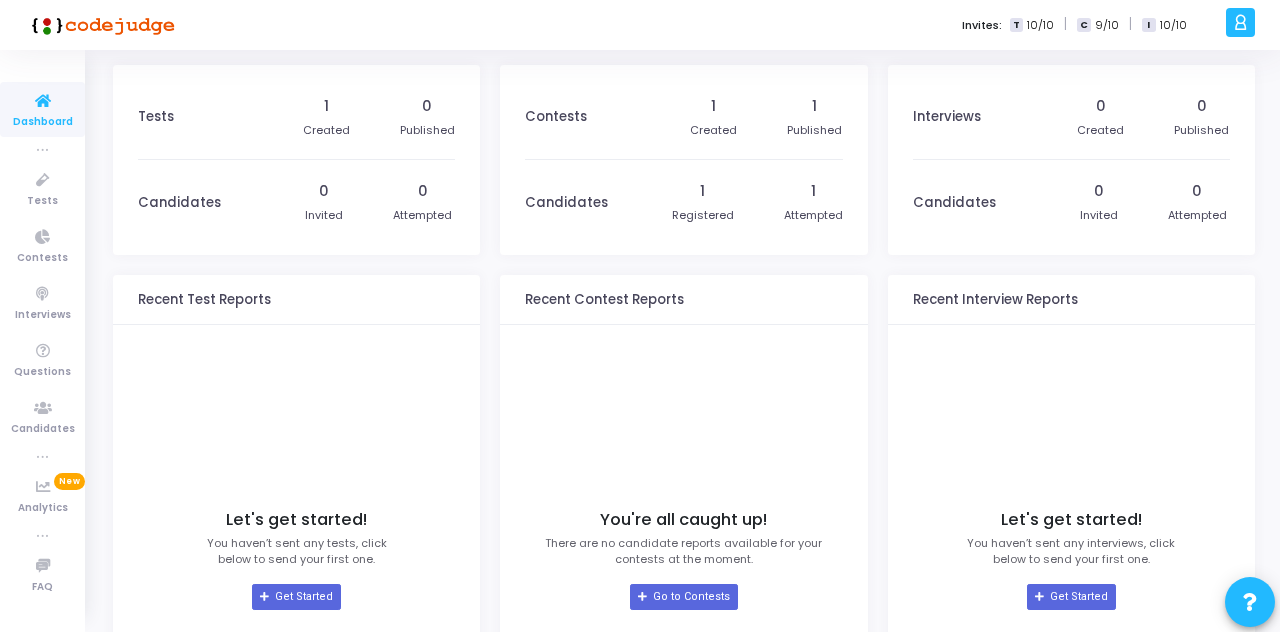 scroll, scrollTop: 0, scrollLeft: 0, axis: both 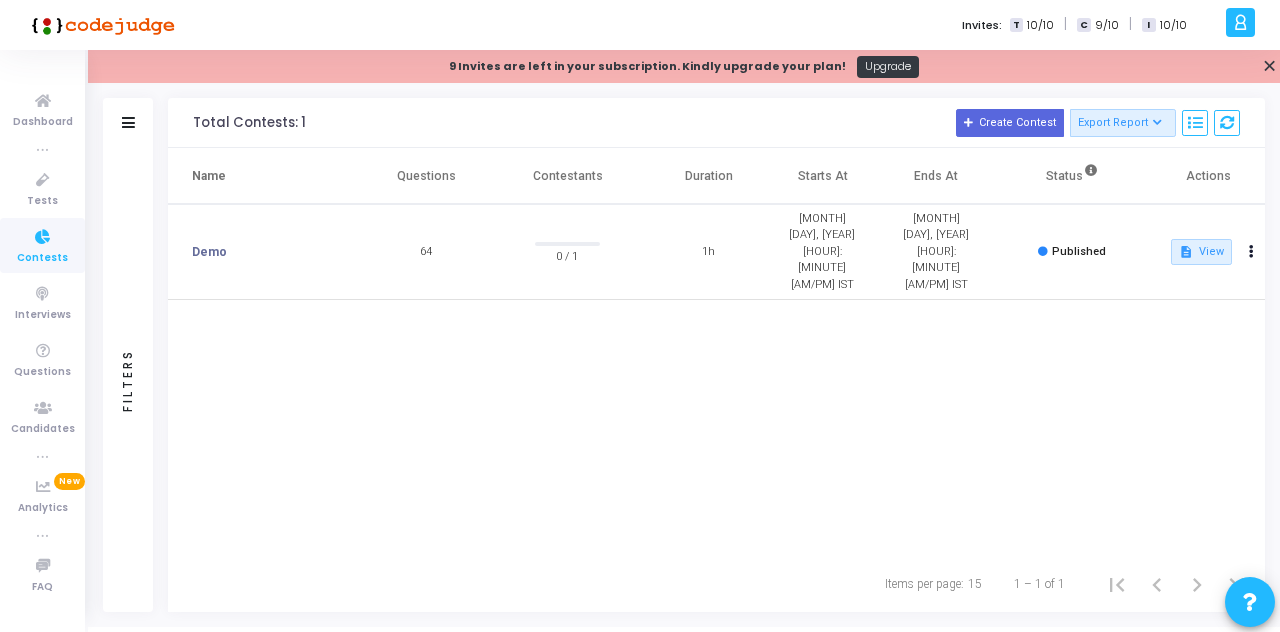 click on "[MONTH] [DAY], [YEAR] [HOUR]:[MINUTE] [AM/PM] IST" at bounding box center (823, 252) 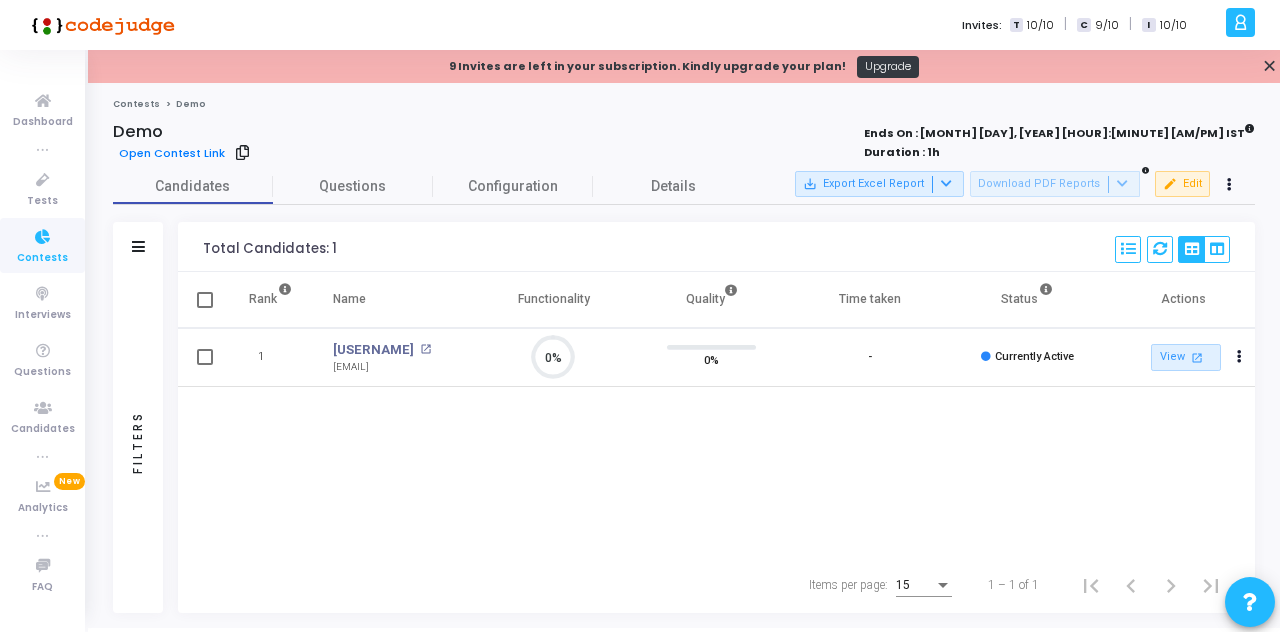 scroll, scrollTop: 9, scrollLeft: 8, axis: both 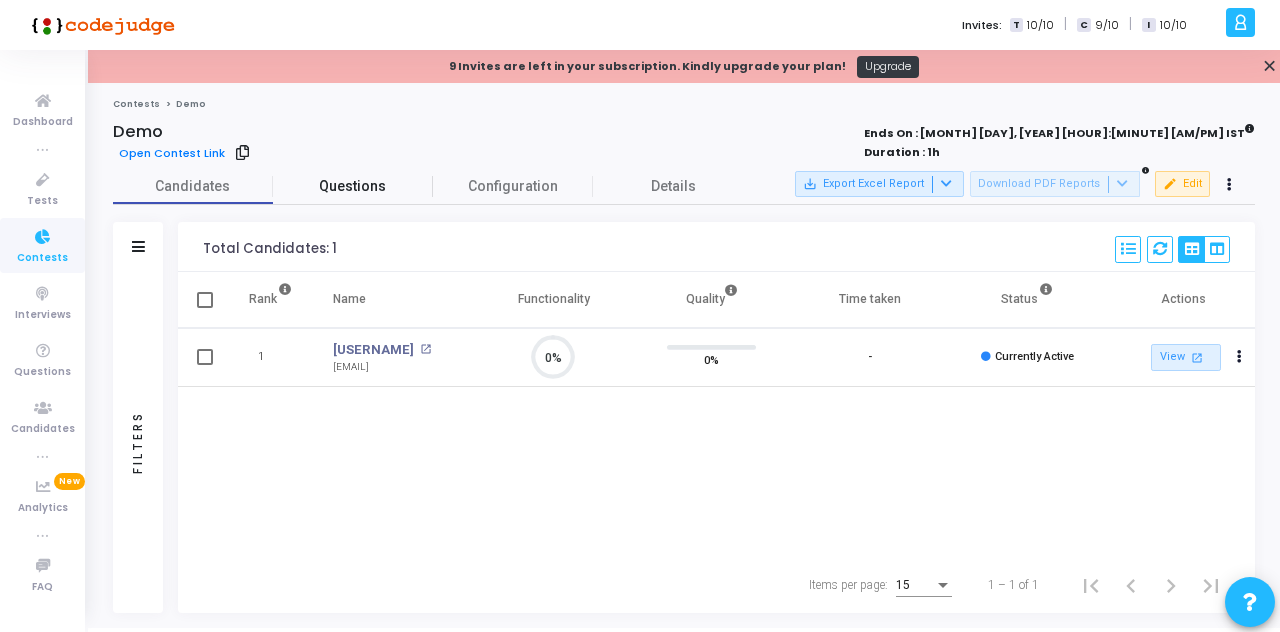 click on "Questions" at bounding box center [353, 186] 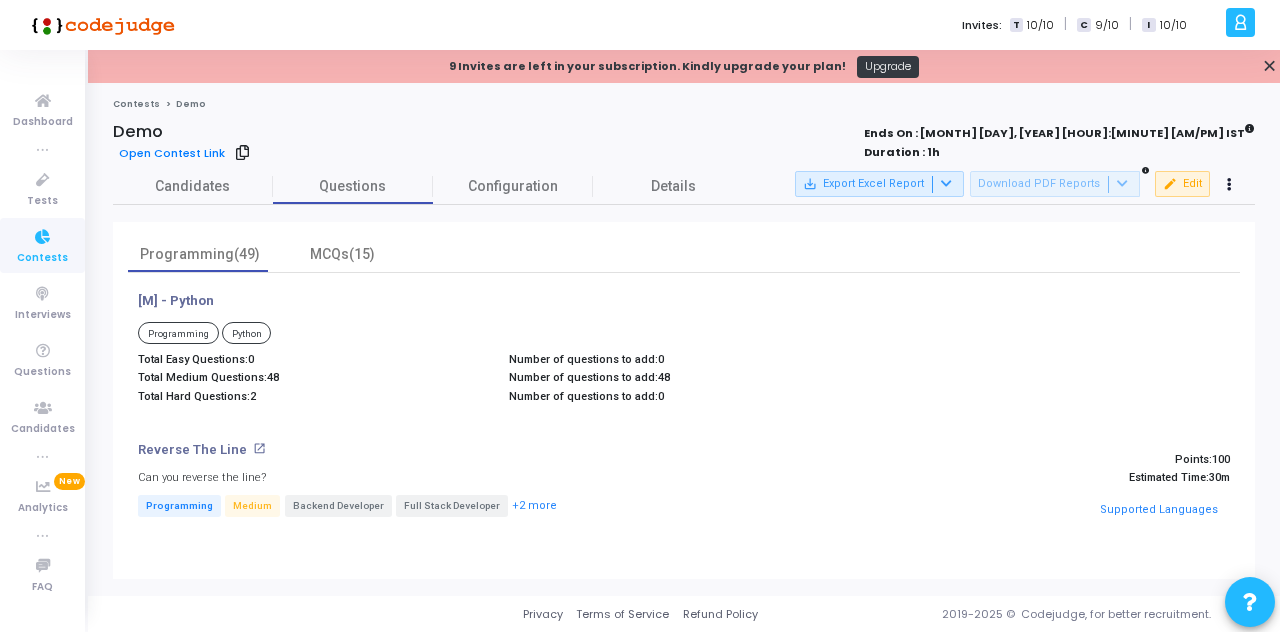 click on "edit  Edit" at bounding box center [1182, 184] 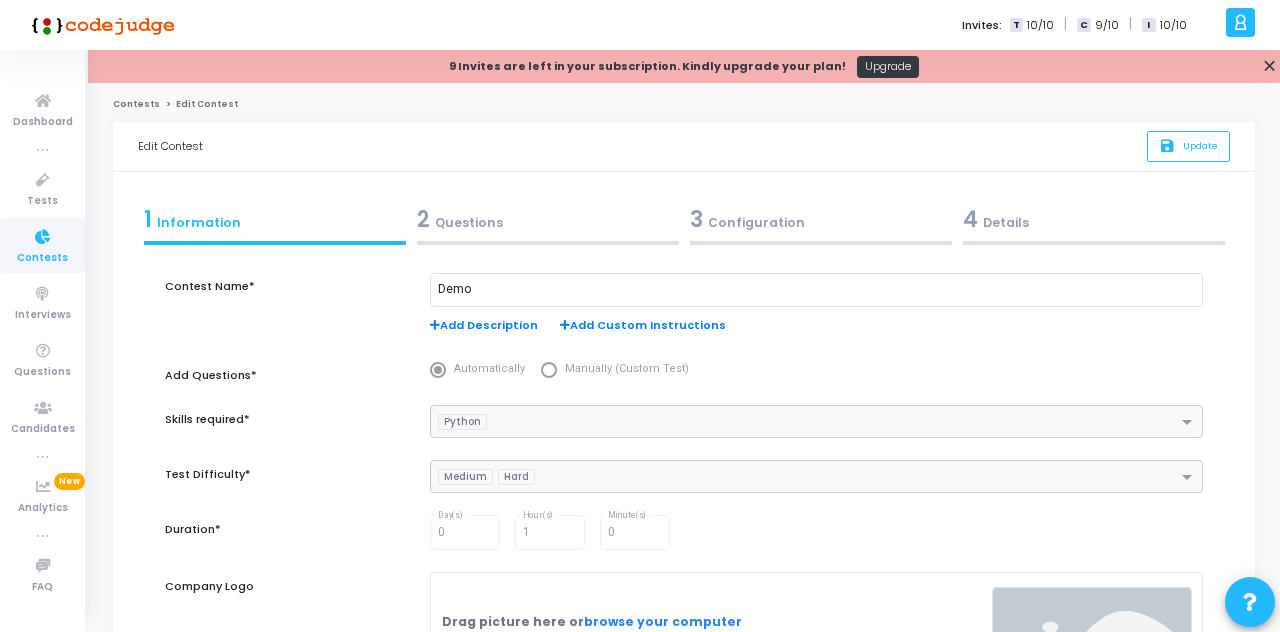 click on "2  Questions" at bounding box center [548, 219] 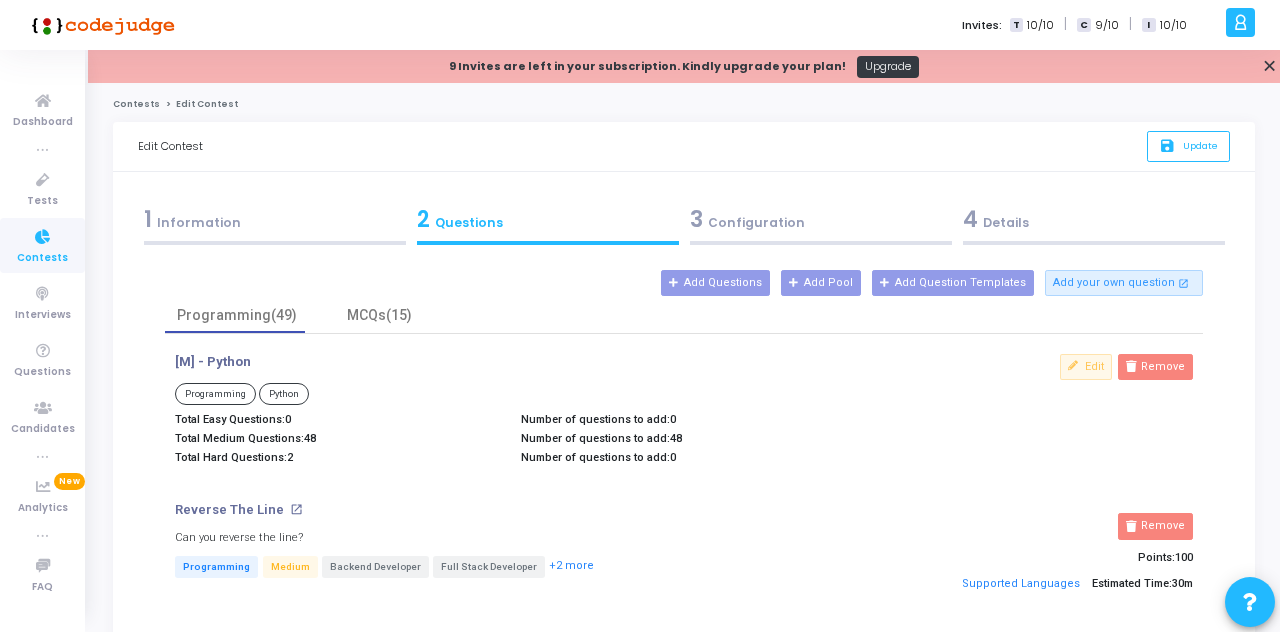 click on "save   Update" 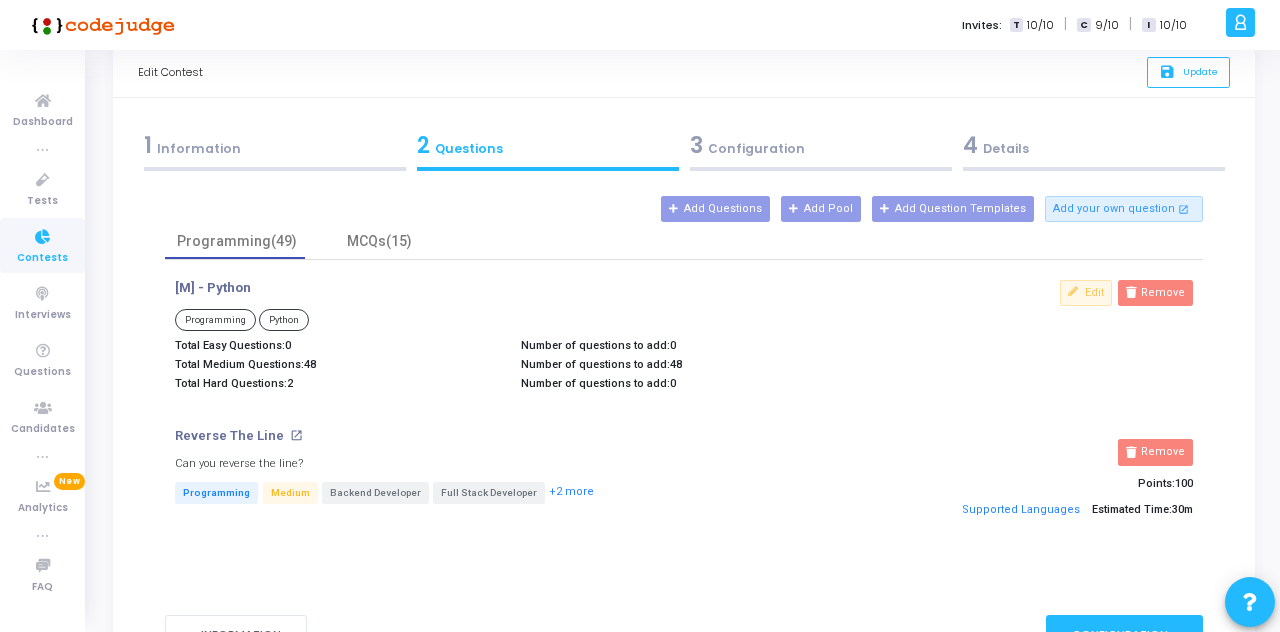 scroll, scrollTop: 0, scrollLeft: 0, axis: both 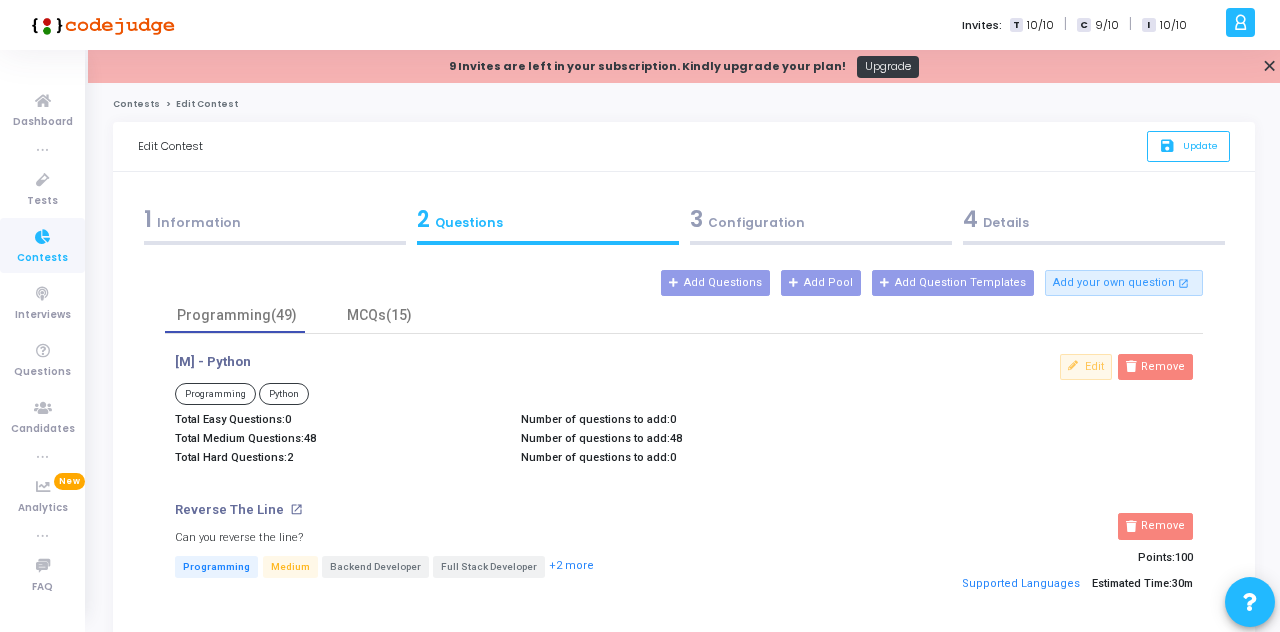 click 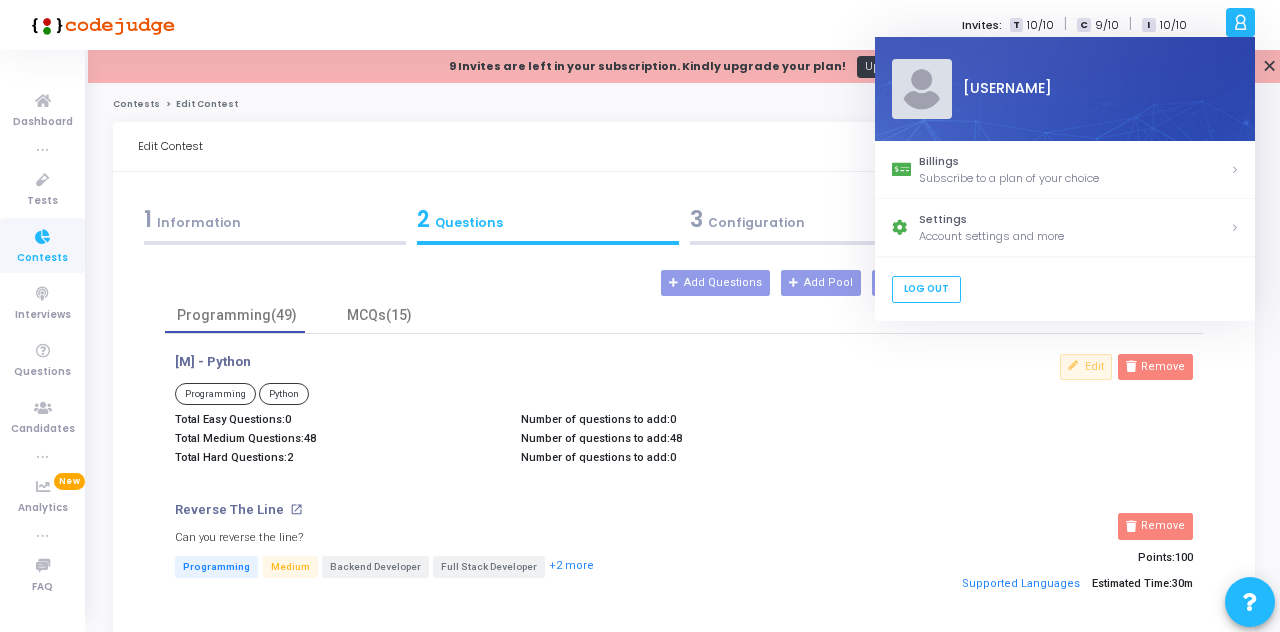 click on "Edit   Remove" at bounding box center [1030, 367] 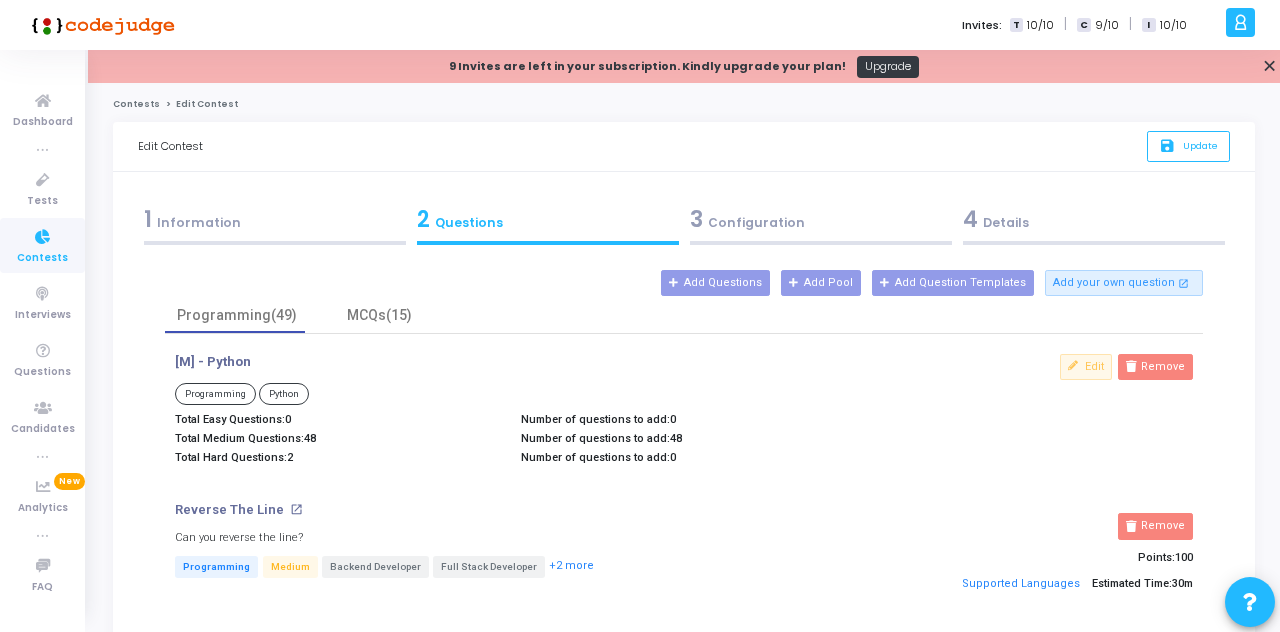 click on "Tests" at bounding box center (42, 201) 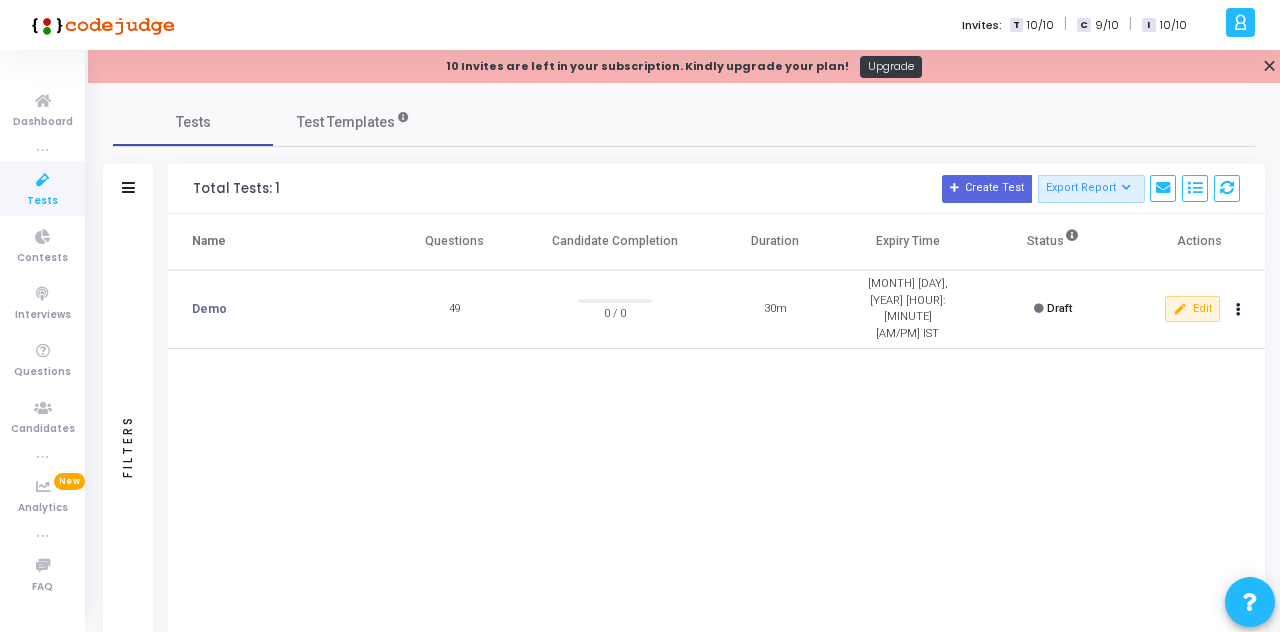 click on "Demo" at bounding box center (209, 309) 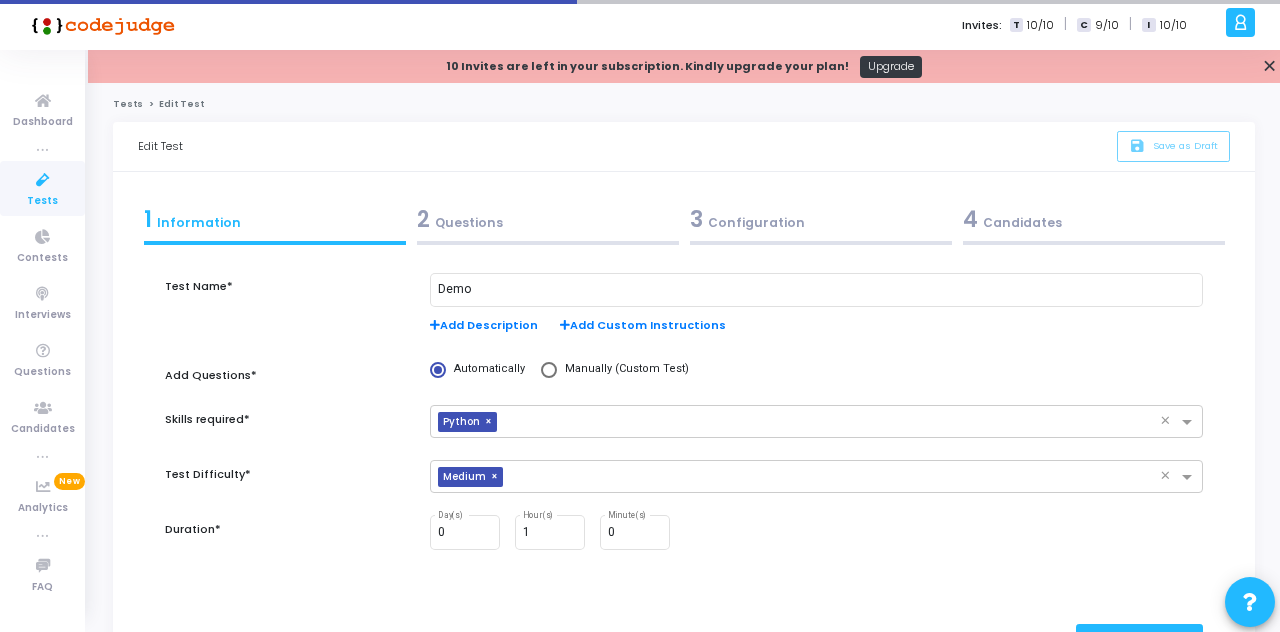 click on "Test Name*" at bounding box center [287, 314] 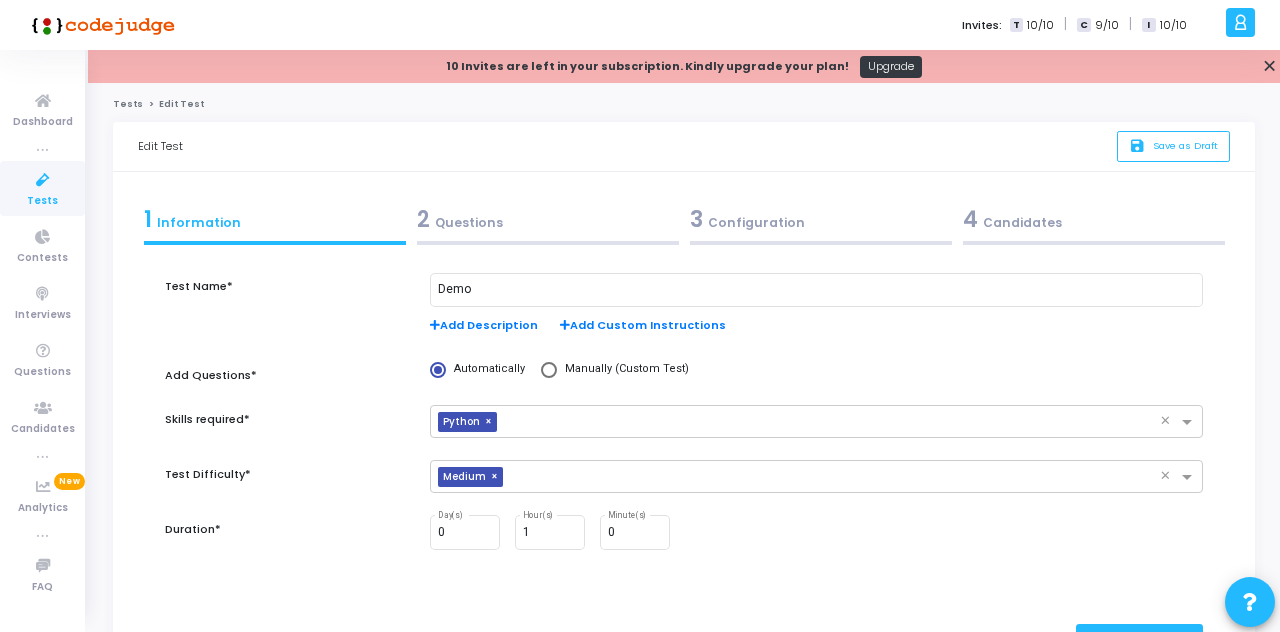click at bounding box center [821, 243] 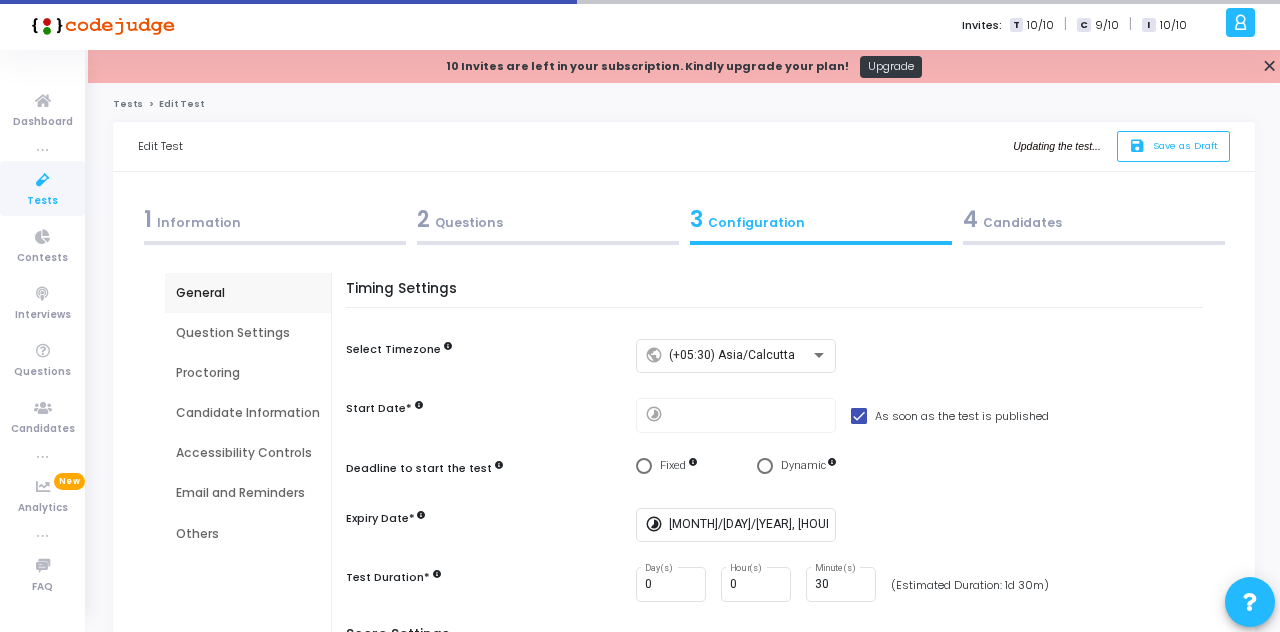 click on "2  Questions" at bounding box center (548, 219) 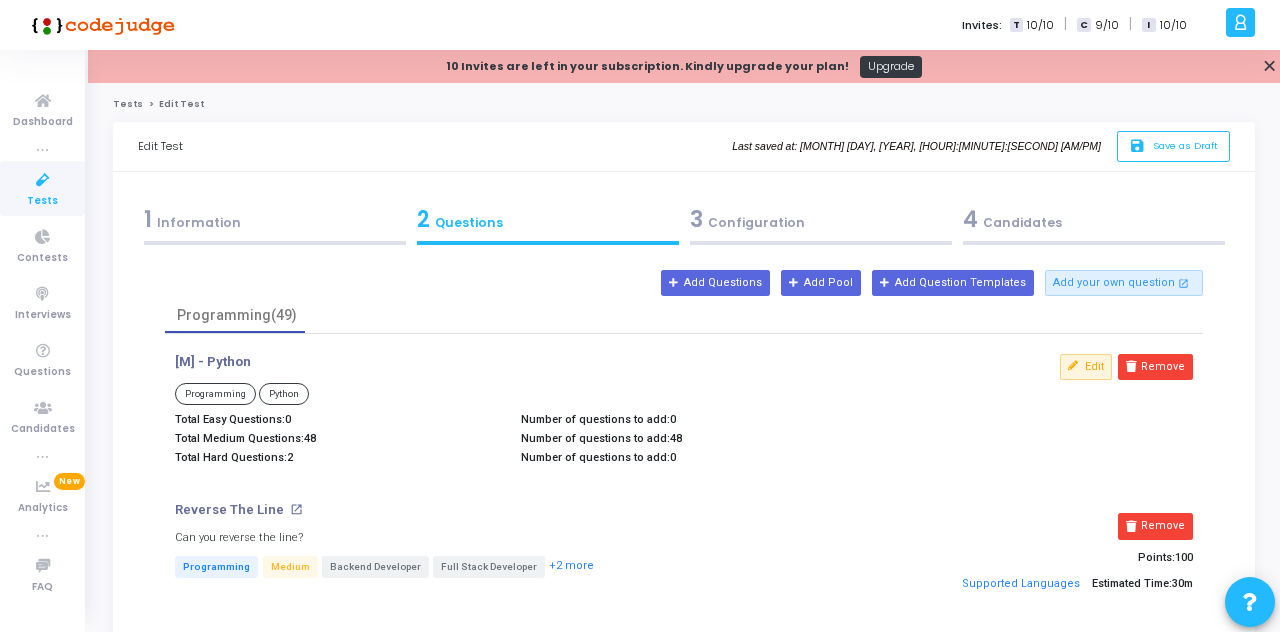 click on "Remove" at bounding box center (1155, 367) 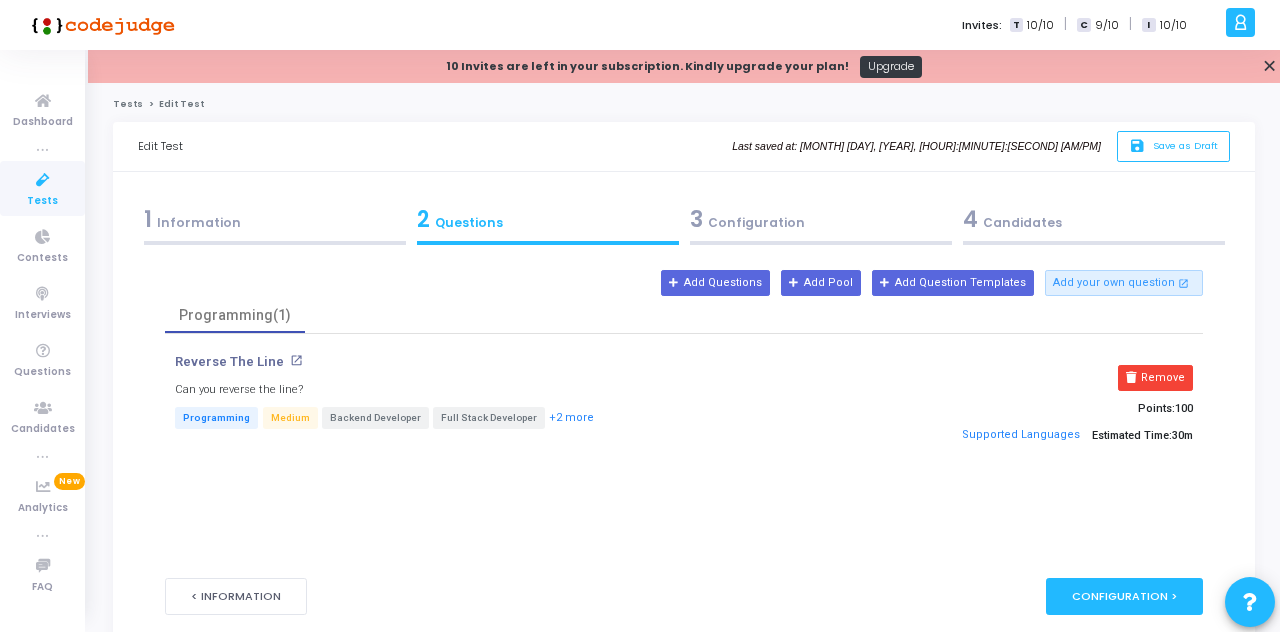 click on "Add Questions" at bounding box center [715, 283] 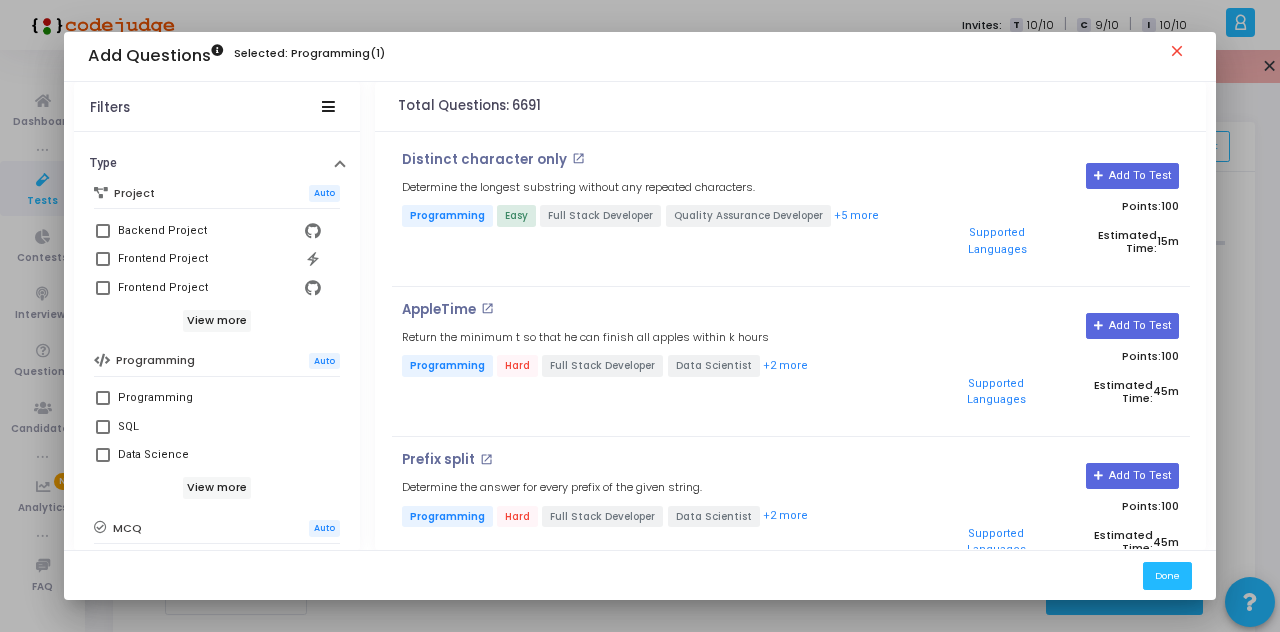 scroll, scrollTop: 169, scrollLeft: 0, axis: vertical 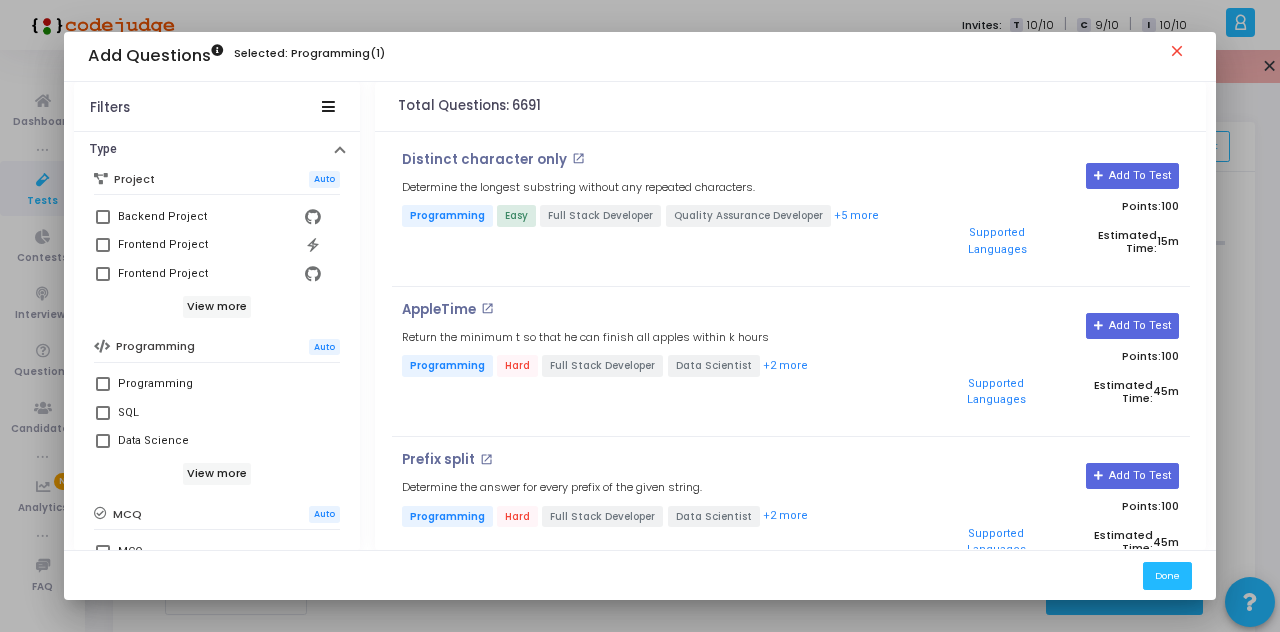 click on "View more" at bounding box center (217, 474) 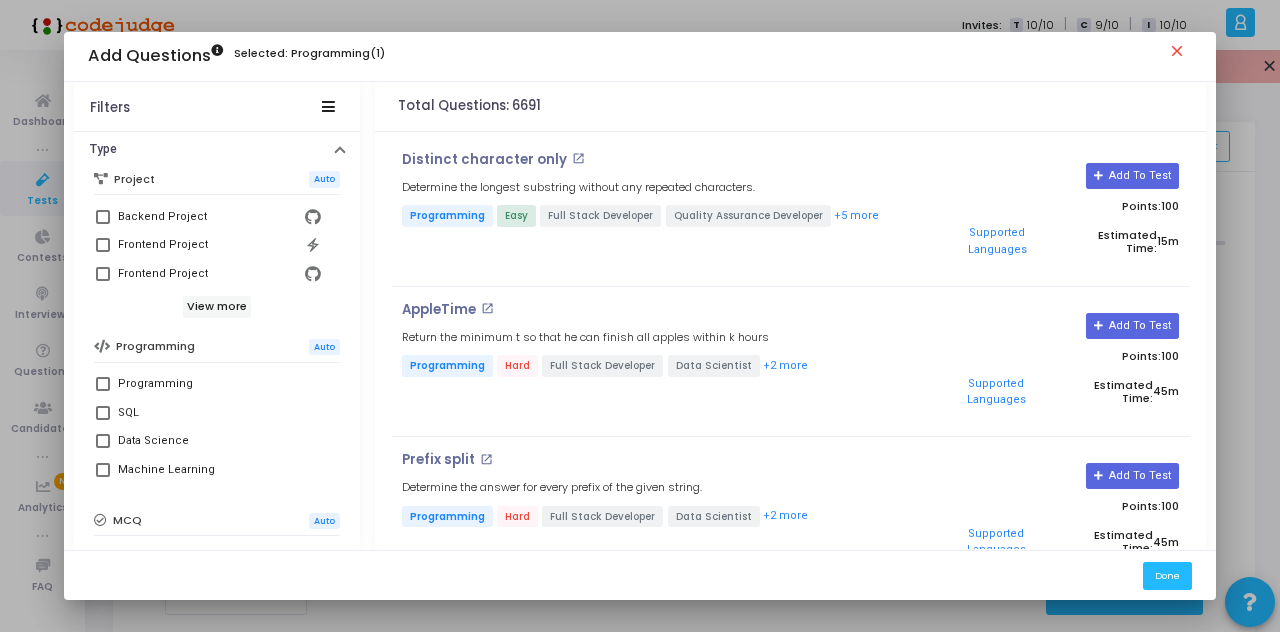 click at bounding box center (103, 384) 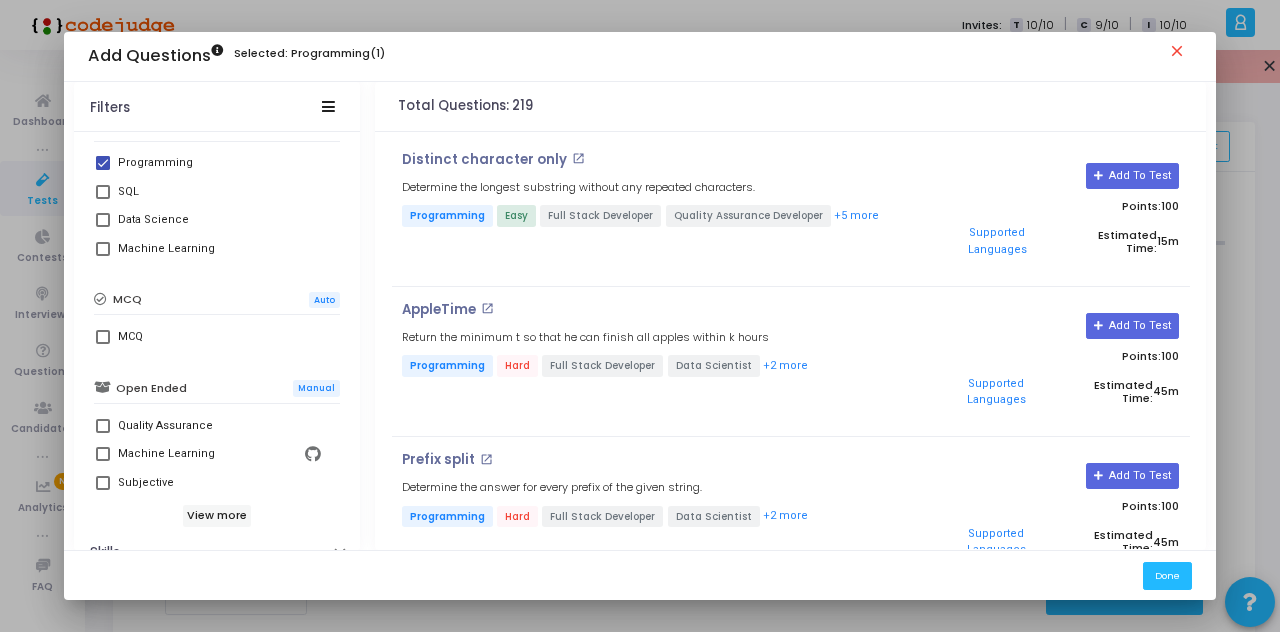 scroll, scrollTop: 420, scrollLeft: 0, axis: vertical 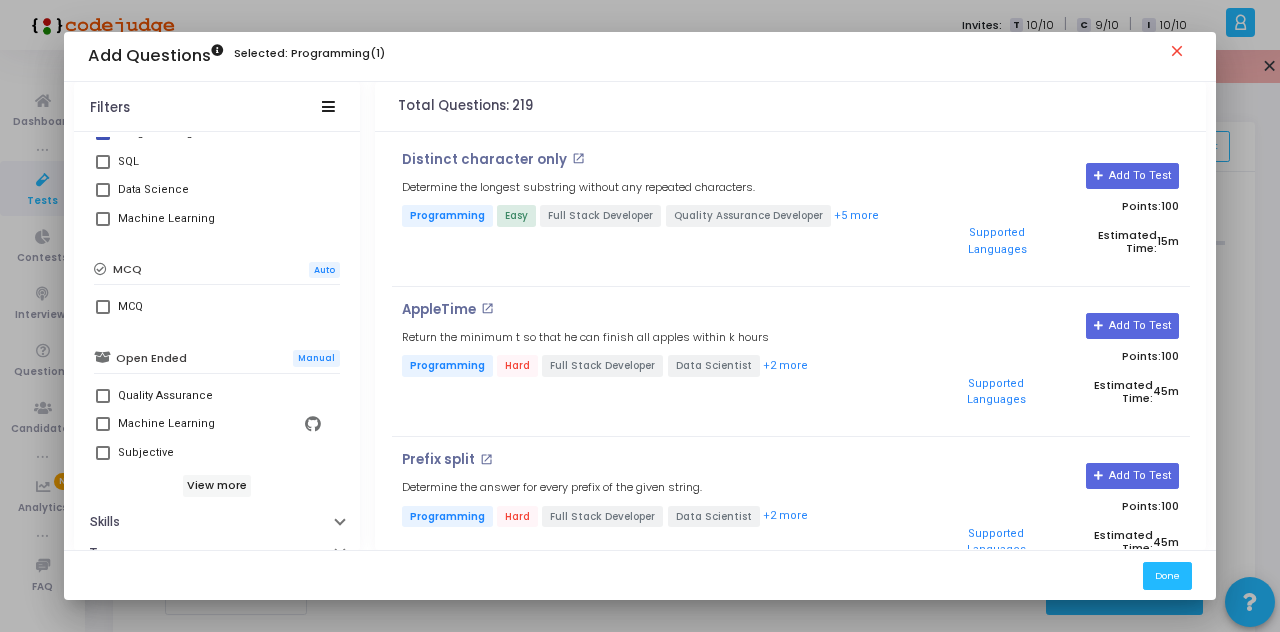 click at bounding box center [340, 519] 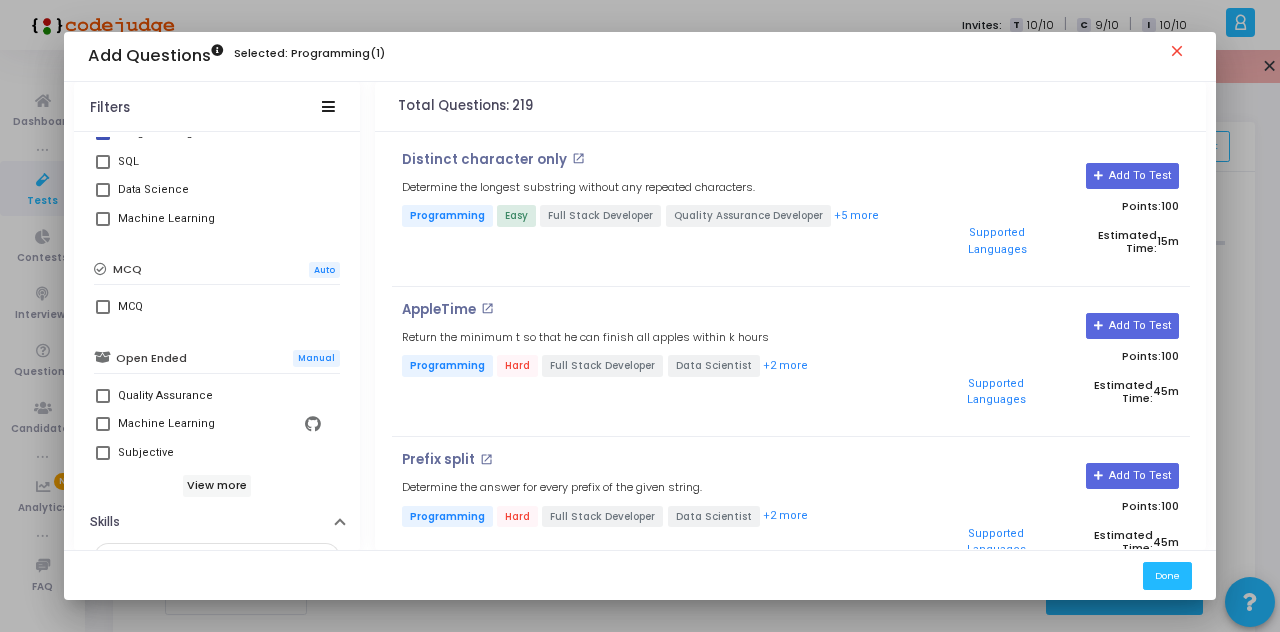 click at bounding box center (229, 557) 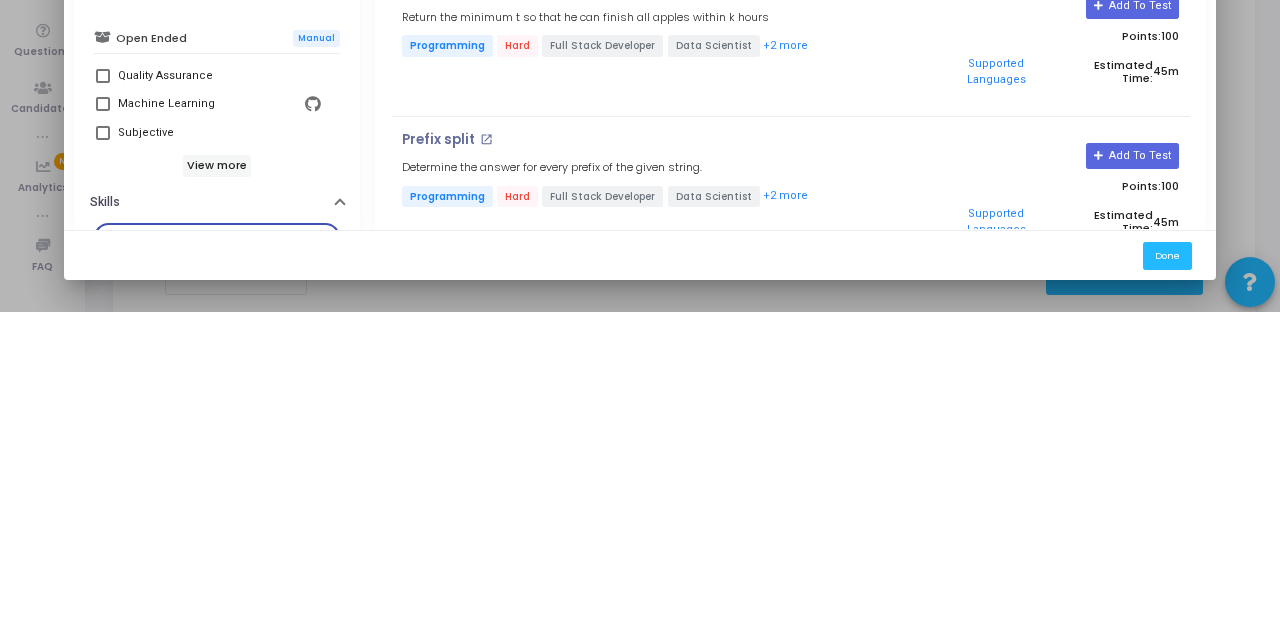 type on "Pyth" 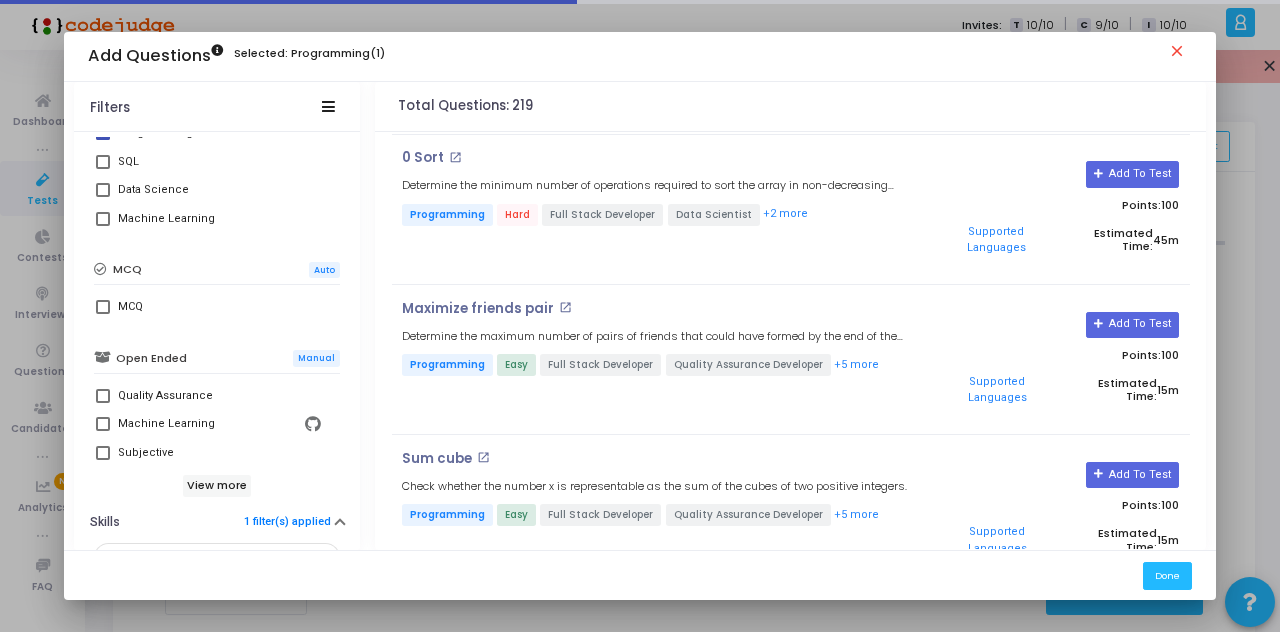 scroll, scrollTop: 1322, scrollLeft: 0, axis: vertical 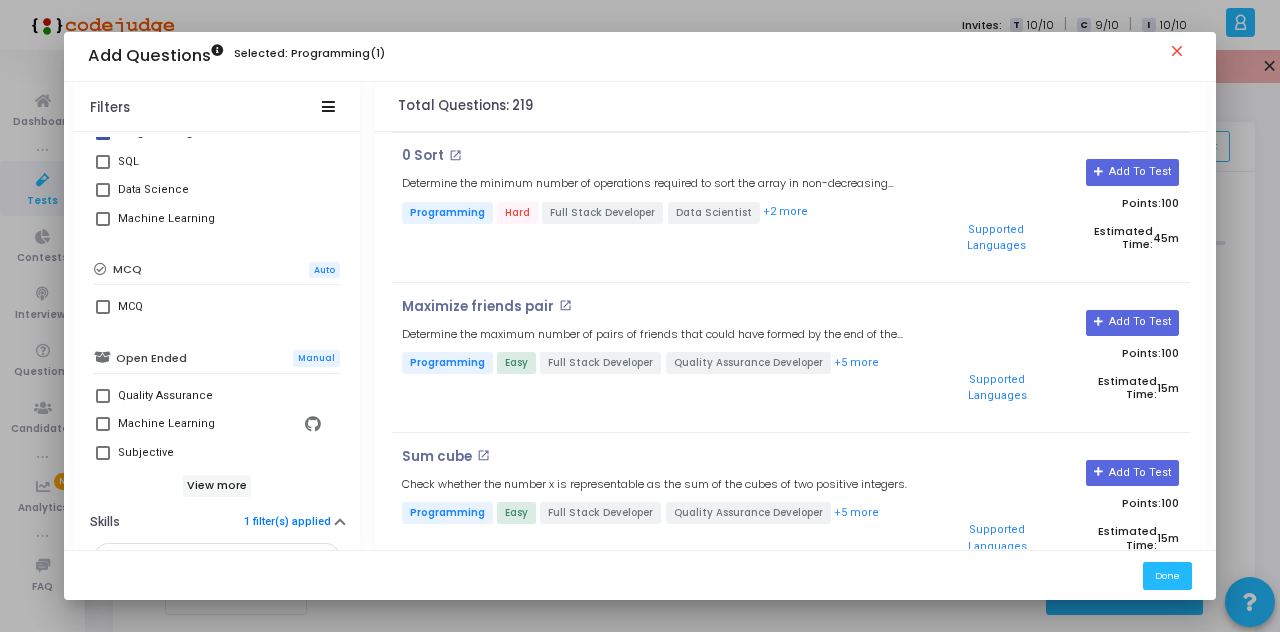 click on "+5 more" at bounding box center (856, 363) 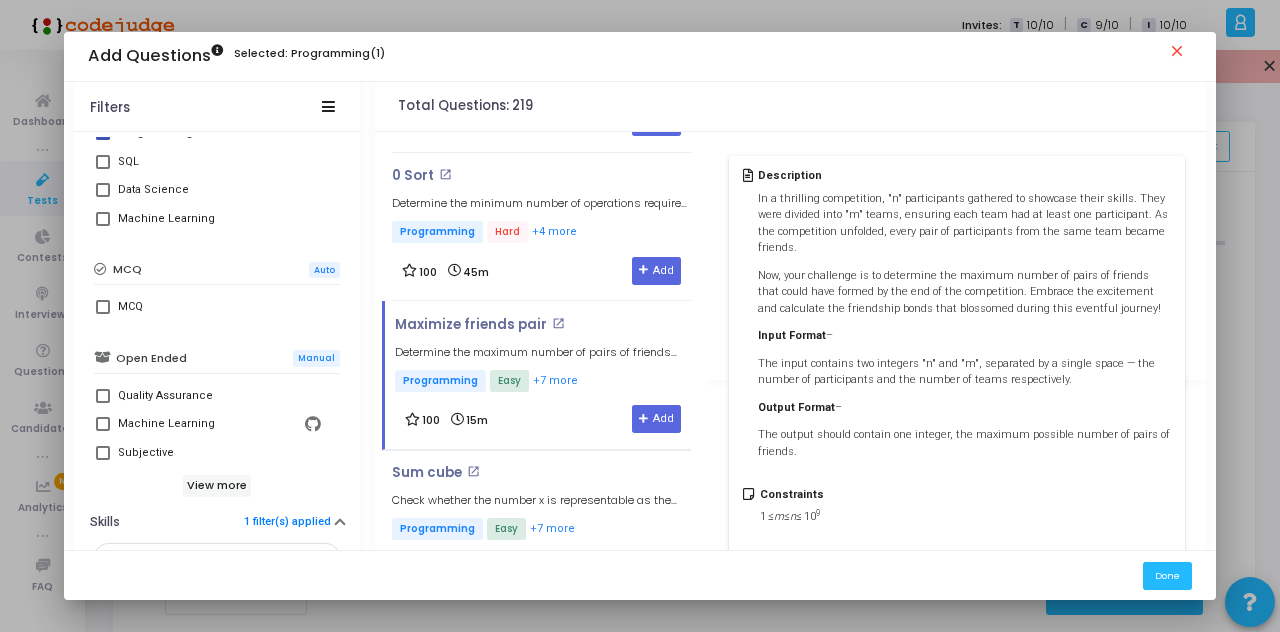 scroll, scrollTop: 0, scrollLeft: 0, axis: both 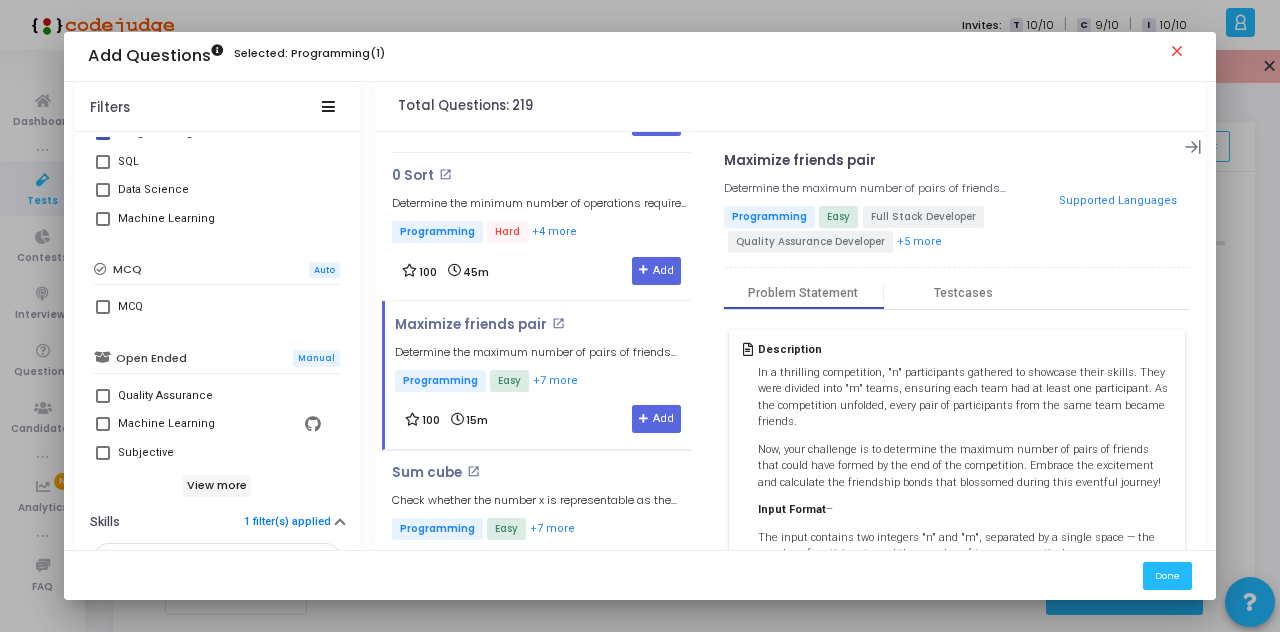 click on "close" at bounding box center (1180, 56) 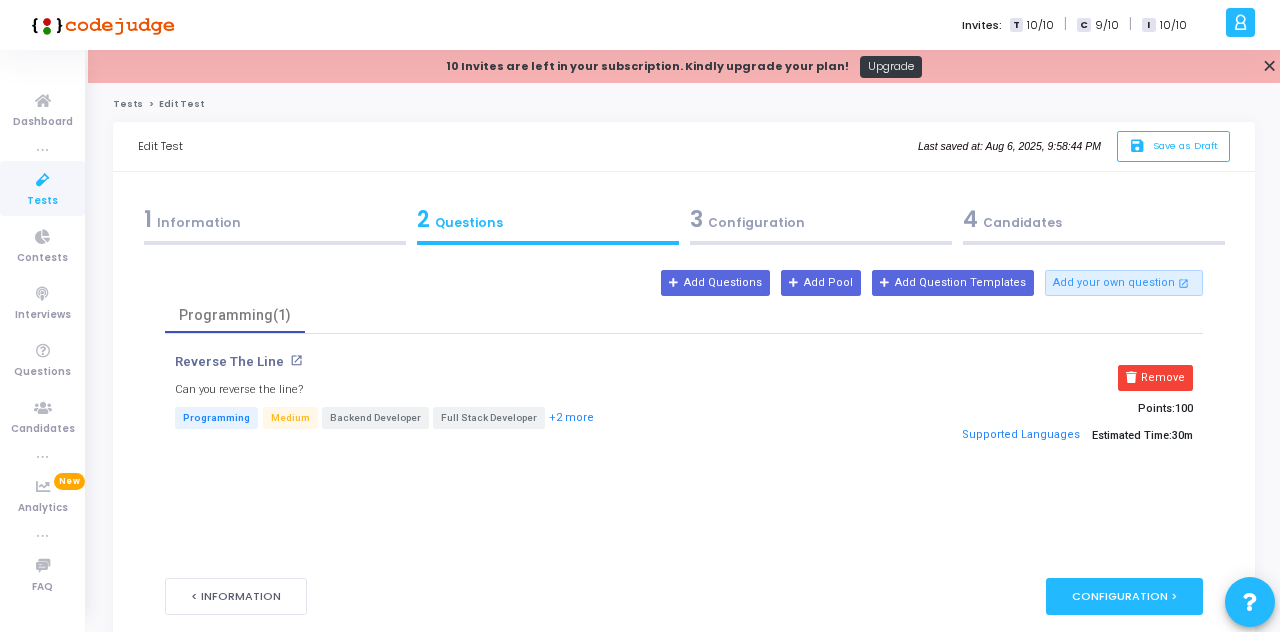 click 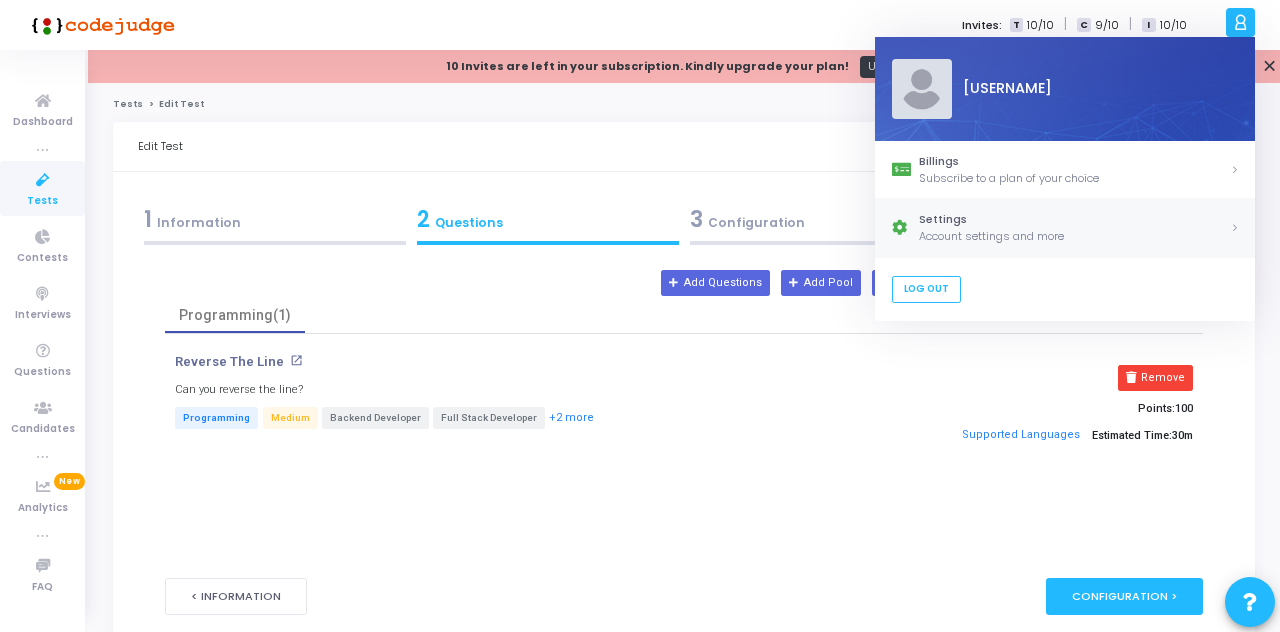 click on "Account settings and more" 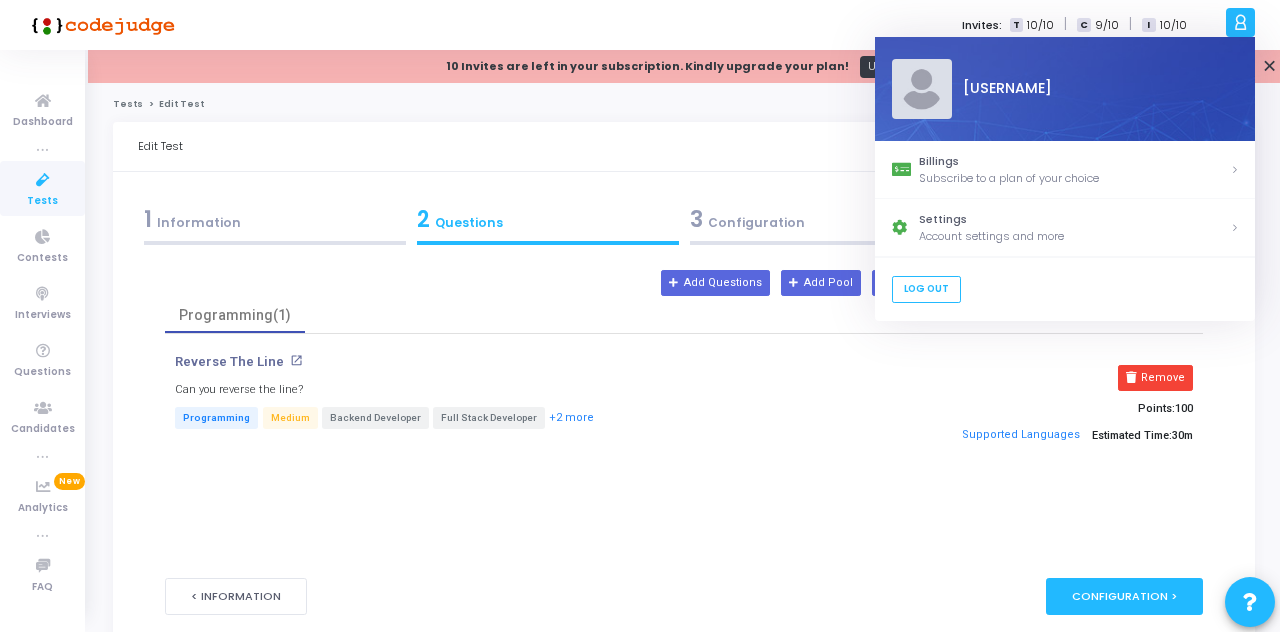 select on "91" 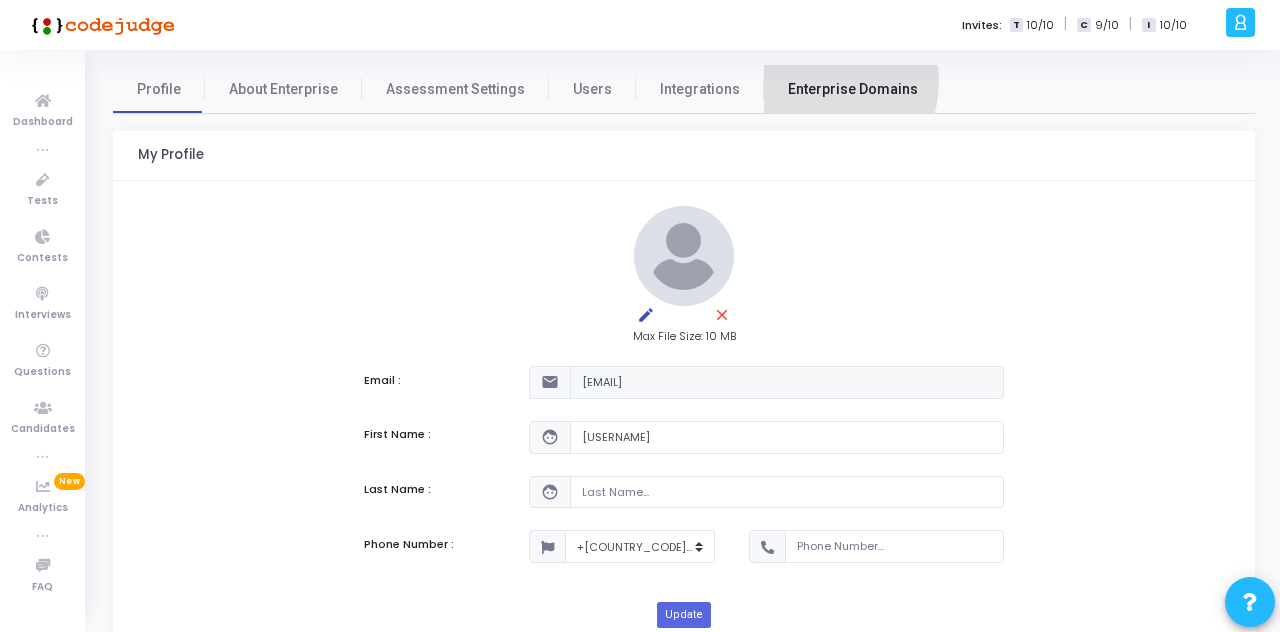 click on "Enterprise Domains" at bounding box center (853, 89) 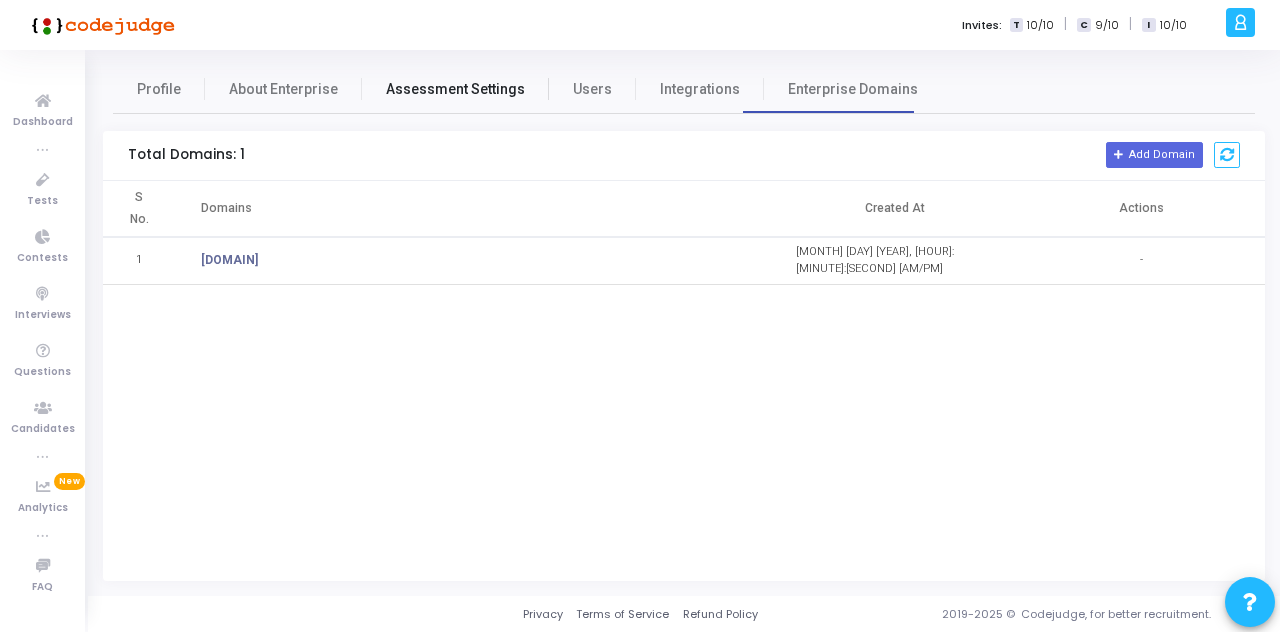 click on "Assessment Settings" at bounding box center (455, 89) 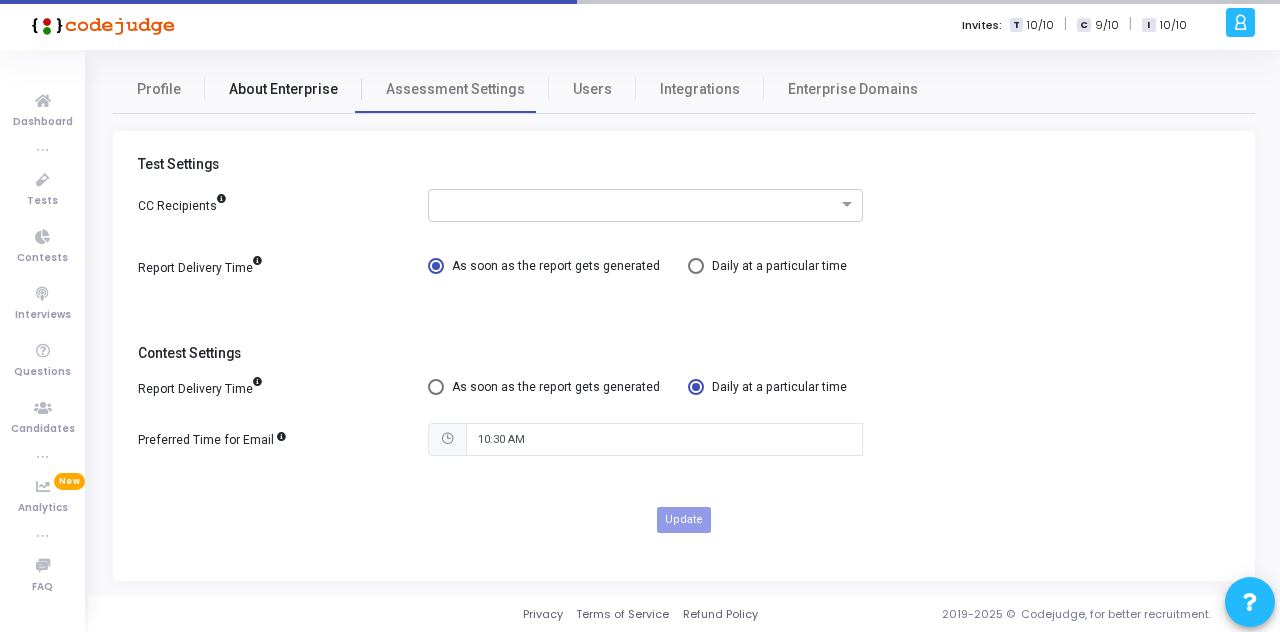 click on "About Enterprise" at bounding box center [283, 89] 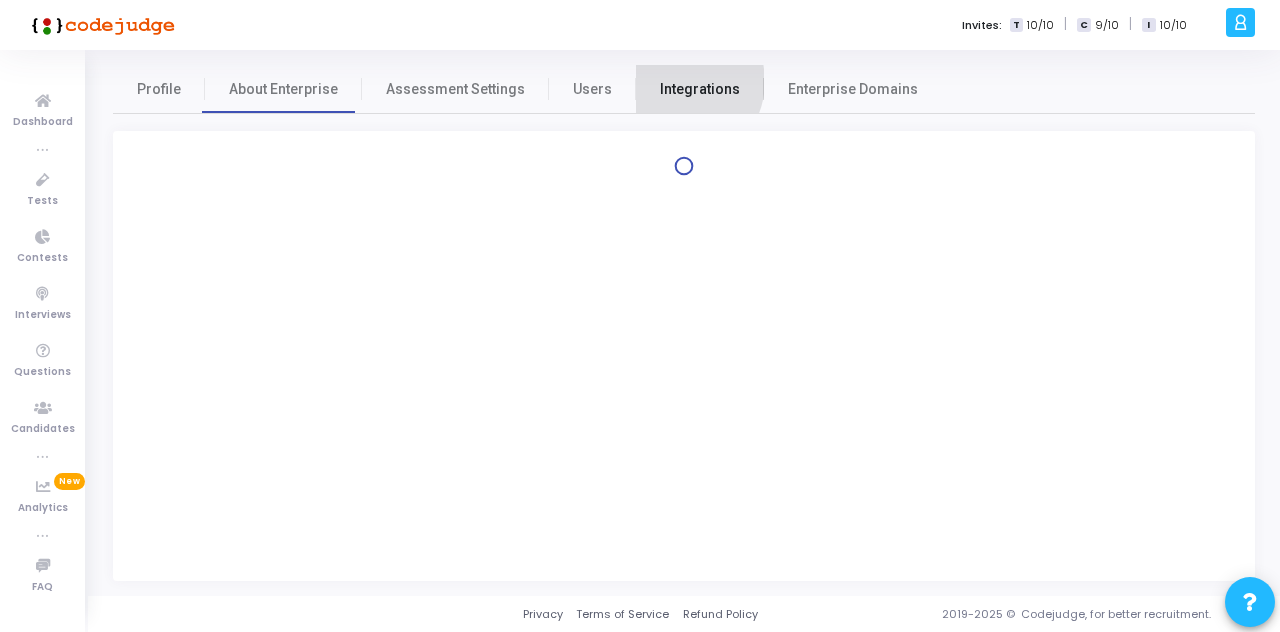 click on "Integrations" at bounding box center [700, 89] 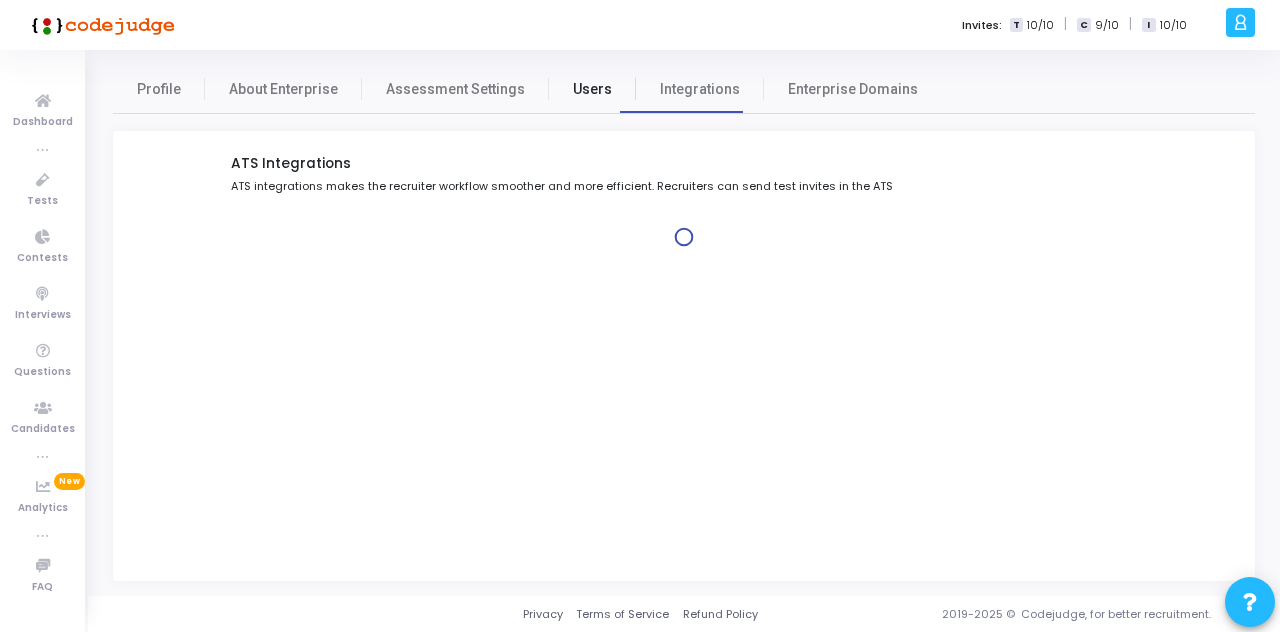 click on "Users" at bounding box center (592, 89) 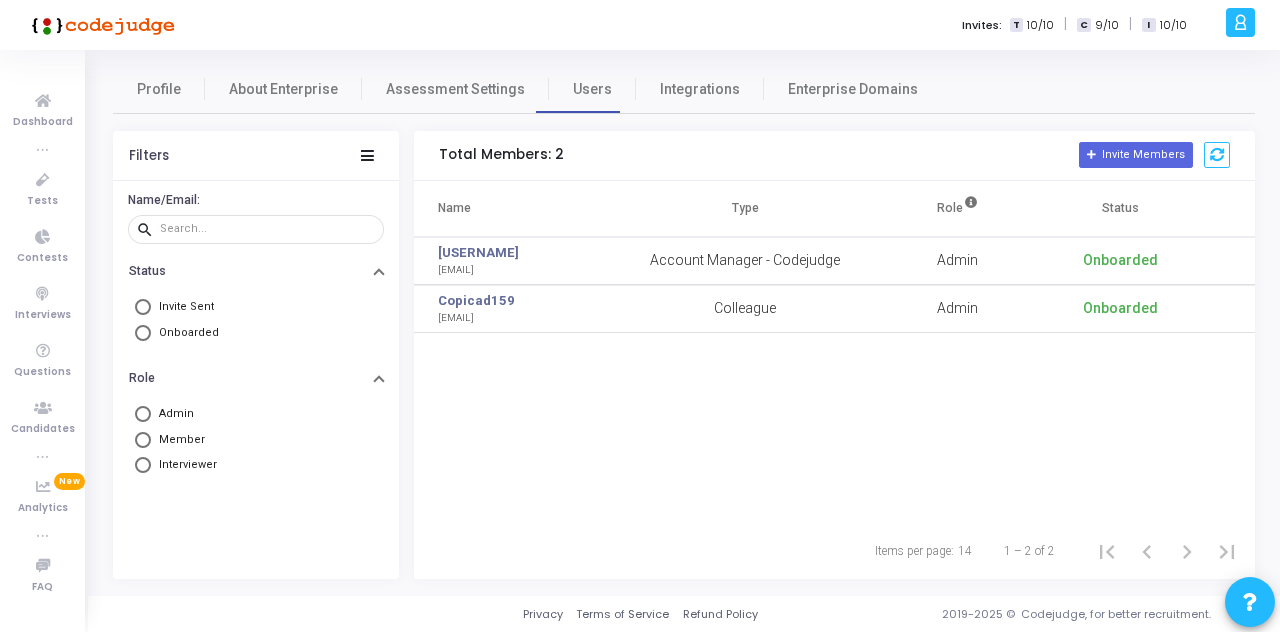click on "Onboarded" at bounding box center [1120, 309] 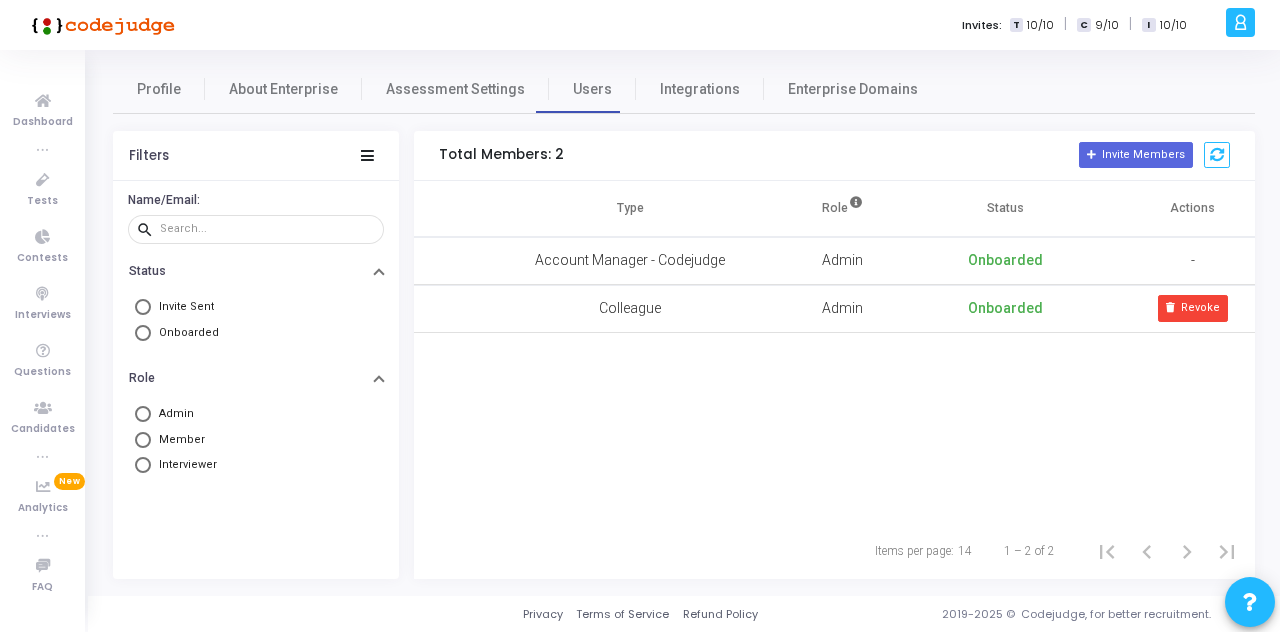 scroll, scrollTop: 0, scrollLeft: 117, axis: horizontal 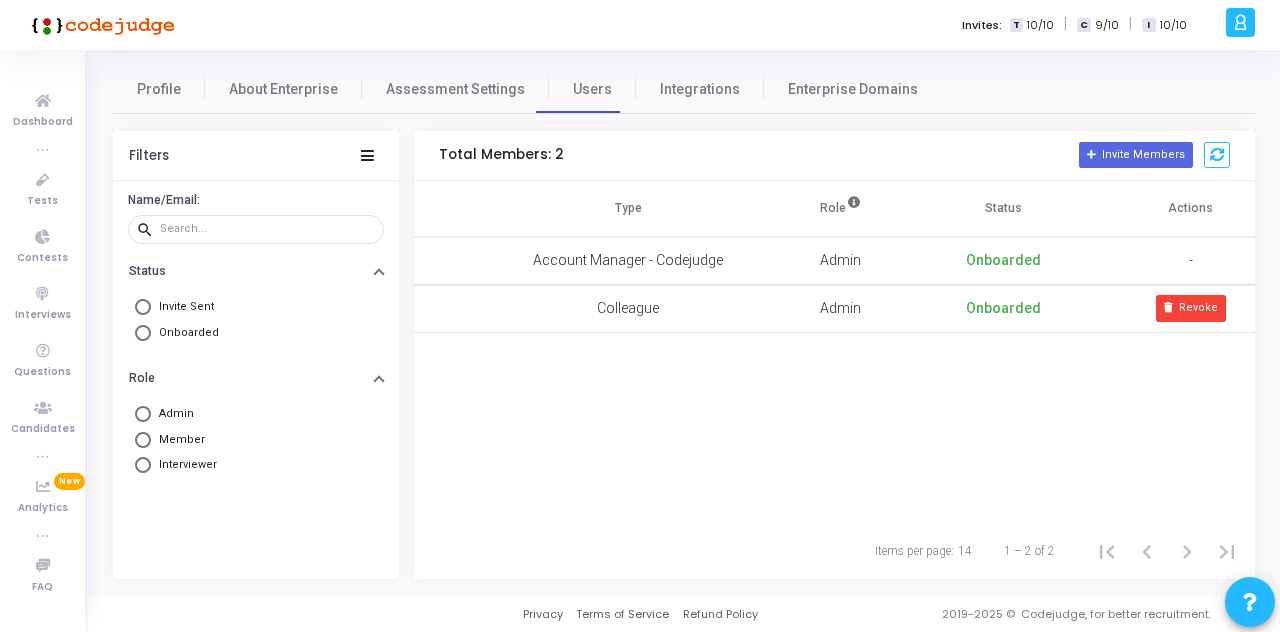 click on "Revoke" at bounding box center [1191, 308] 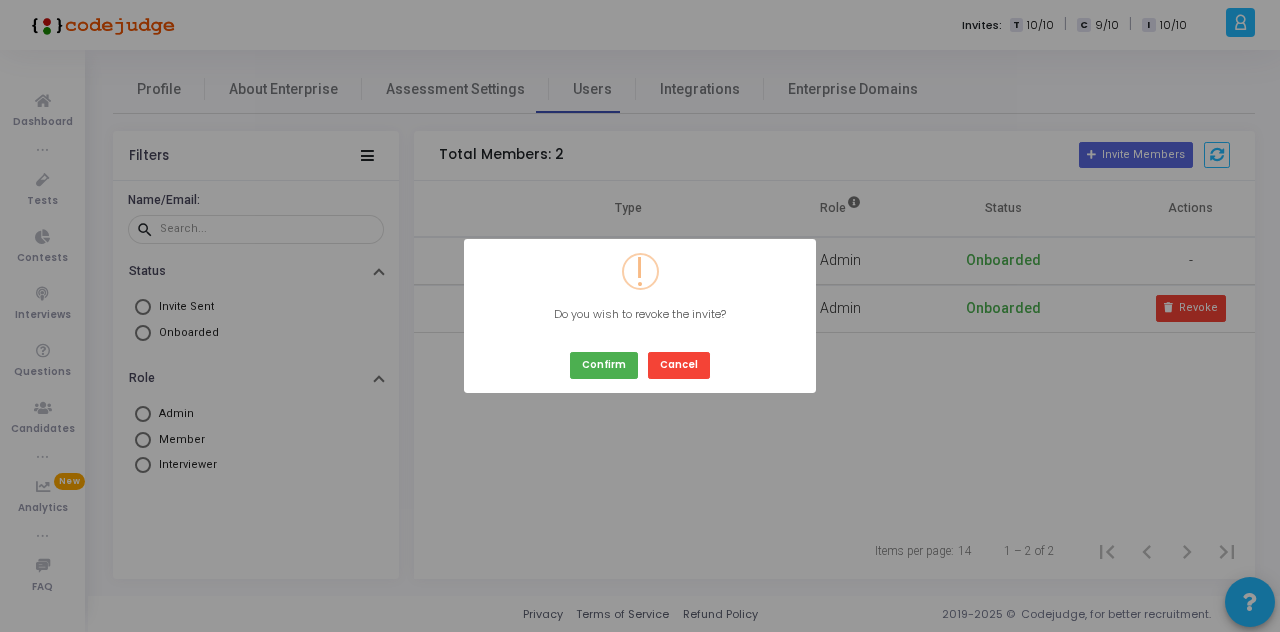 click on "Confirm" at bounding box center (604, 365) 